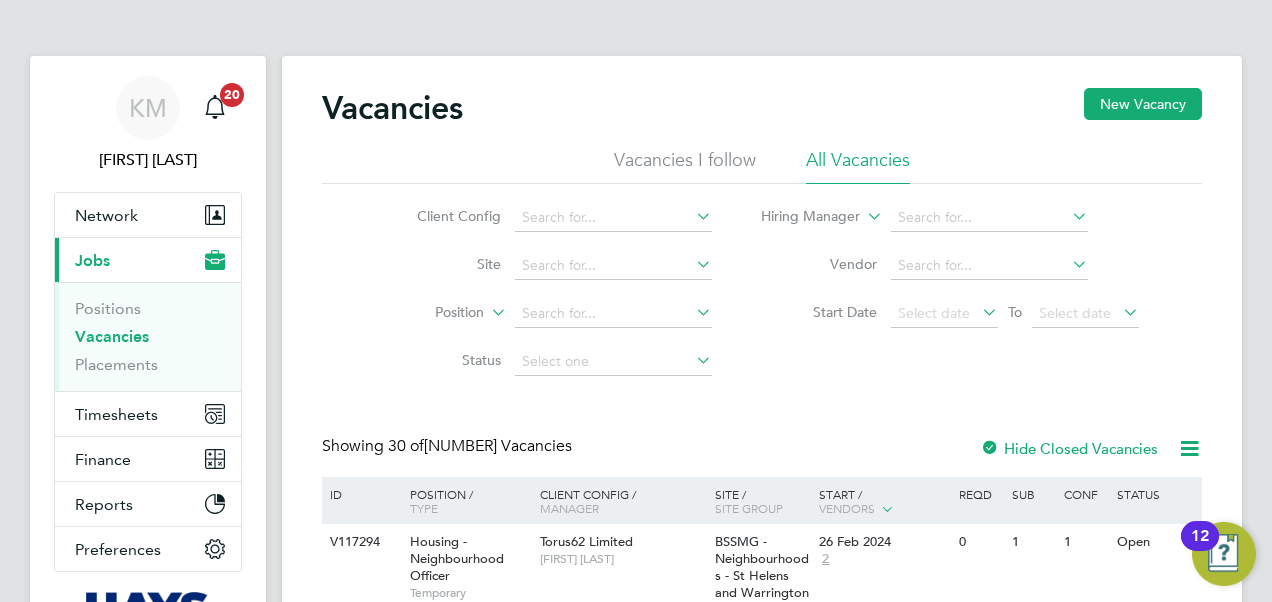 scroll, scrollTop: 0, scrollLeft: 0, axis: both 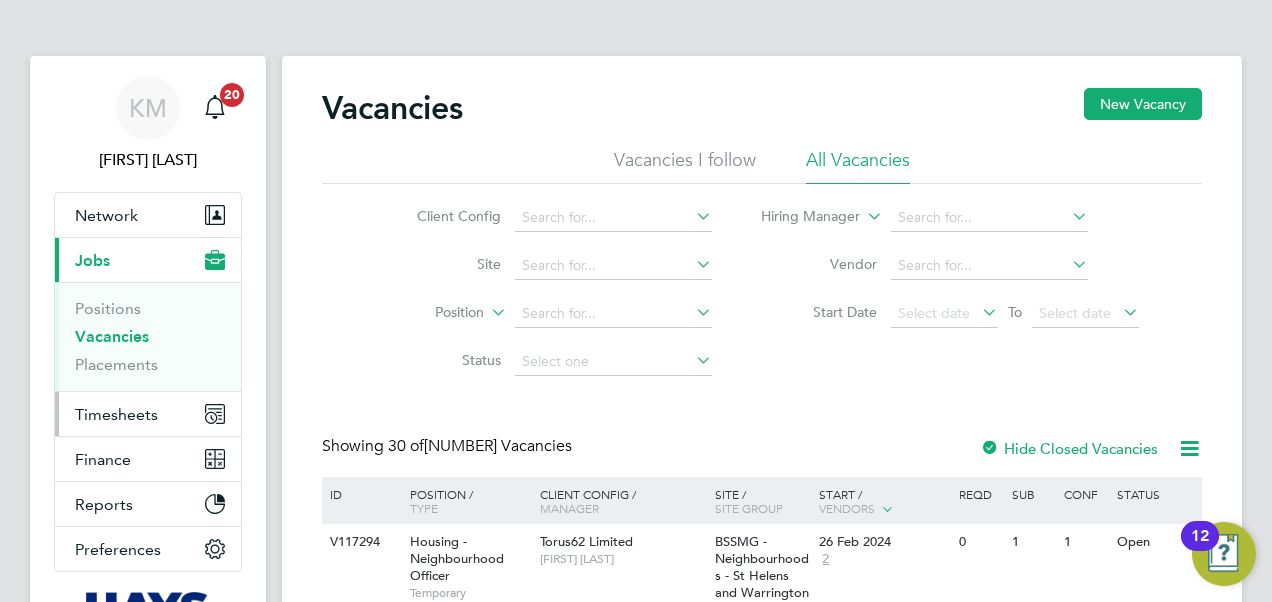 click on "Timesheets" at bounding box center [116, 414] 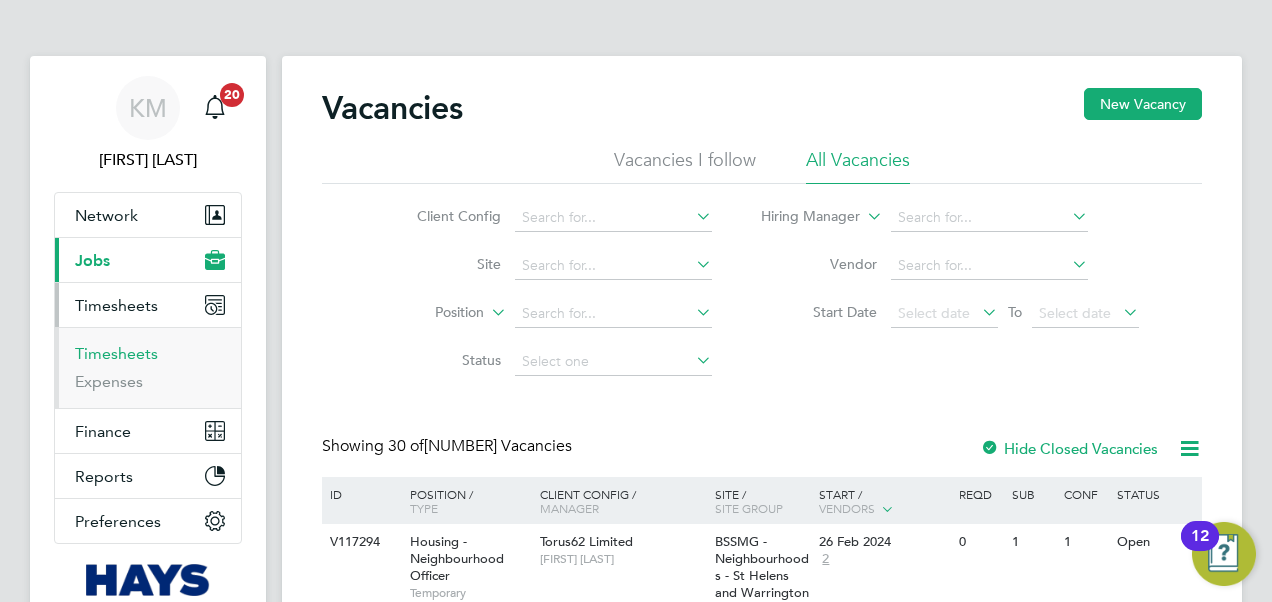 click on "Timesheets" at bounding box center [116, 353] 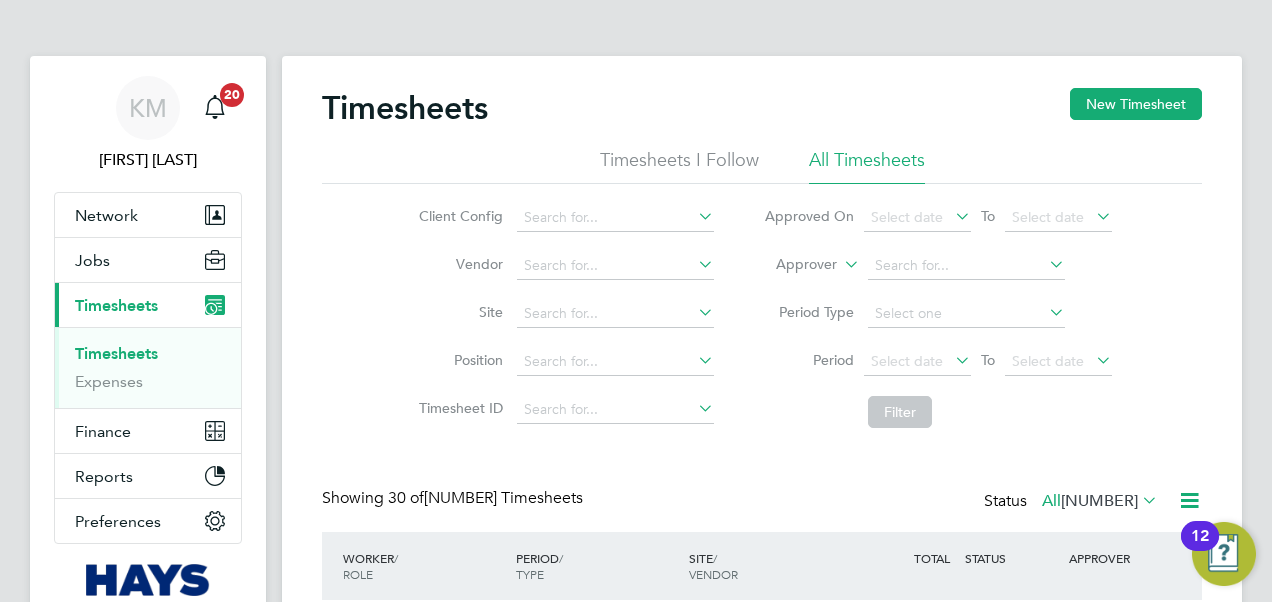 scroll, scrollTop: 10, scrollLeft: 10, axis: both 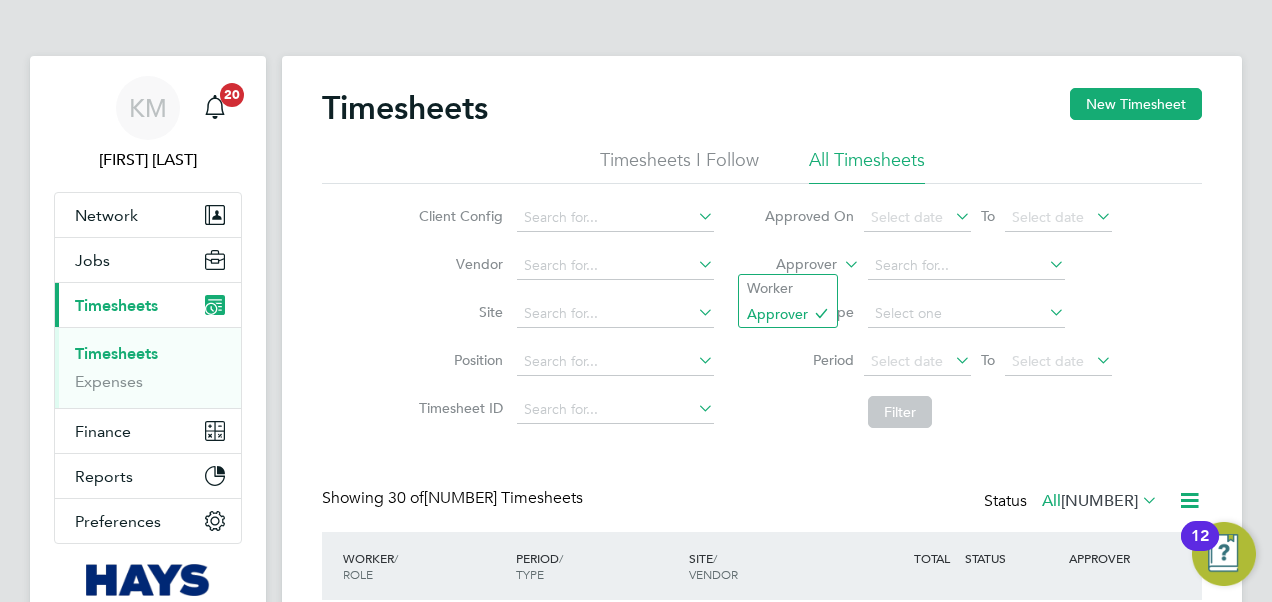 click 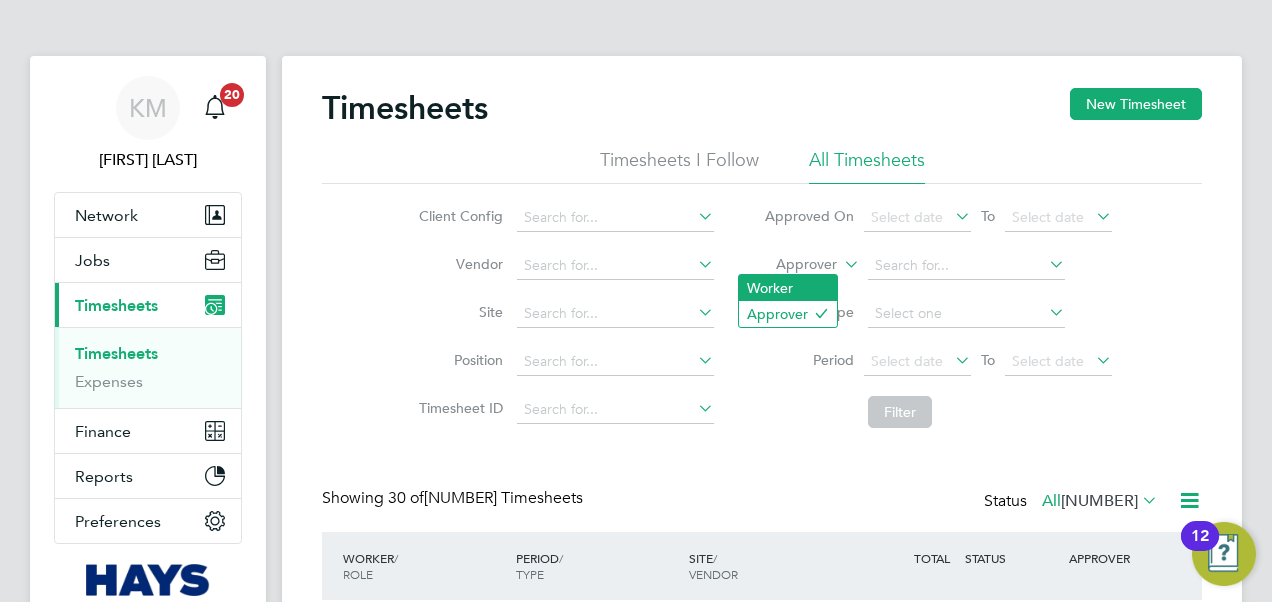 click on "Worker" 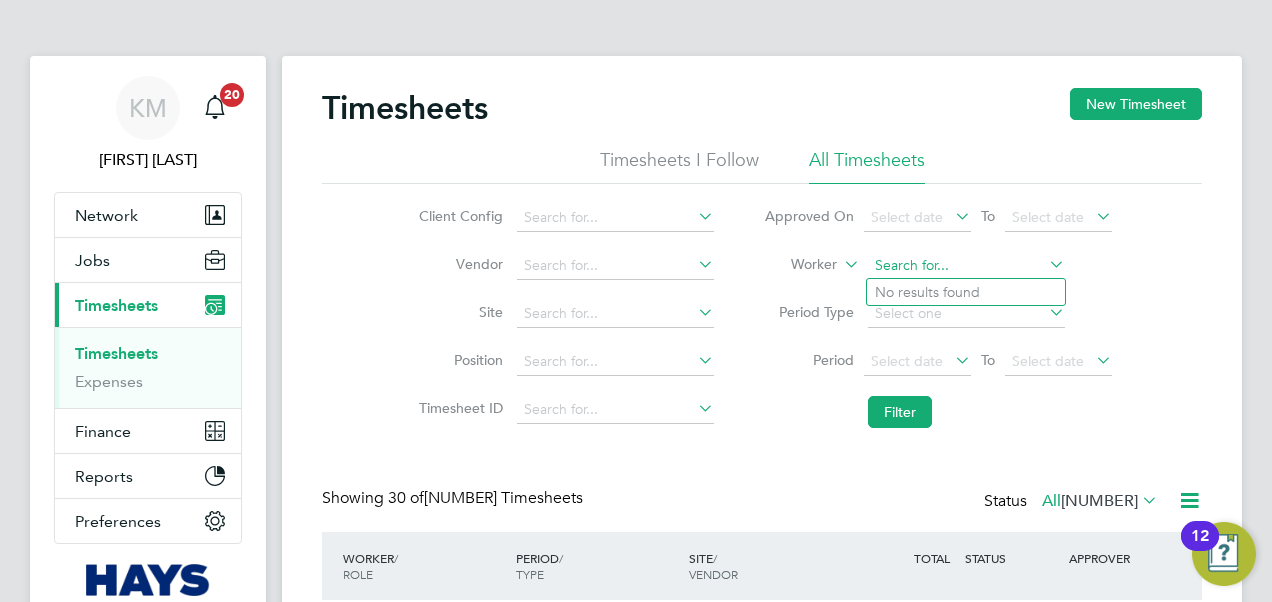 click 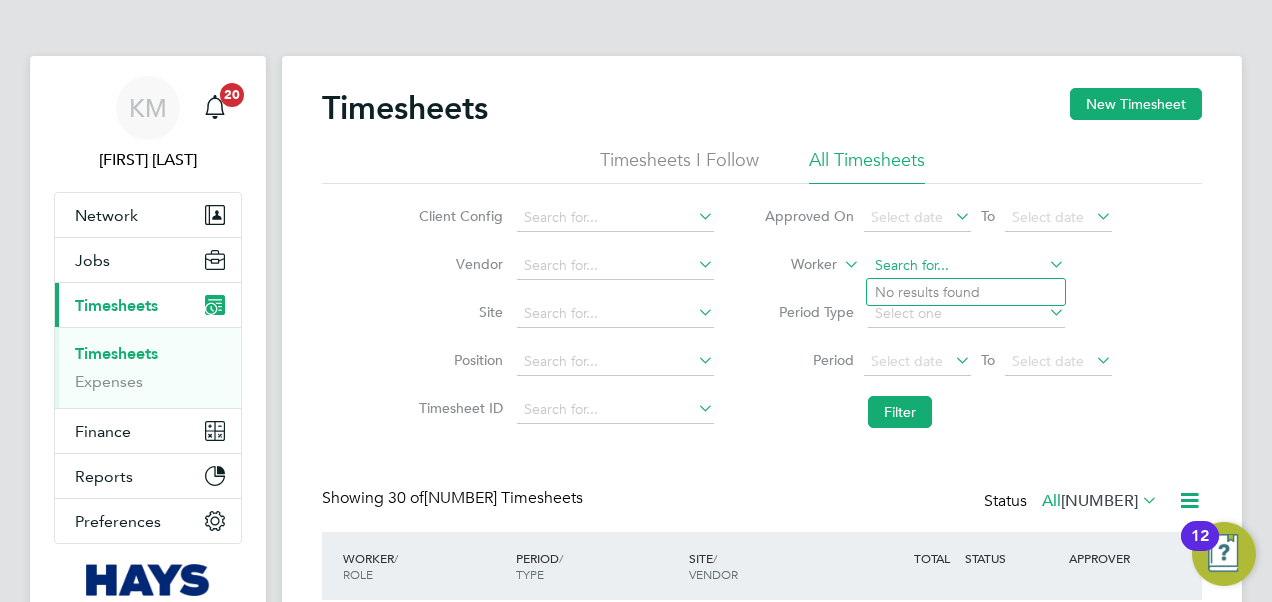 click 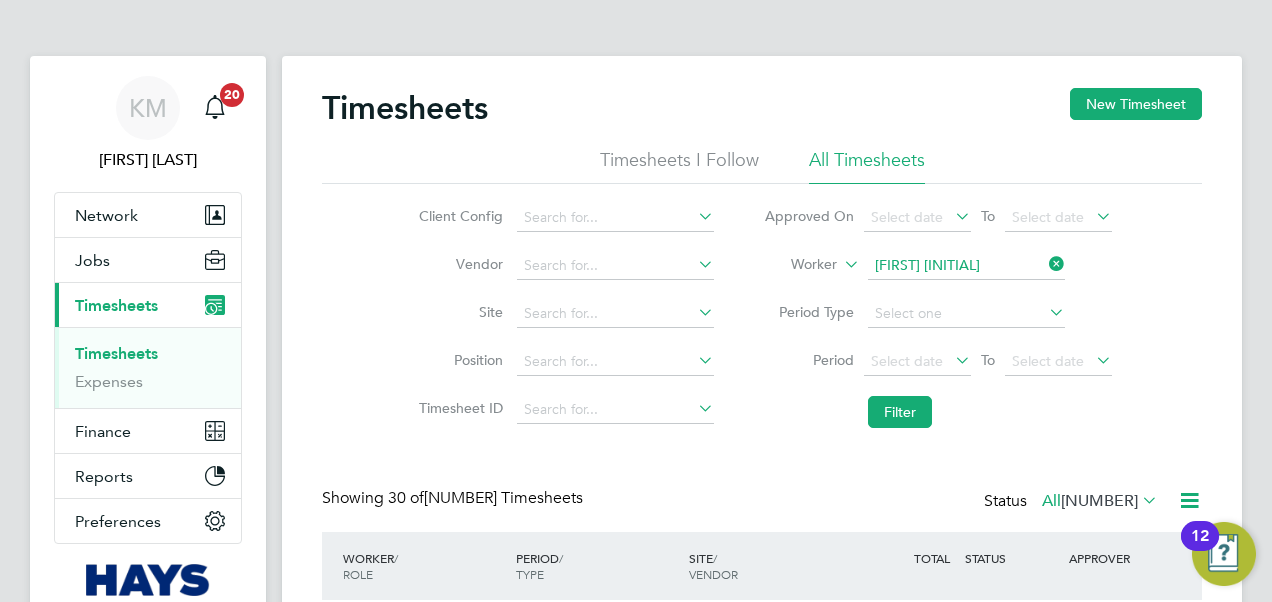 click on "Ir" 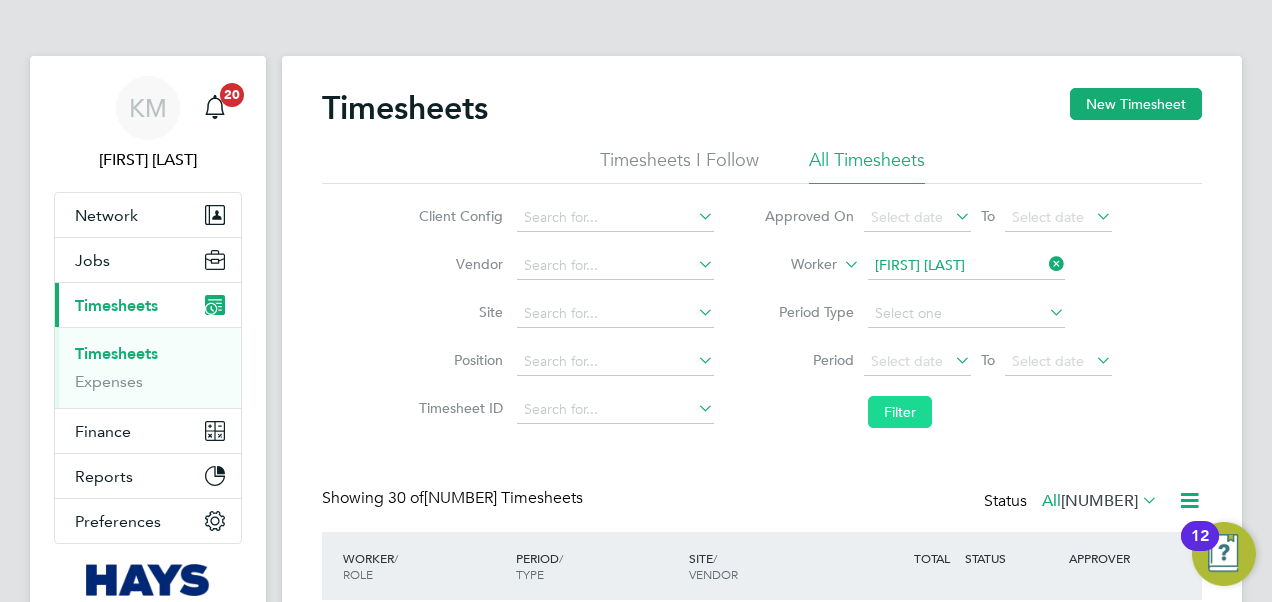 click on "Filter" 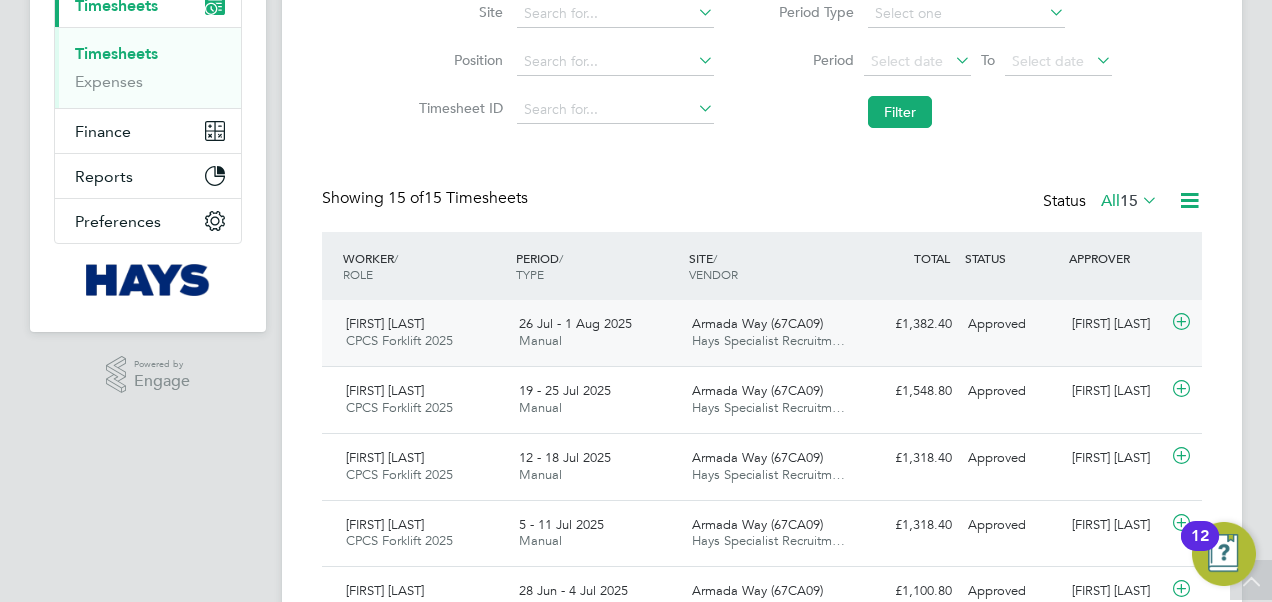 click on "Armada Way (67CA09) Hays Specialist Recruitm…" 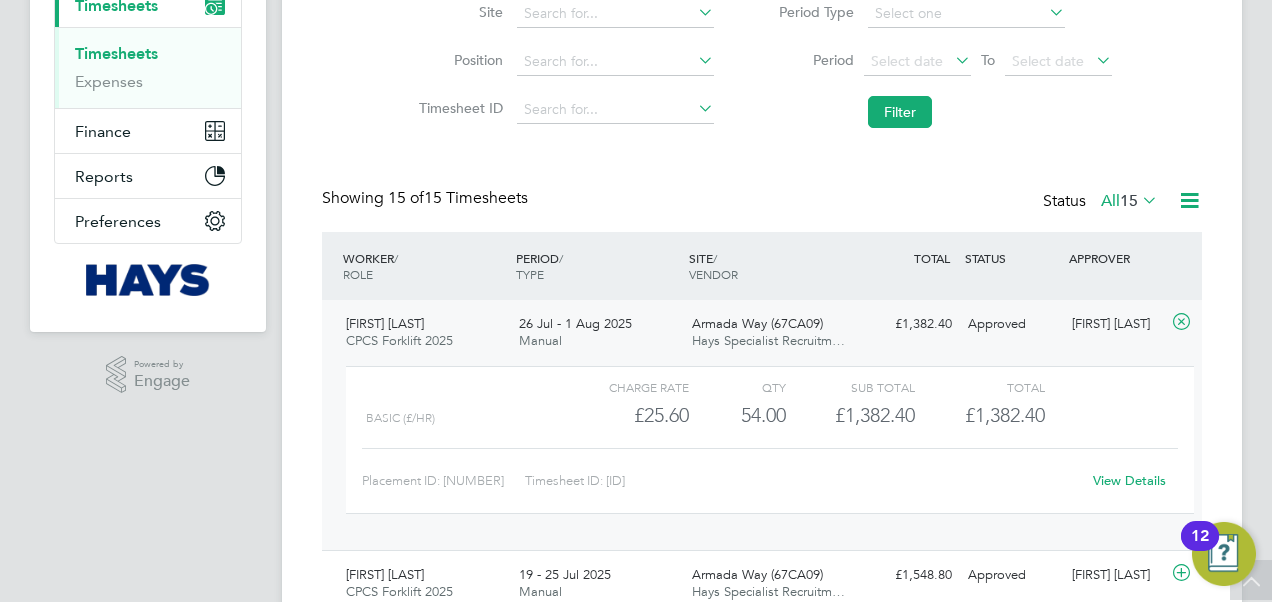 click on "View Details" 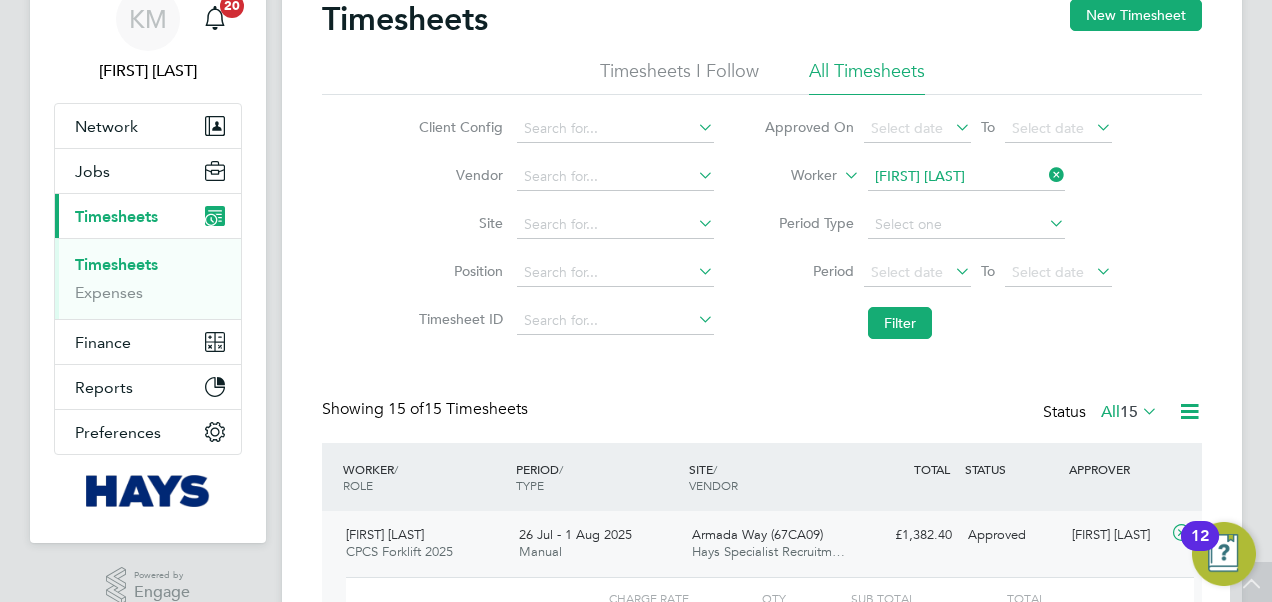 scroll, scrollTop: 0, scrollLeft: 0, axis: both 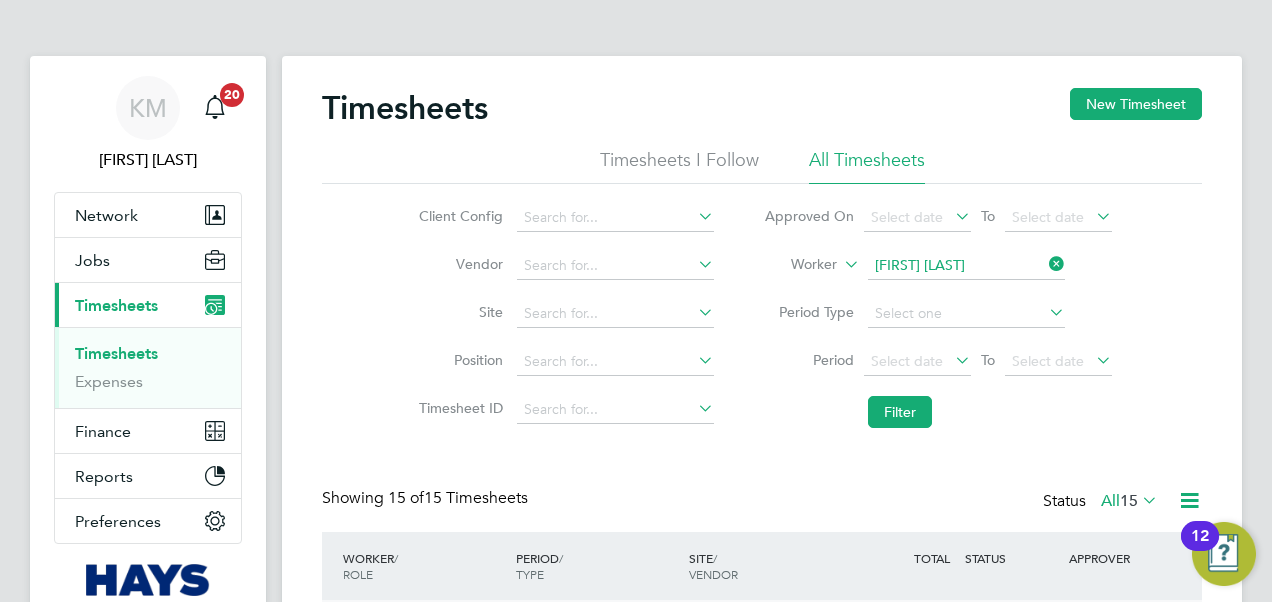 click 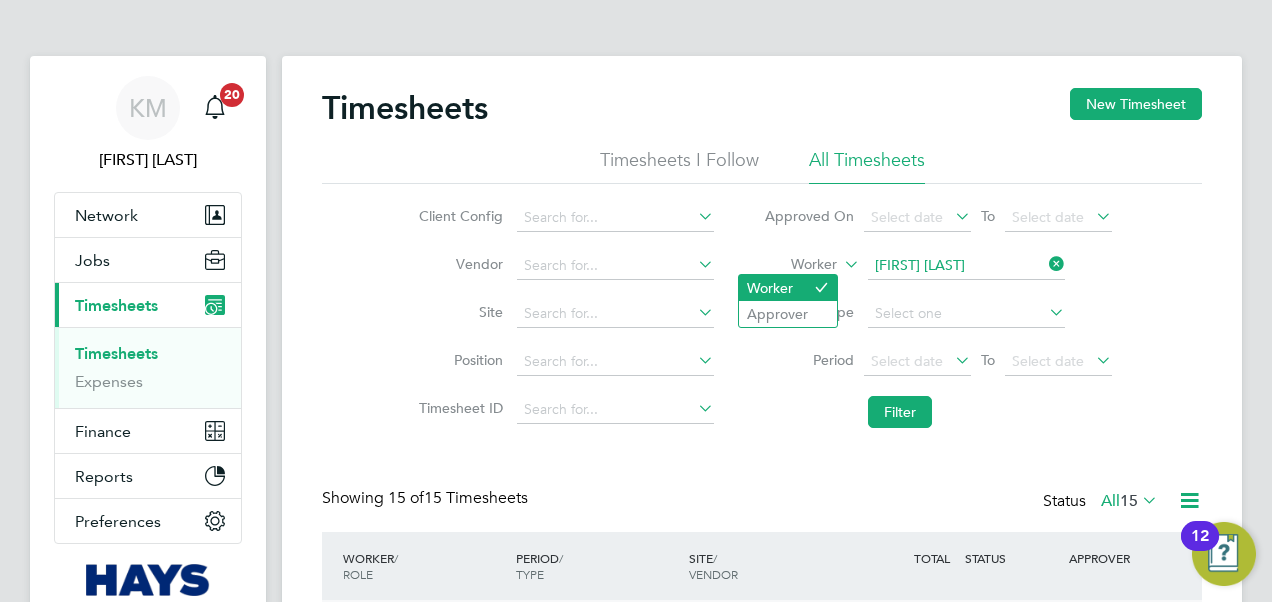click on "Worker" 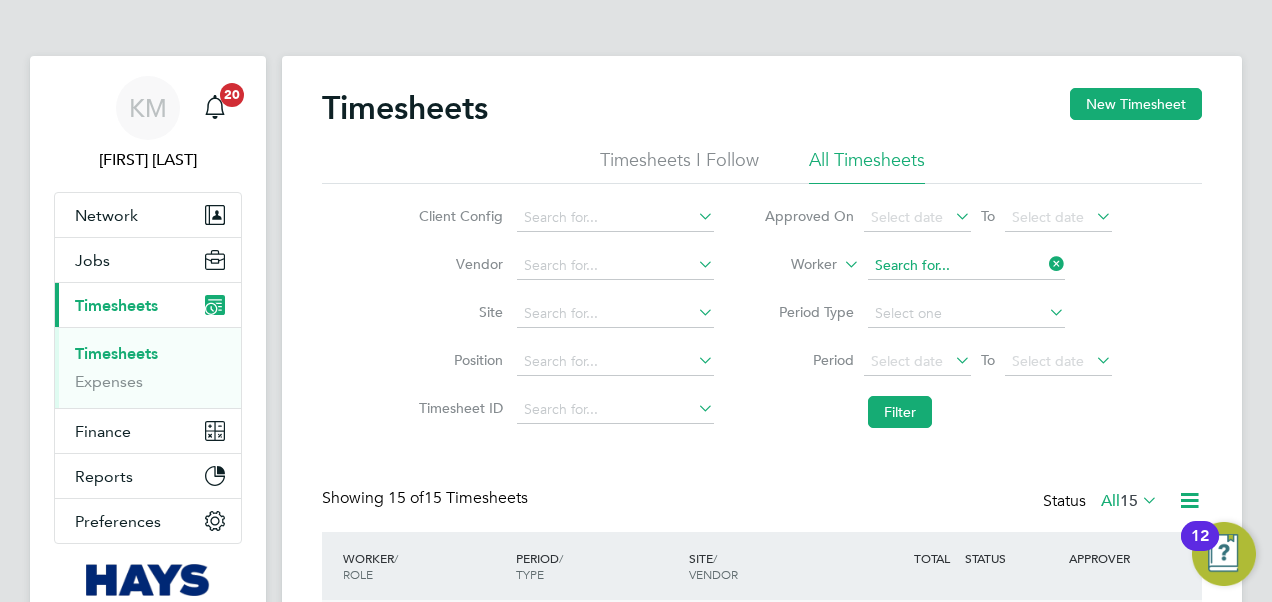 click 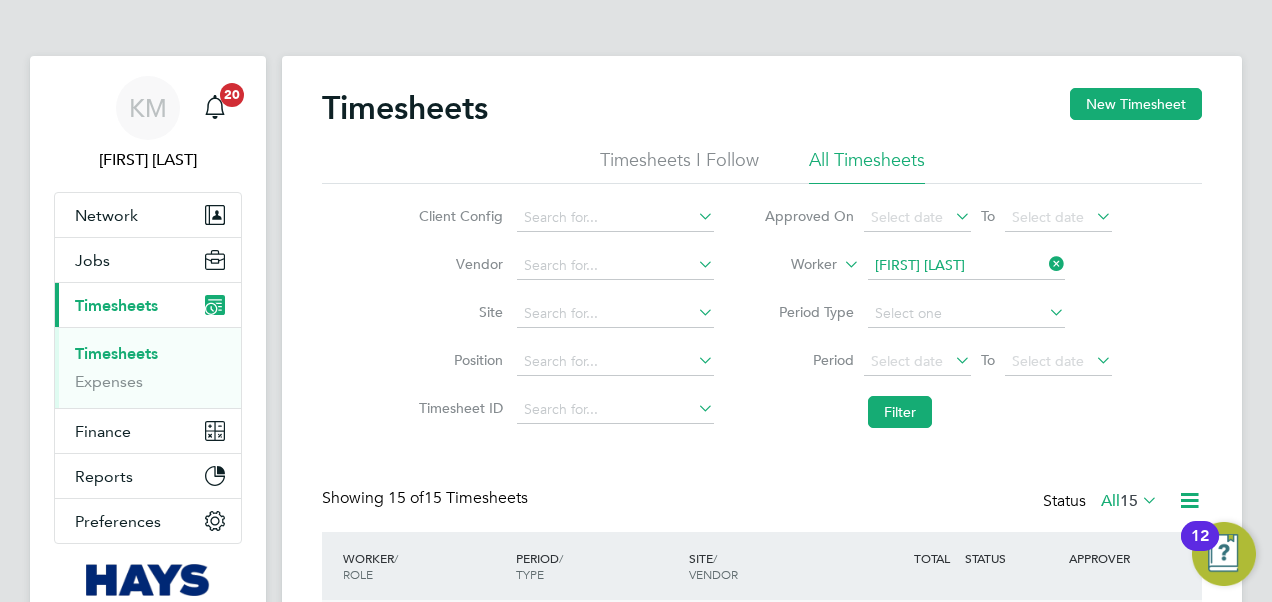 click on "Val" 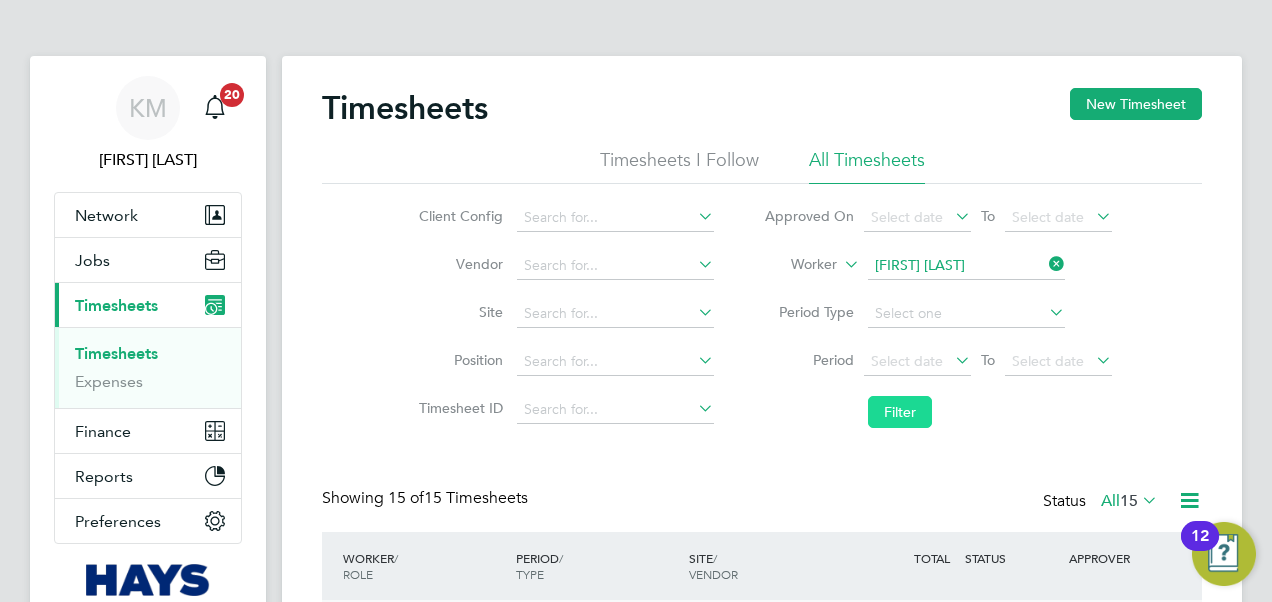 click on "Filter" 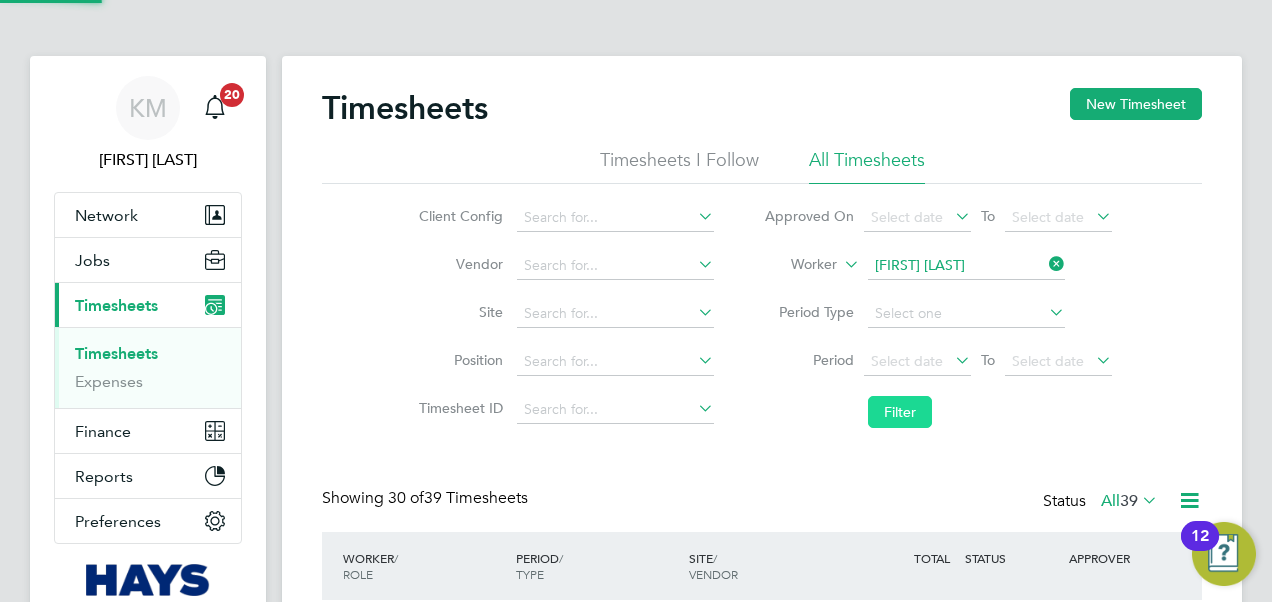 scroll, scrollTop: 10, scrollLeft: 10, axis: both 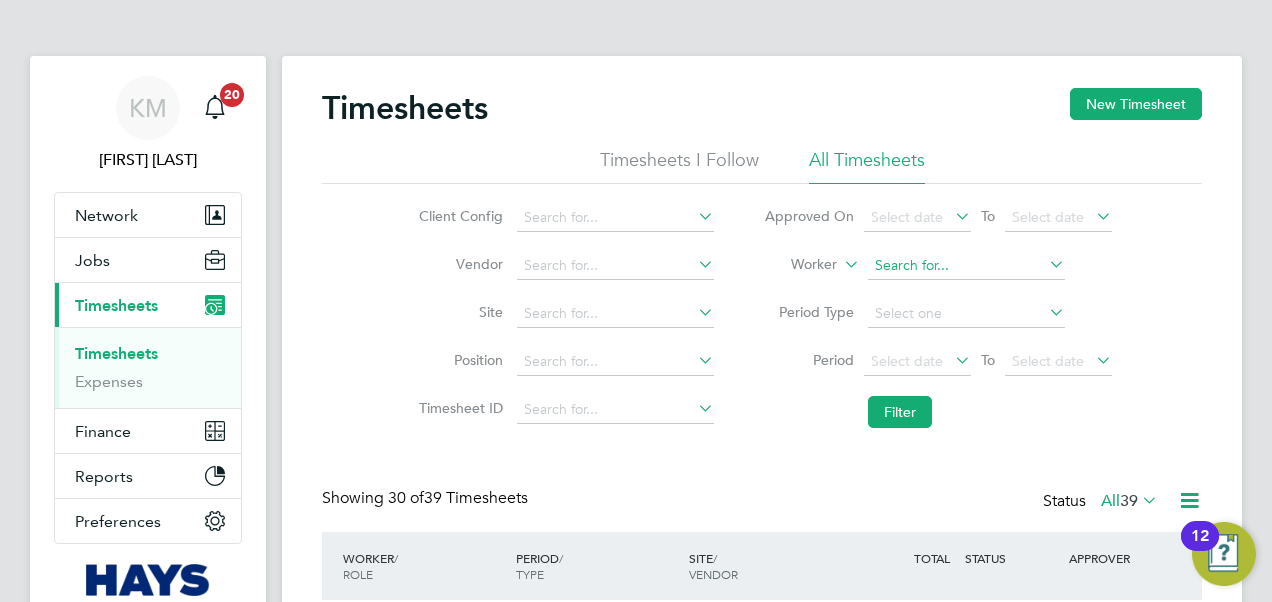 click 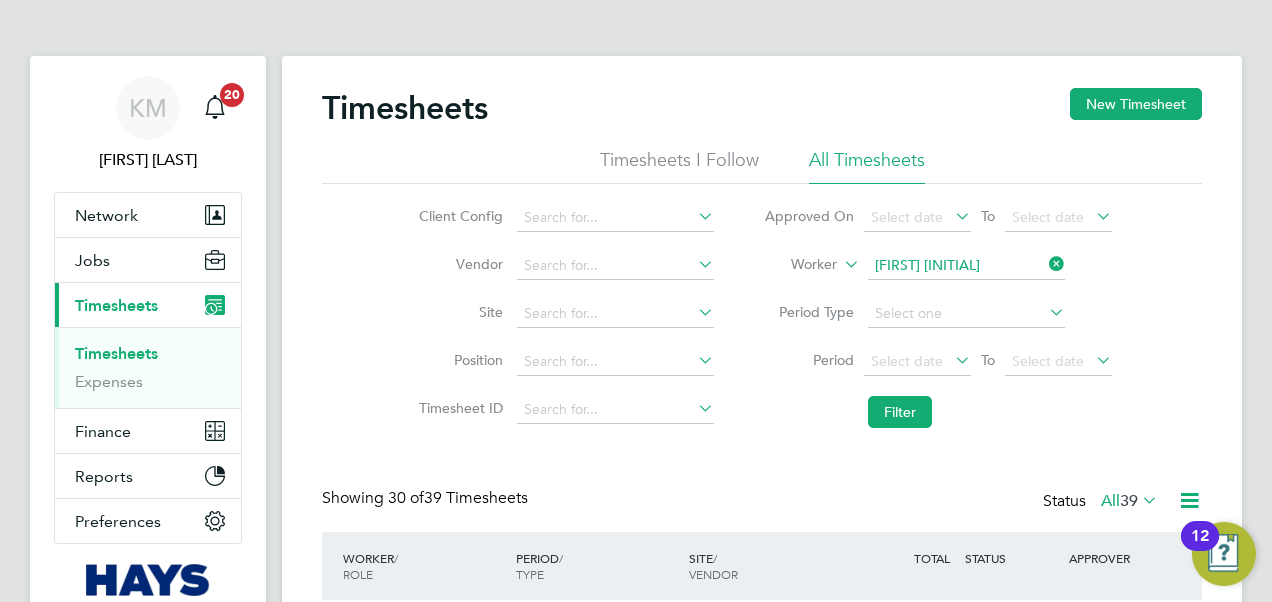 click on "Keyon   Bro wne" 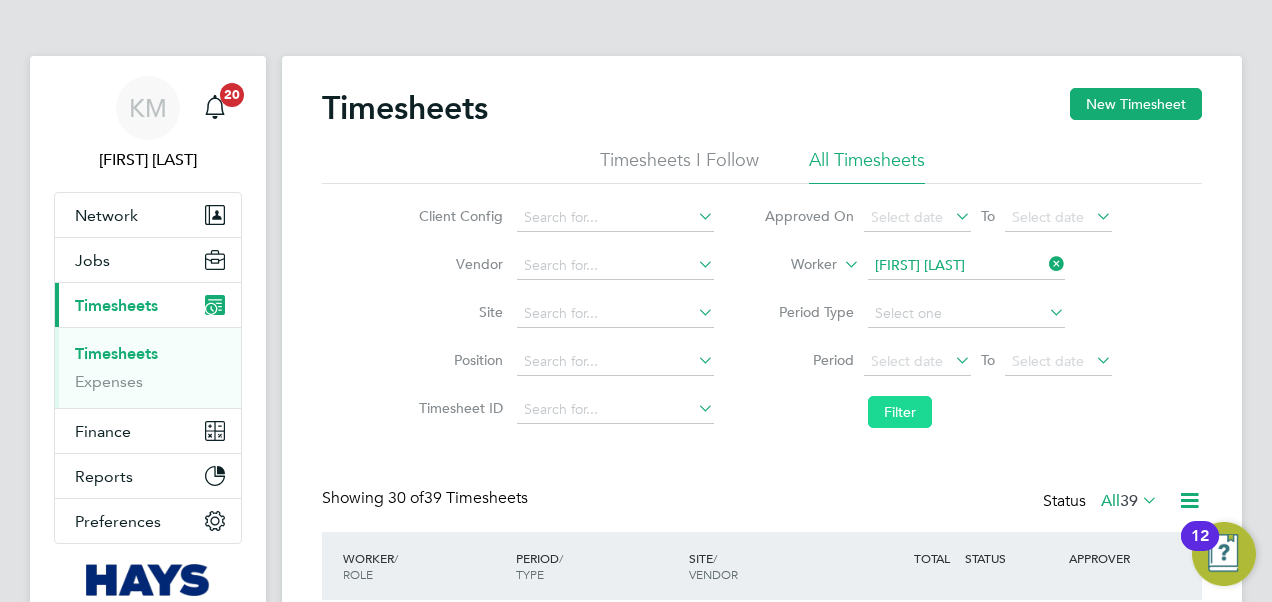 click on "Filter" 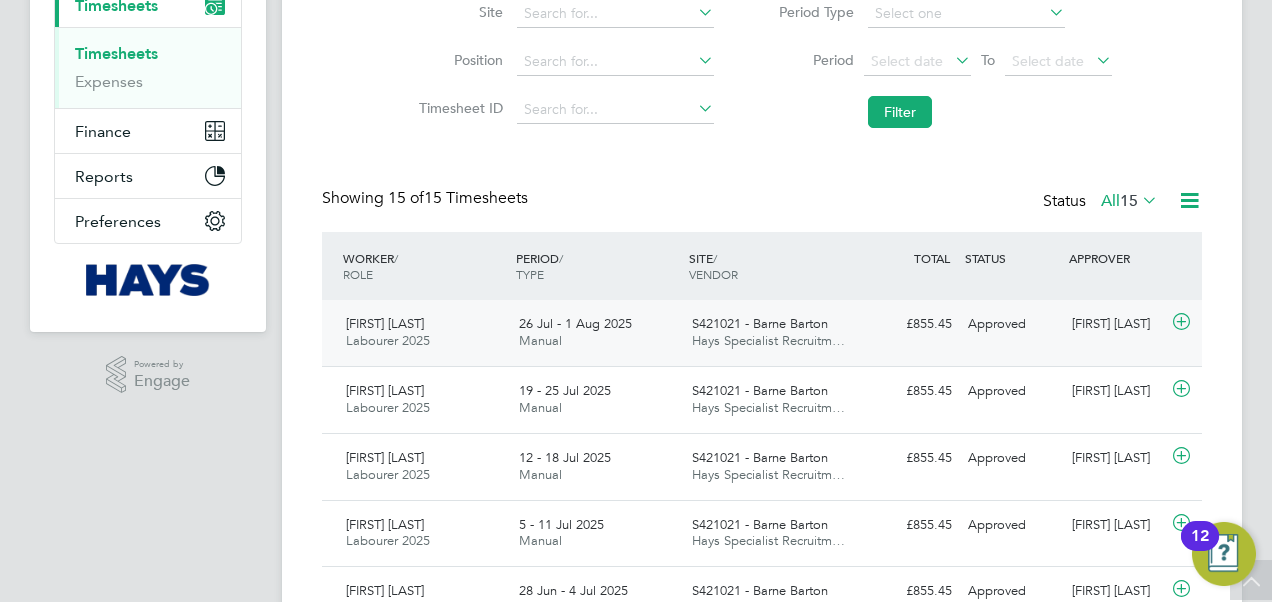 click on "S421021 - Barne Barton" 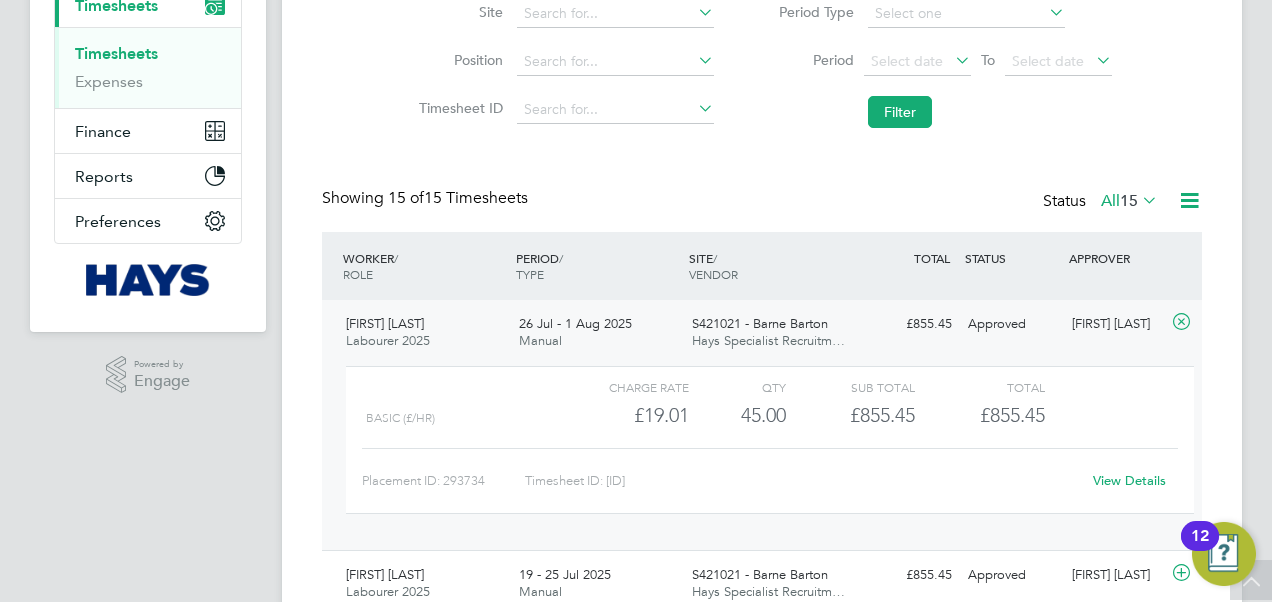 click on "View Details" 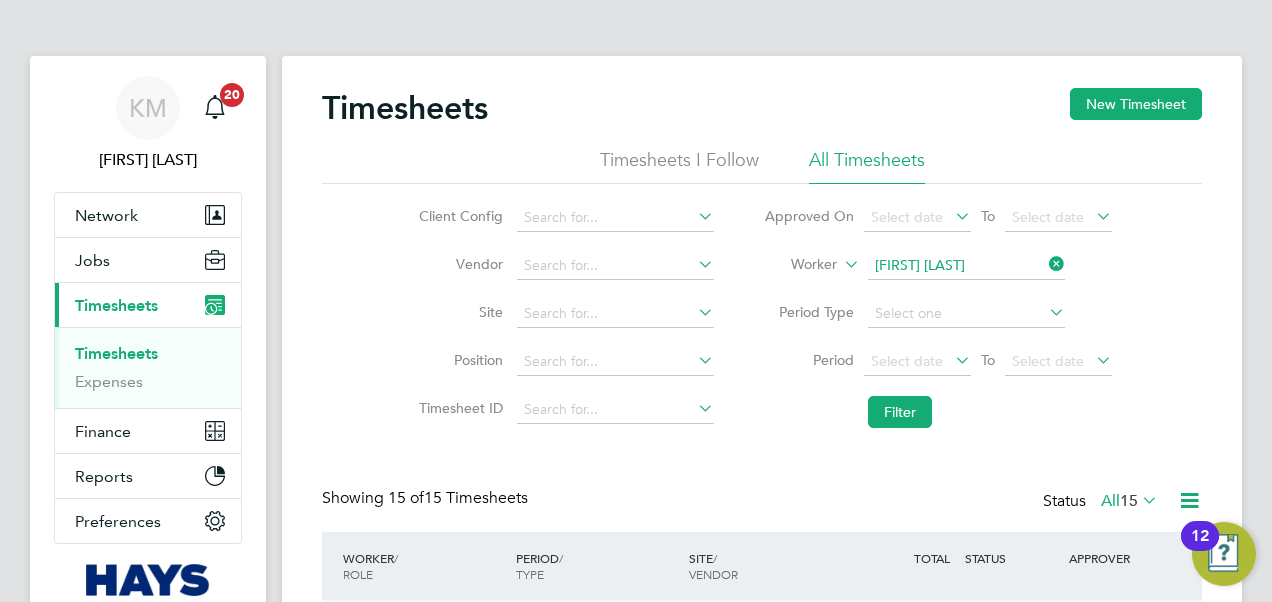 click 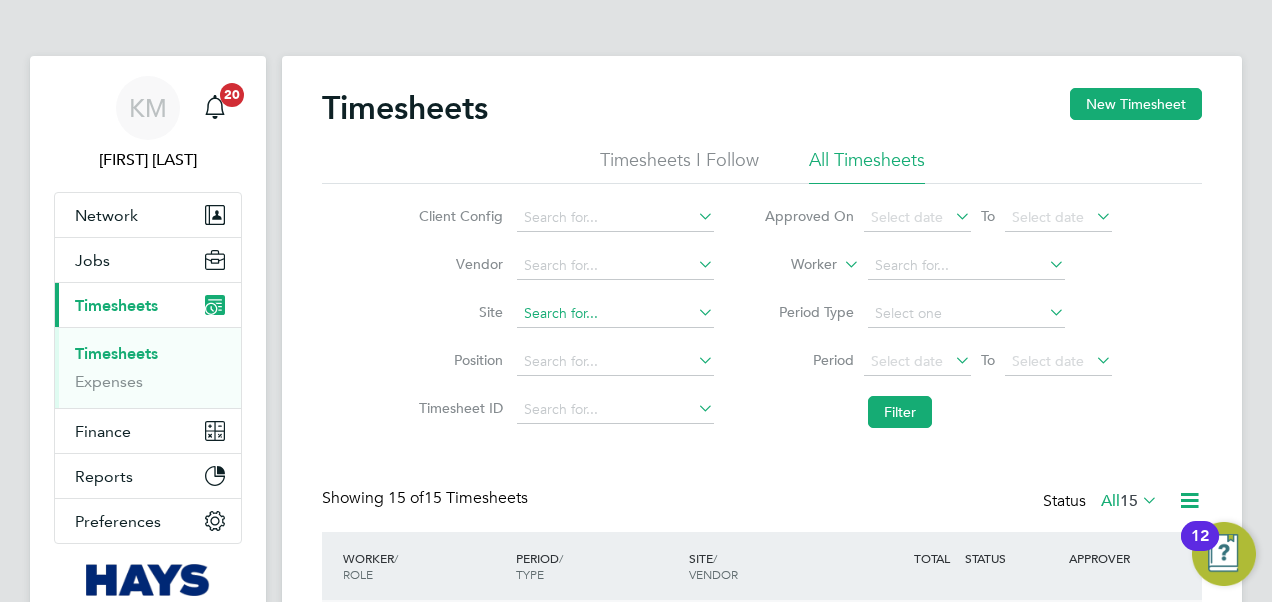 click 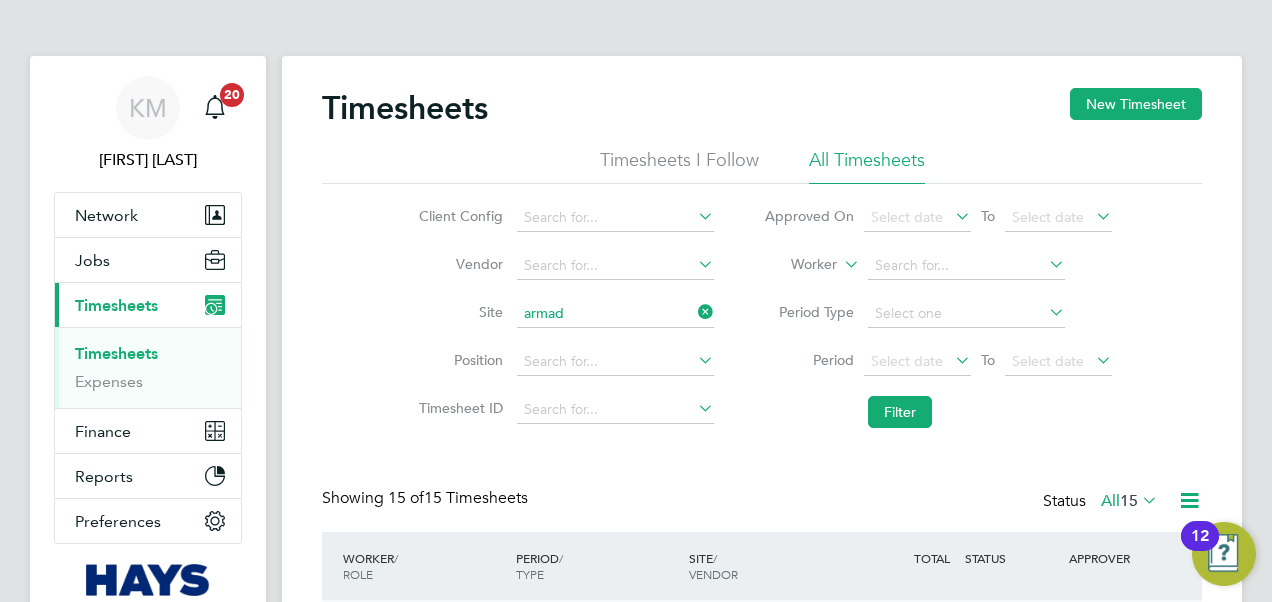 click on "Armad a Way (67CA09)" 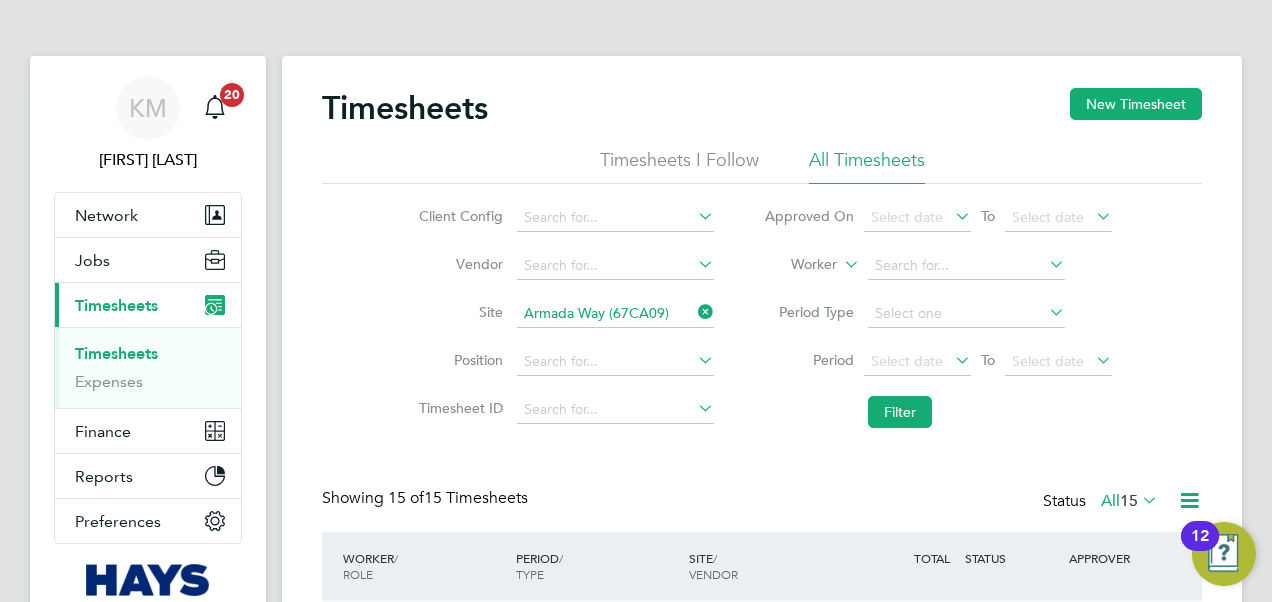 click 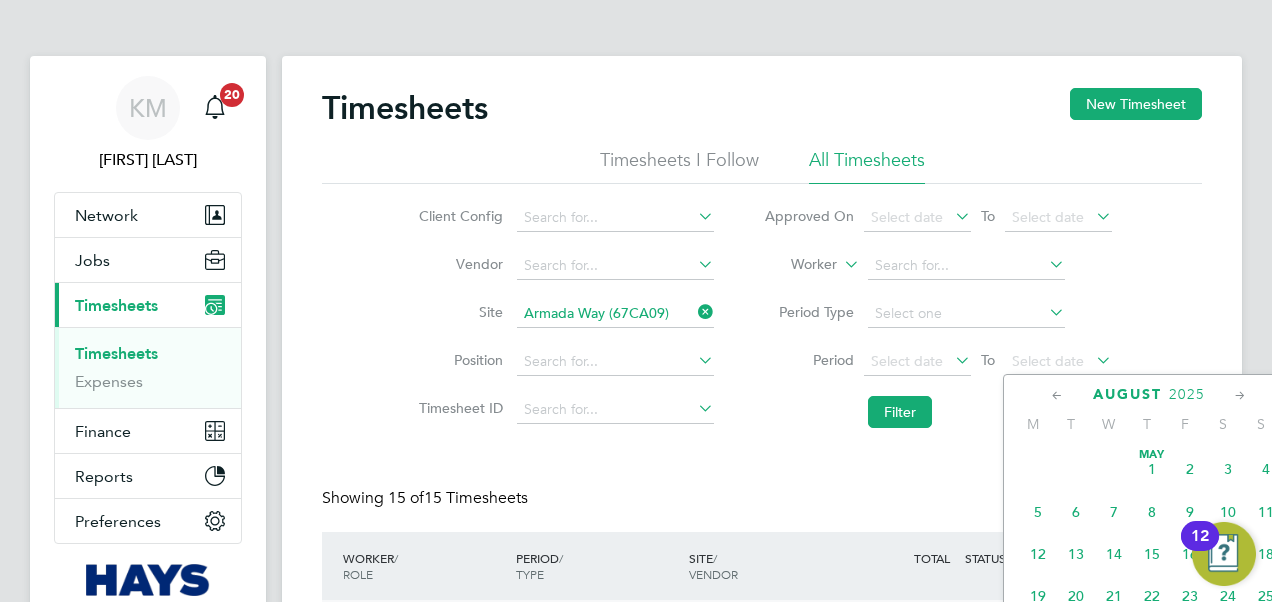 scroll, scrollTop: 644, scrollLeft: 0, axis: vertical 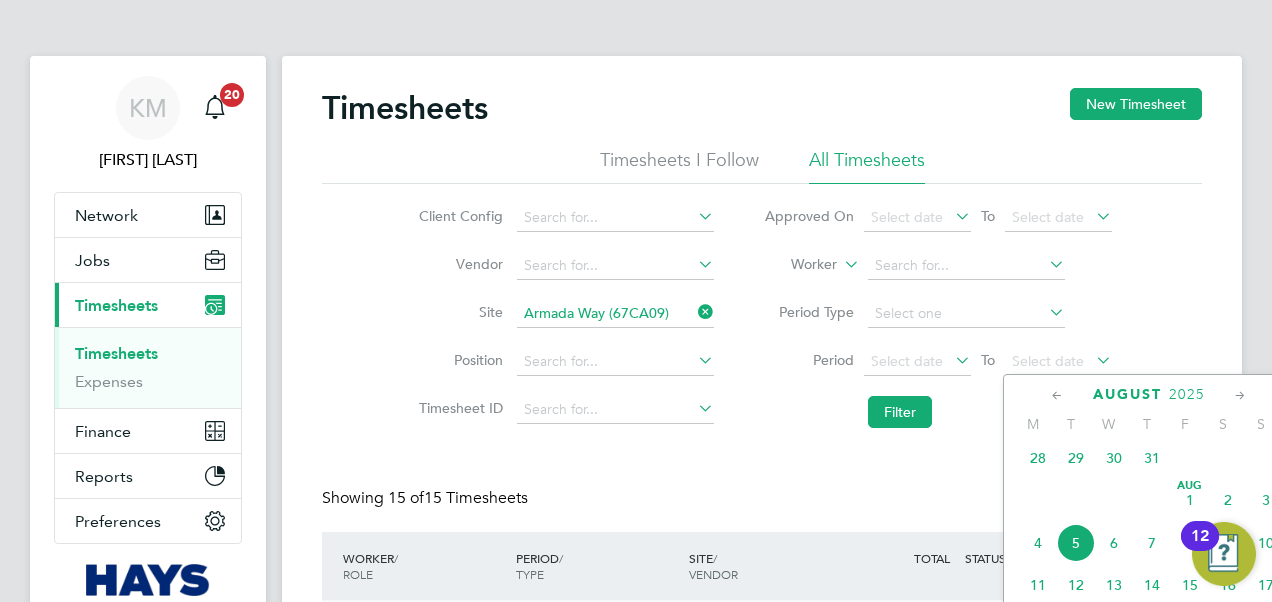 click on "Aug" 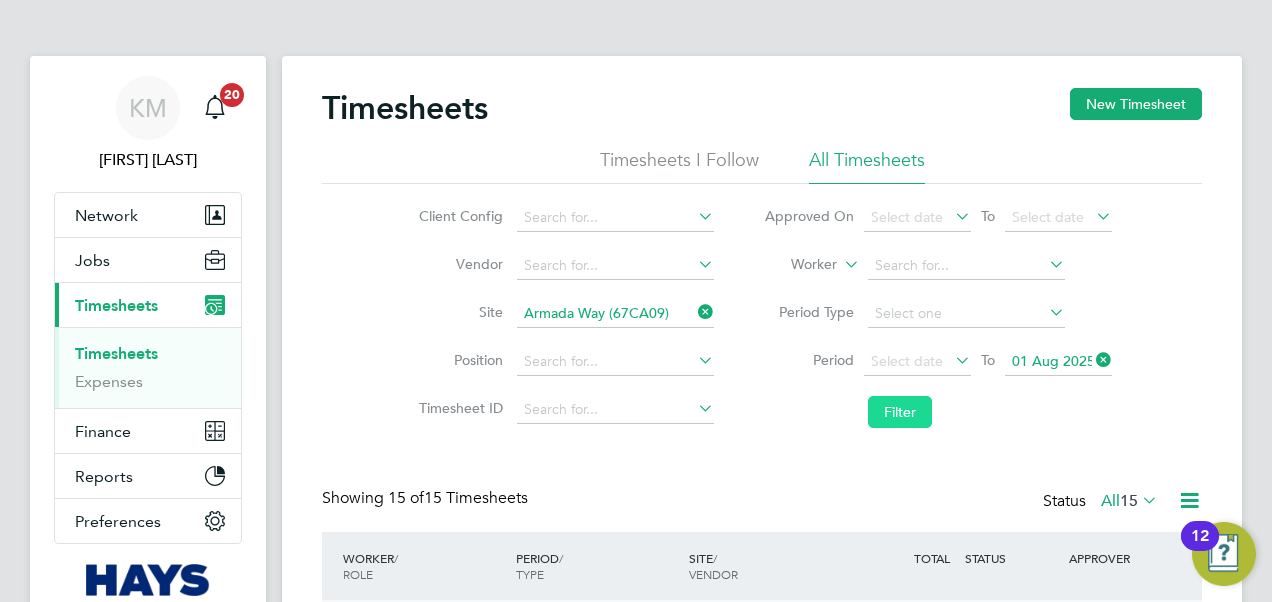 click on "Filter" 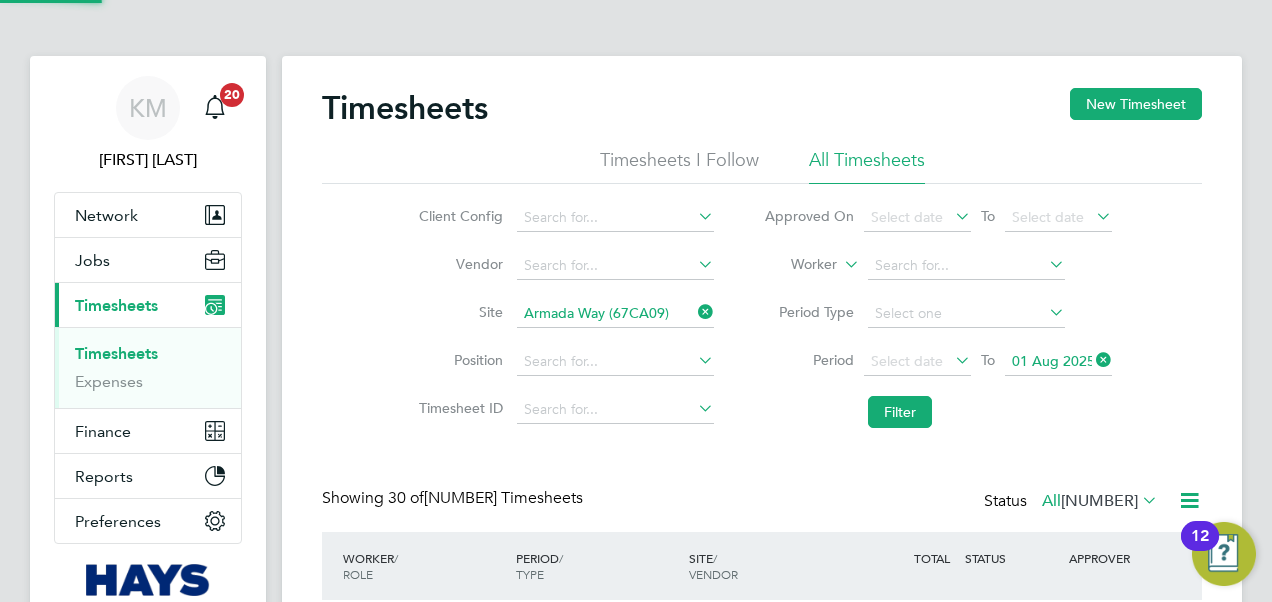 scroll, scrollTop: 10, scrollLeft: 10, axis: both 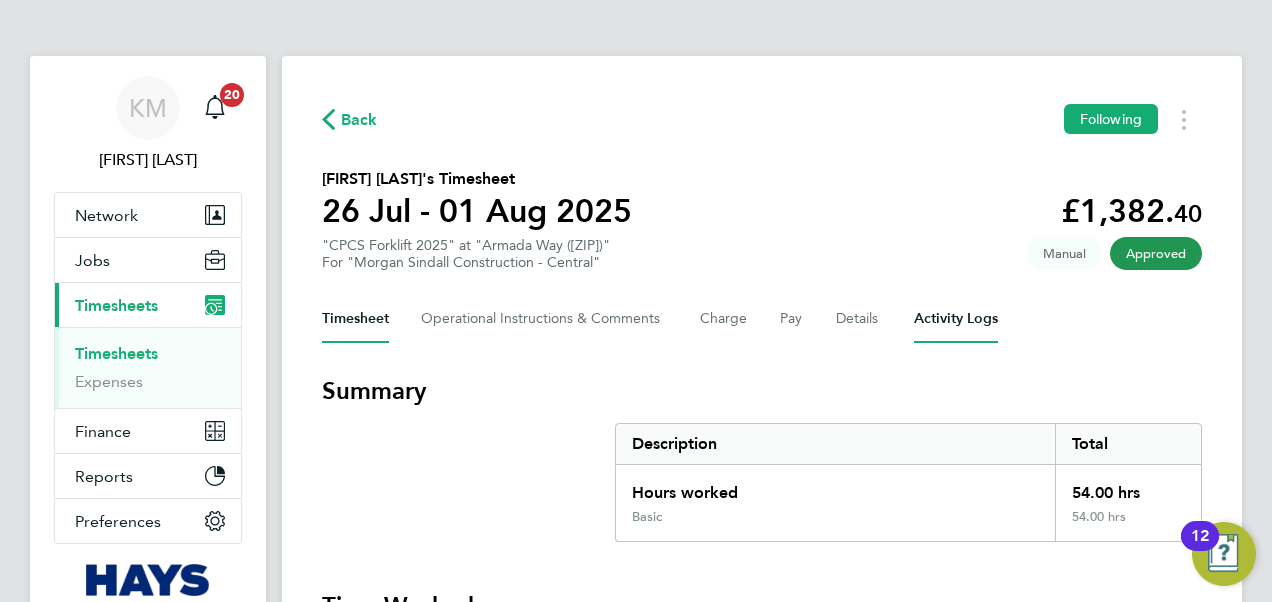 click on "Activity Logs" at bounding box center (956, 319) 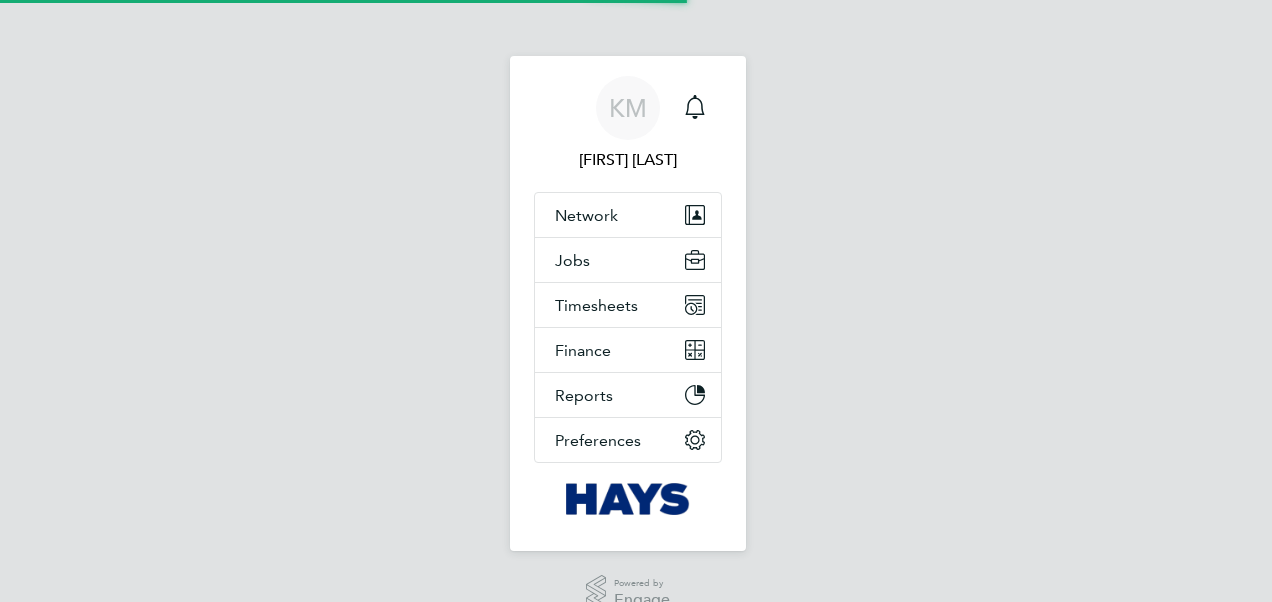 scroll, scrollTop: 0, scrollLeft: 0, axis: both 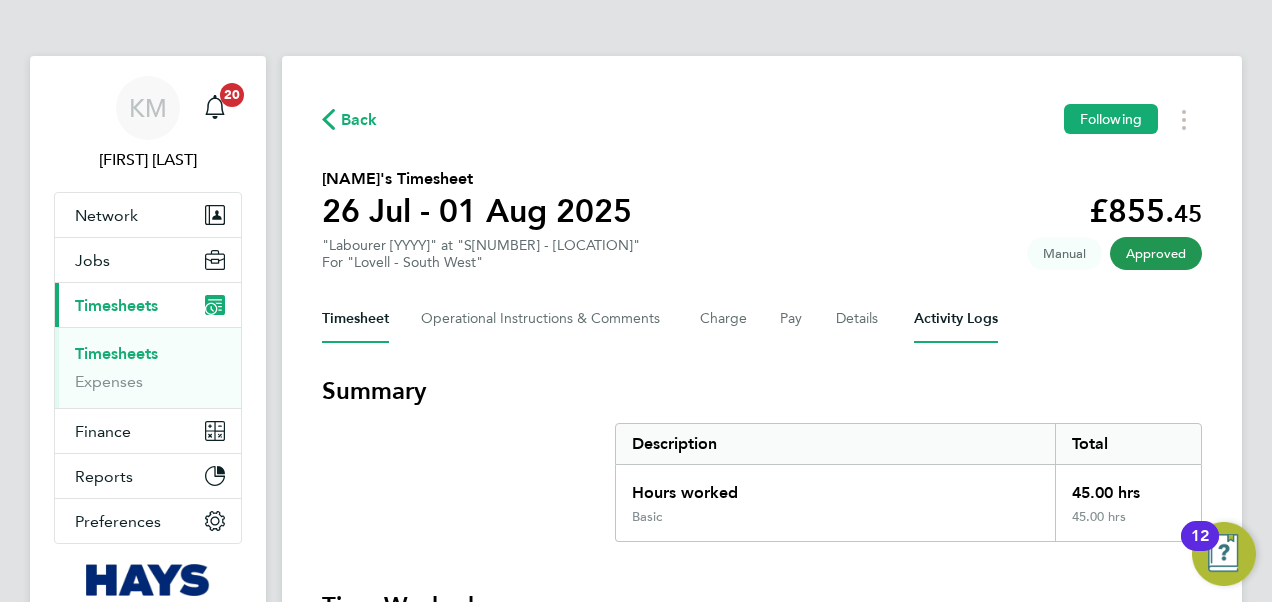 click on "Activity Logs" at bounding box center [956, 319] 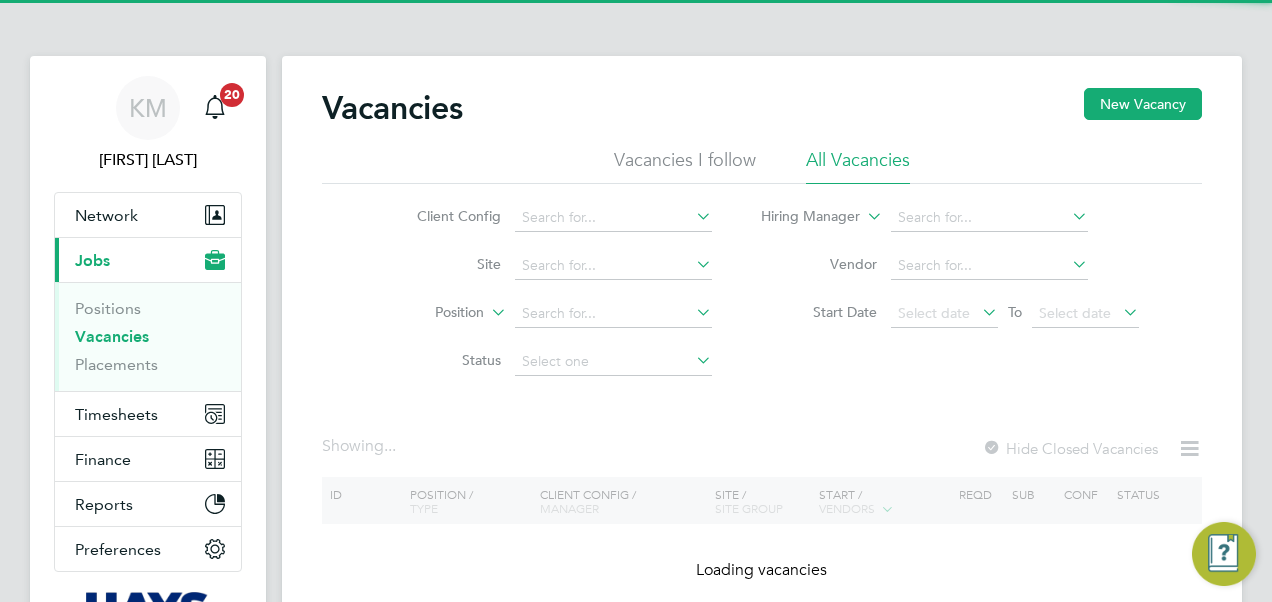 scroll, scrollTop: 0, scrollLeft: 0, axis: both 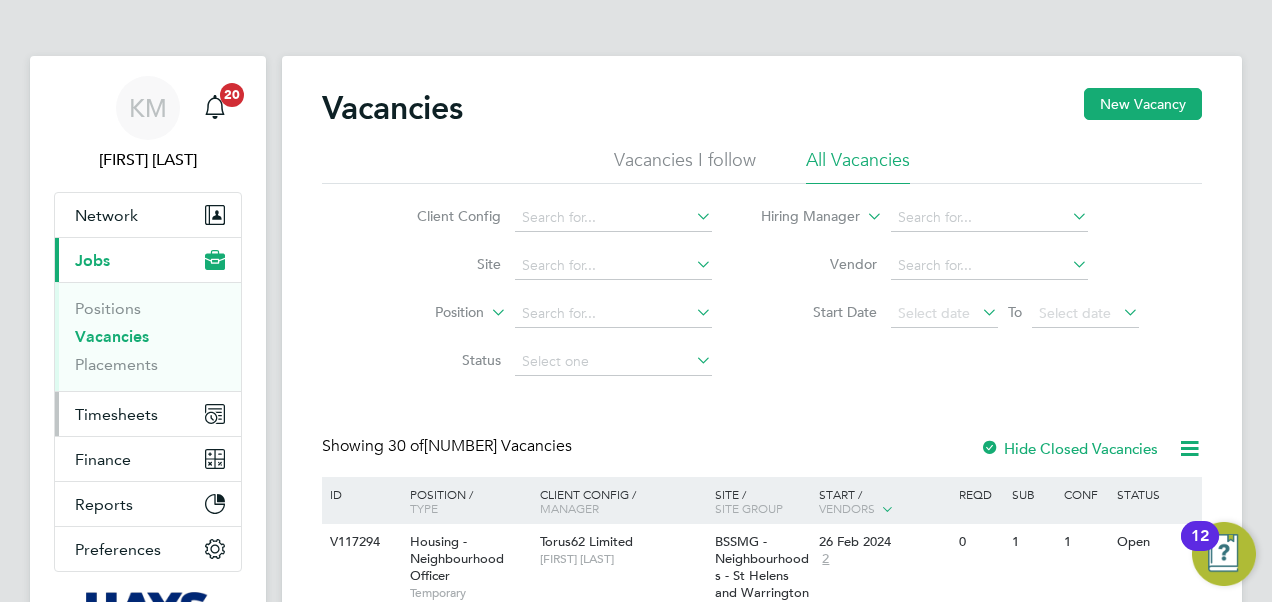 click on "Timesheets" at bounding box center [116, 414] 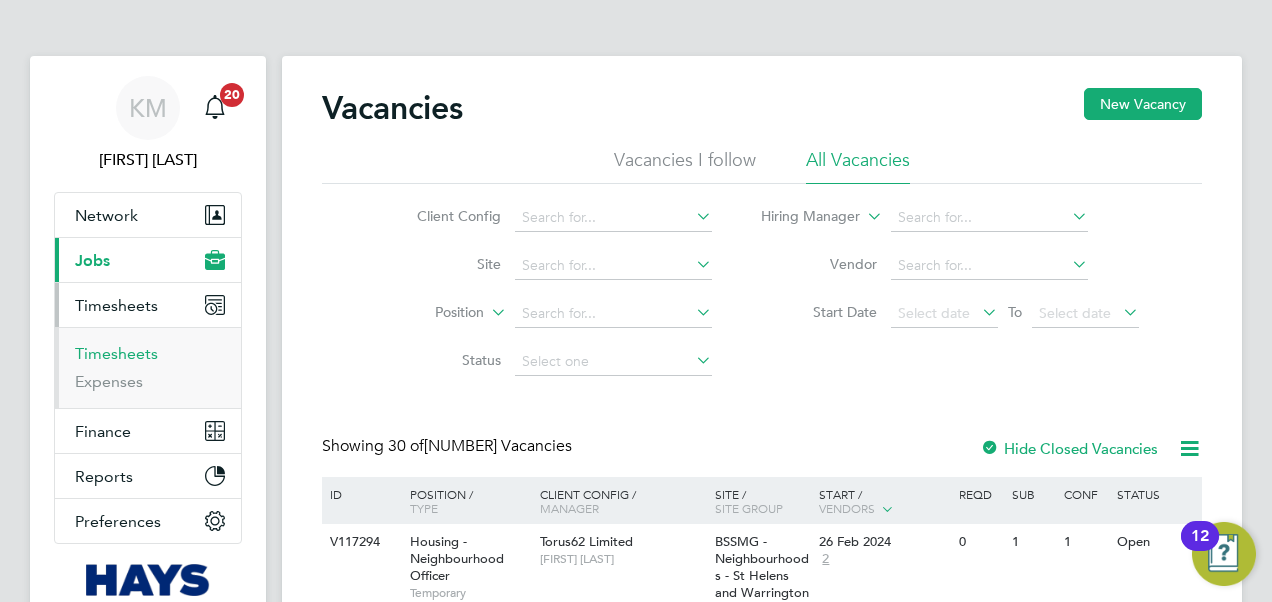 click on "Timesheets" at bounding box center [116, 353] 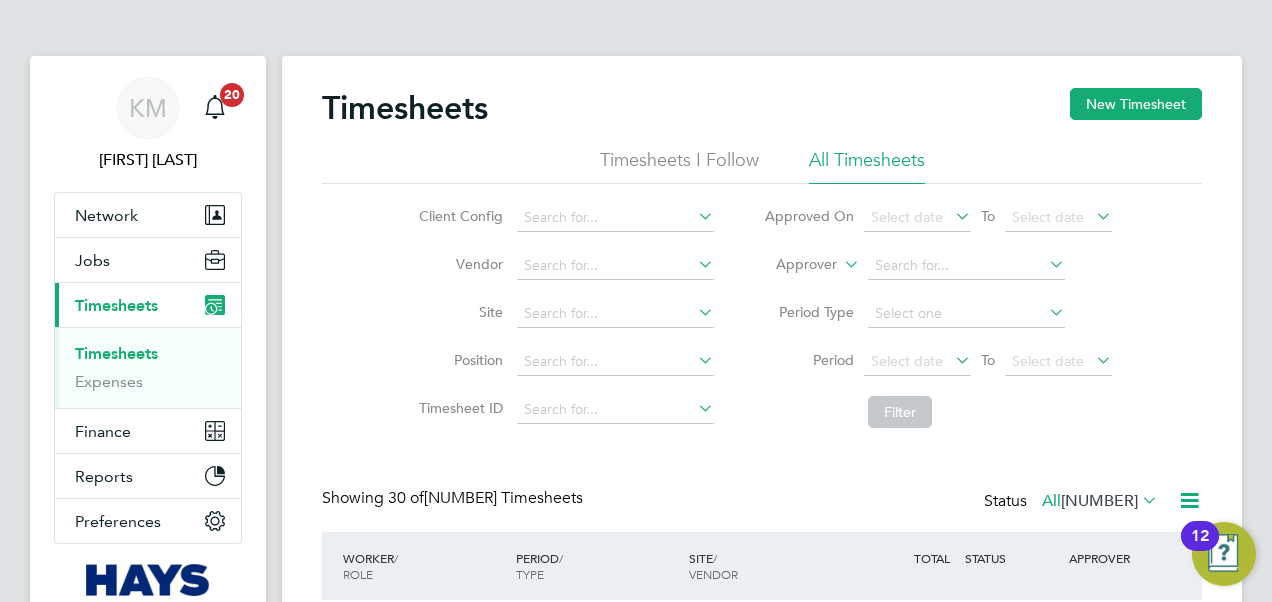 scroll, scrollTop: 10, scrollLeft: 10, axis: both 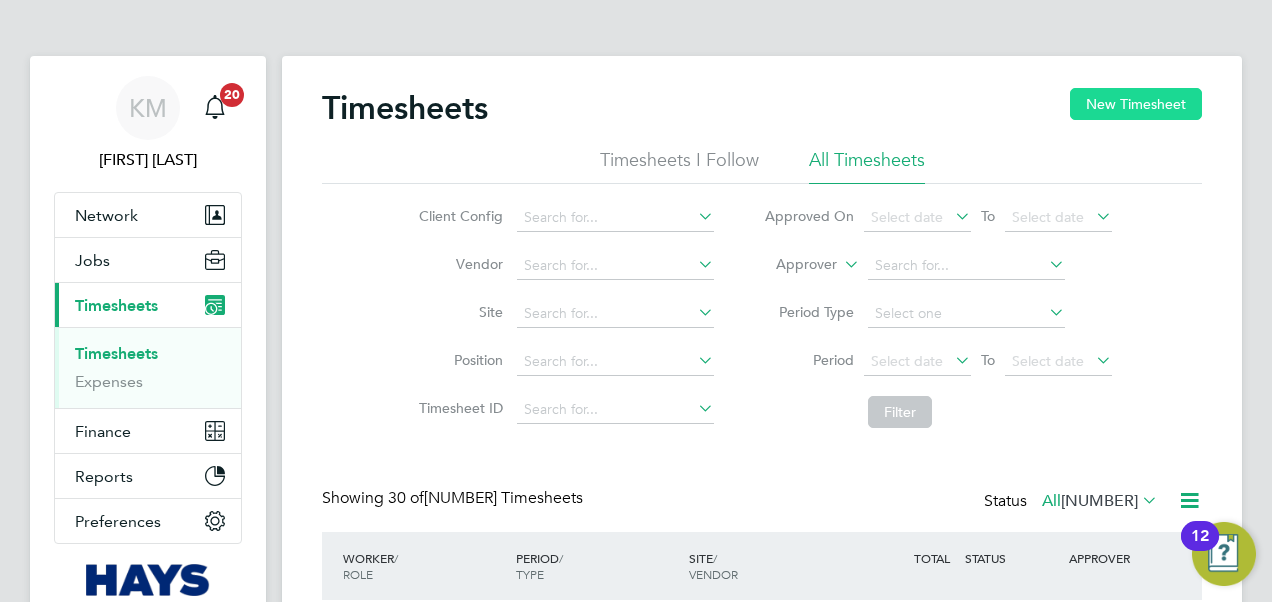 click on "New Timesheet" 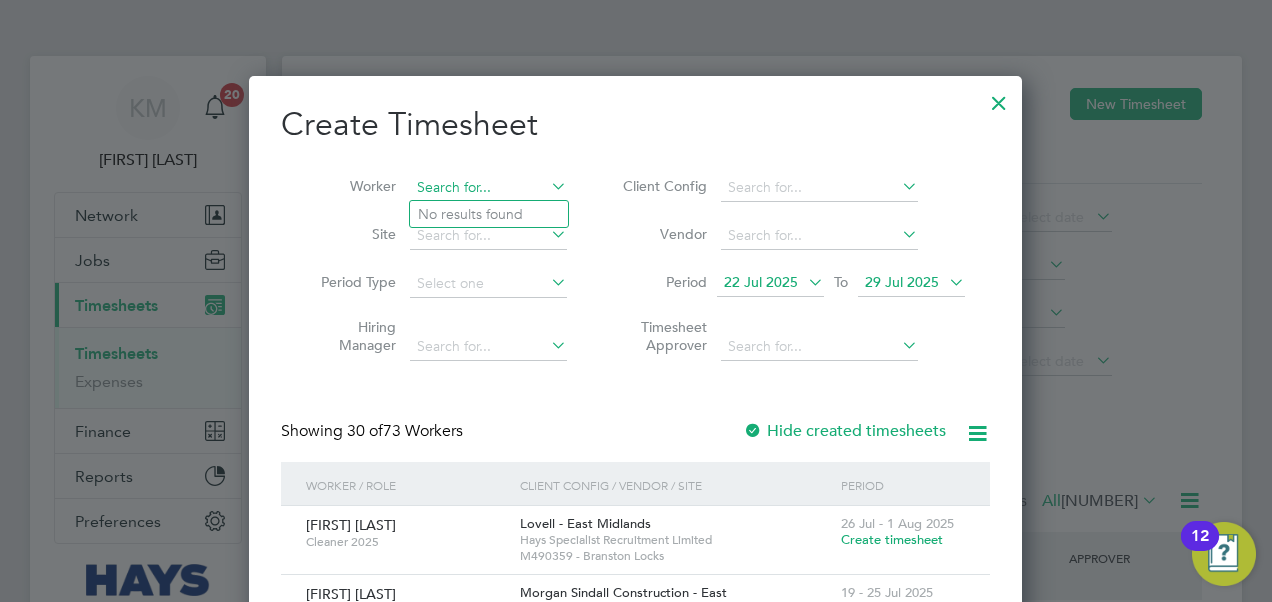 click at bounding box center (488, 188) 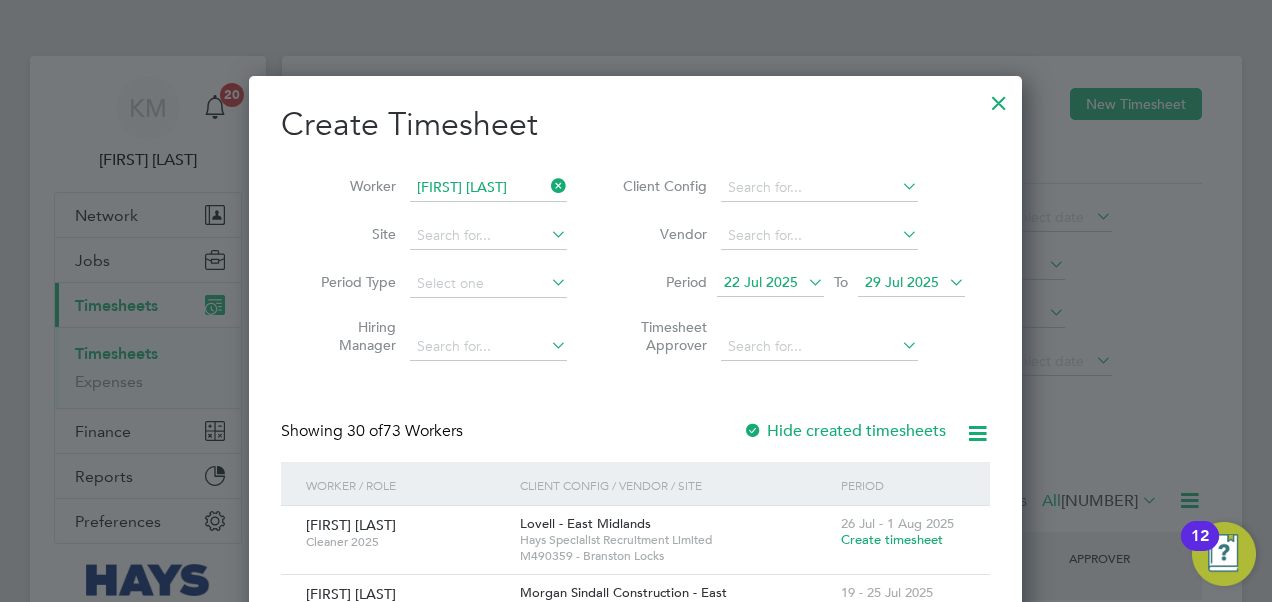 click on "Andre" 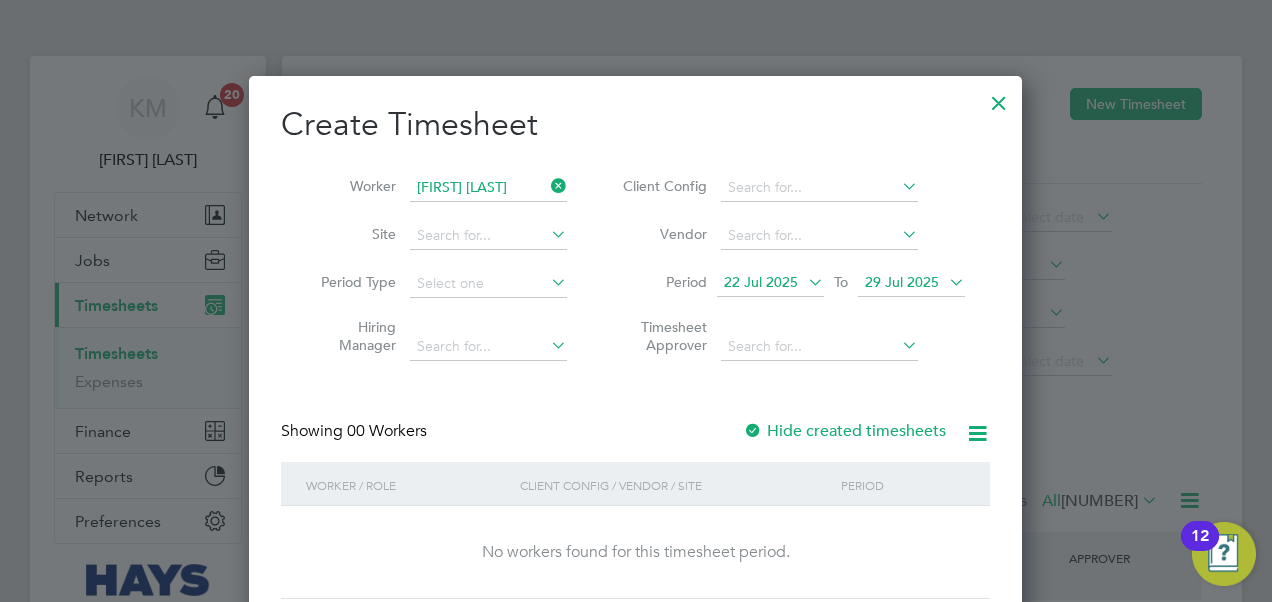 click on "22 Jul 2025" at bounding box center [761, 282] 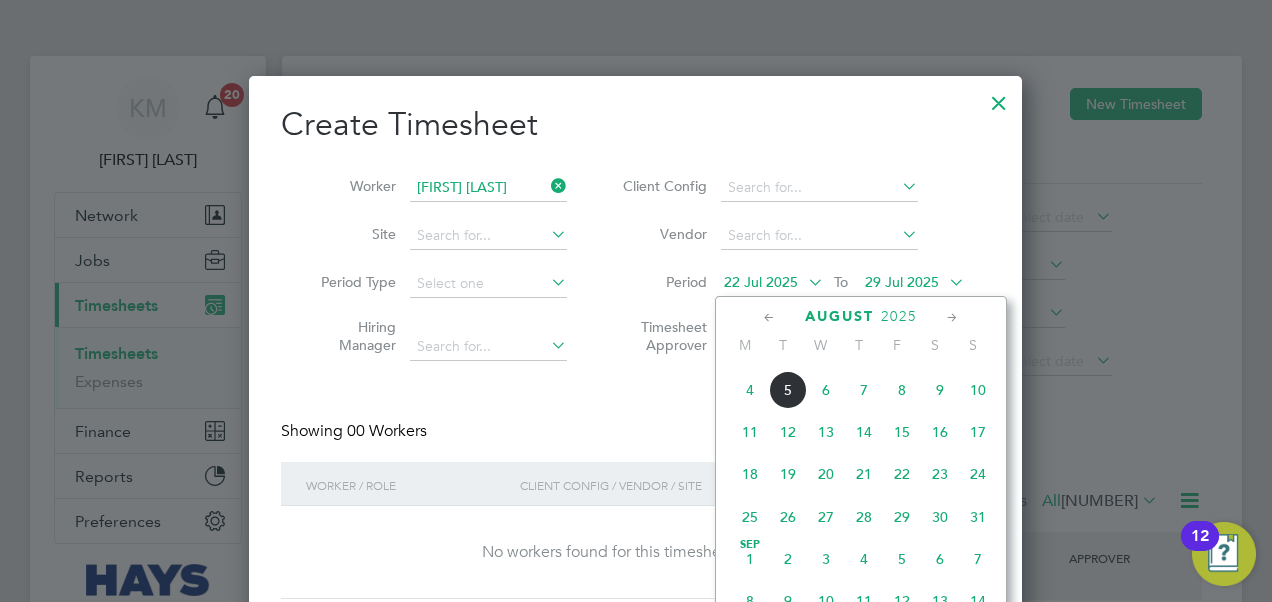 click on "11" 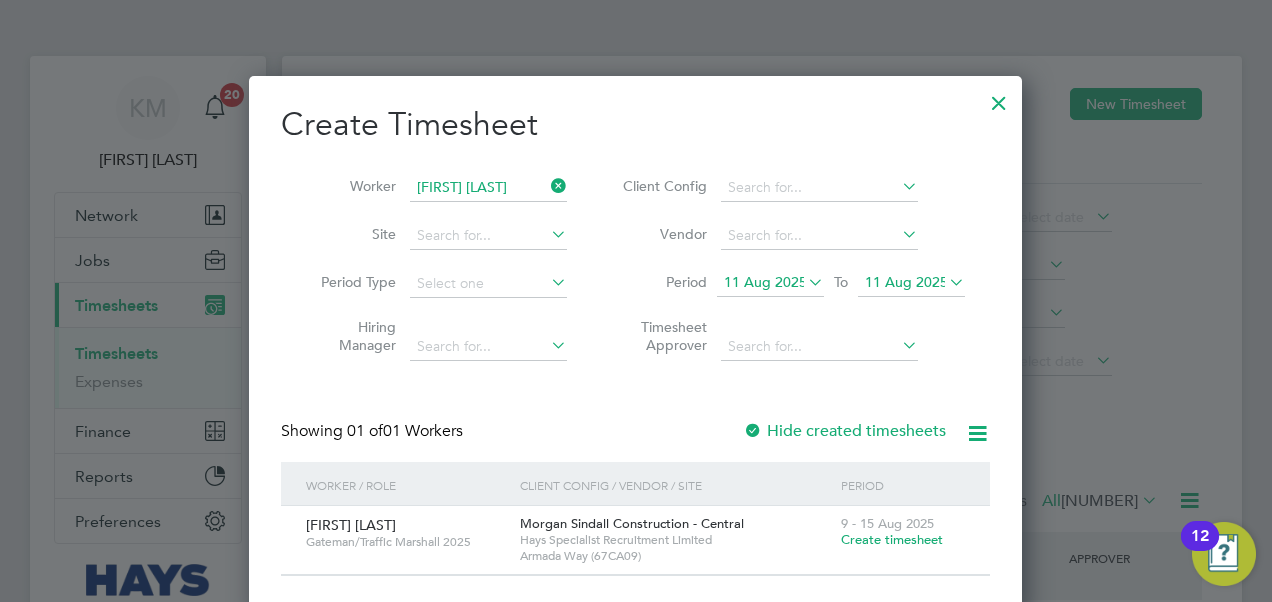 click at bounding box center (945, 282) 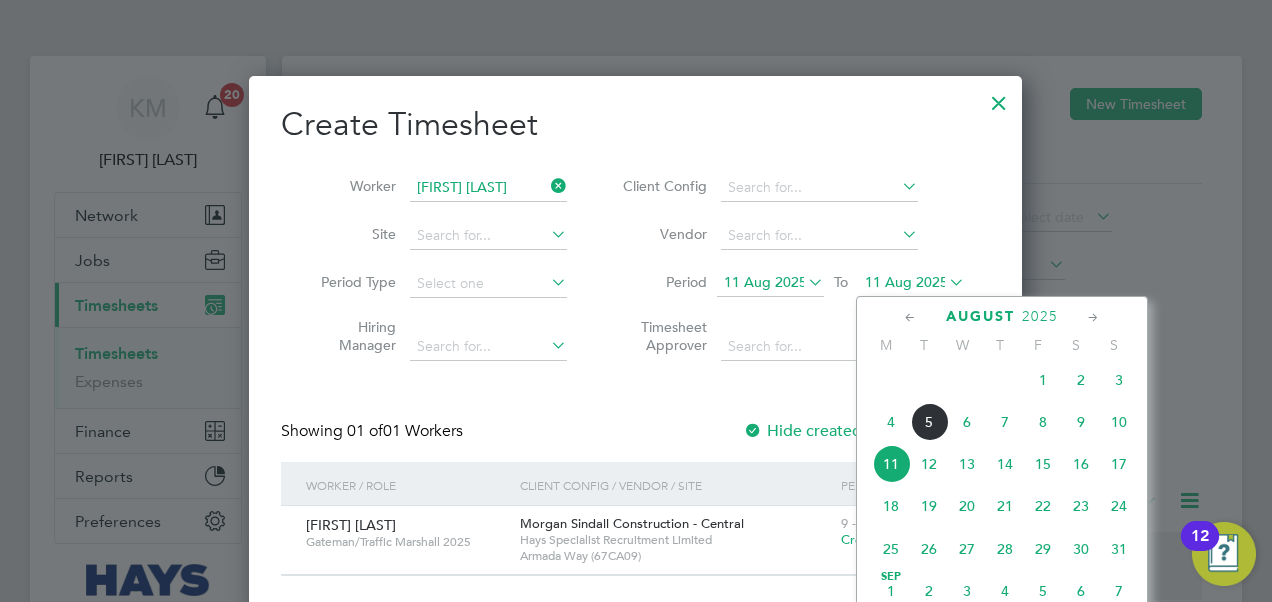 click on "15" 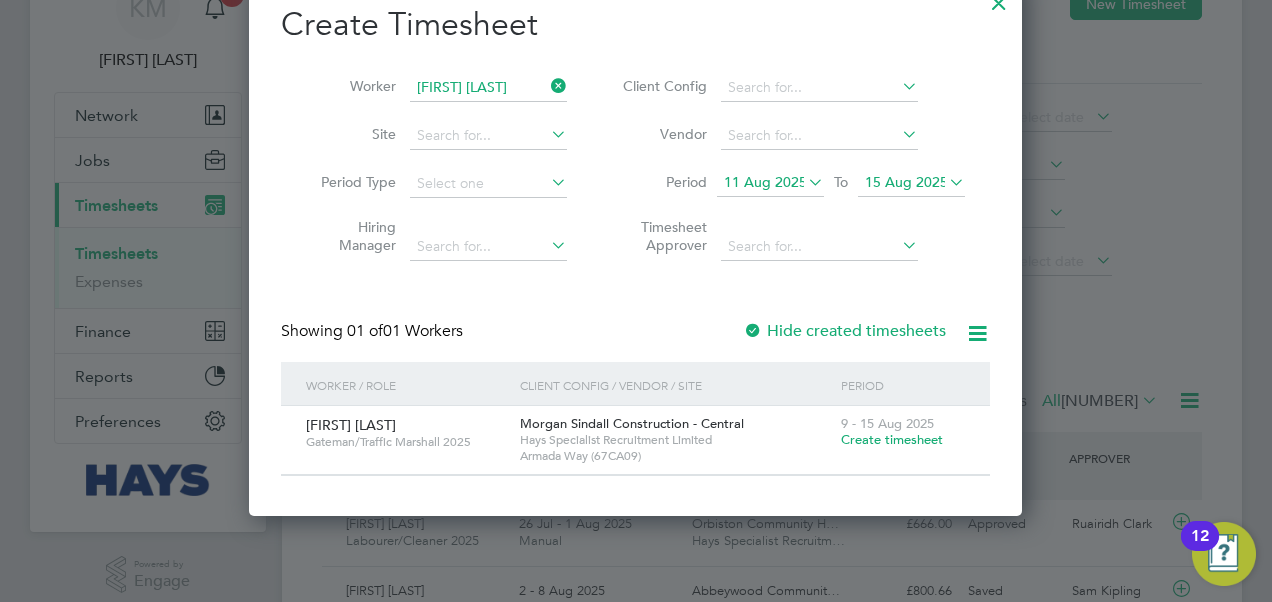 click at bounding box center [999, -2] 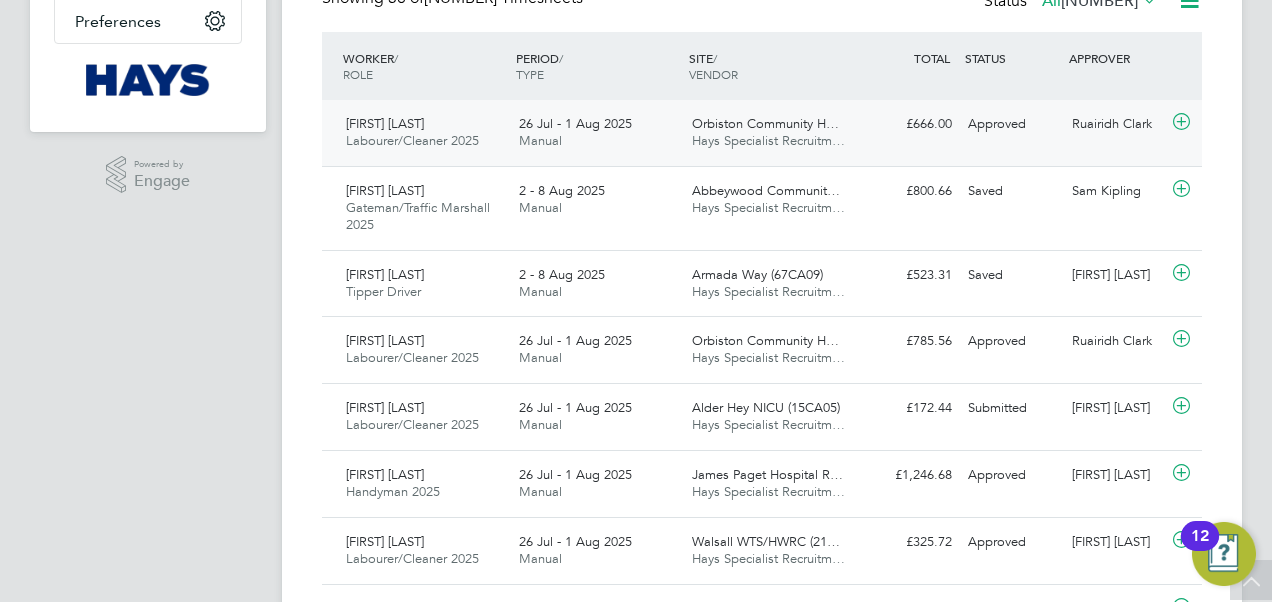click on "26 Jul - 1 Aug 2025" 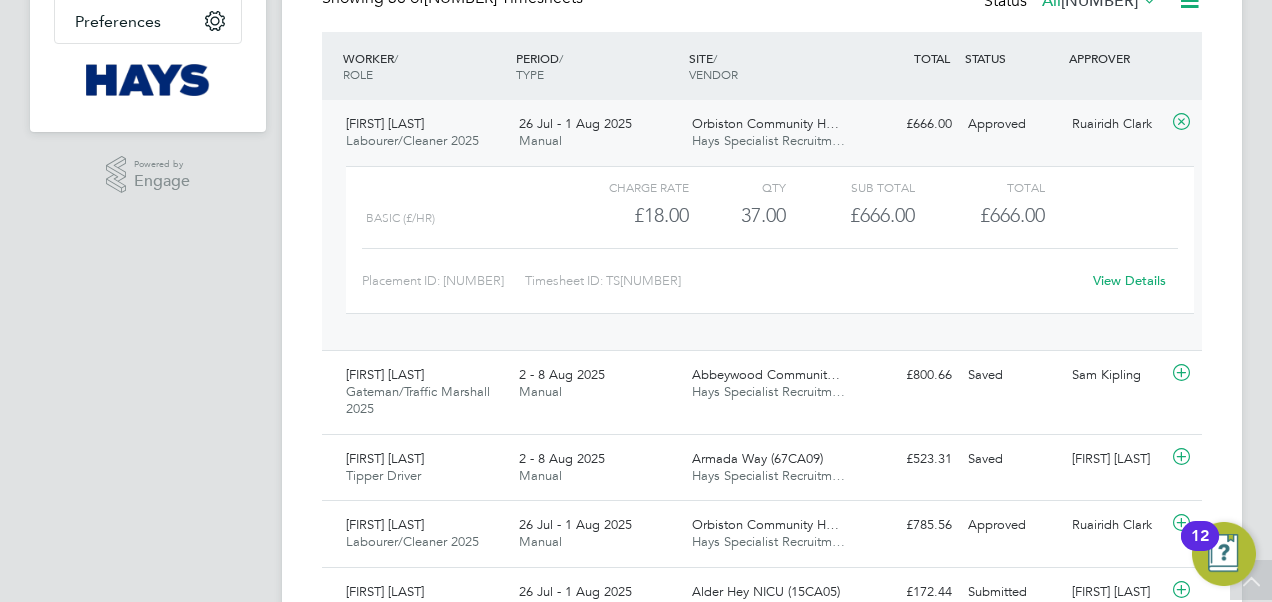 click on "View Details" 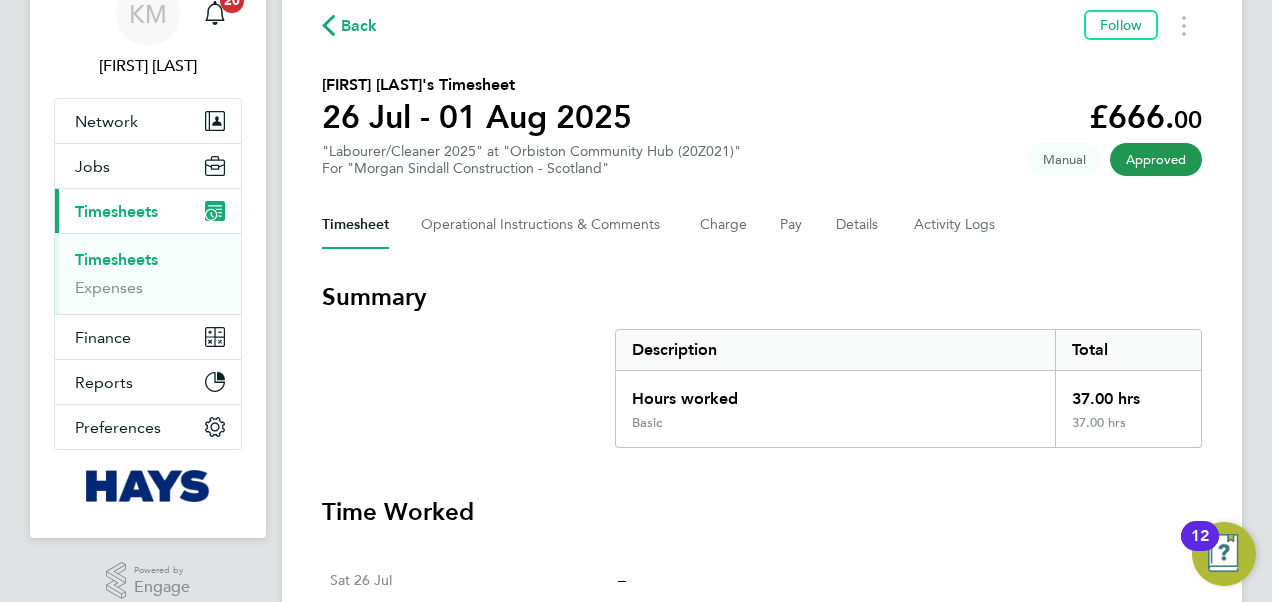 scroll, scrollTop: 0, scrollLeft: 0, axis: both 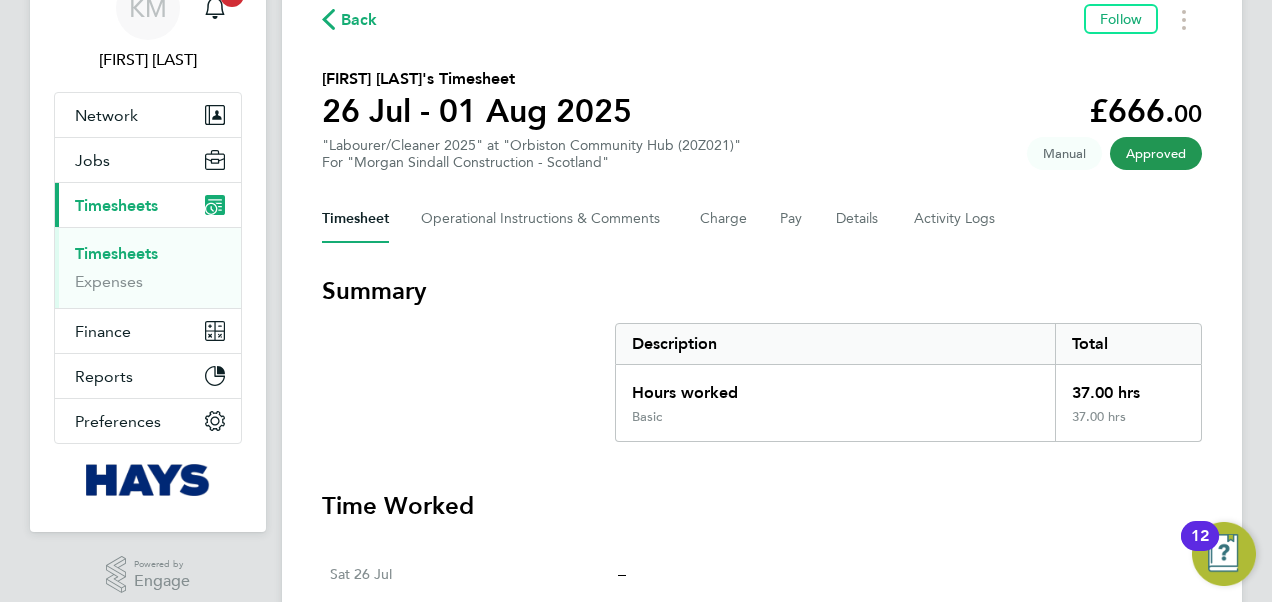 drag, startPoint x: 1072, startPoint y: 392, endPoint x: 1144, endPoint y: 385, distance: 72.33948 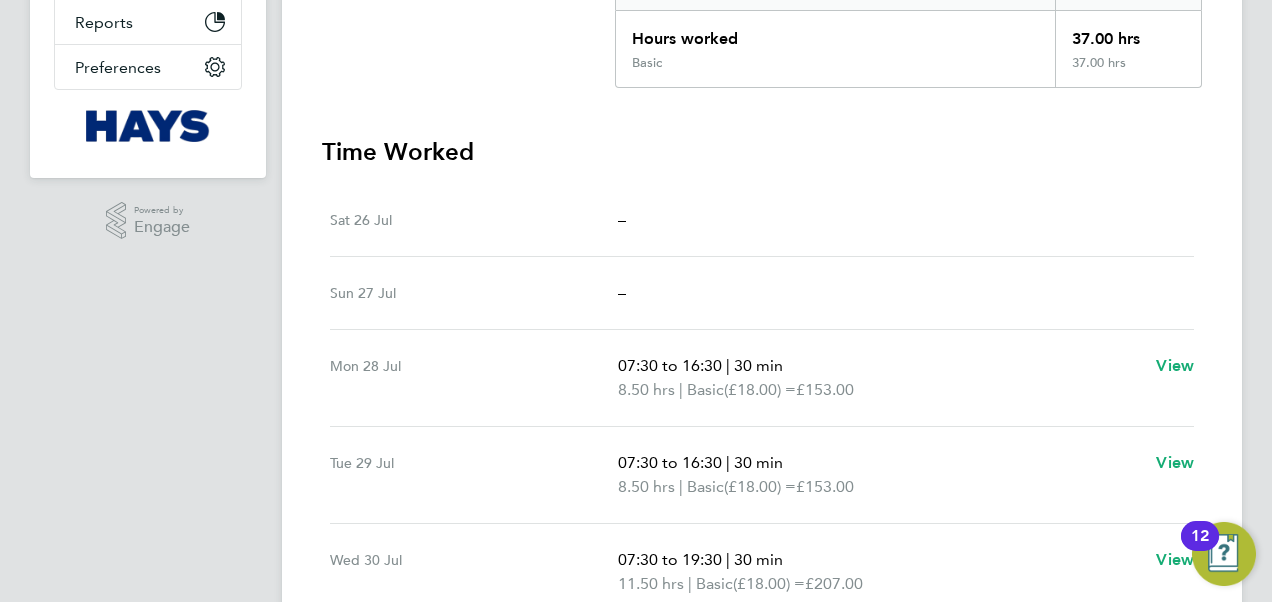 scroll, scrollTop: 600, scrollLeft: 0, axis: vertical 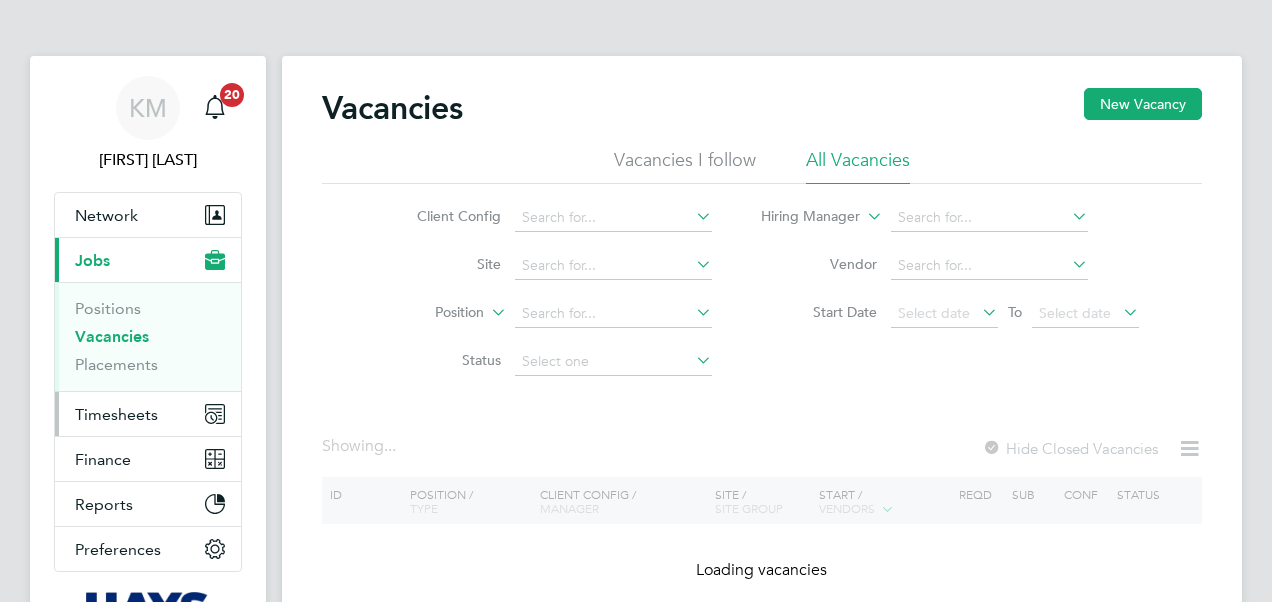 click on "Timesheets" at bounding box center [116, 414] 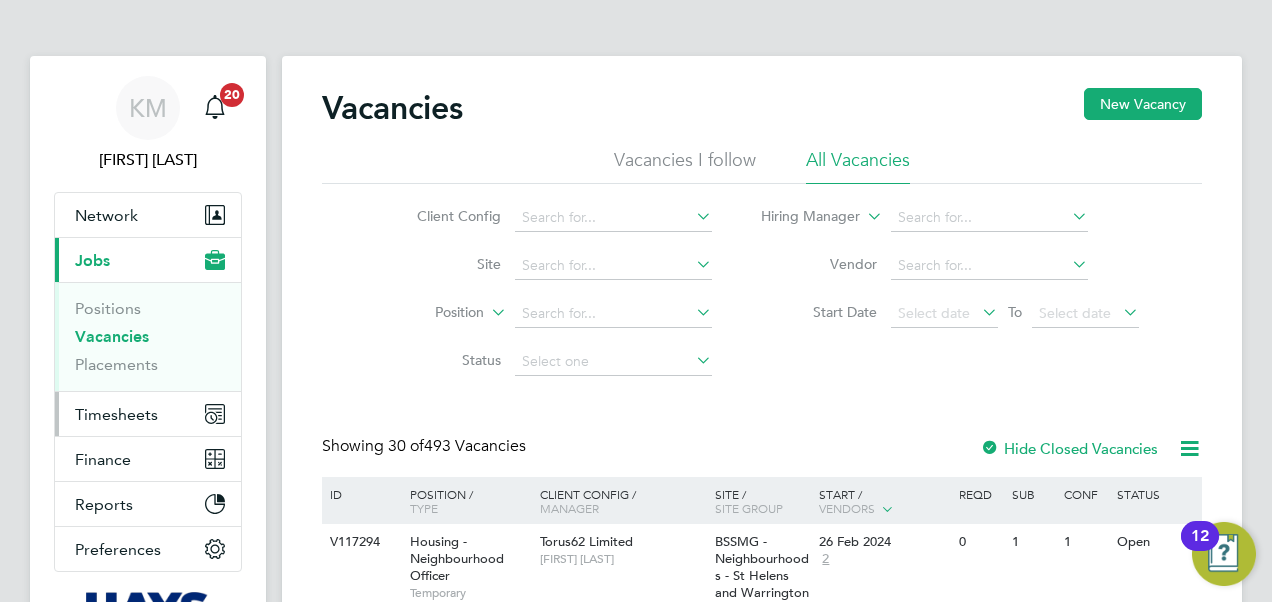click on "Timesheets" at bounding box center (116, 414) 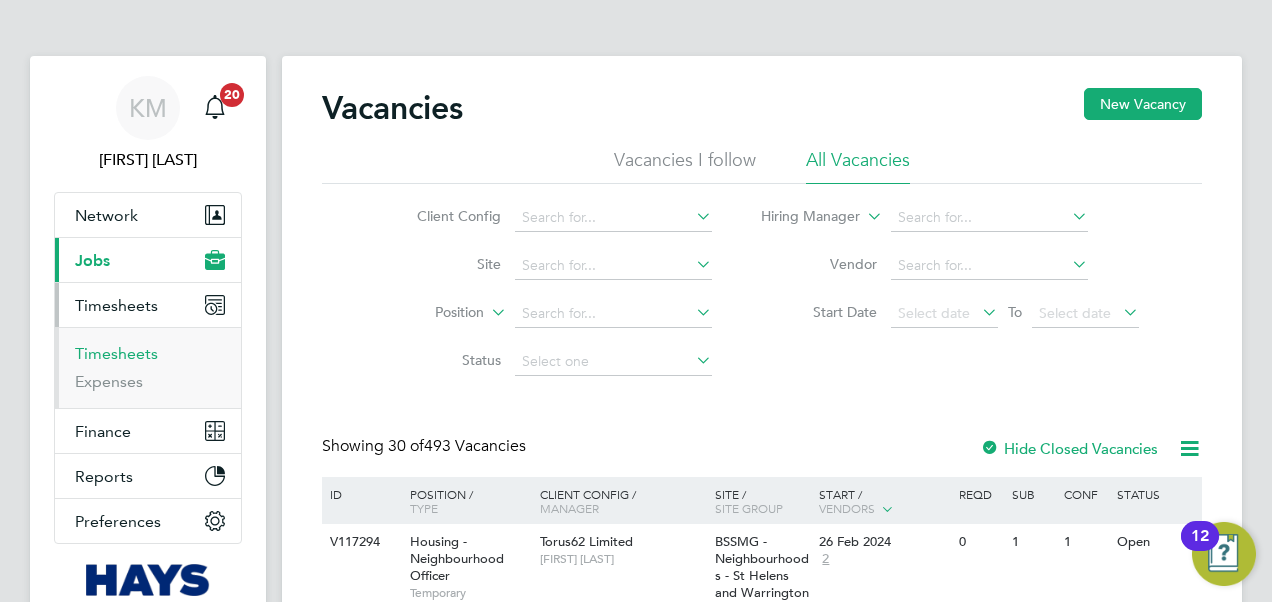 click on "Timesheets" at bounding box center (116, 353) 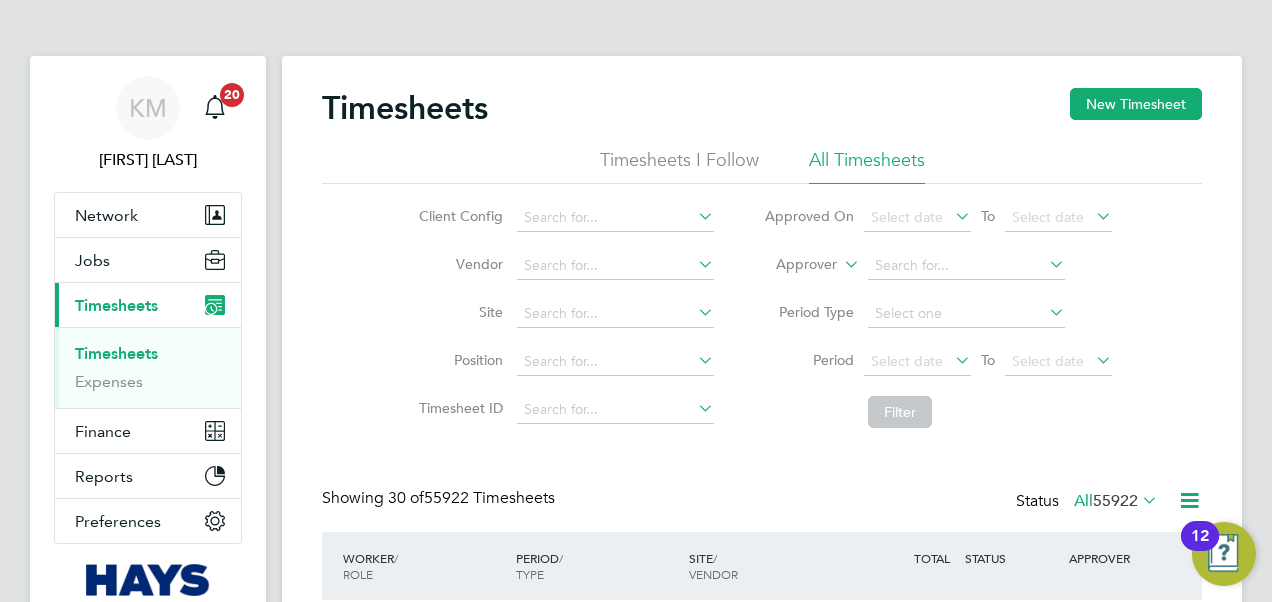 scroll, scrollTop: 10, scrollLeft: 10, axis: both 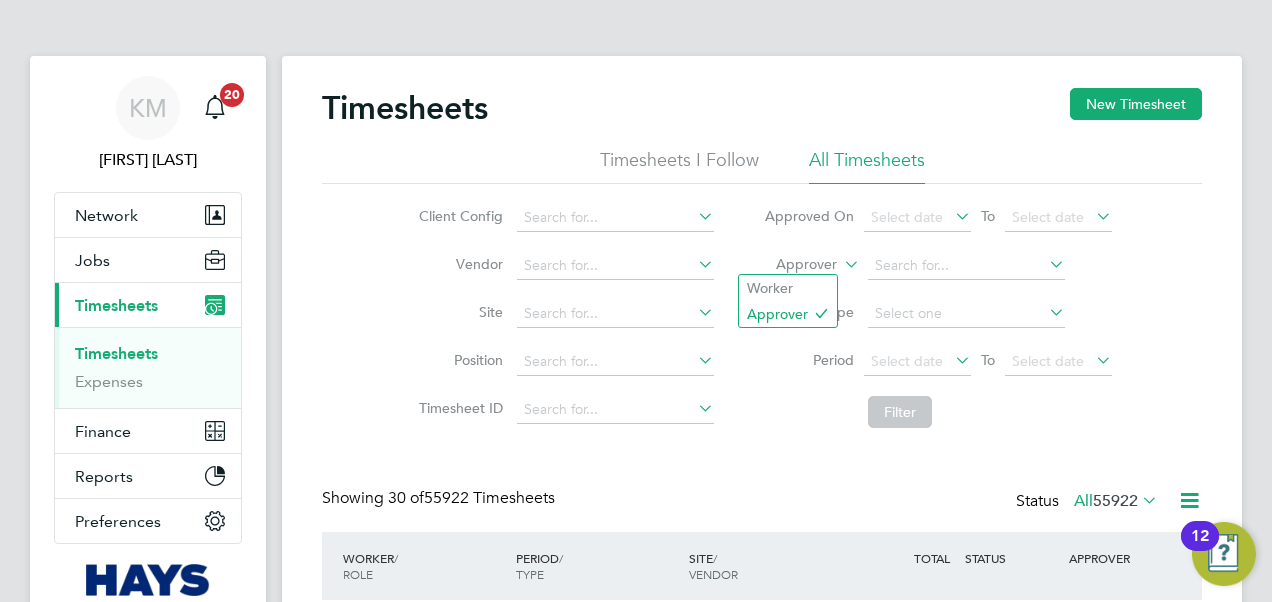 click 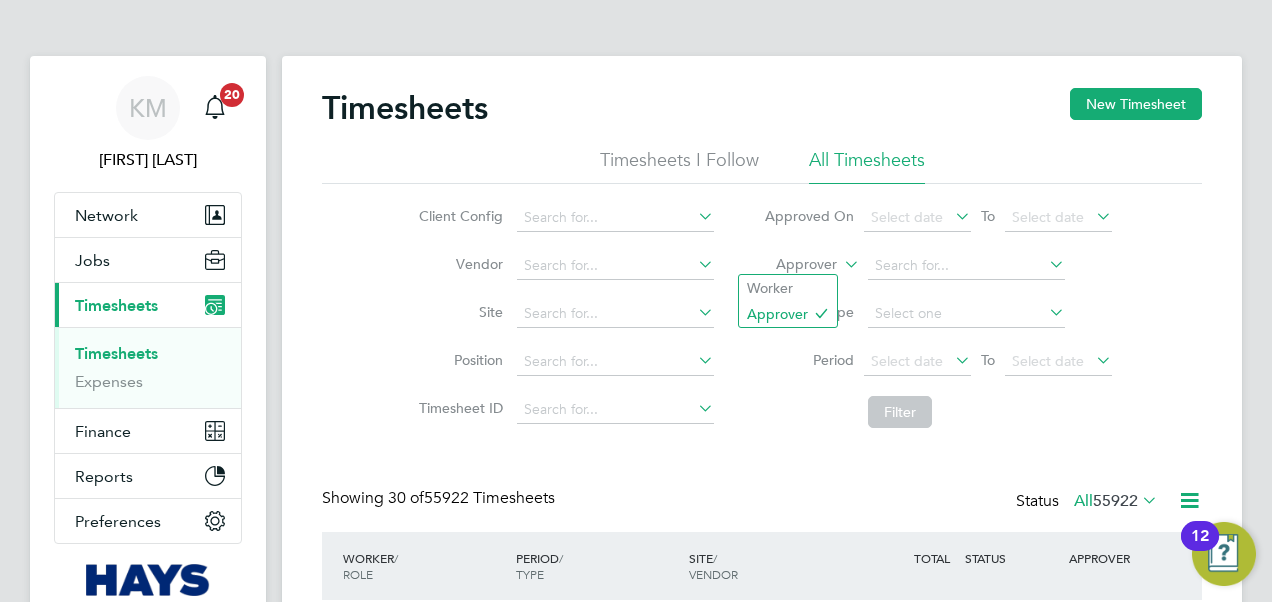 drag, startPoint x: 822, startPoint y: 286, endPoint x: 837, endPoint y: 280, distance: 16.155495 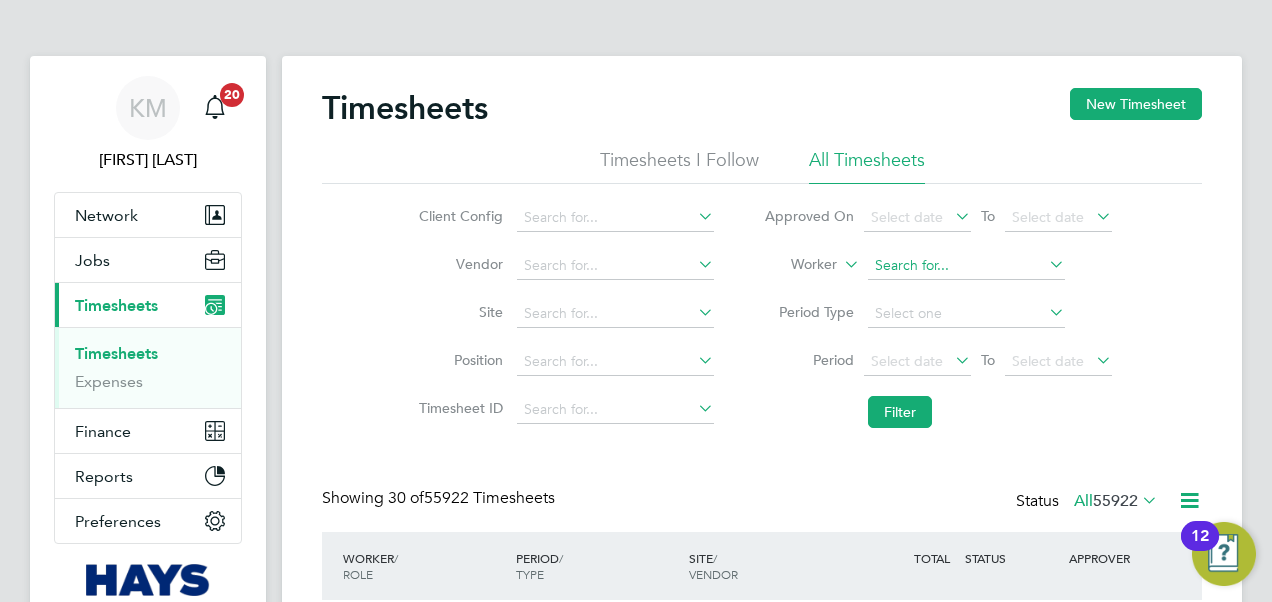 click 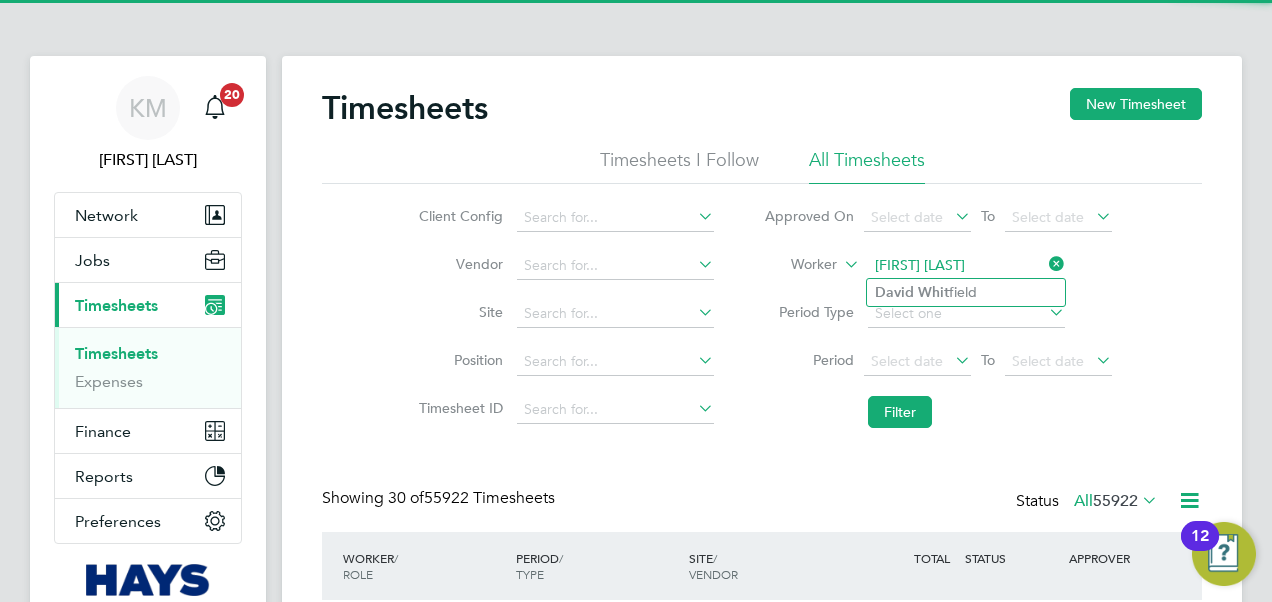 type on "DAVID WHIT" 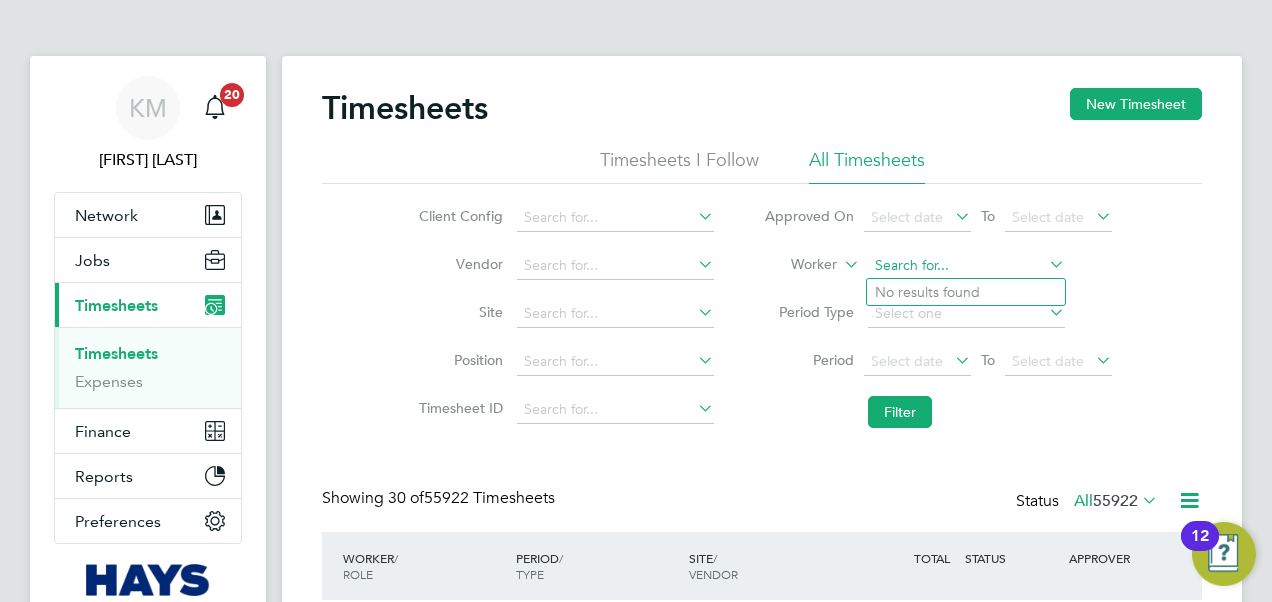 click 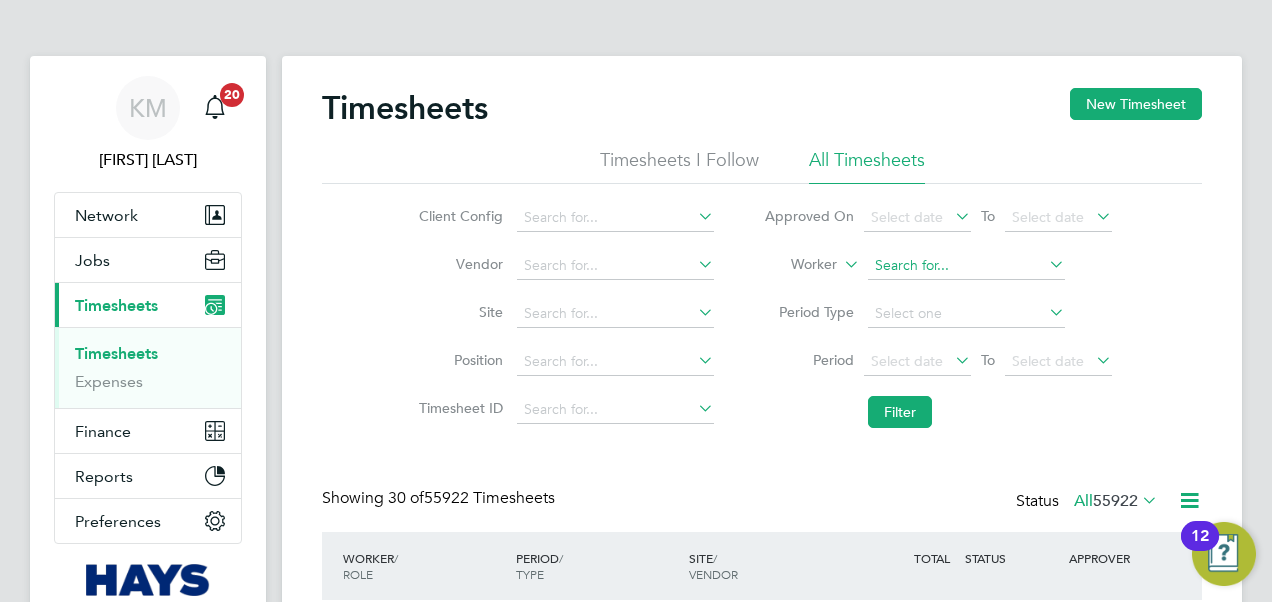 click 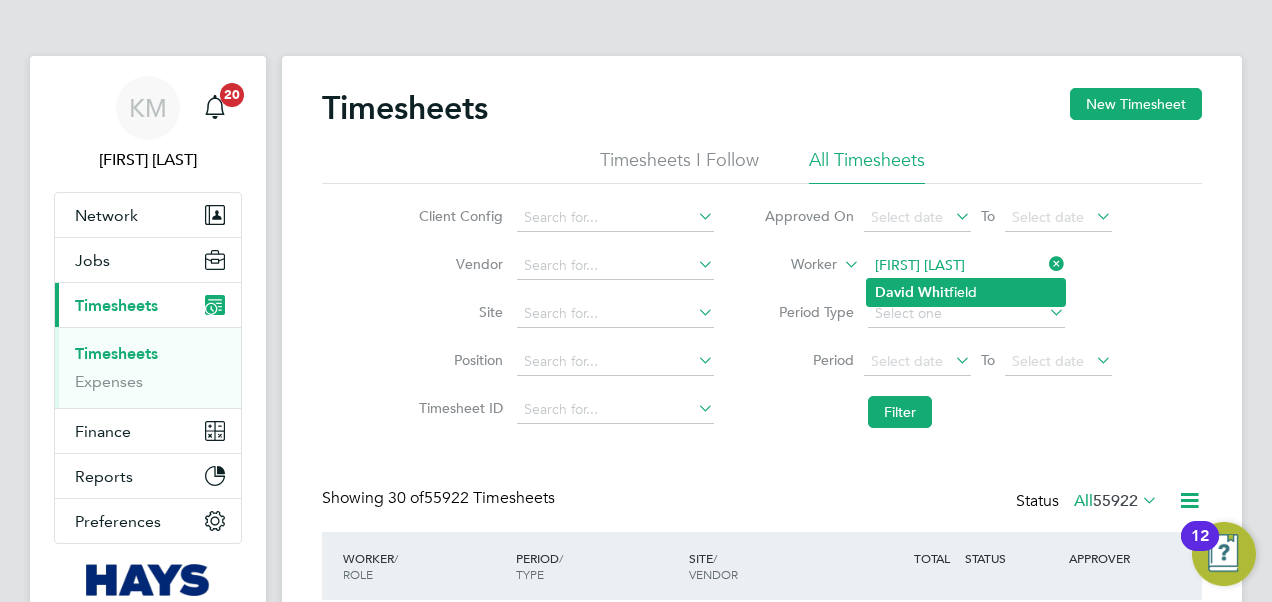 click on "Whit" 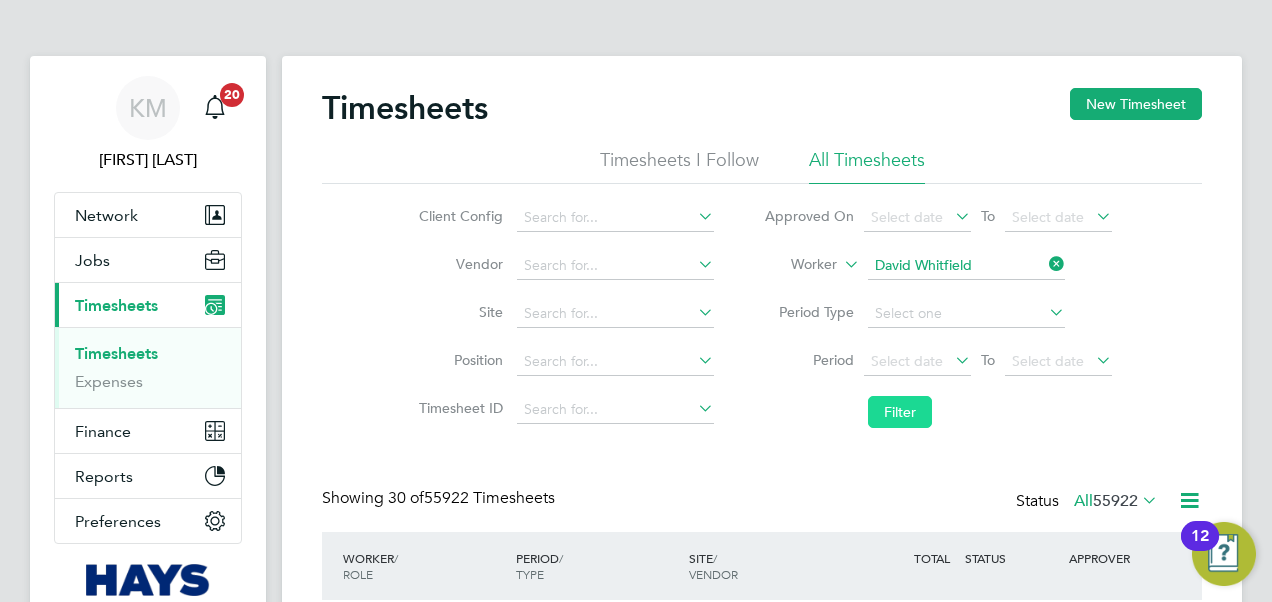 click on "Filter" 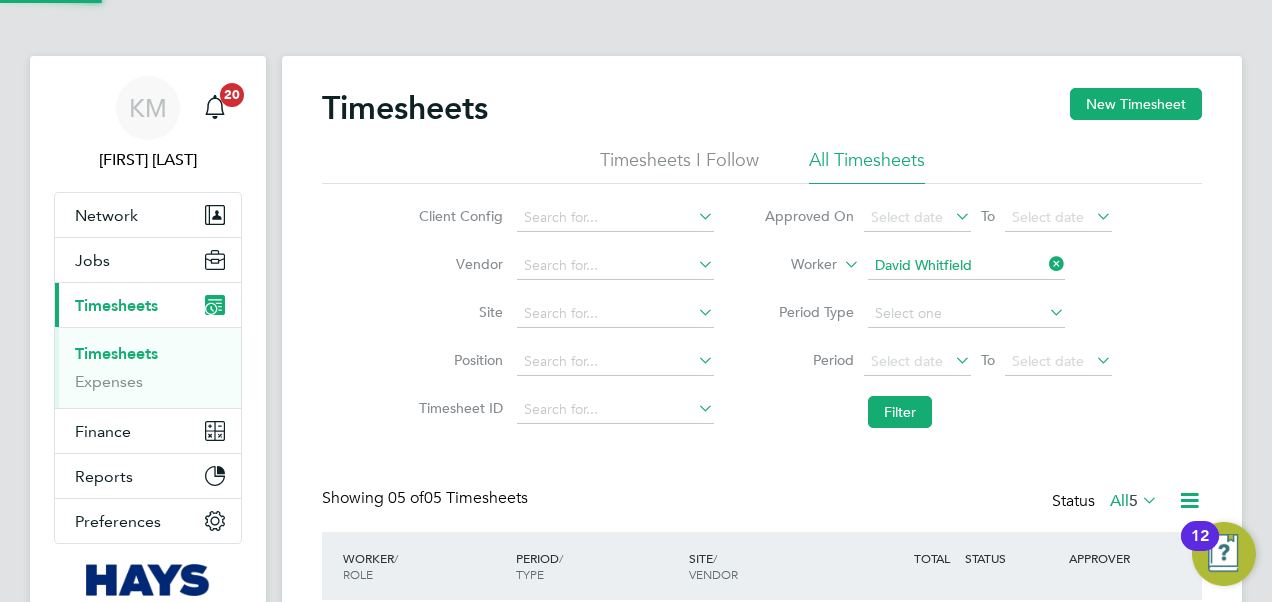 scroll, scrollTop: 10, scrollLeft: 10, axis: both 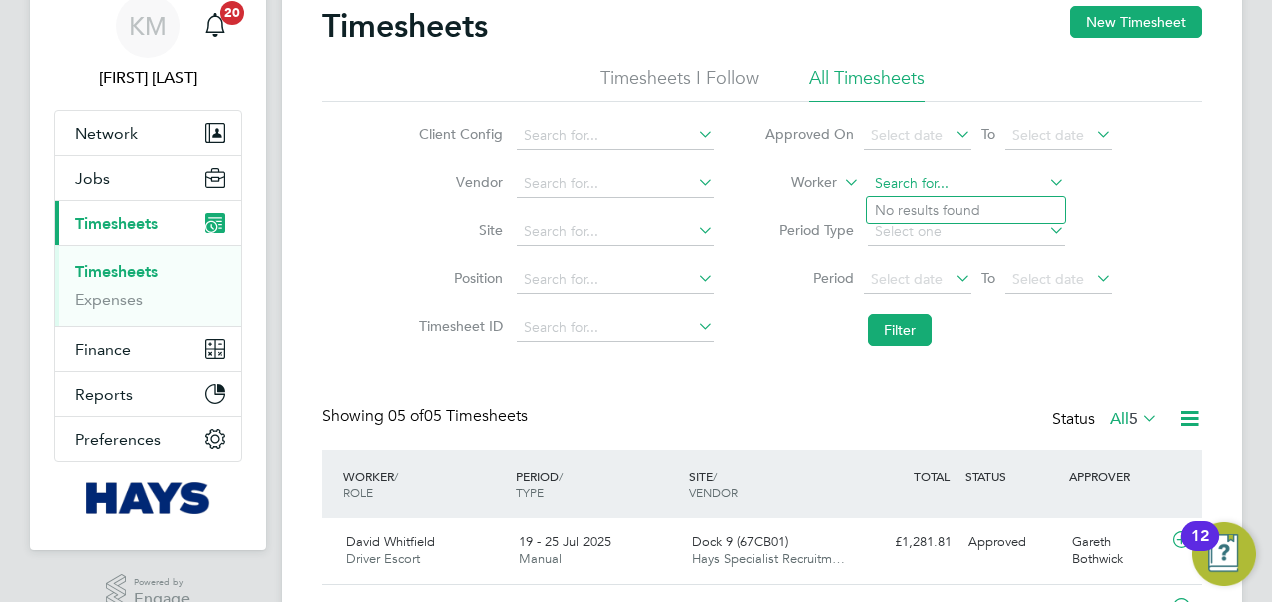 click 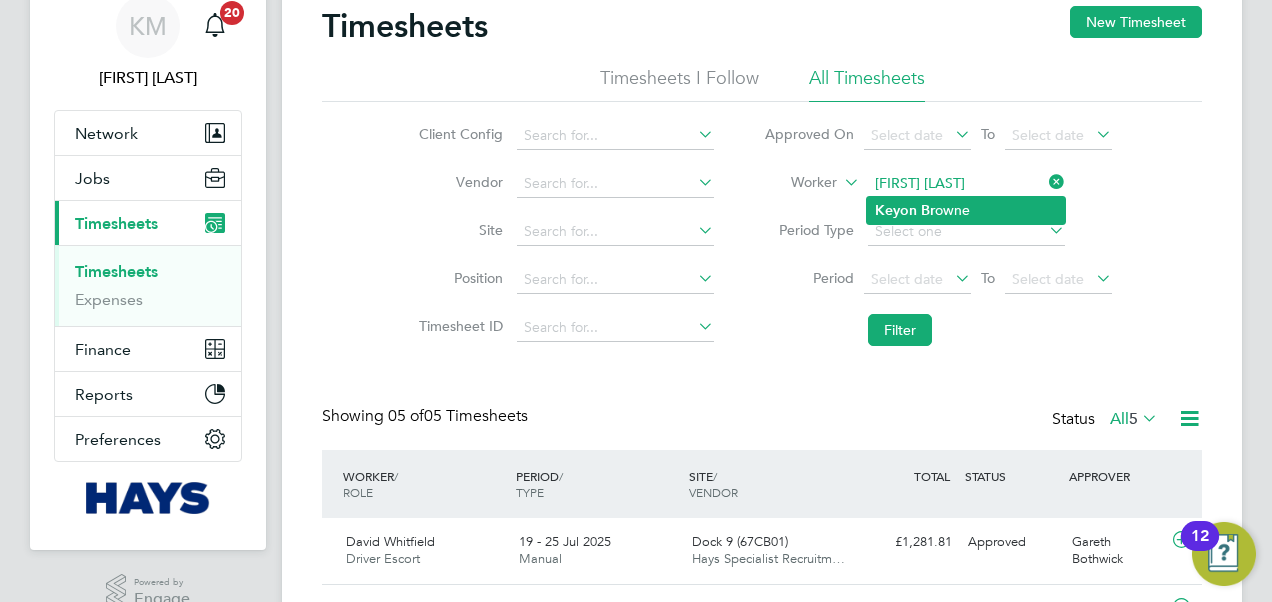 click on "Keyon   Br owne" 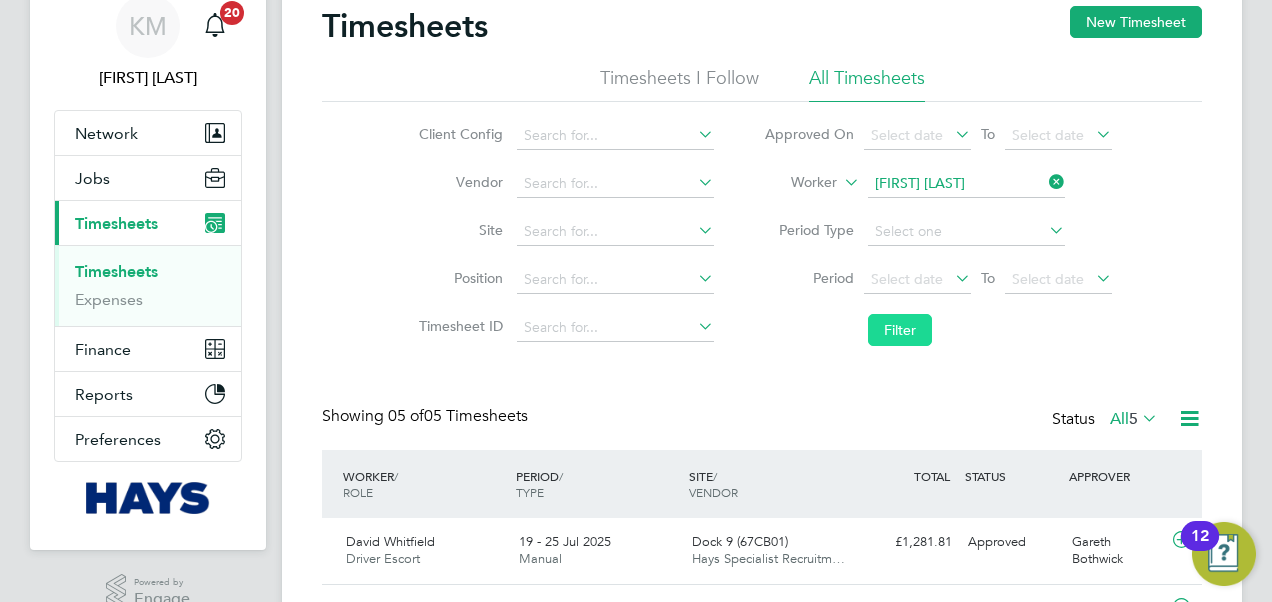 click on "Filter" 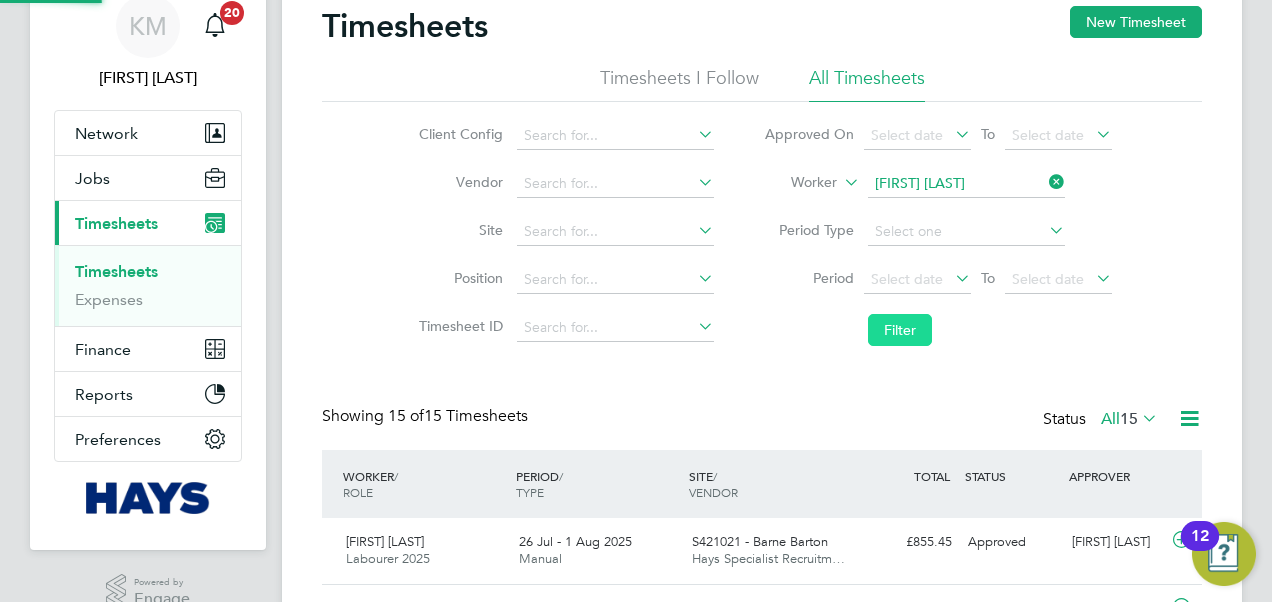 scroll, scrollTop: 10, scrollLeft: 10, axis: both 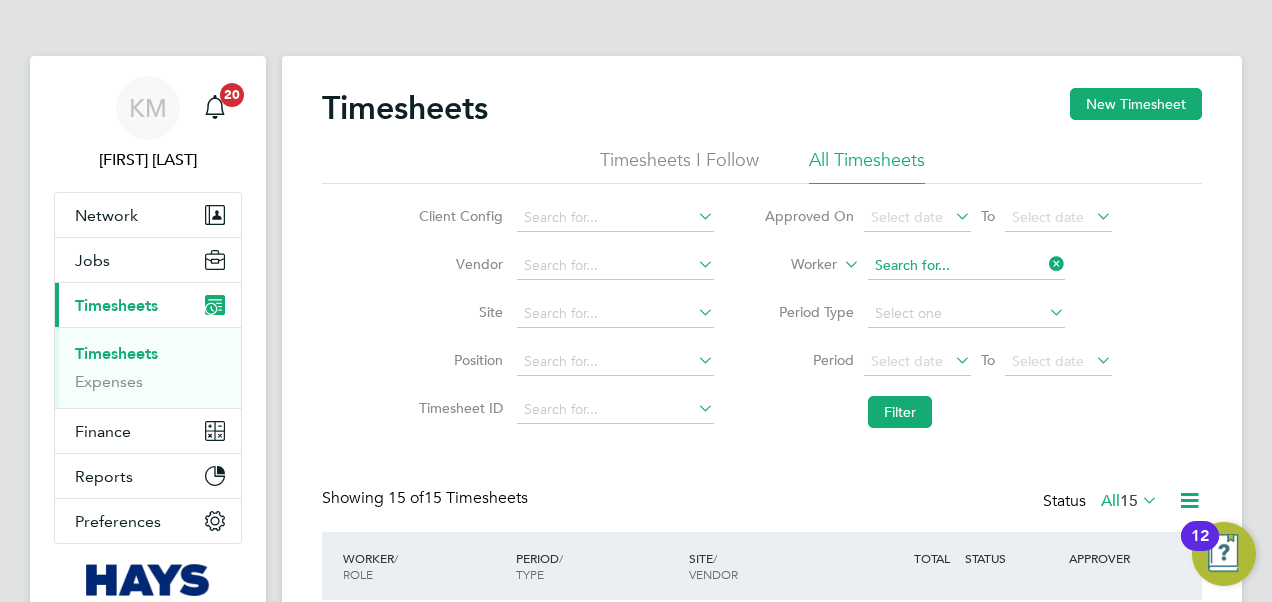 click 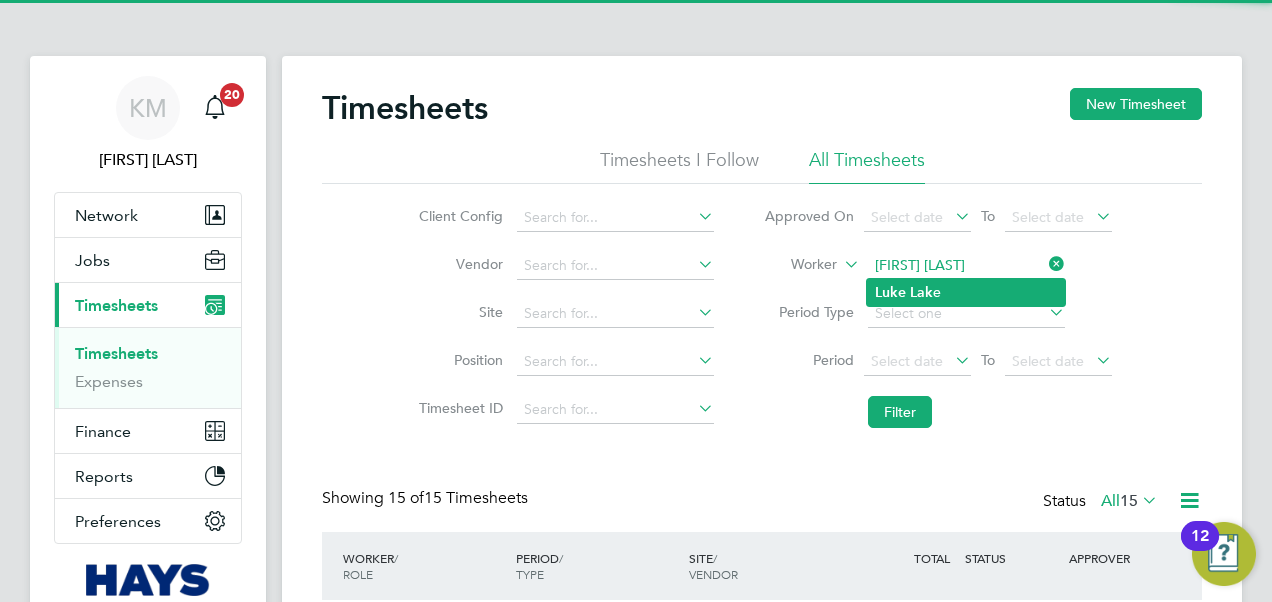 click on "Luke" 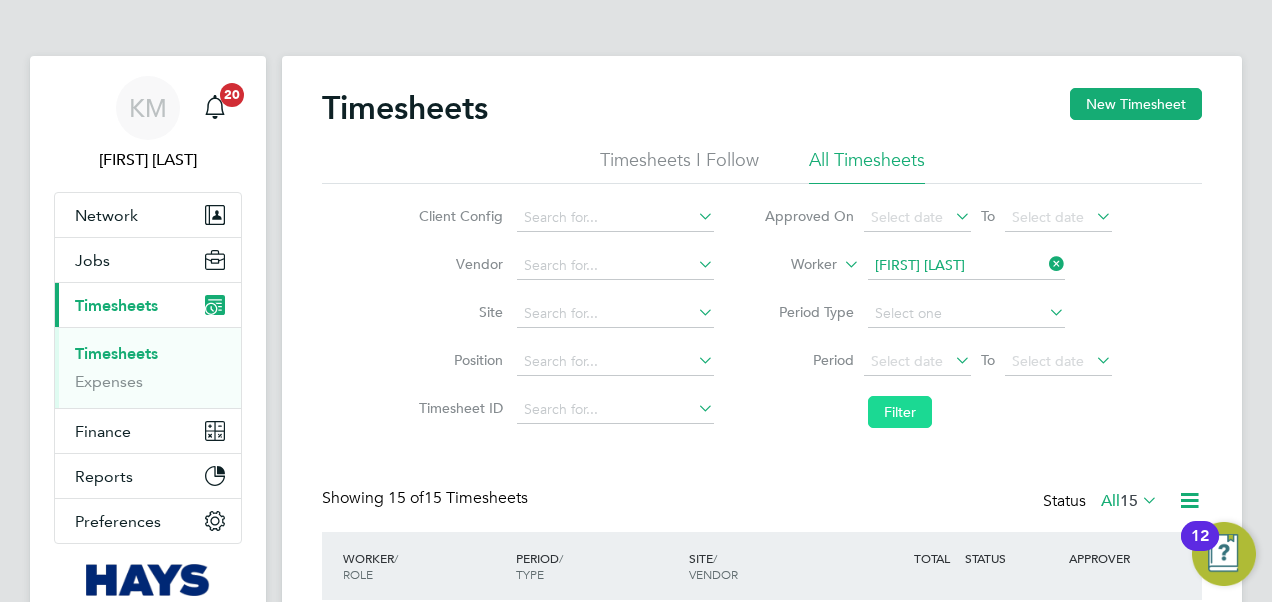 click on "Filter" 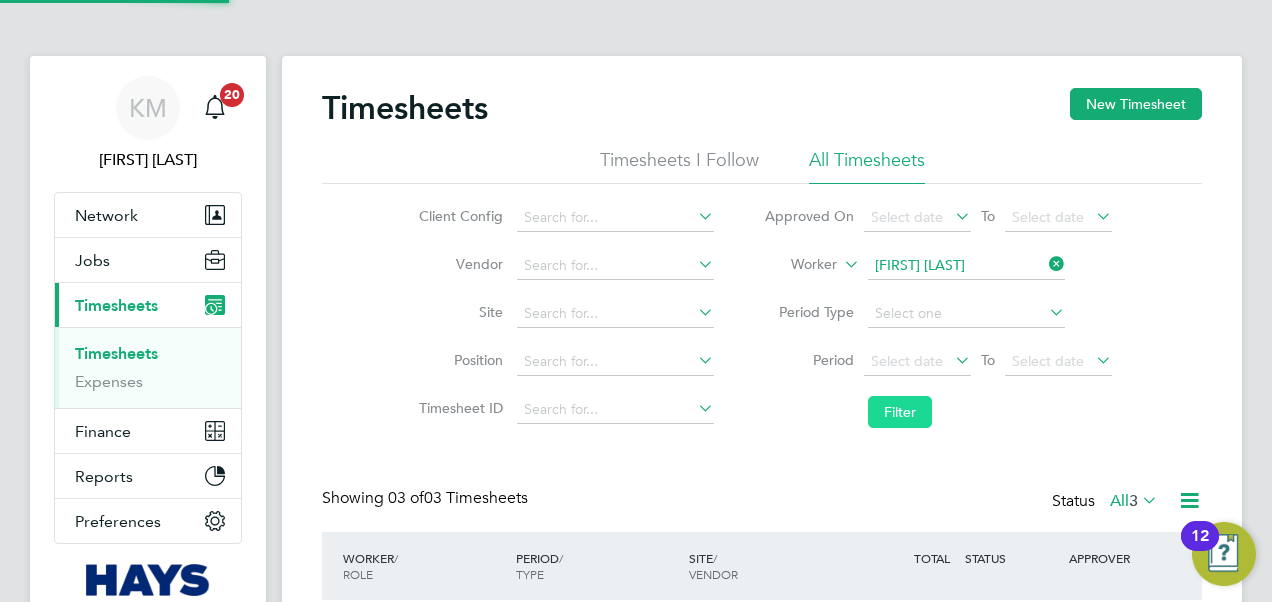 scroll, scrollTop: 10, scrollLeft: 10, axis: both 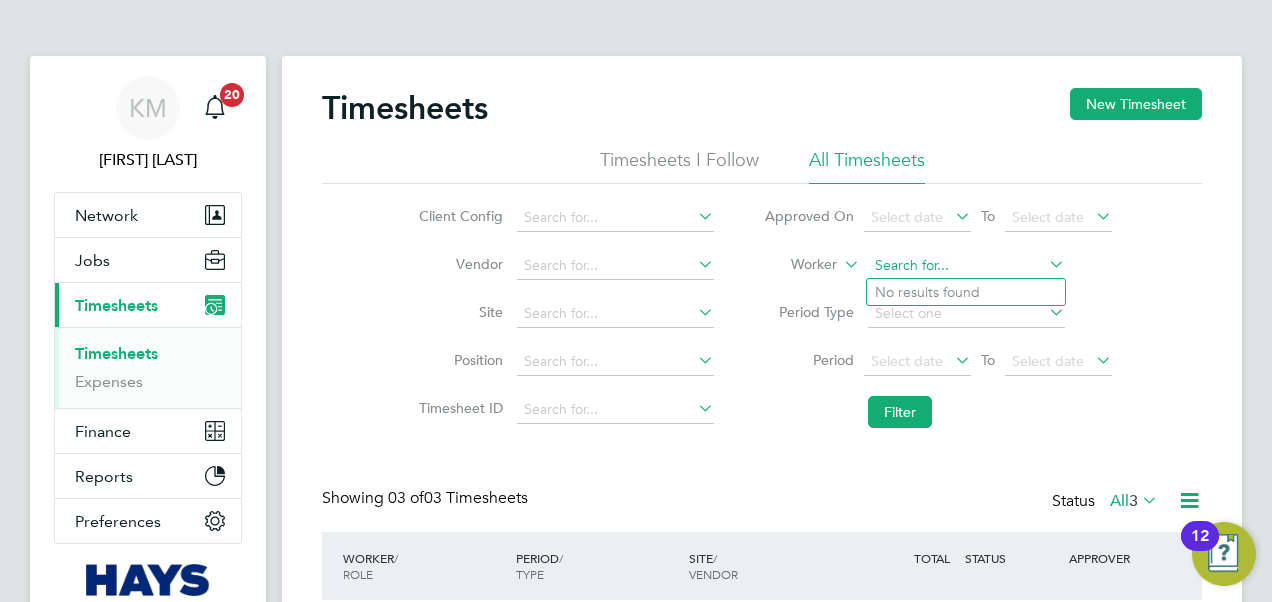 click 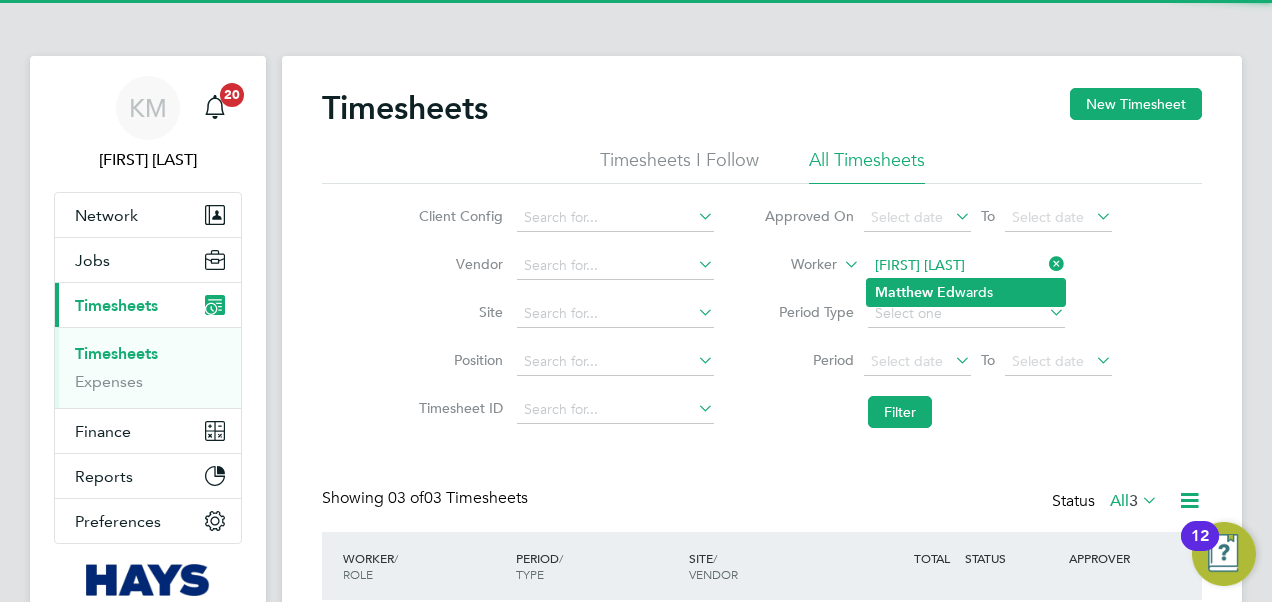 click on "Ed" 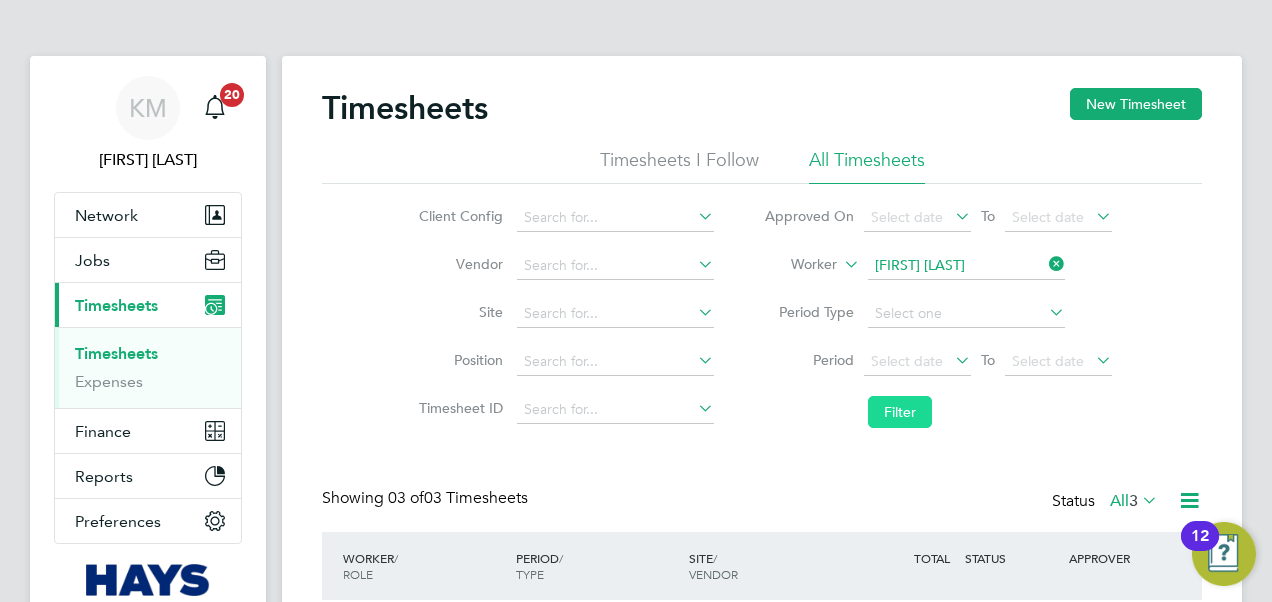 click on "Filter" 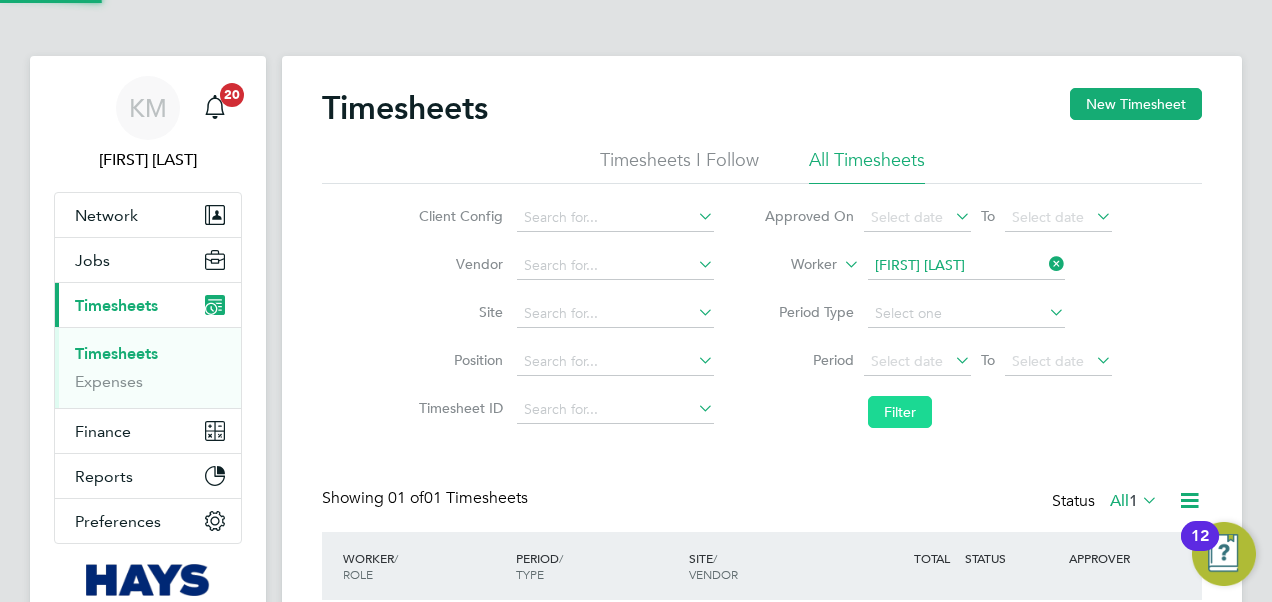 scroll, scrollTop: 10, scrollLeft: 10, axis: both 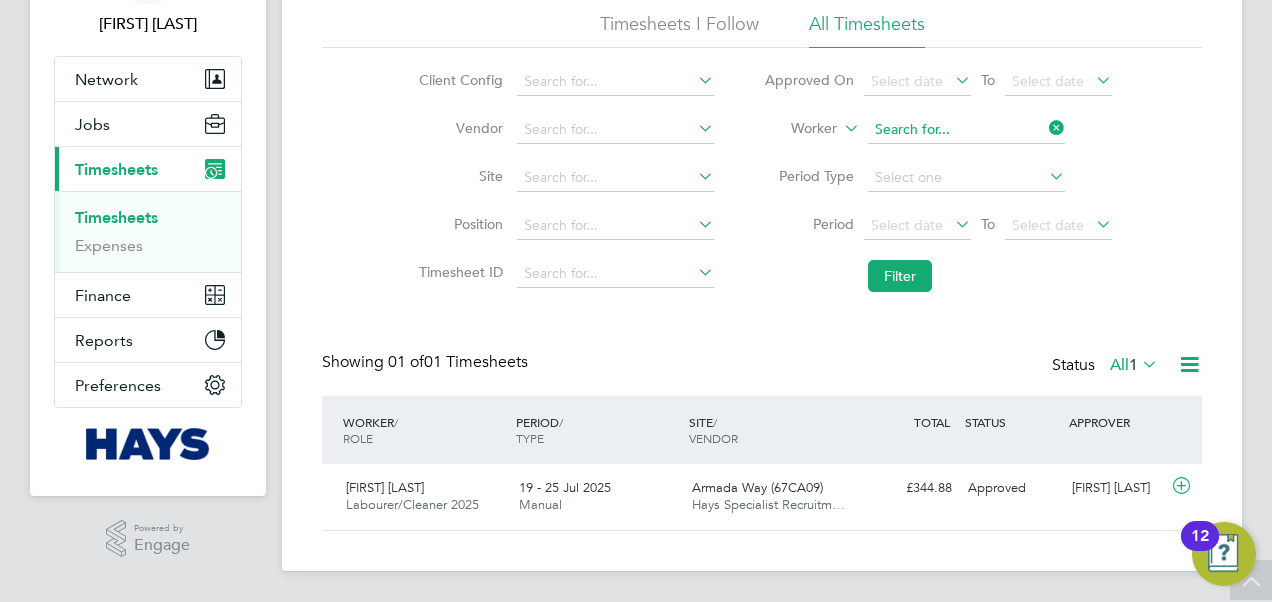 click 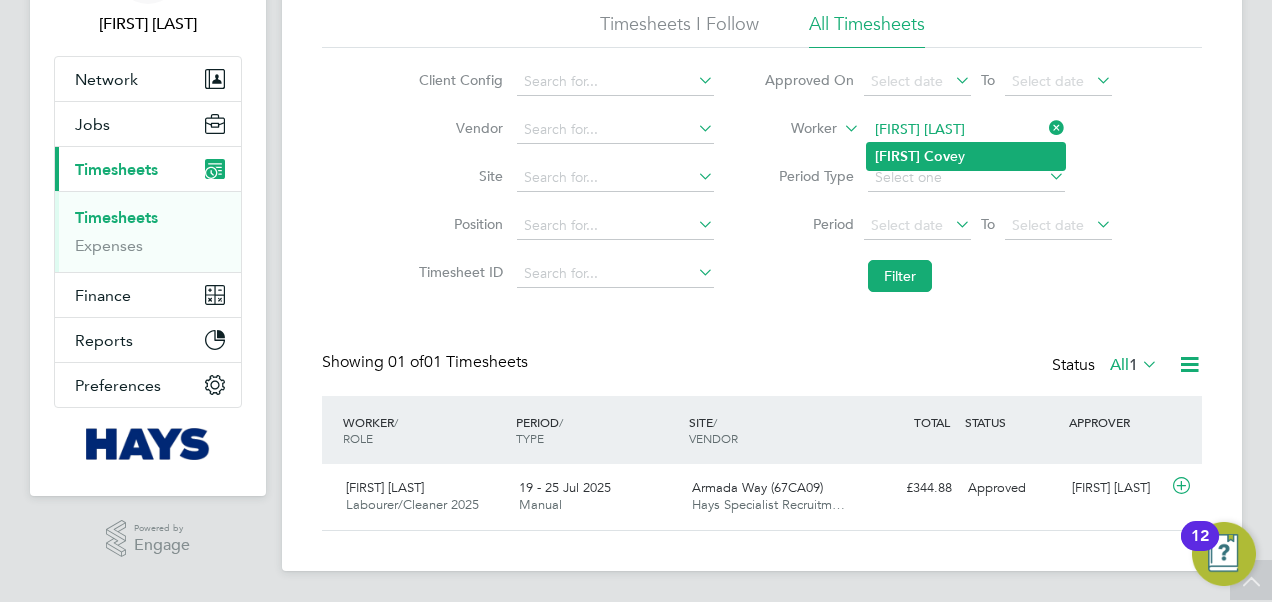 click on "Cov" 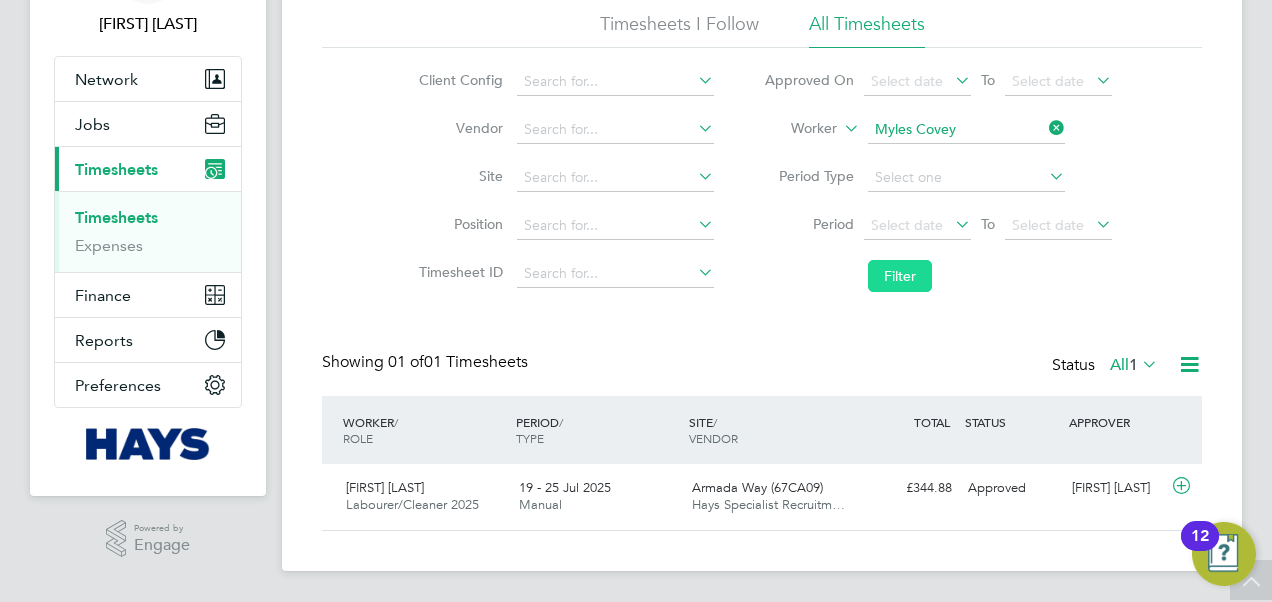 click on "Filter" 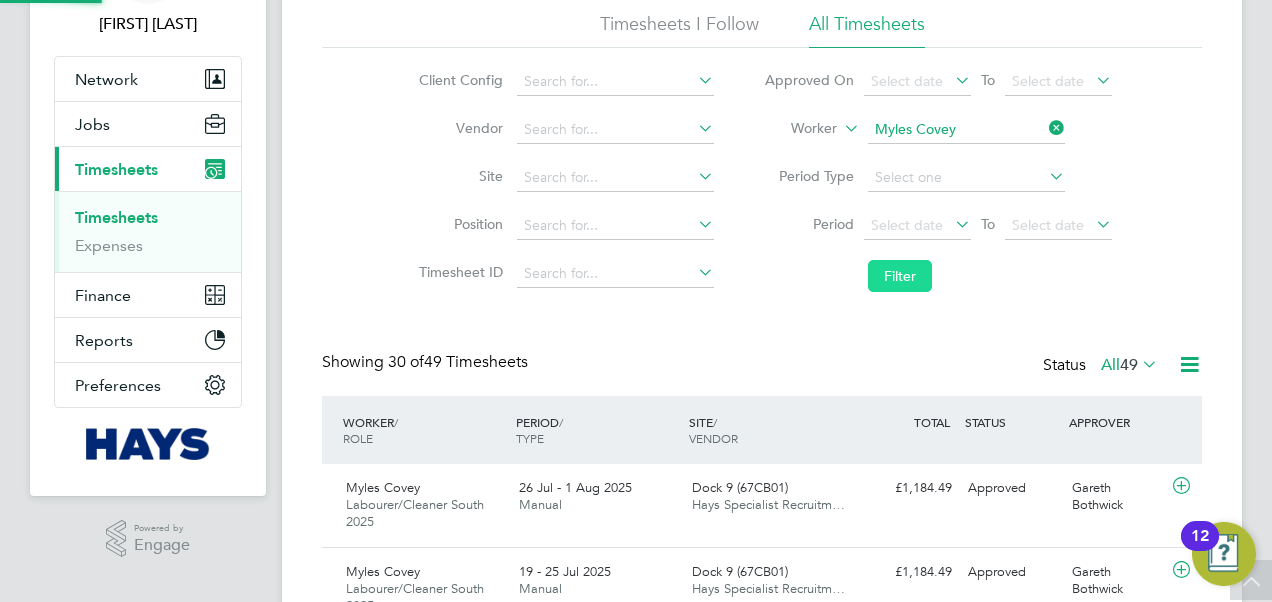scroll, scrollTop: 10, scrollLeft: 10, axis: both 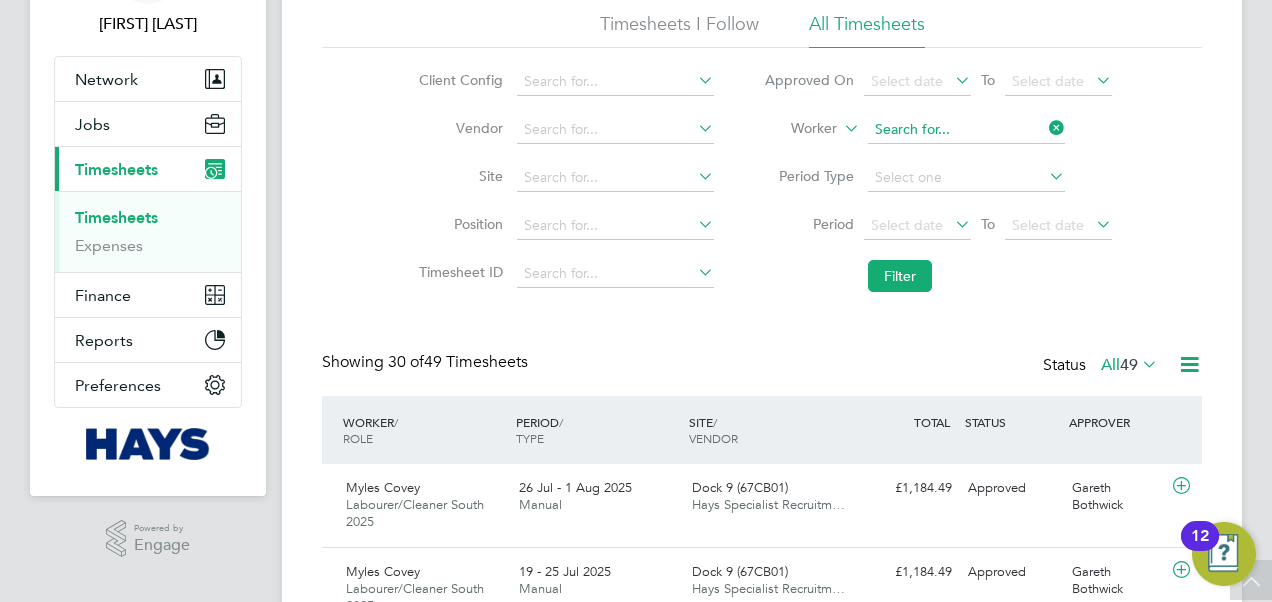 click 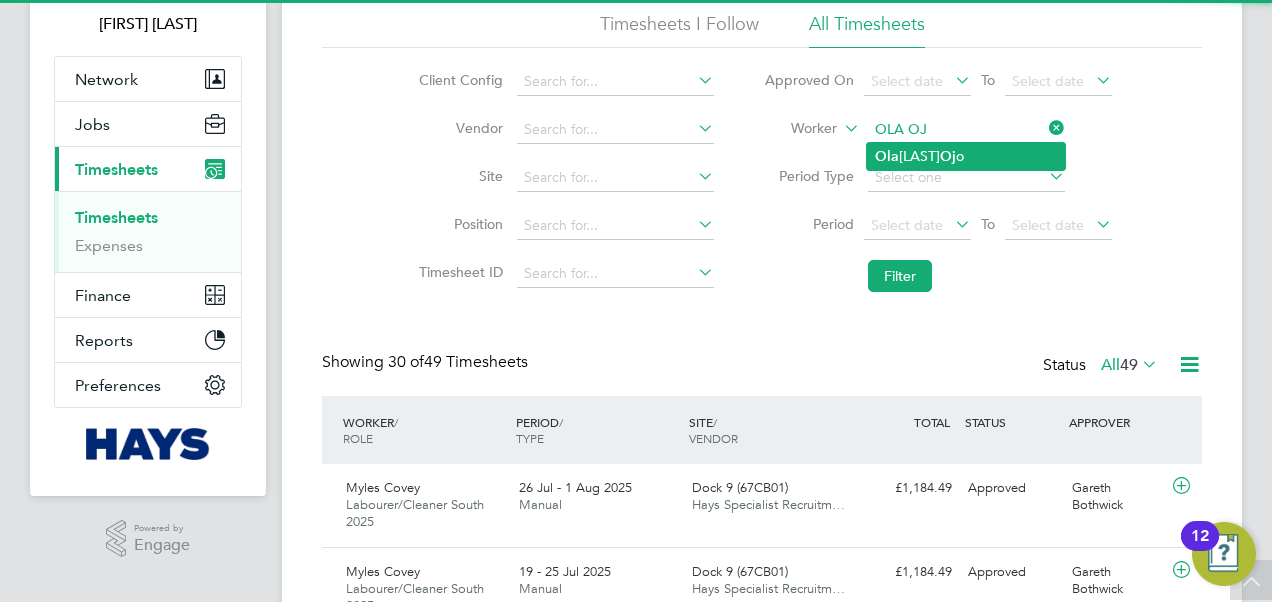 click on "Ola  Mathews  Oj o" 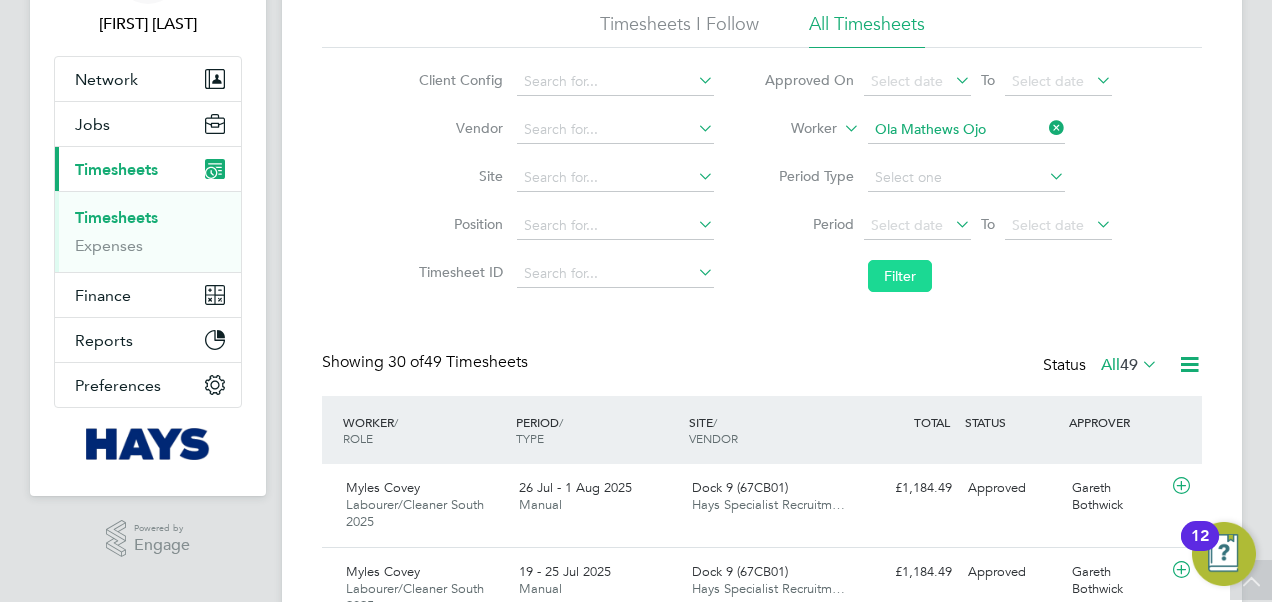 click on "Filter" 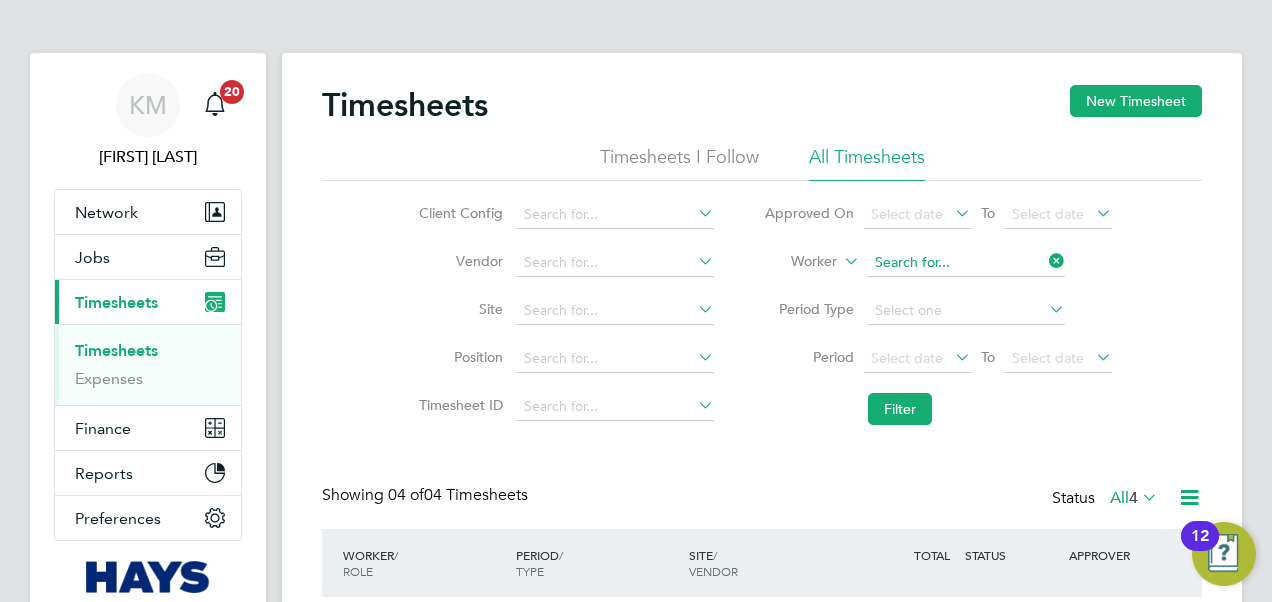 click 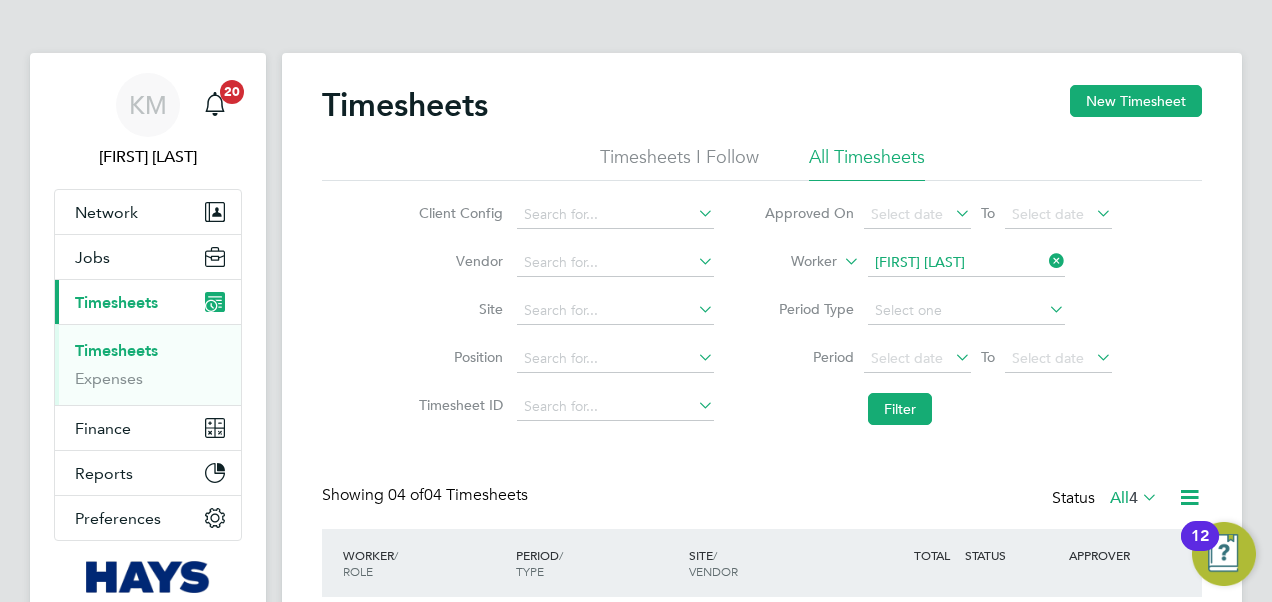 click on "Mcmill" 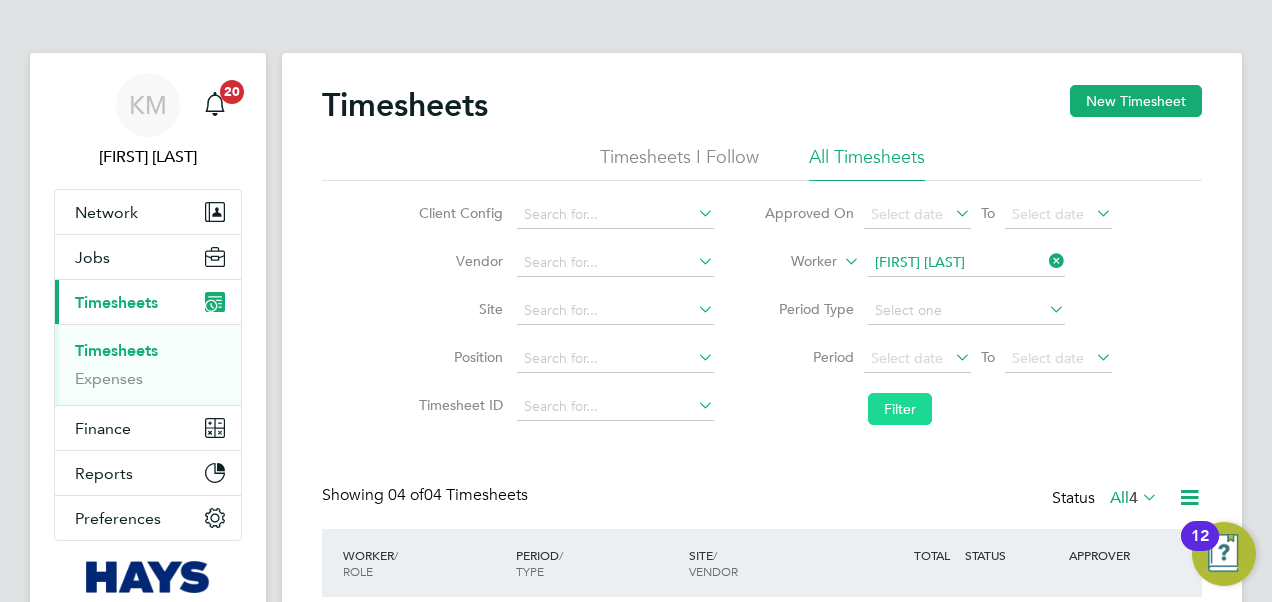 click on "Filter" 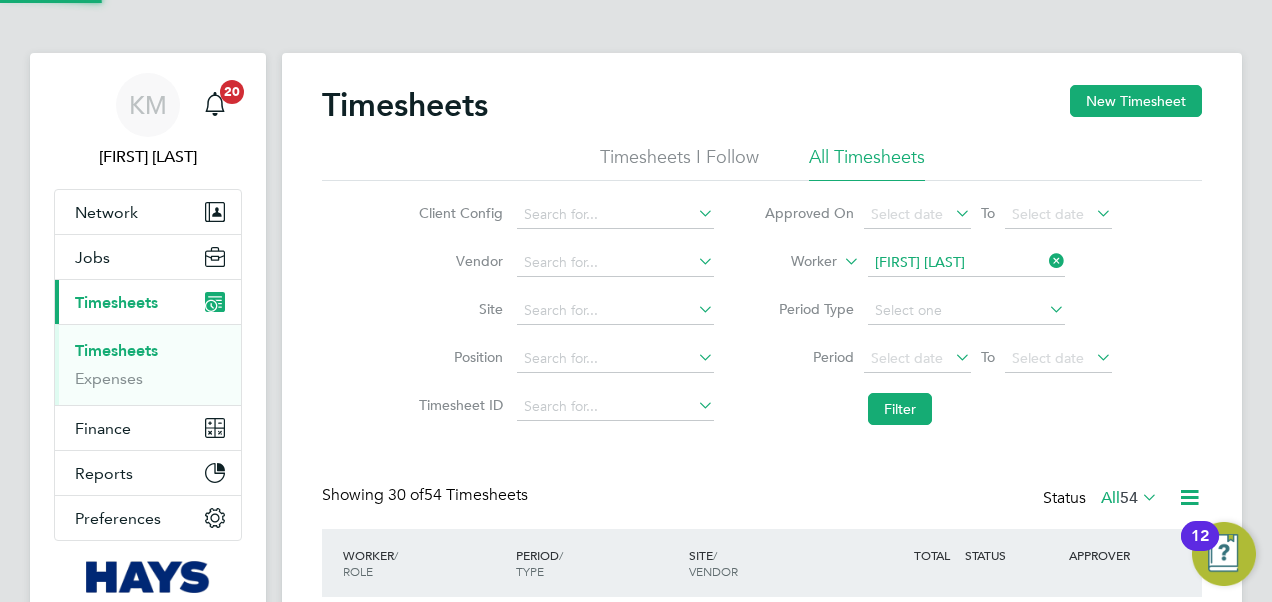 scroll, scrollTop: 10, scrollLeft: 10, axis: both 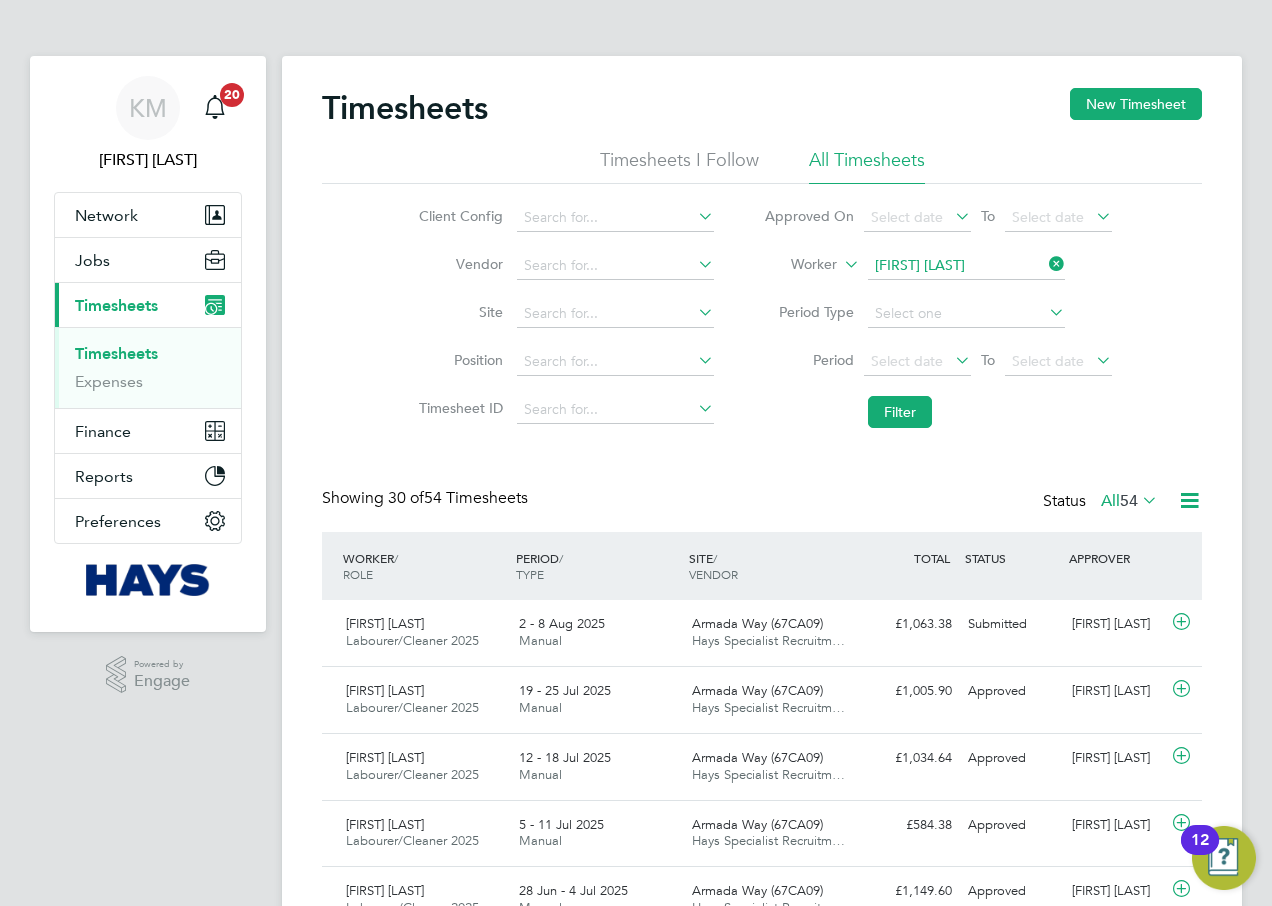 click on "Timesheets" at bounding box center (116, 353) 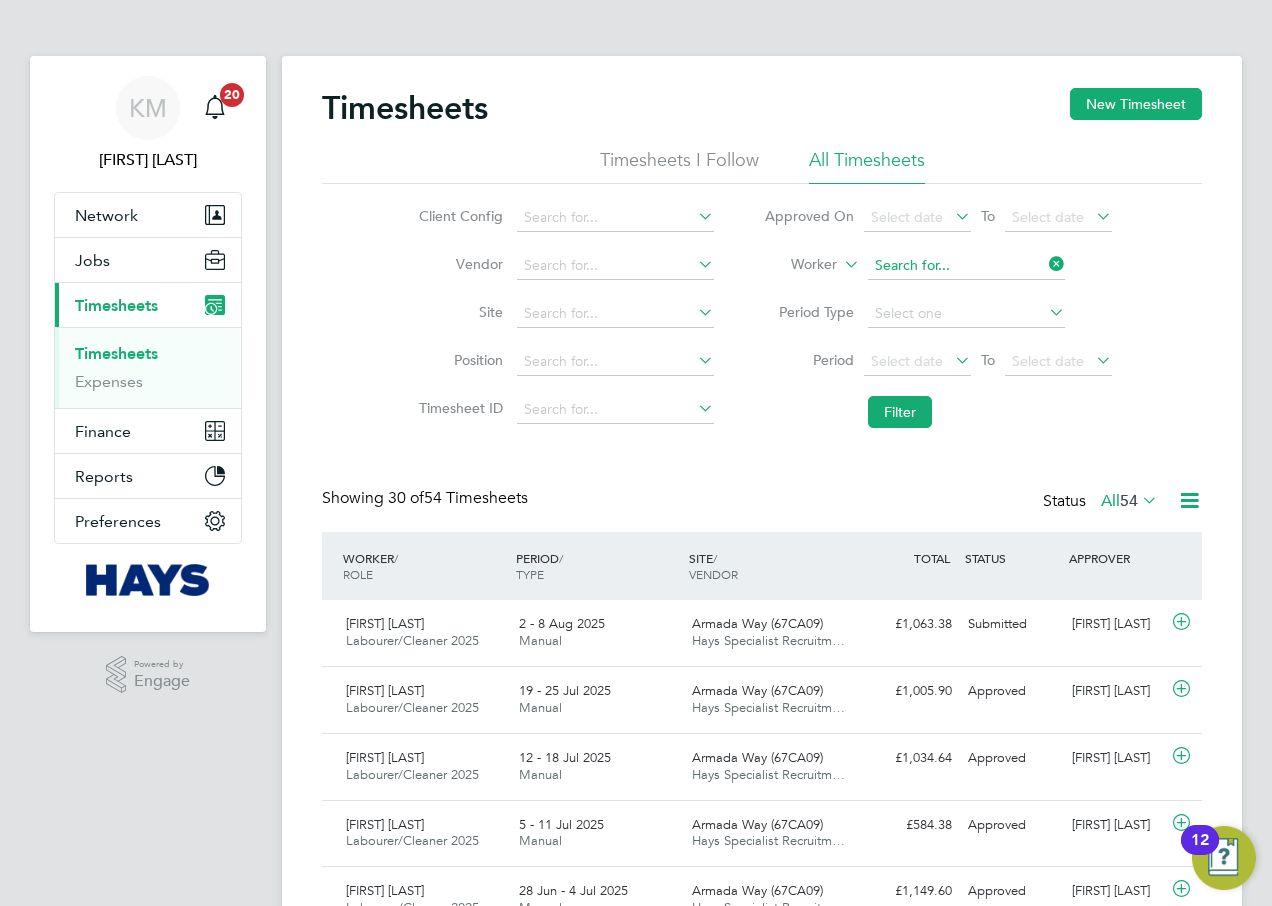 click 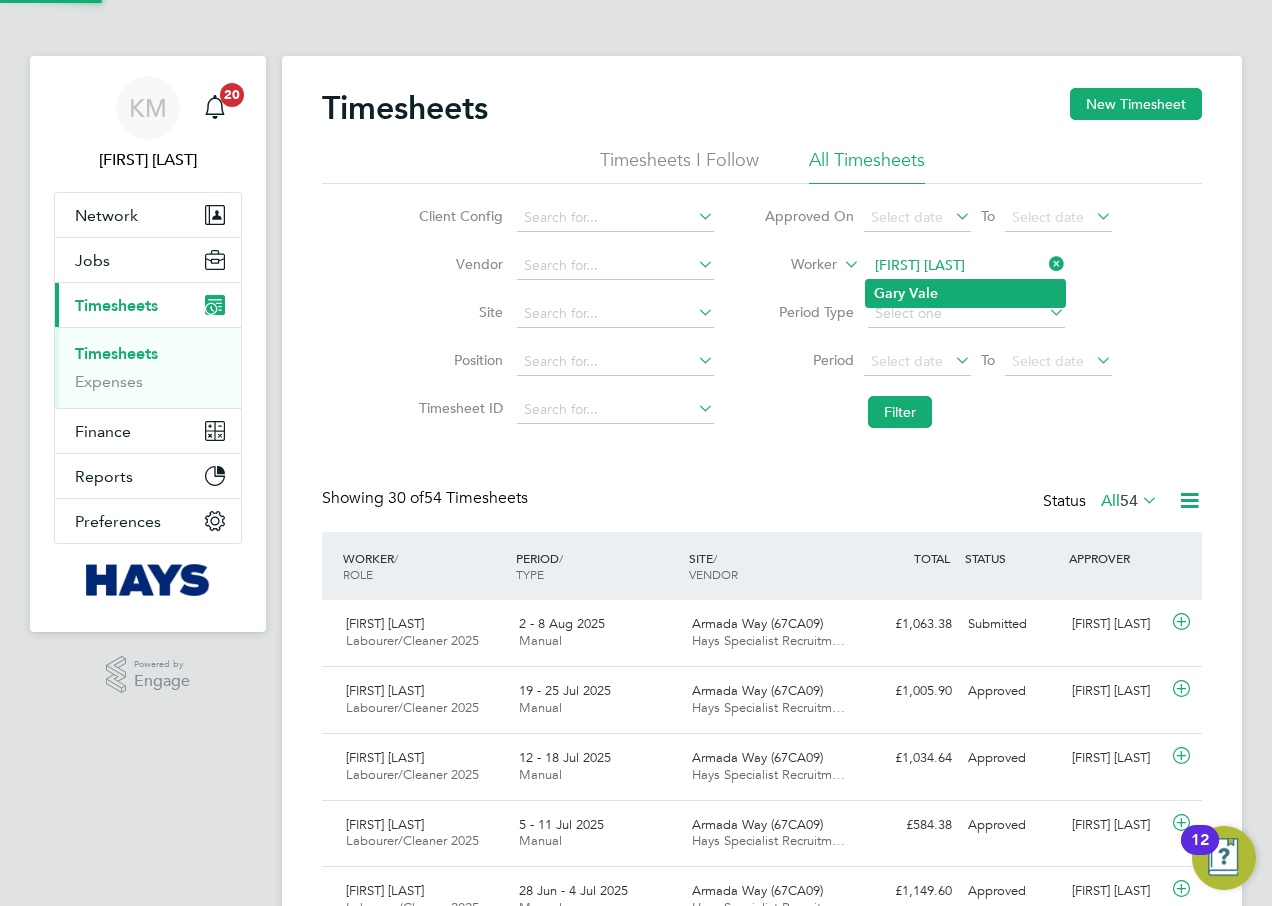 click on "Vale" 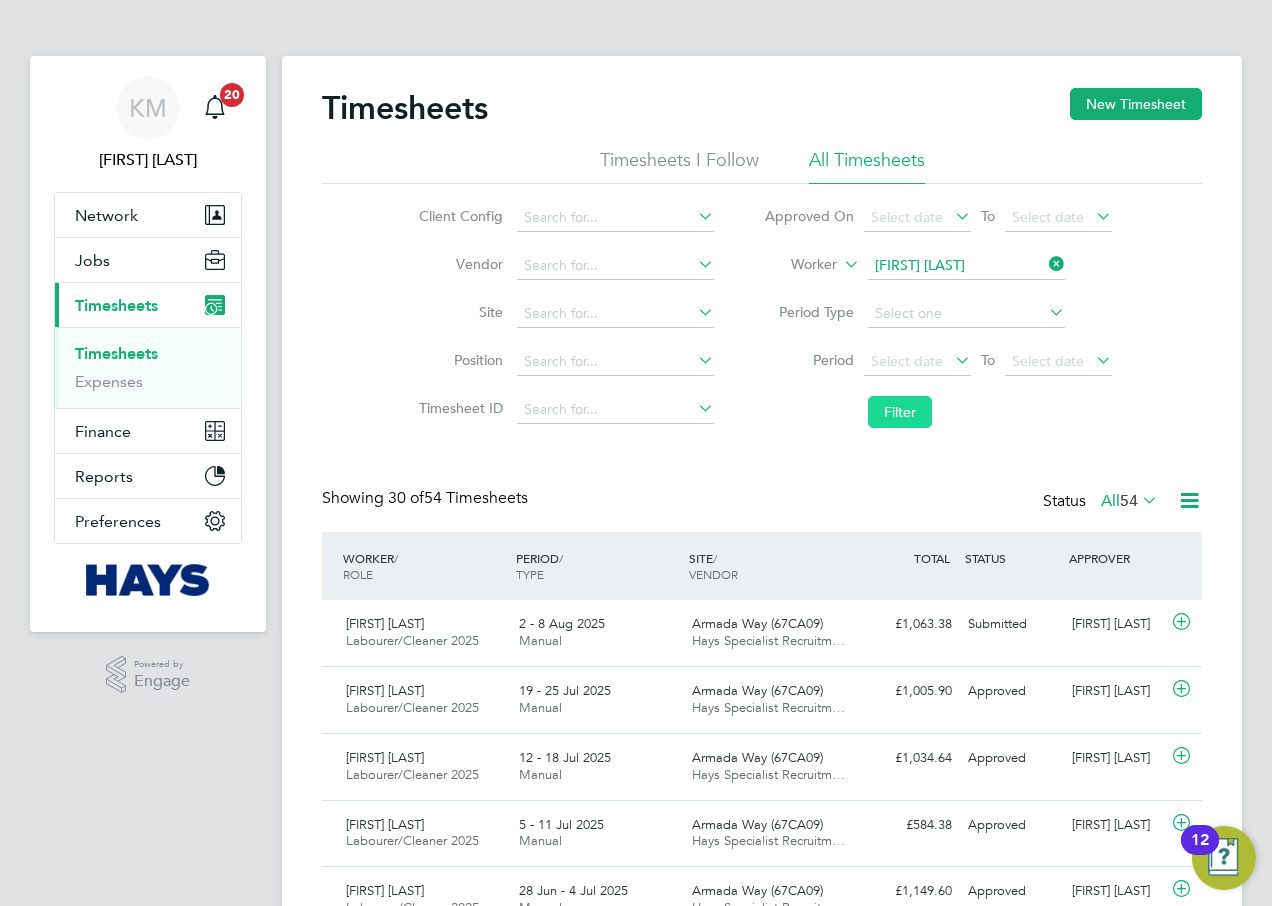 click on "Filter" 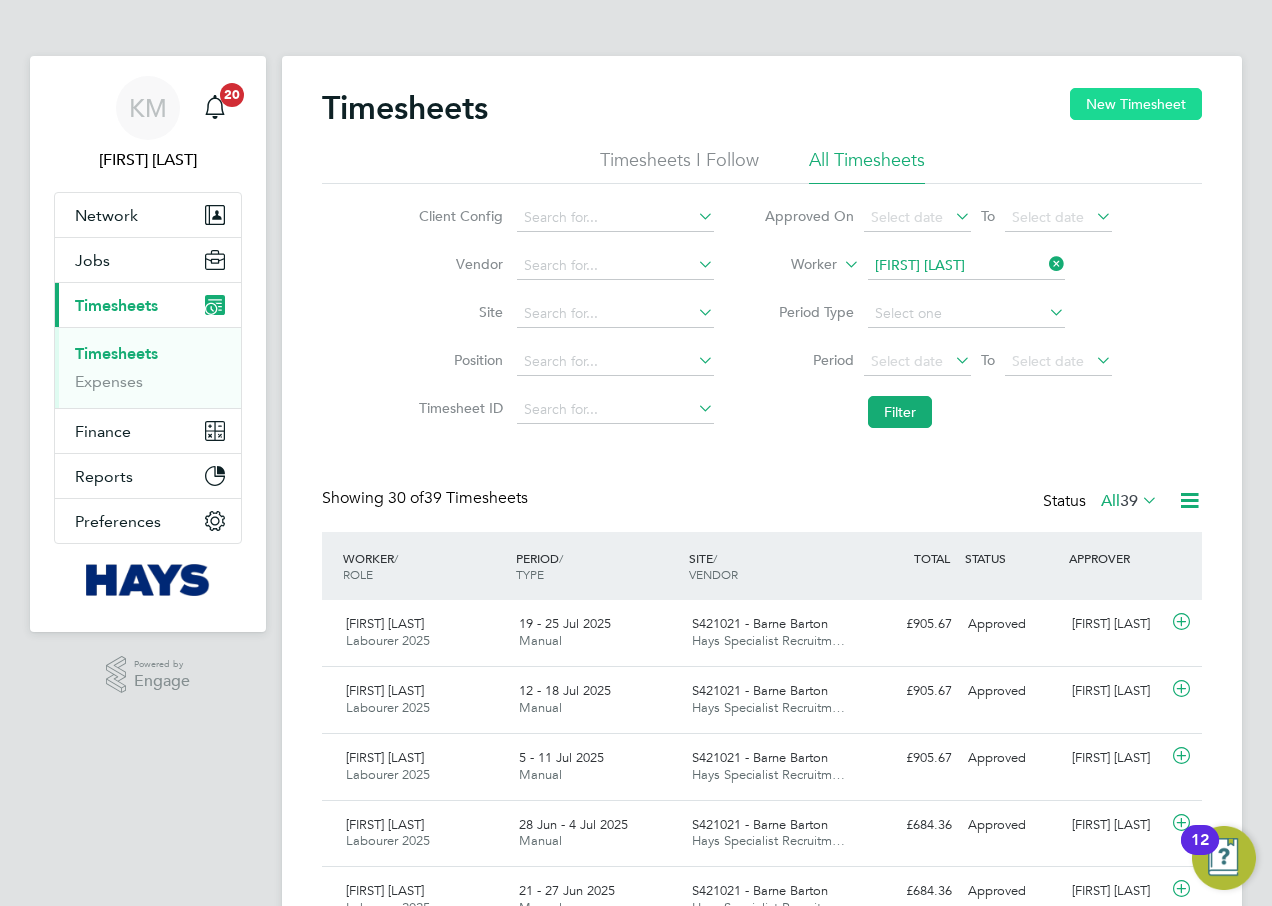 click on "New Timesheet" 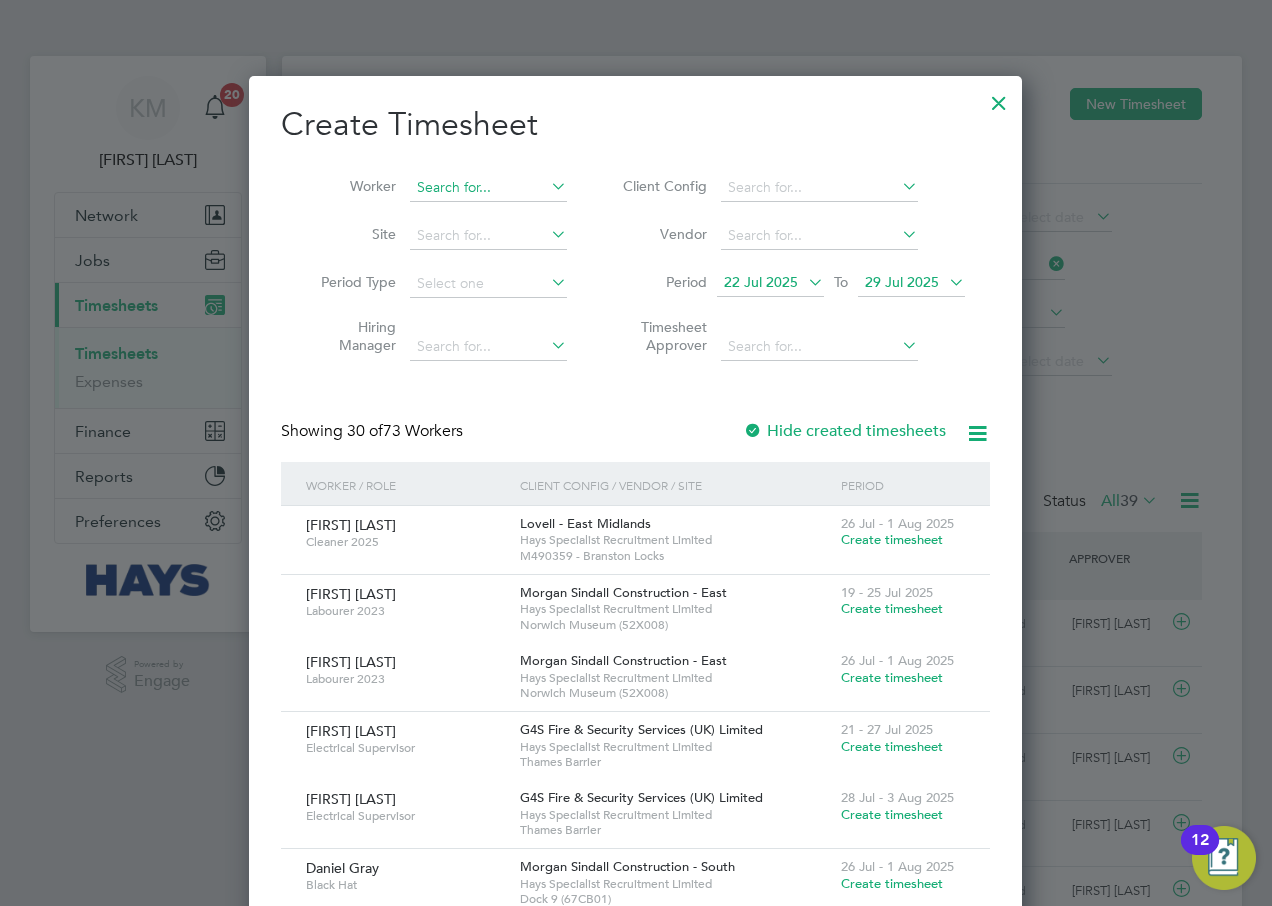 click at bounding box center [488, 188] 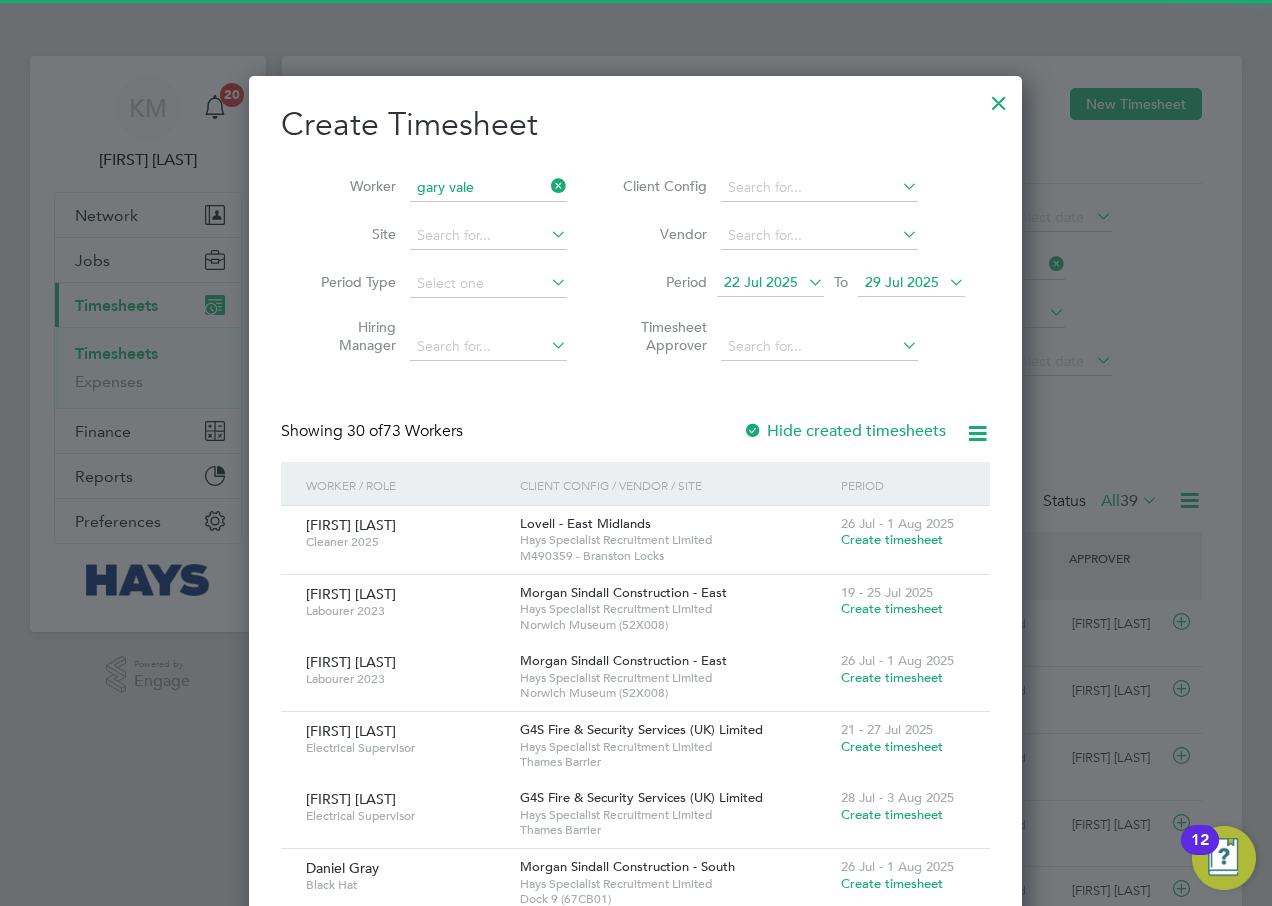 click on "Gary   Vale" 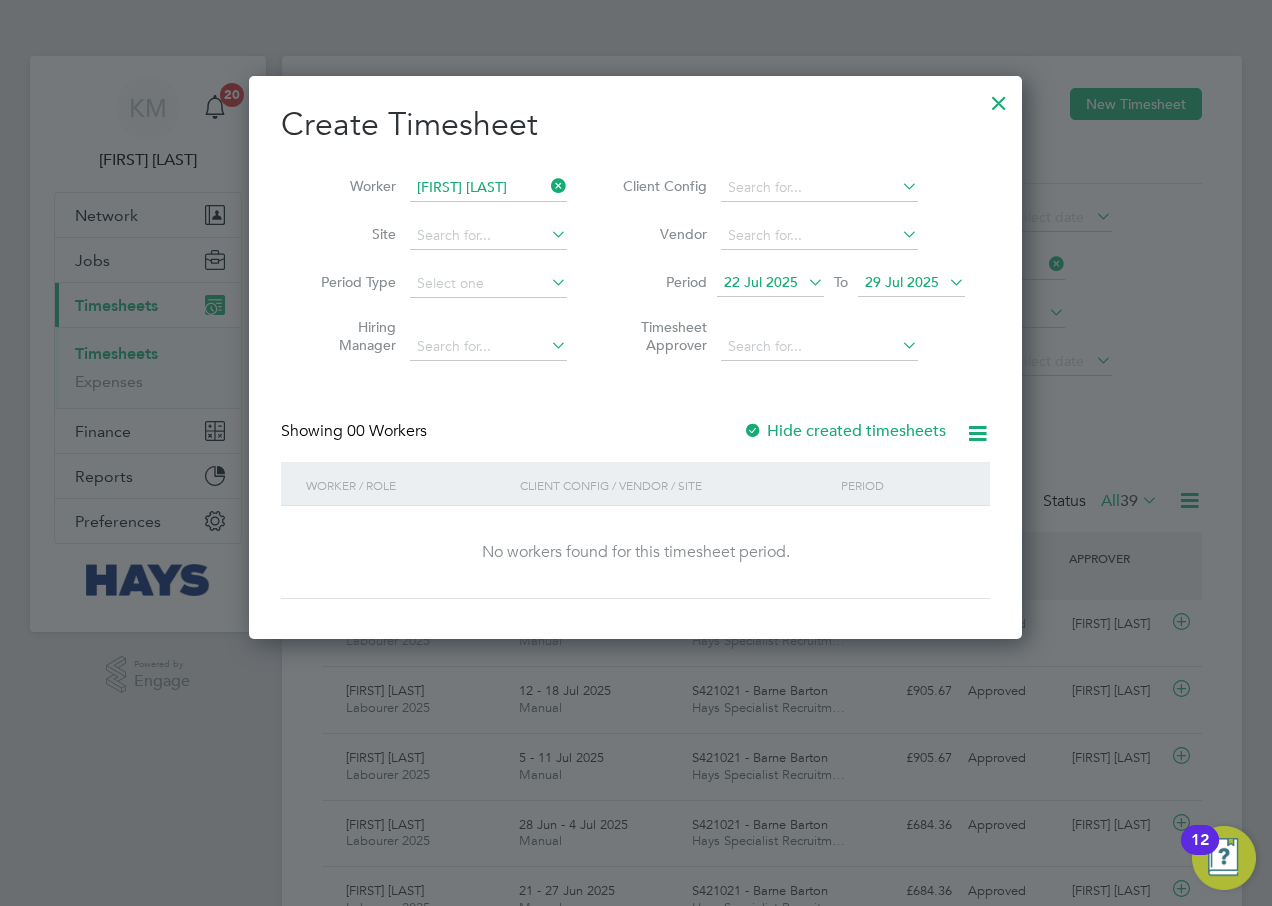 click on "29 Jul 2025" at bounding box center [902, 282] 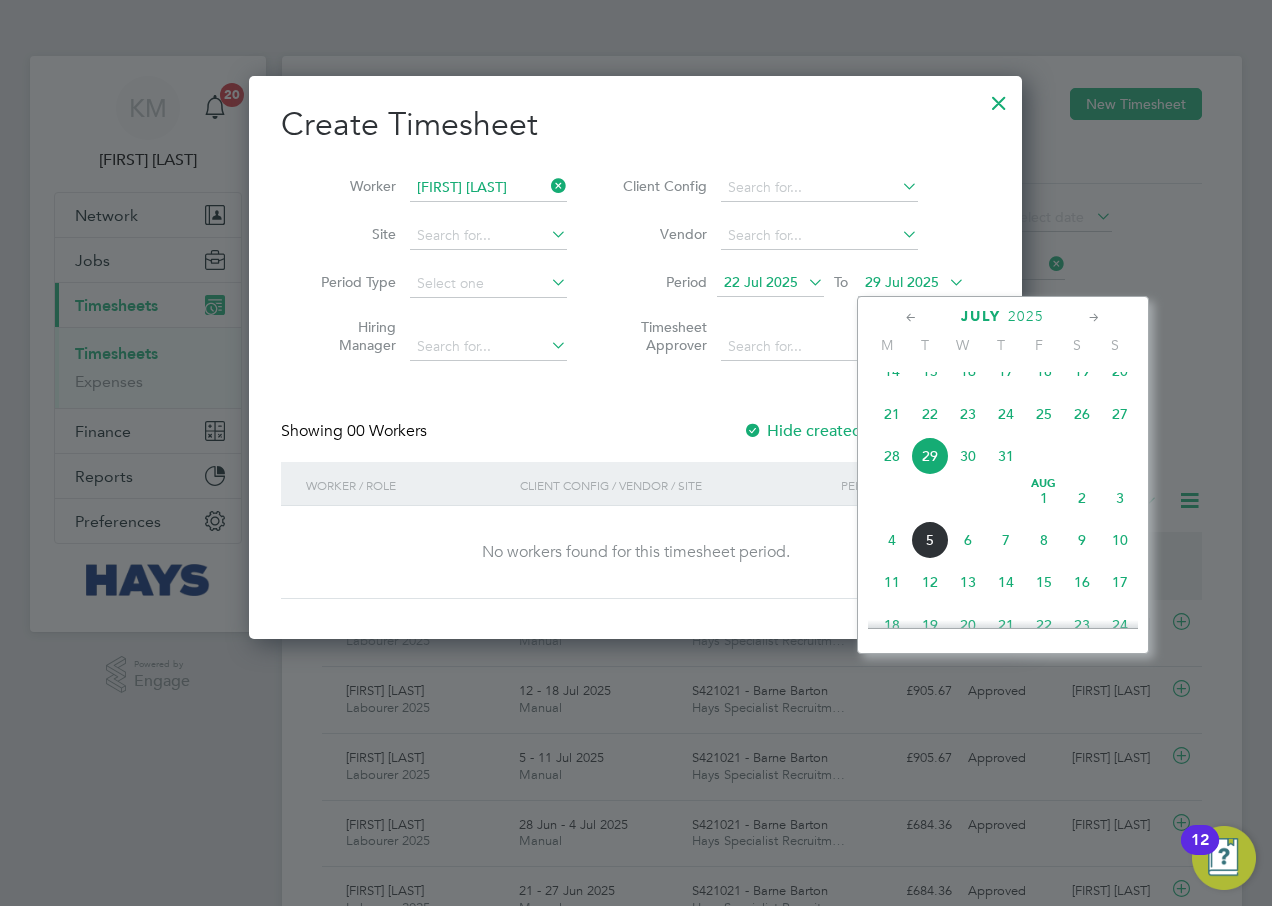 click on "Aug 1" 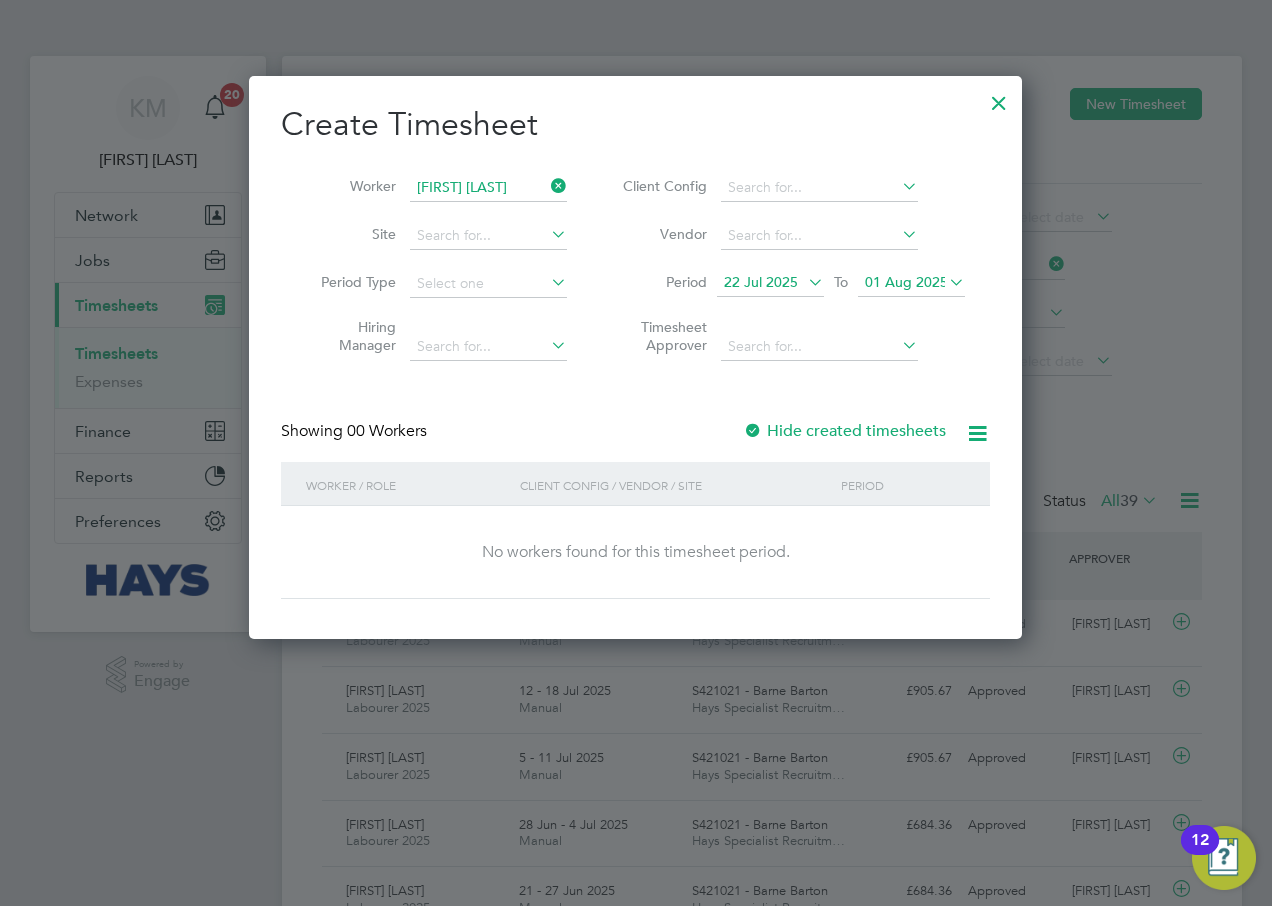 click on "22 Jul 2025" at bounding box center [761, 282] 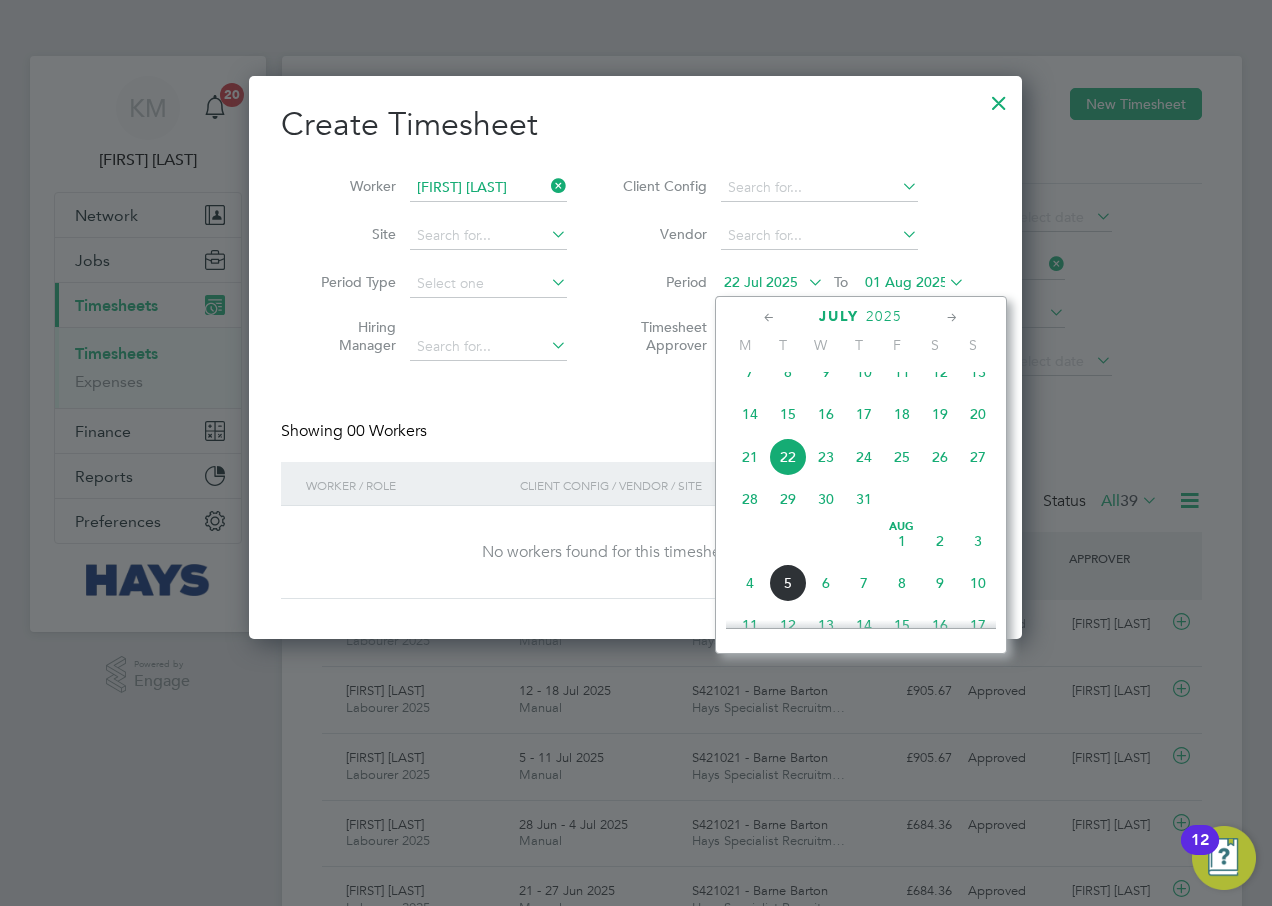 click on "Worker   Gary Vale Site   Period Type   Hiring Manager   Client Config   Vendor   Period
22 Jul 2025
To
01 Aug 2025
Timesheet Approver" at bounding box center [635, 262] 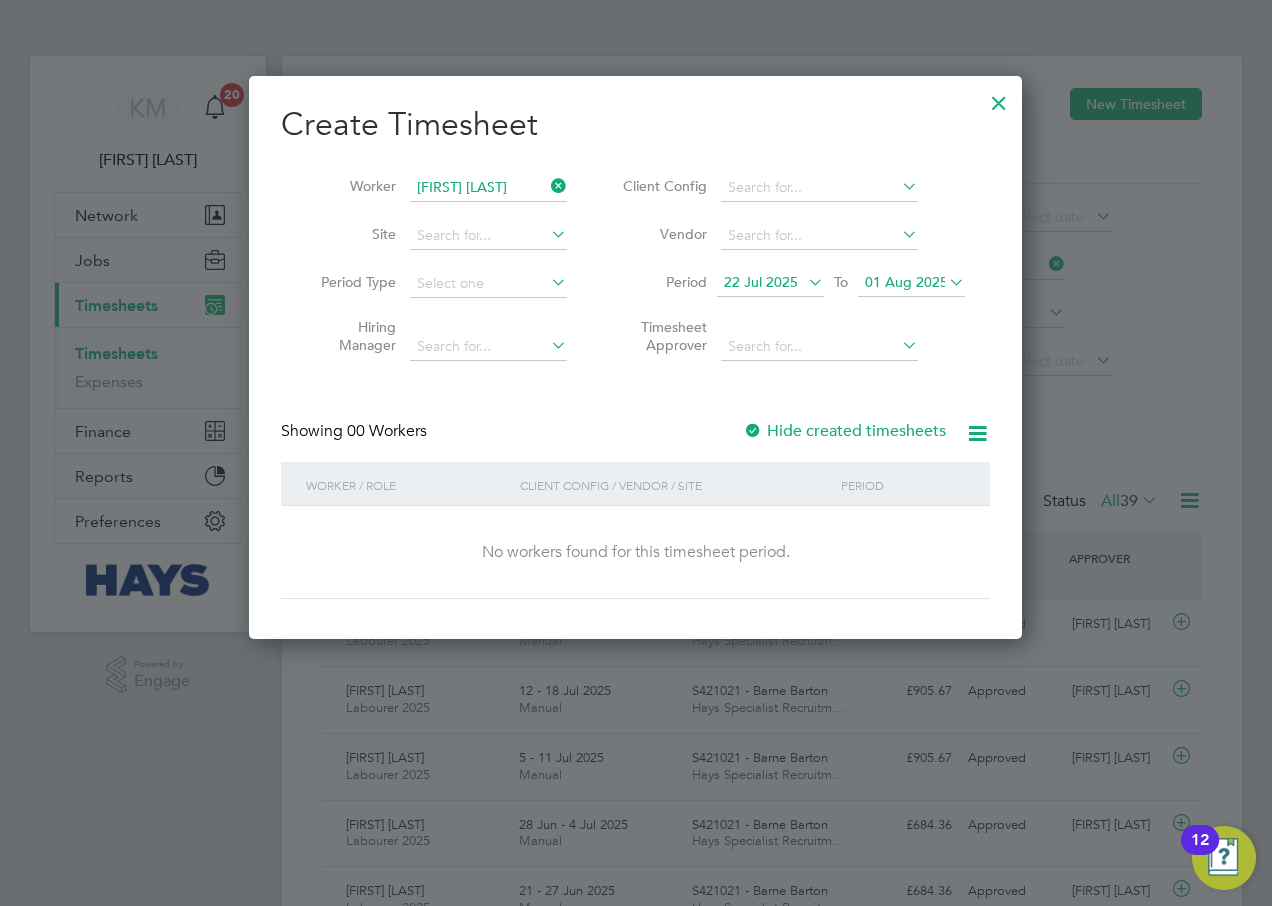 click at bounding box center (804, 282) 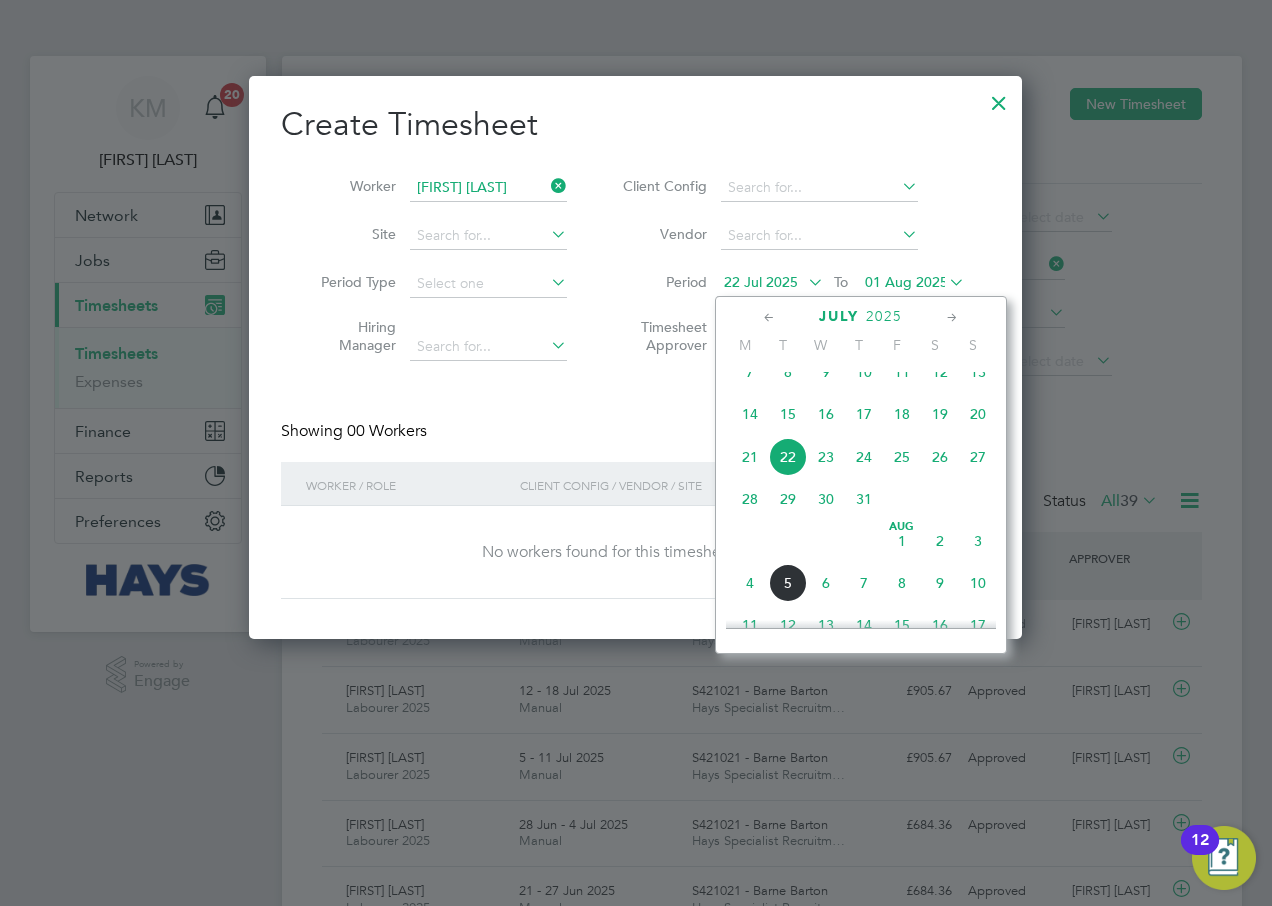 click on "28" 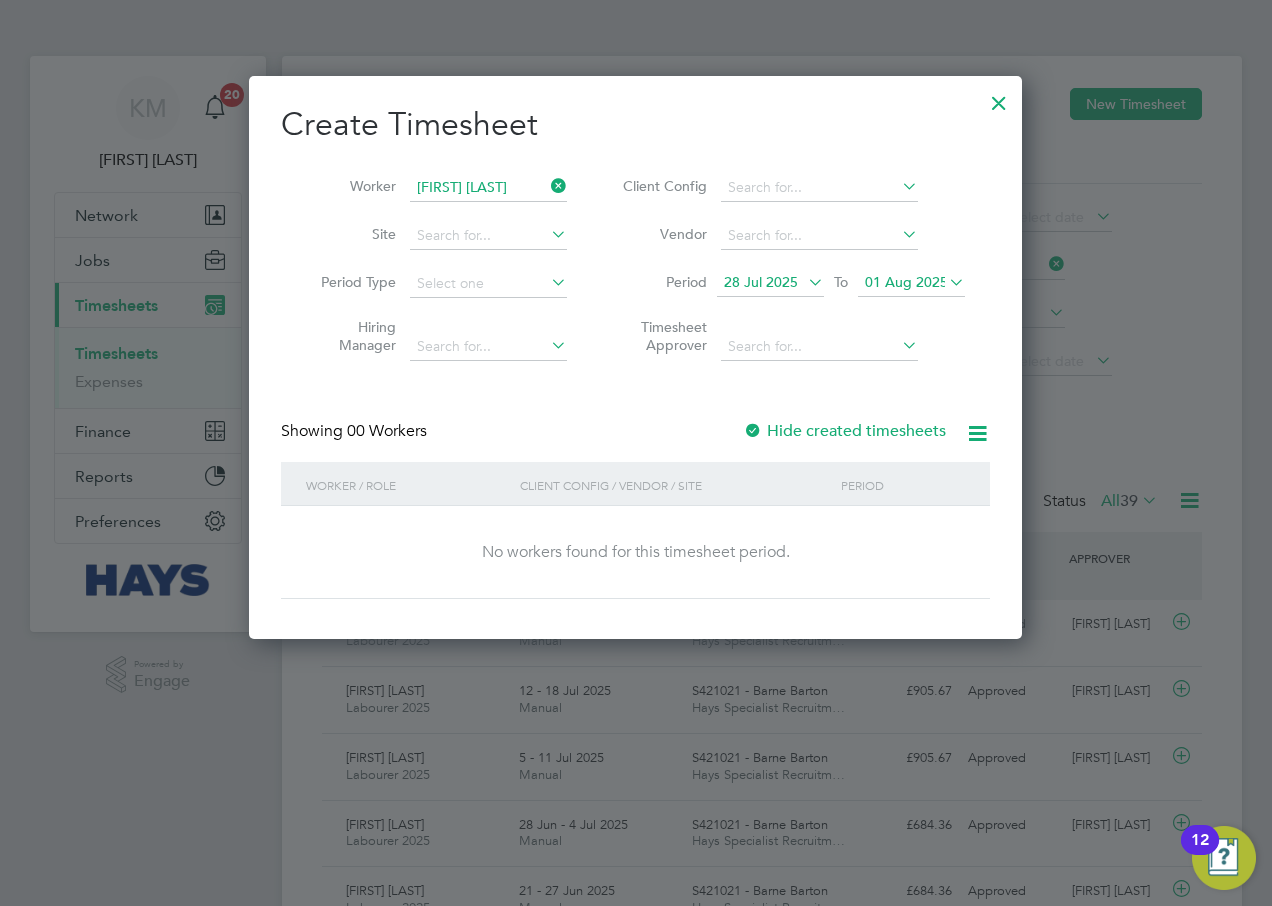 click at bounding box center (999, 98) 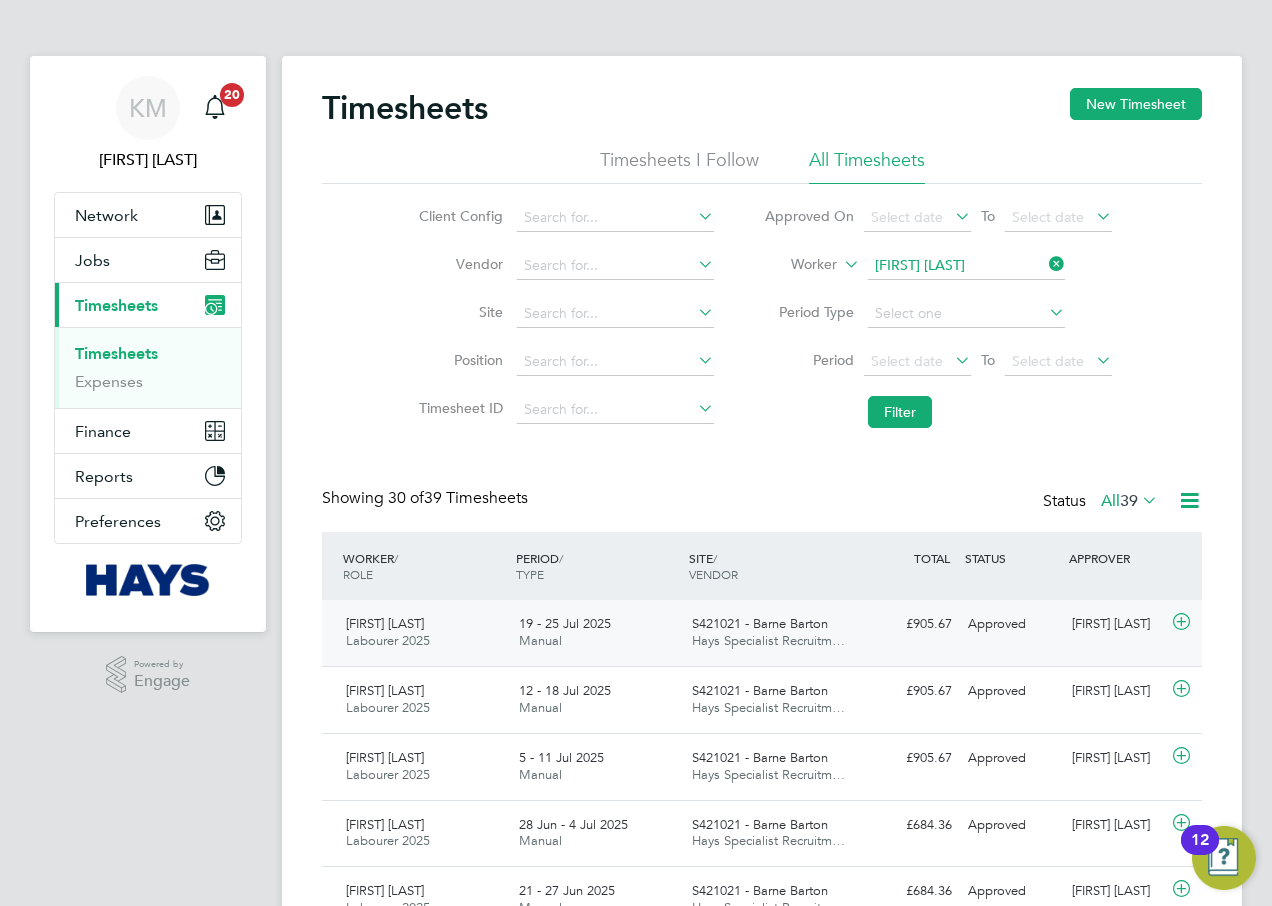 click on "Gary Vale" 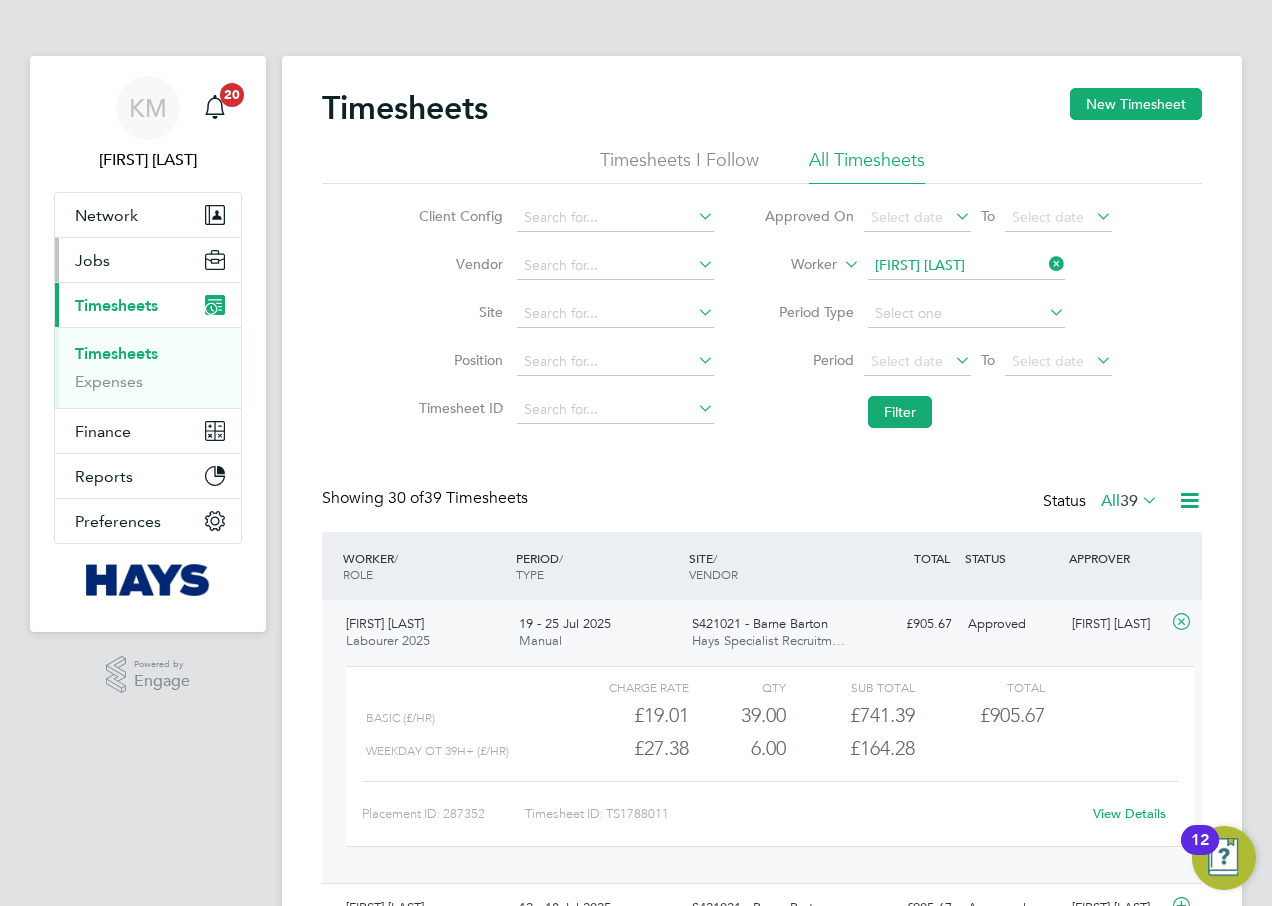 click on "Jobs" at bounding box center (92, 260) 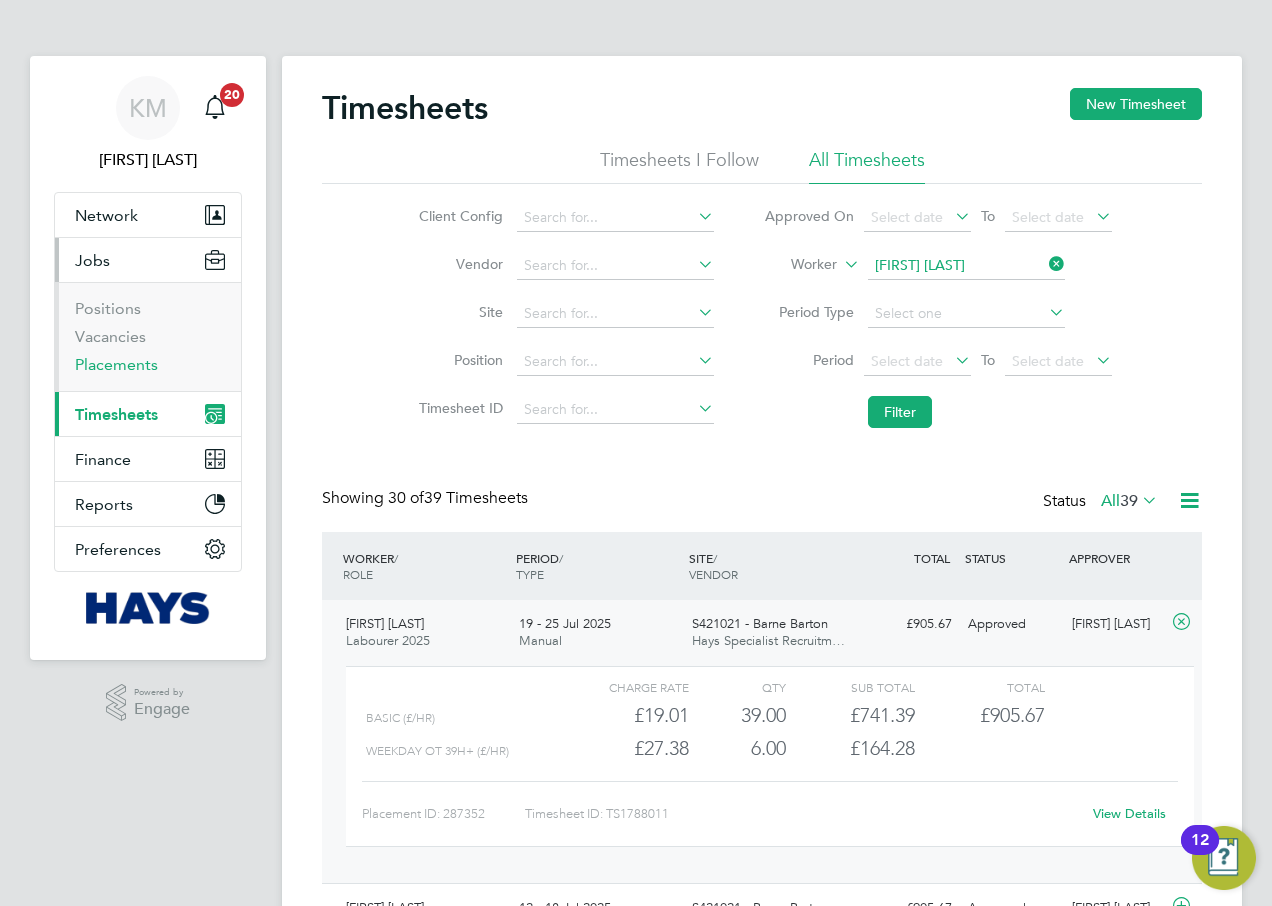 click on "Placements" at bounding box center [116, 364] 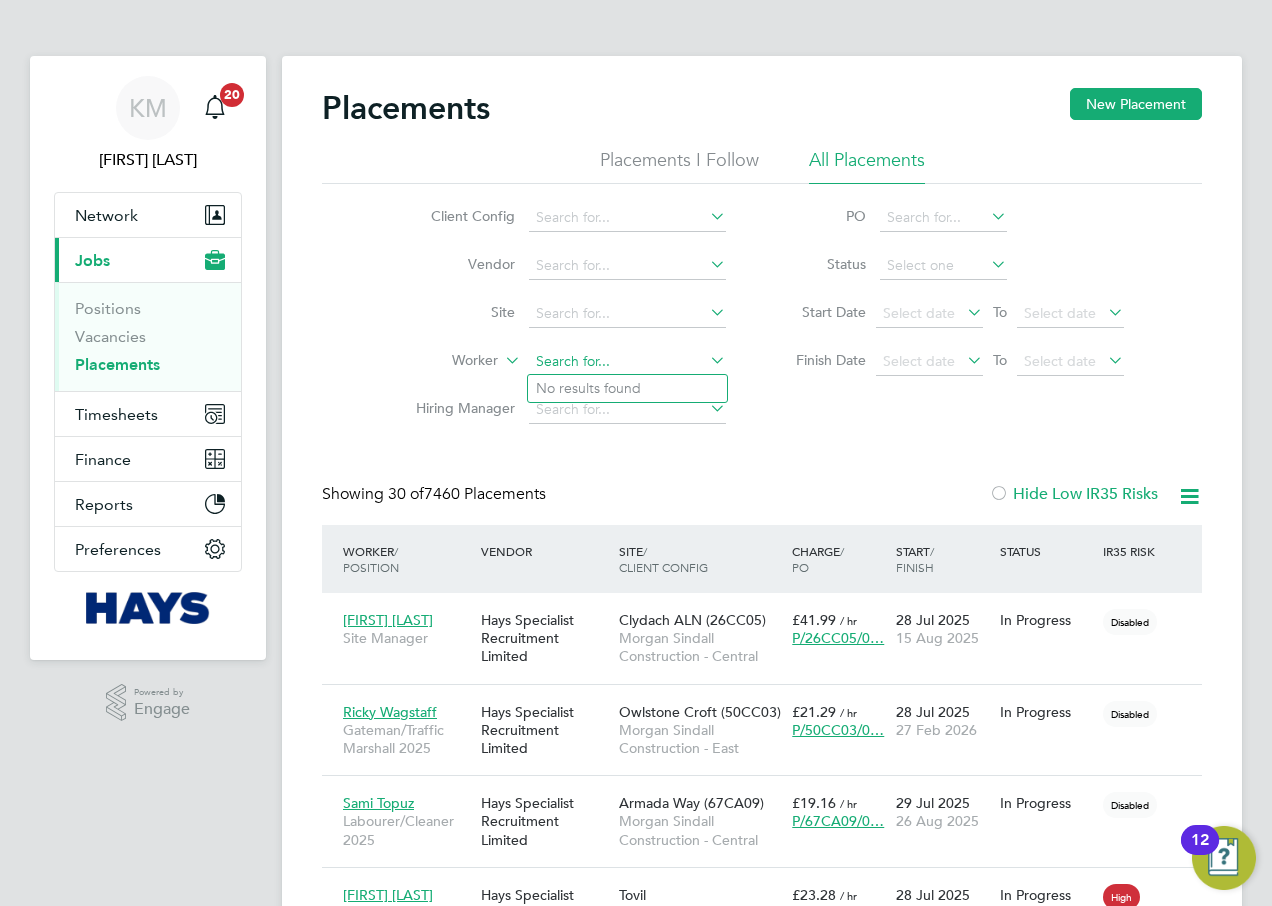 click 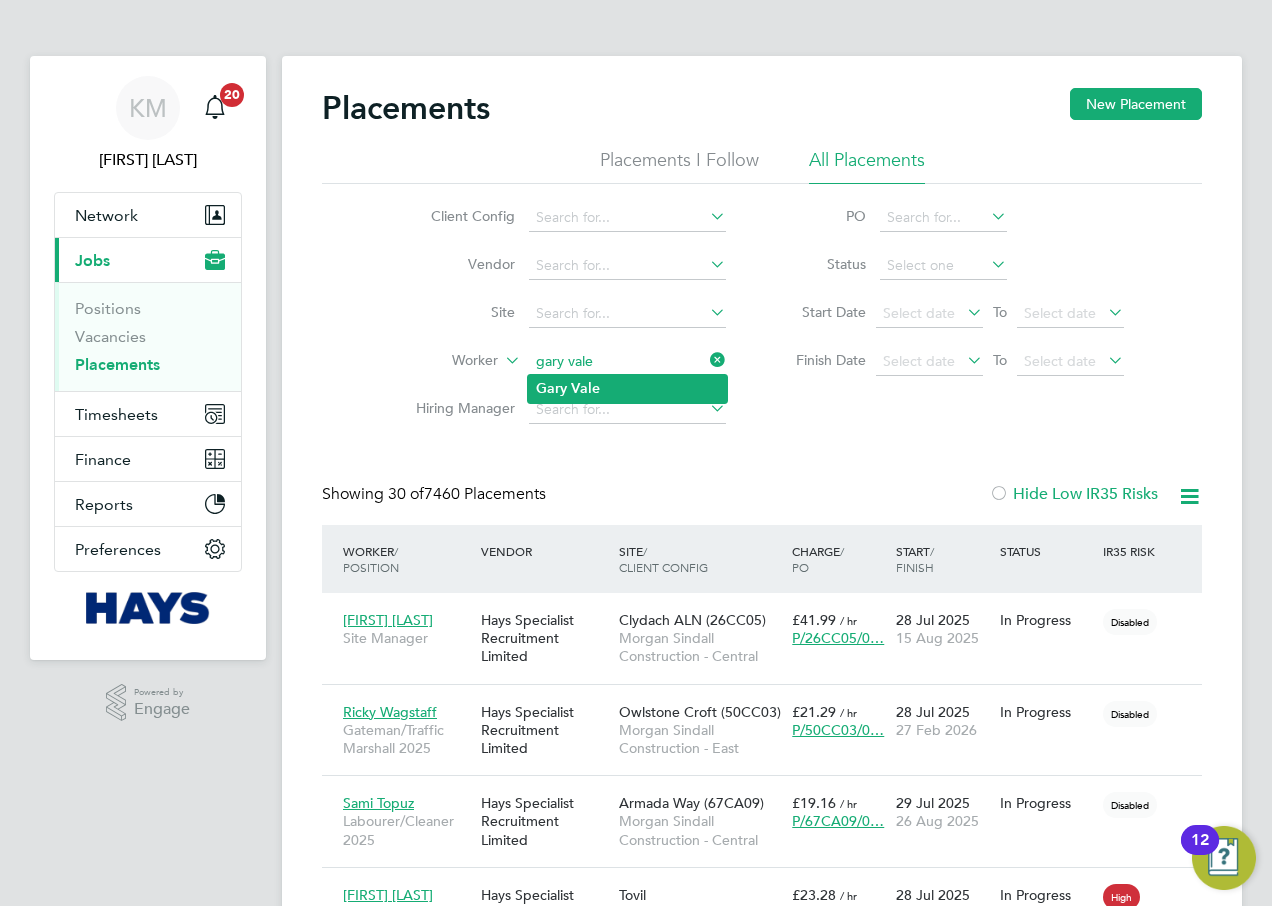 click on "Vale" 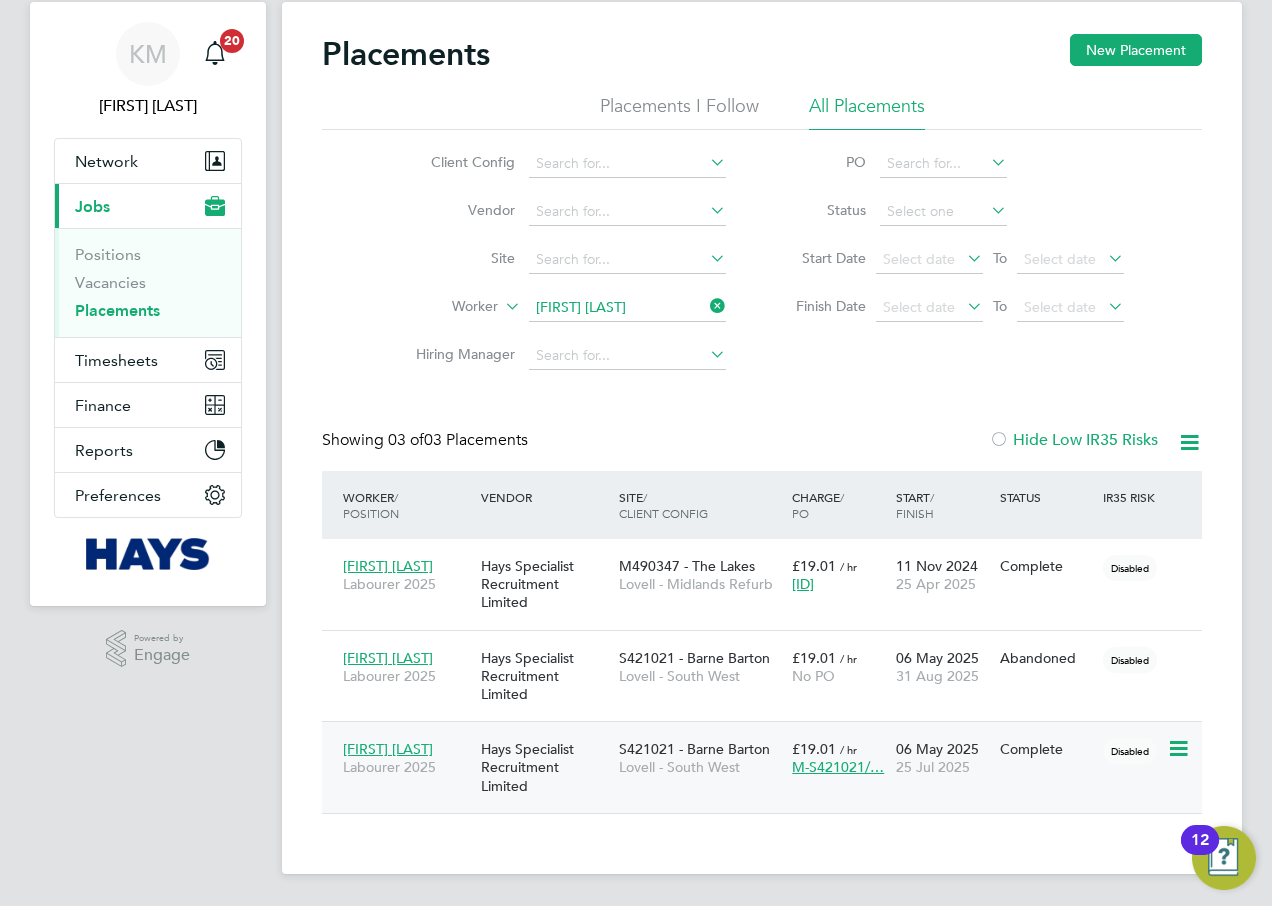 click on "Hays Specialist Recruitment Limited" 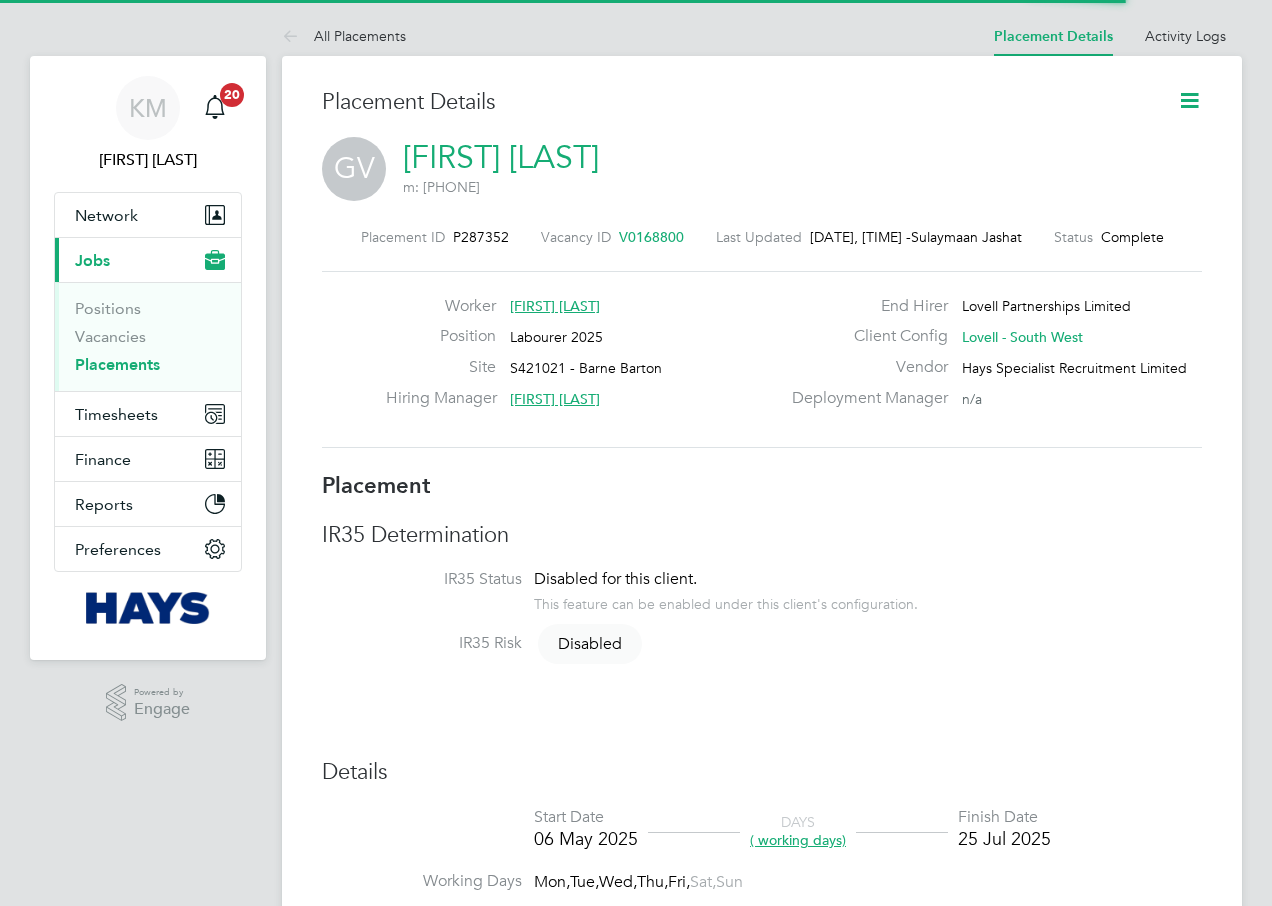 scroll, scrollTop: 0, scrollLeft: 0, axis: both 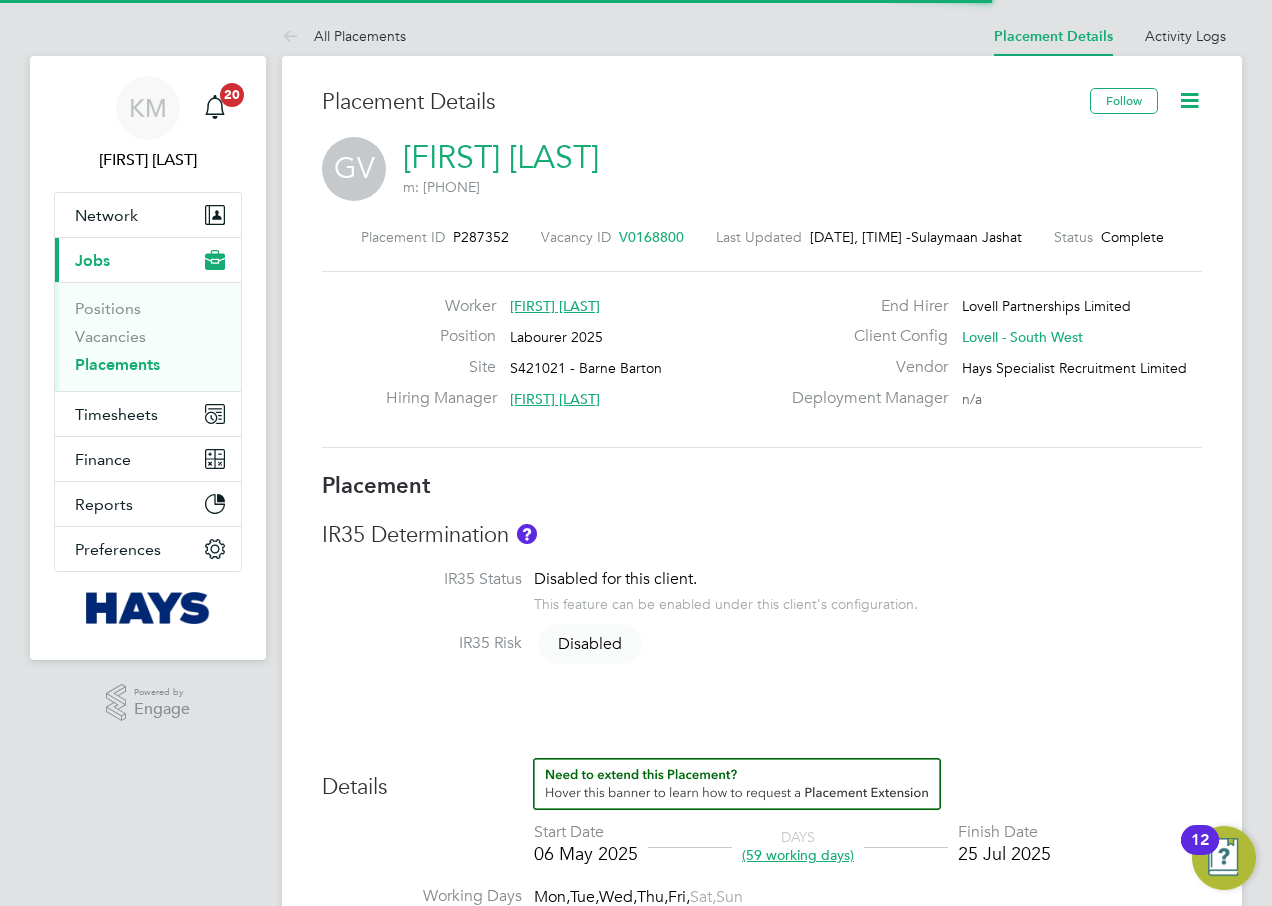 click 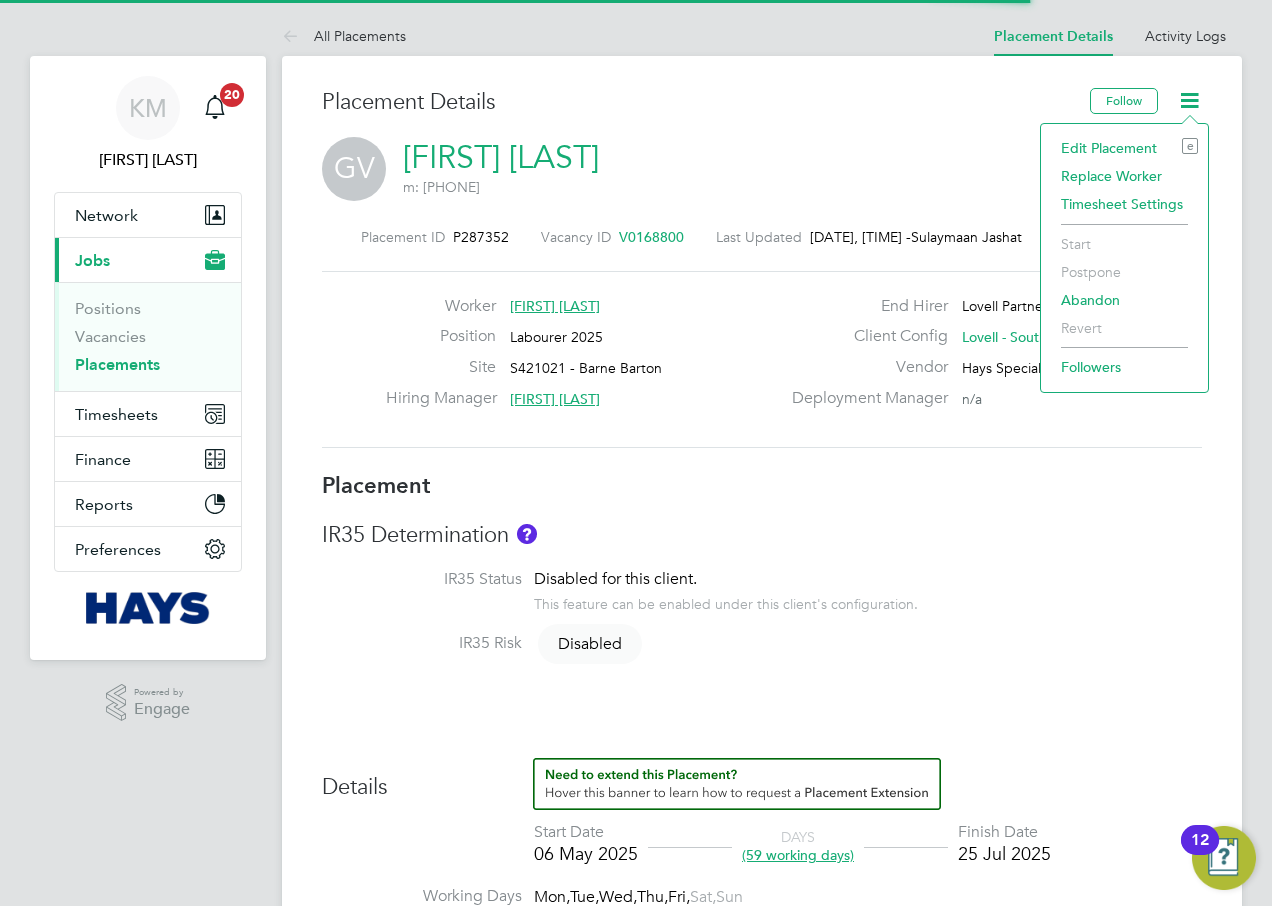click on "Edit Placement e" 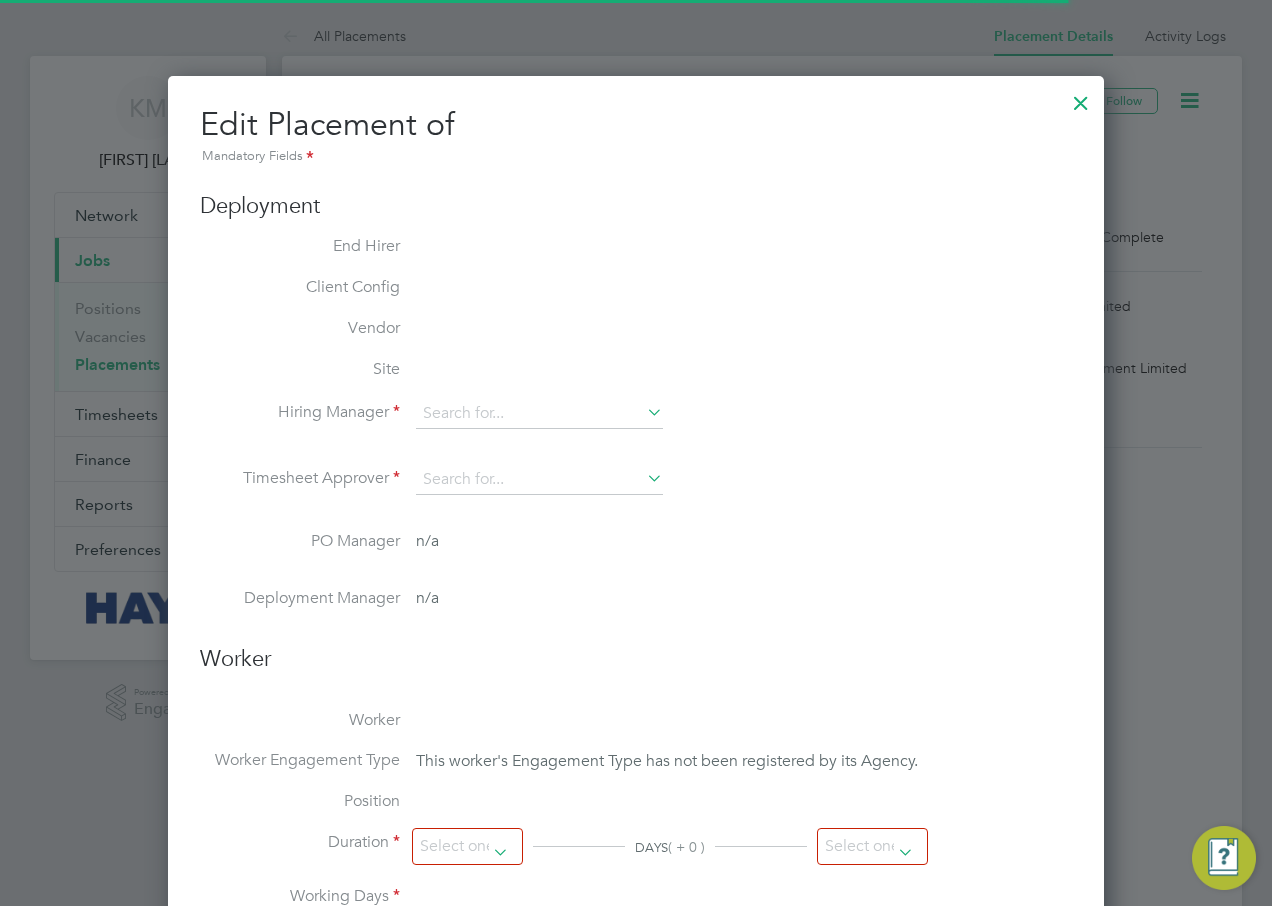 type on "Paul McGhin" 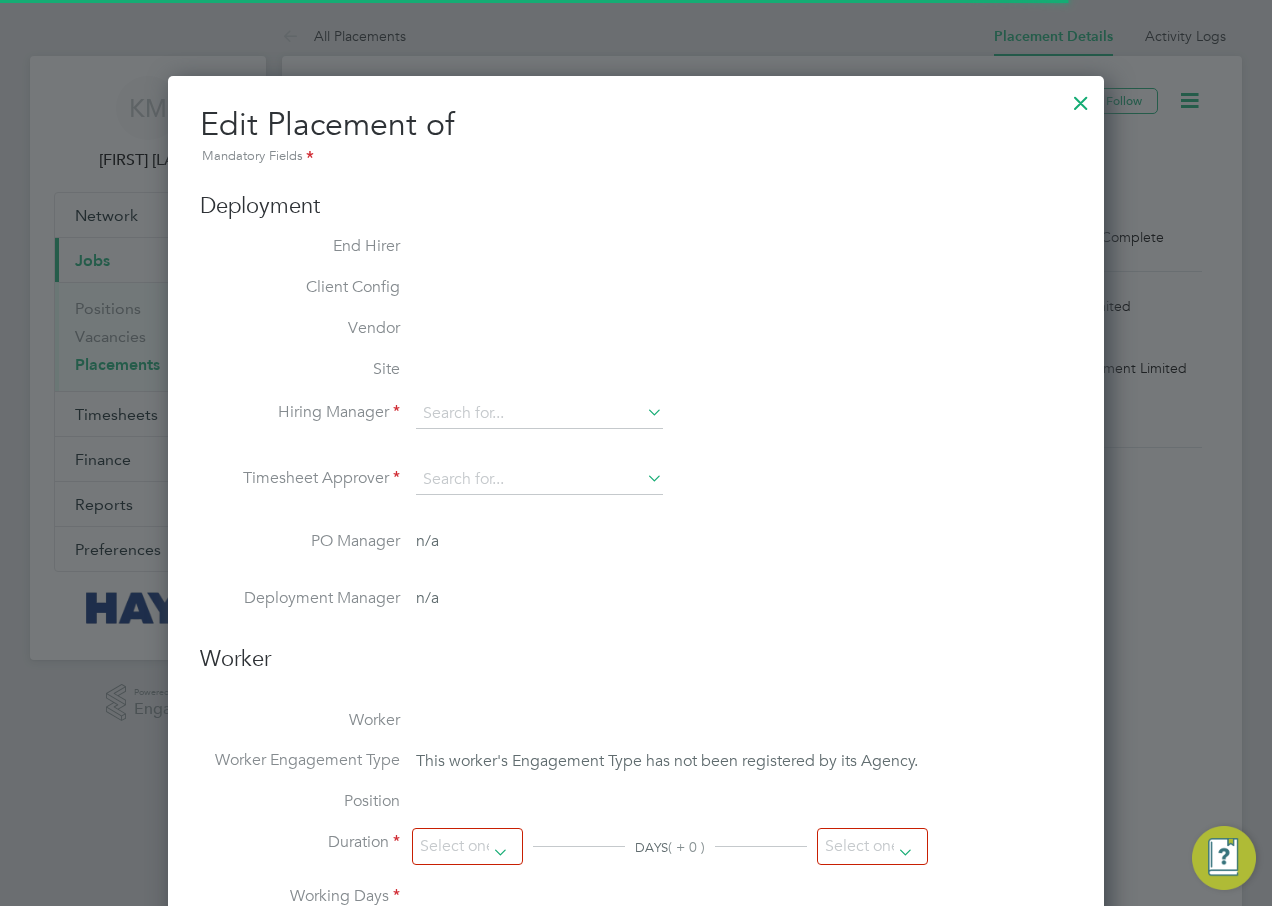 type on "06 May 2025" 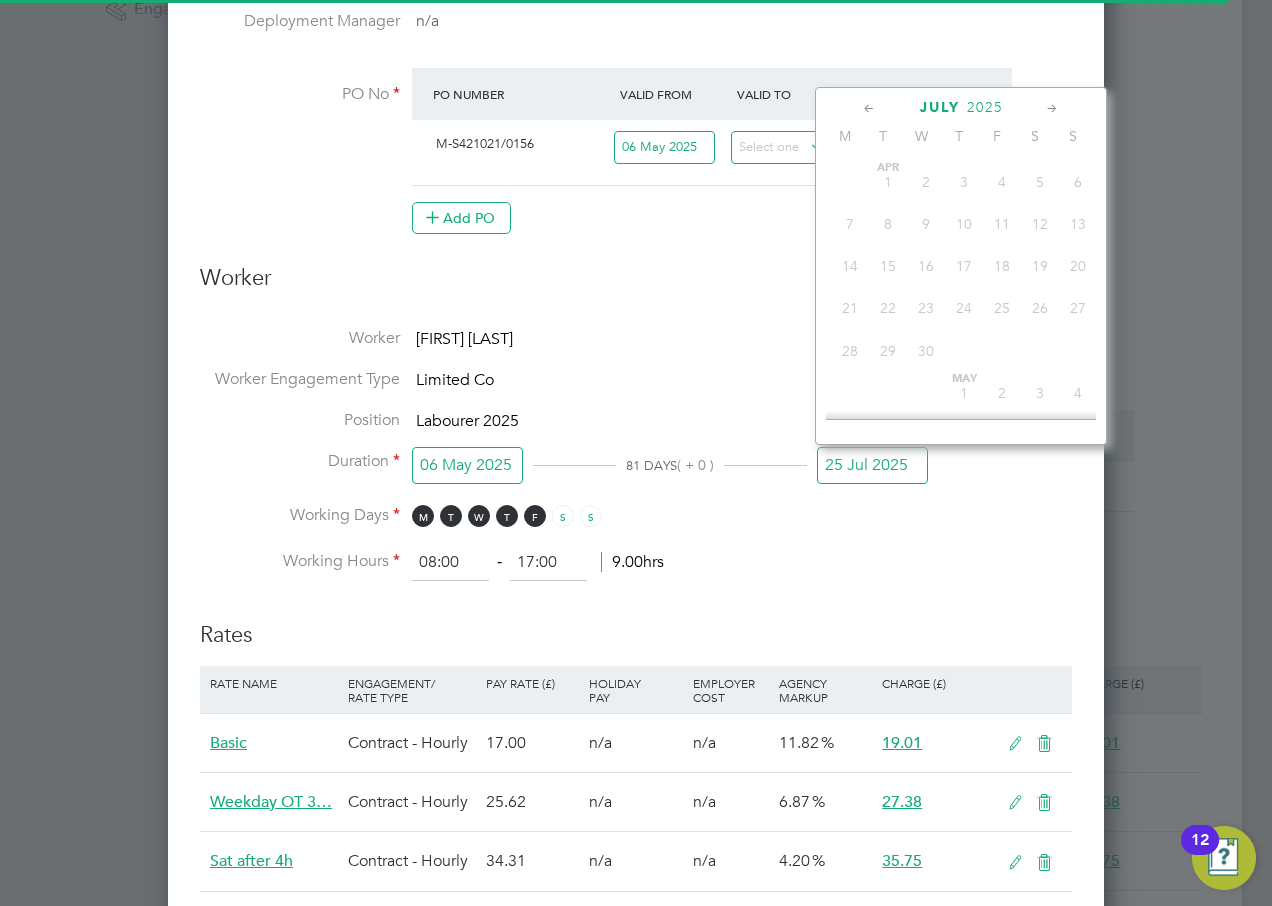 click on "25 Jul 2025" at bounding box center (872, 465) 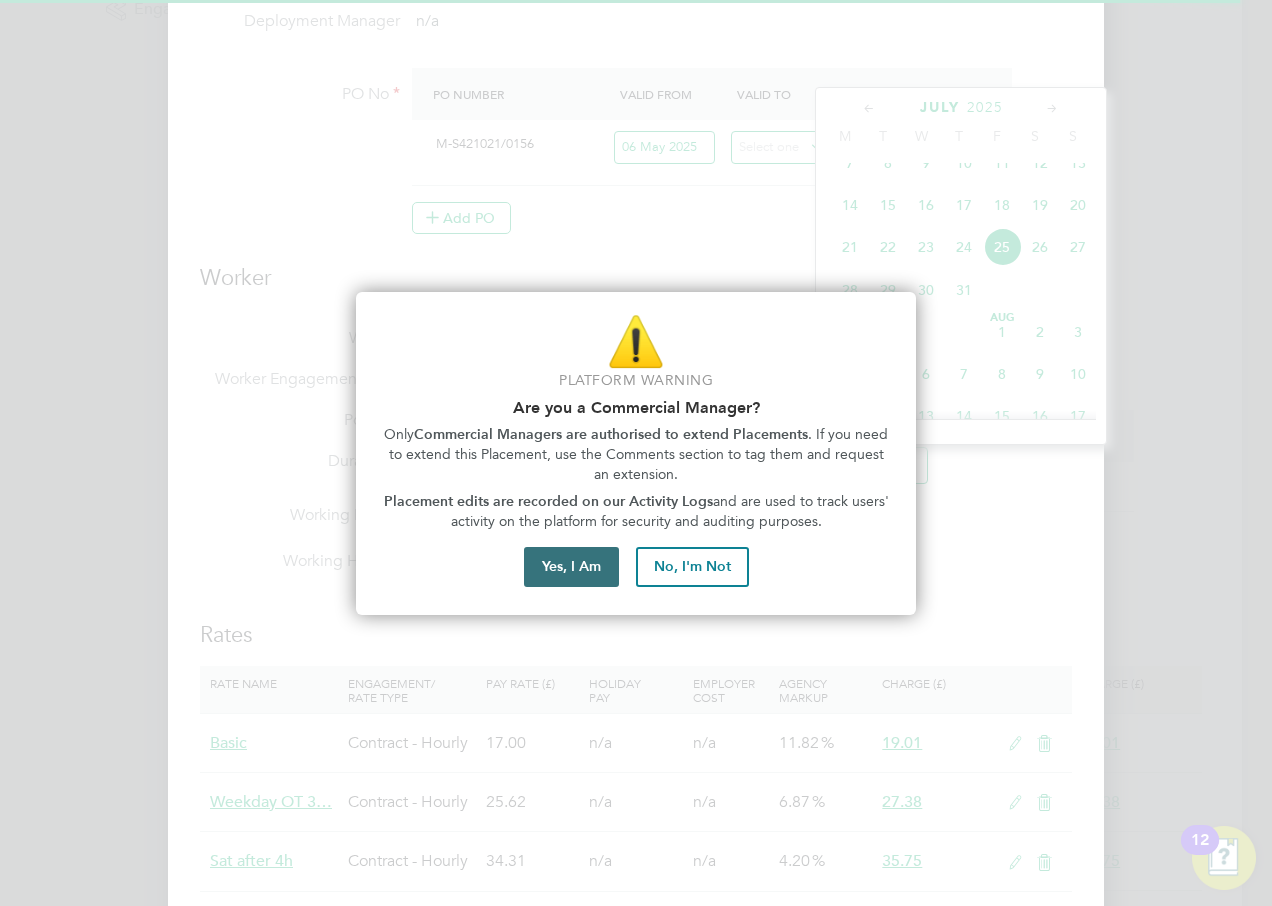 click on "Yes, I Am" at bounding box center [571, 567] 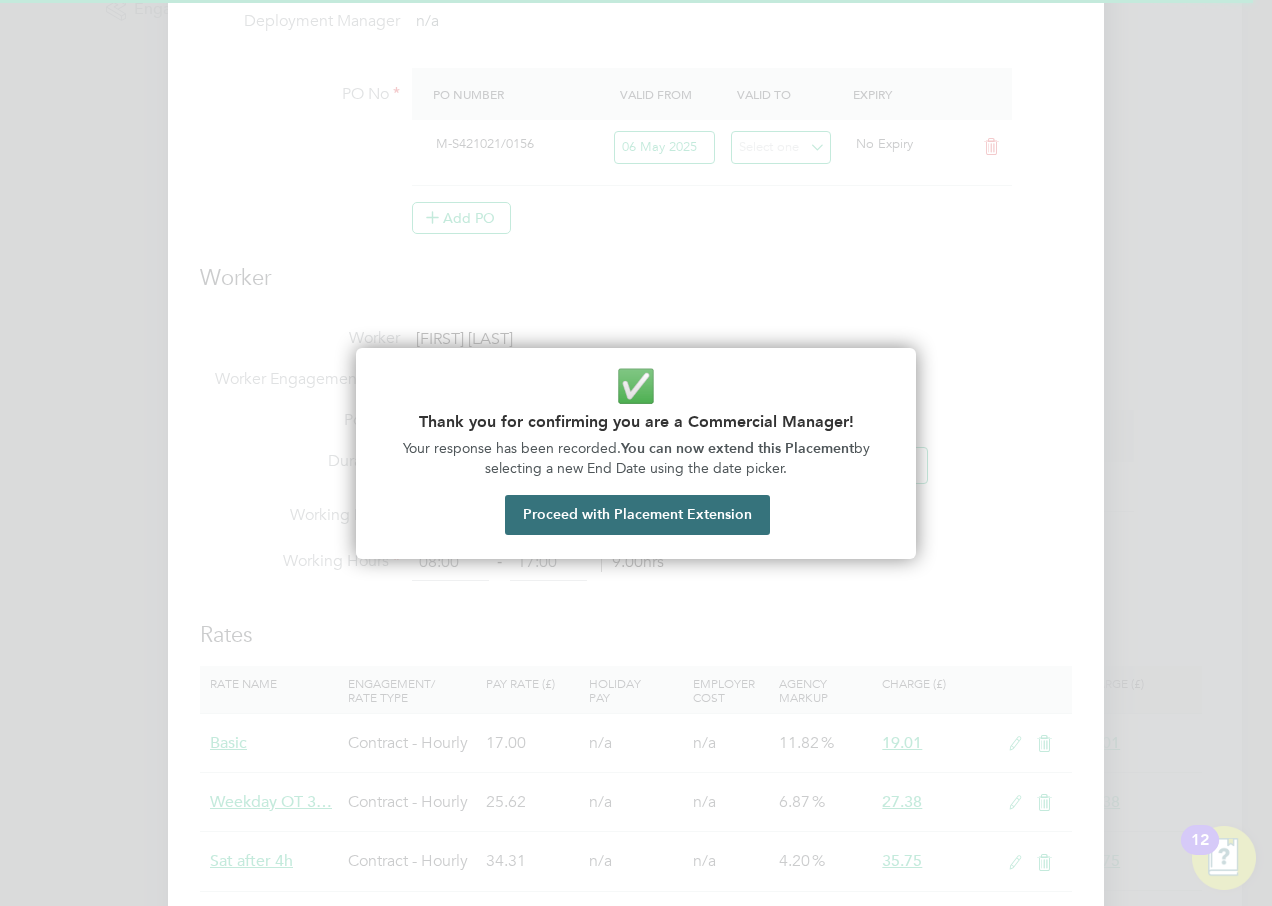 click on "Proceed with Placement Extension" at bounding box center [637, 515] 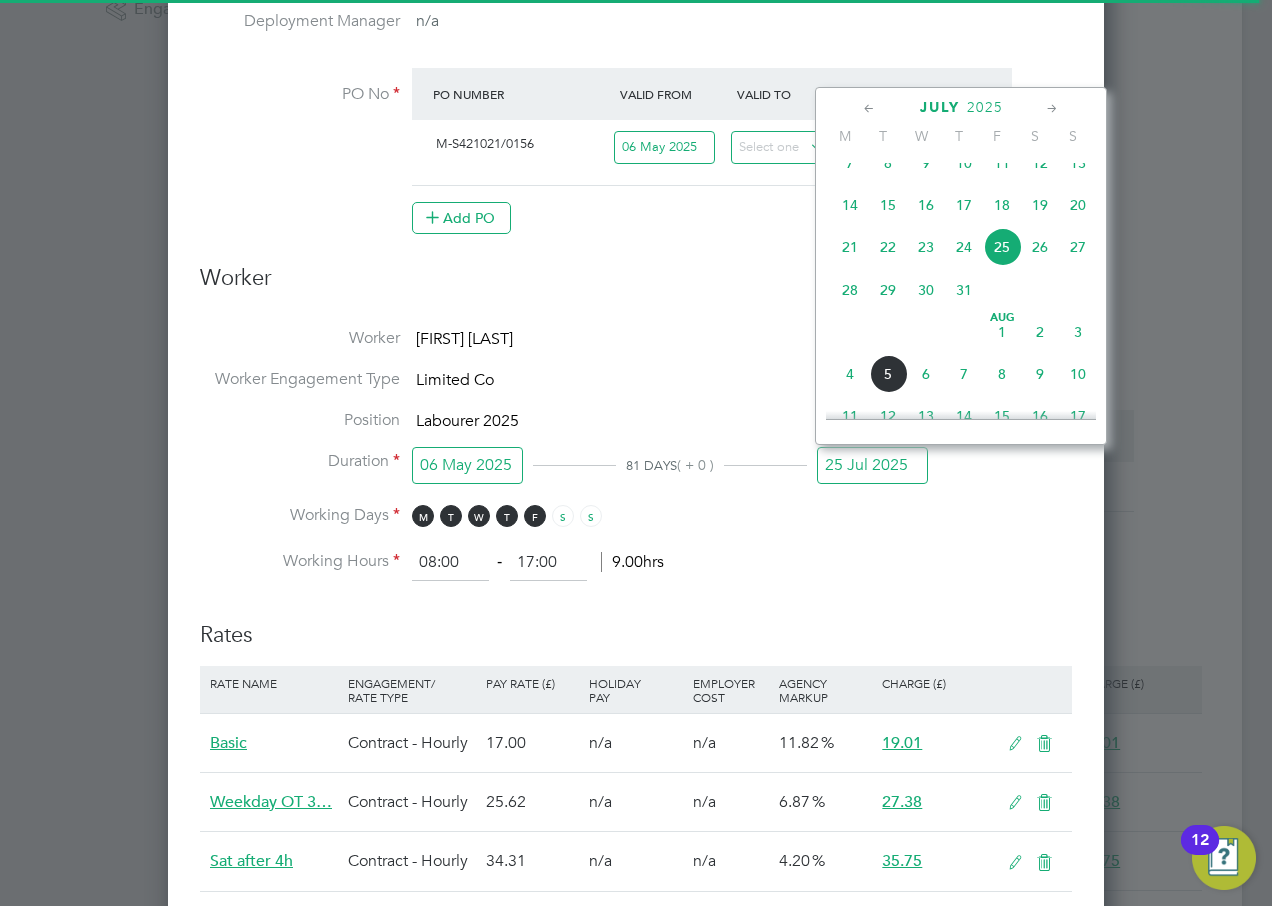 click 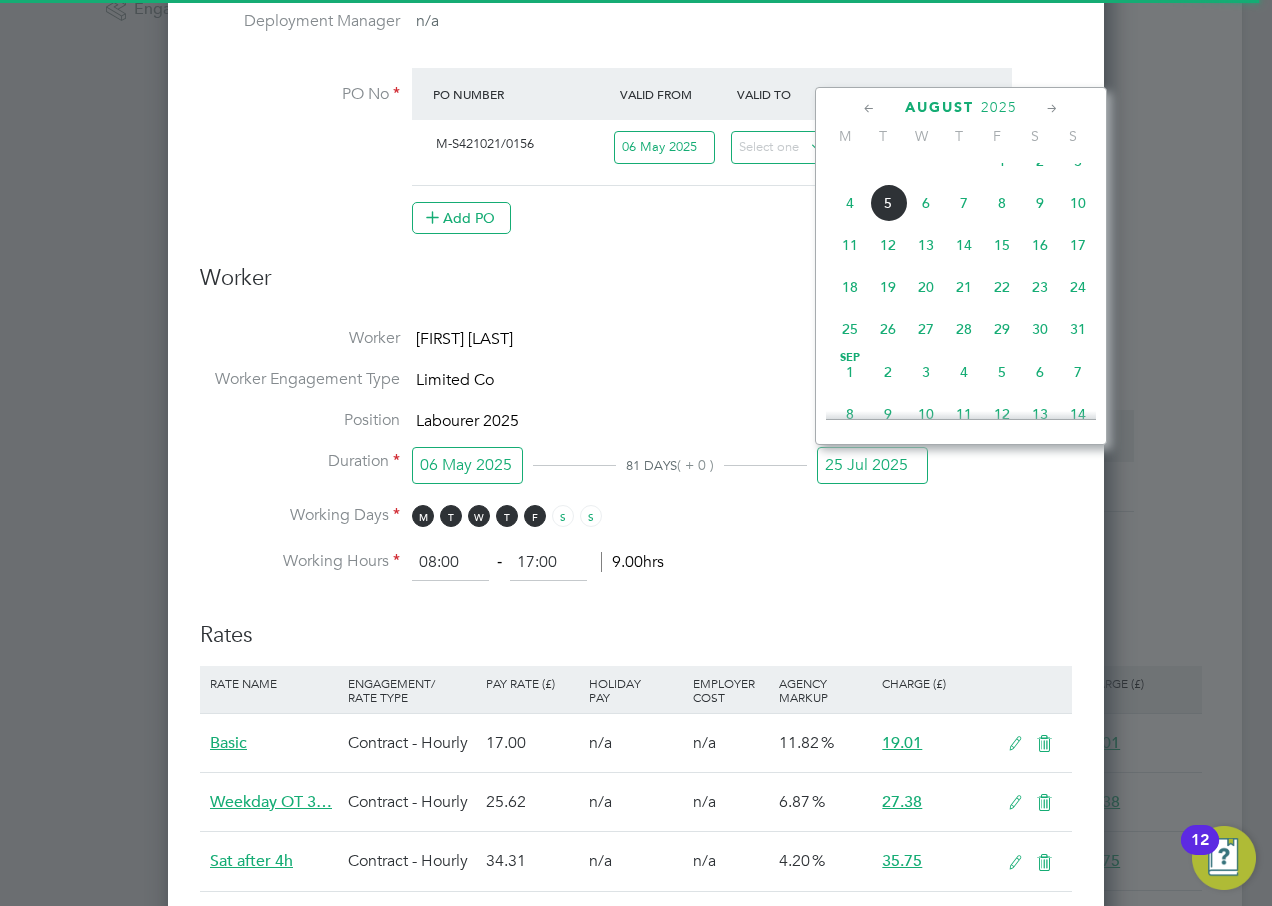 click 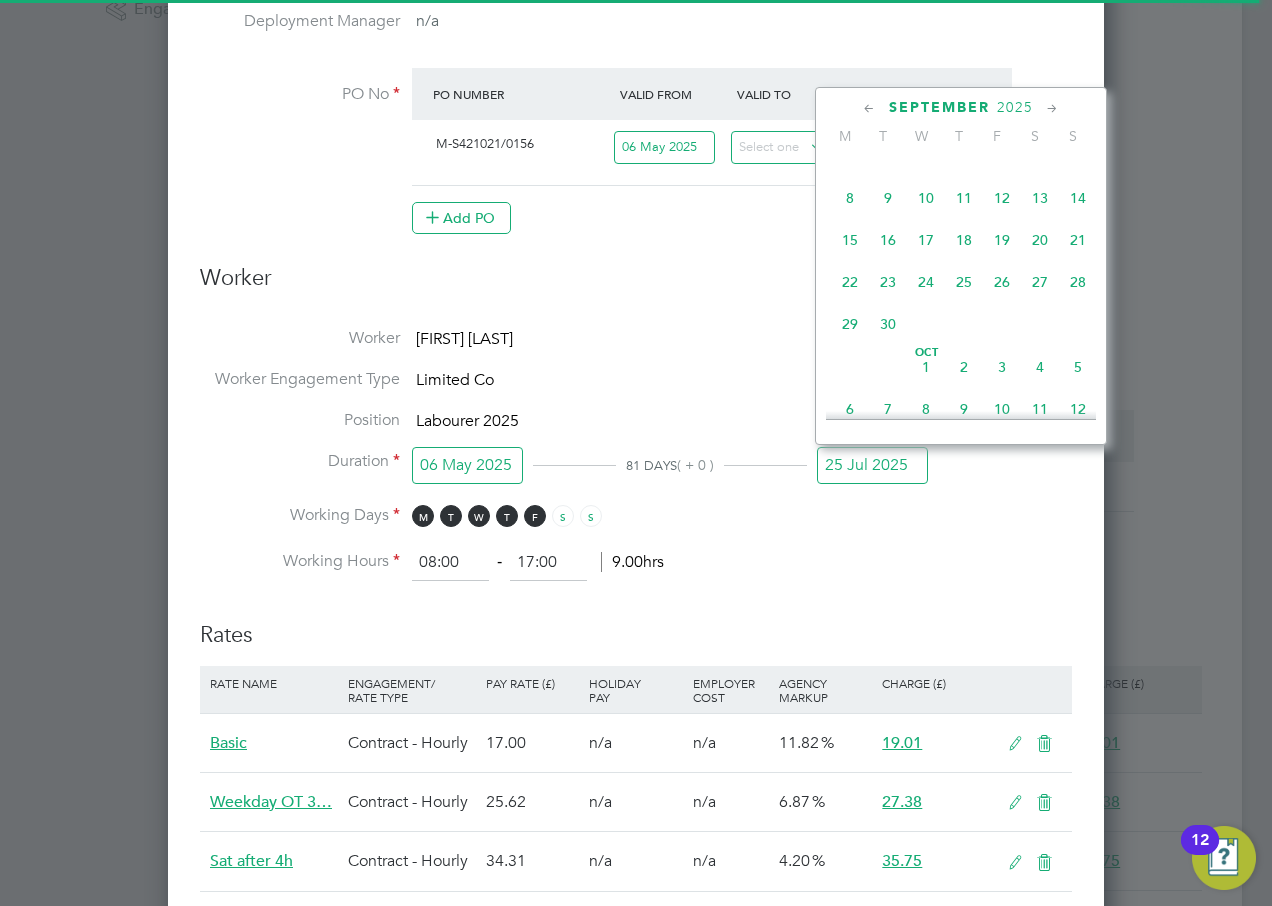 click 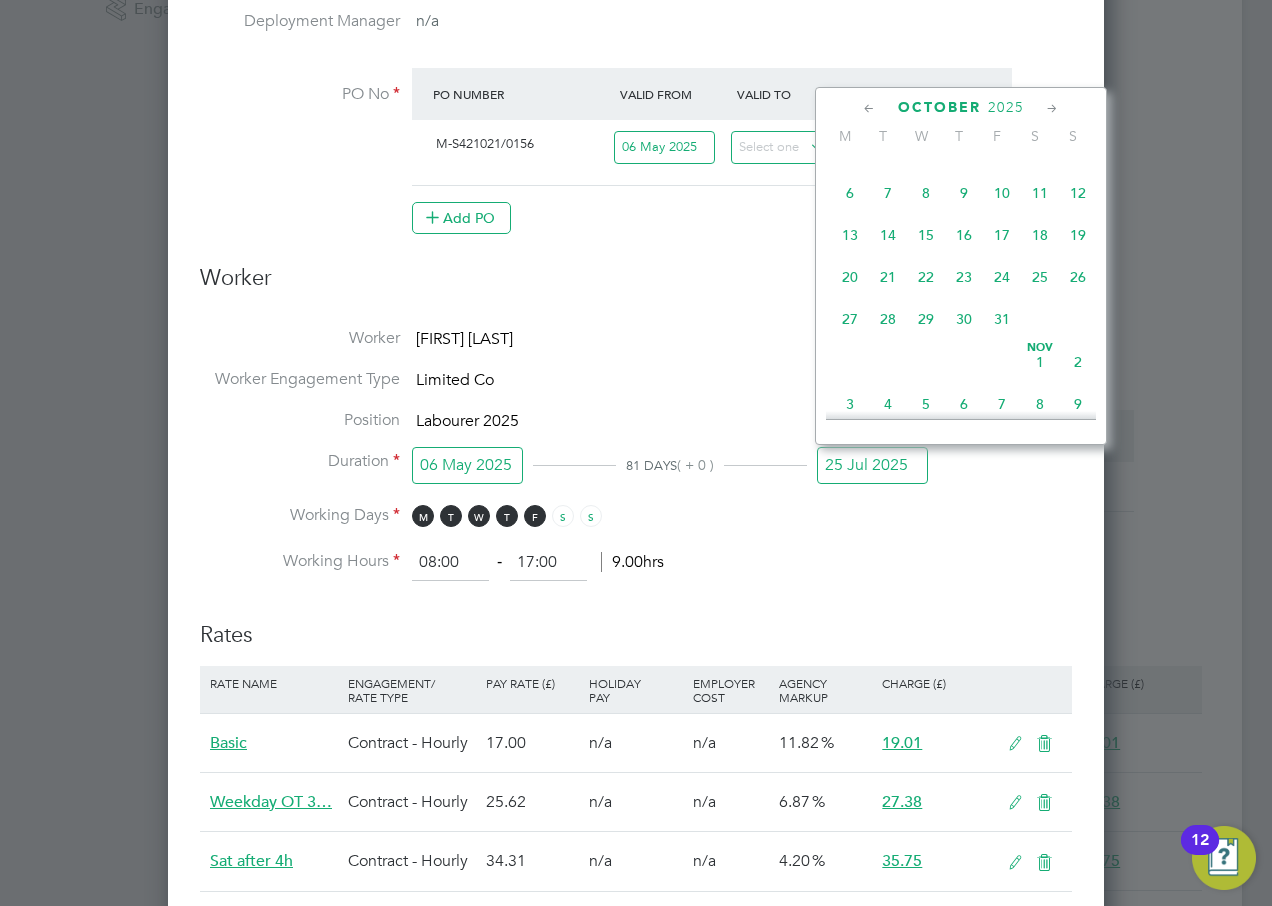 click on "24" 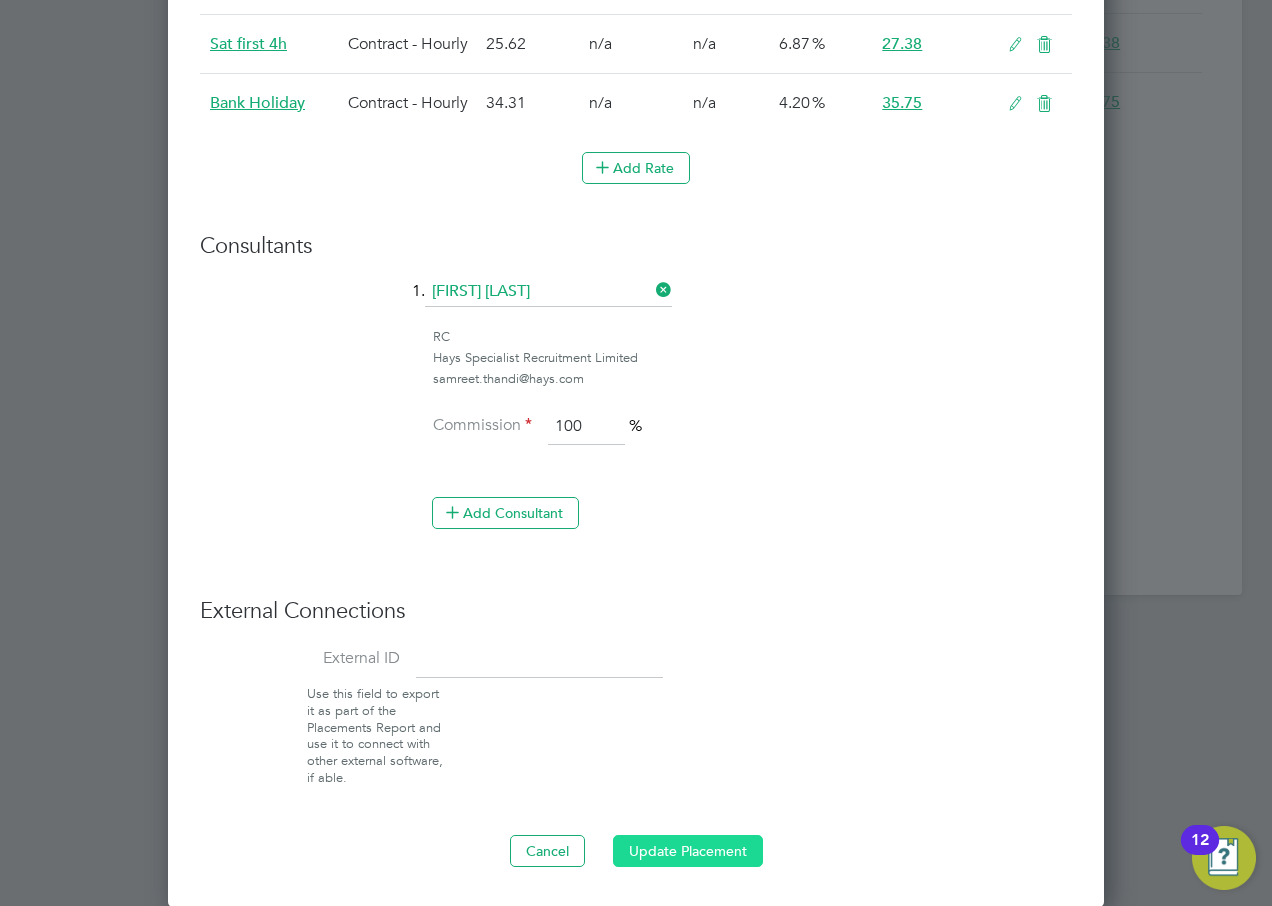 click on "Update Placement" at bounding box center [688, 851] 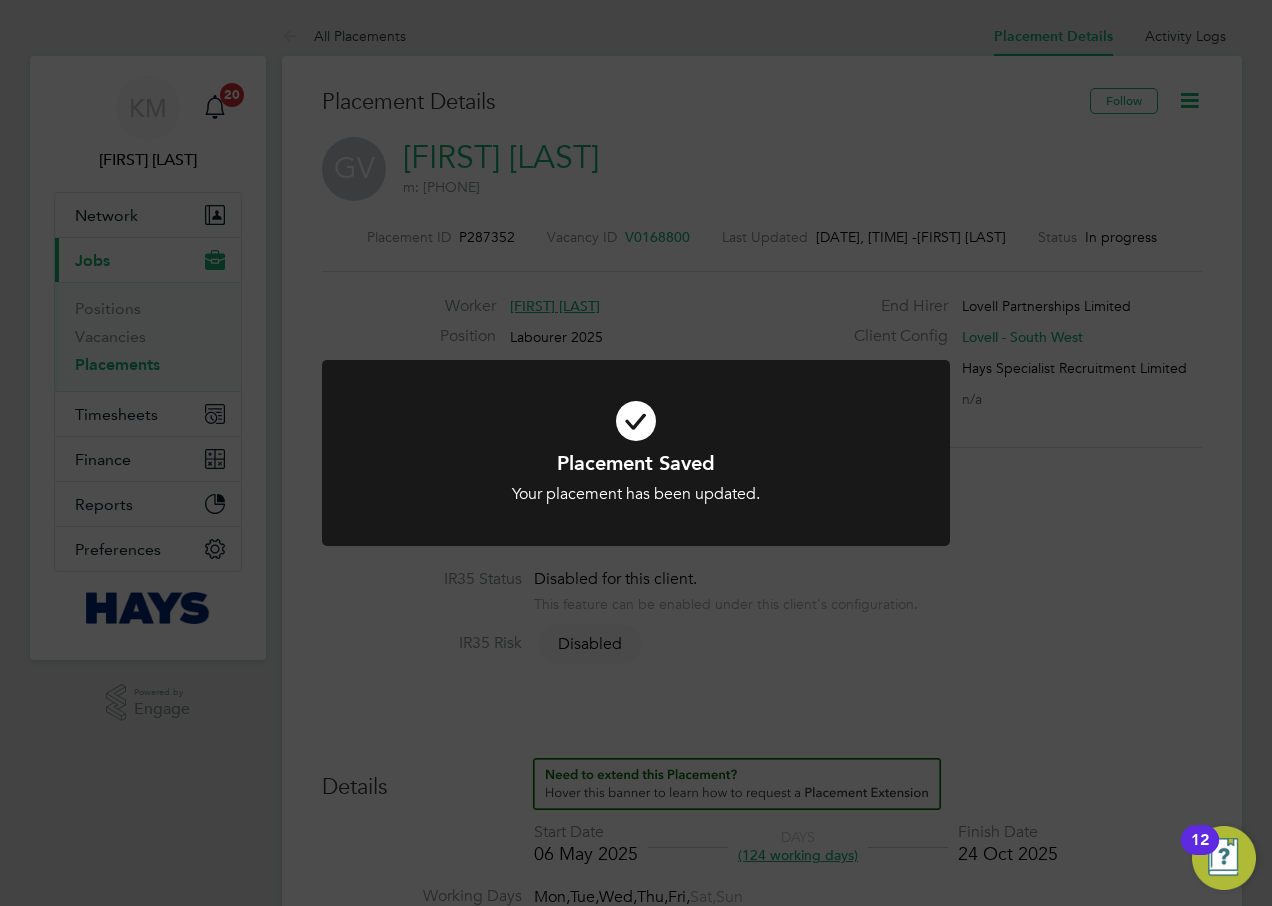 click on "Placement Saved Your placement has been updated. Cancel Okay" 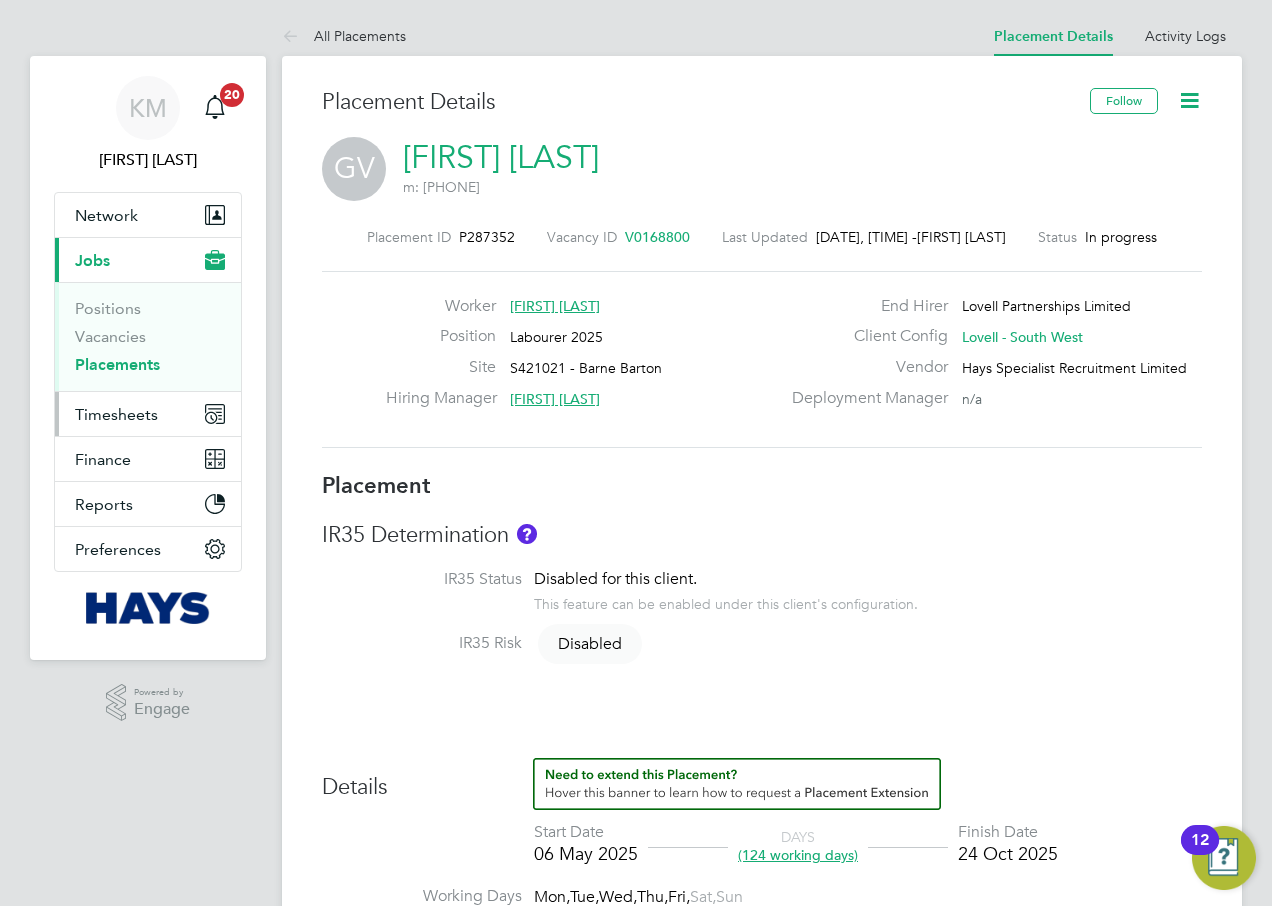 click on "Timesheets" at bounding box center (116, 414) 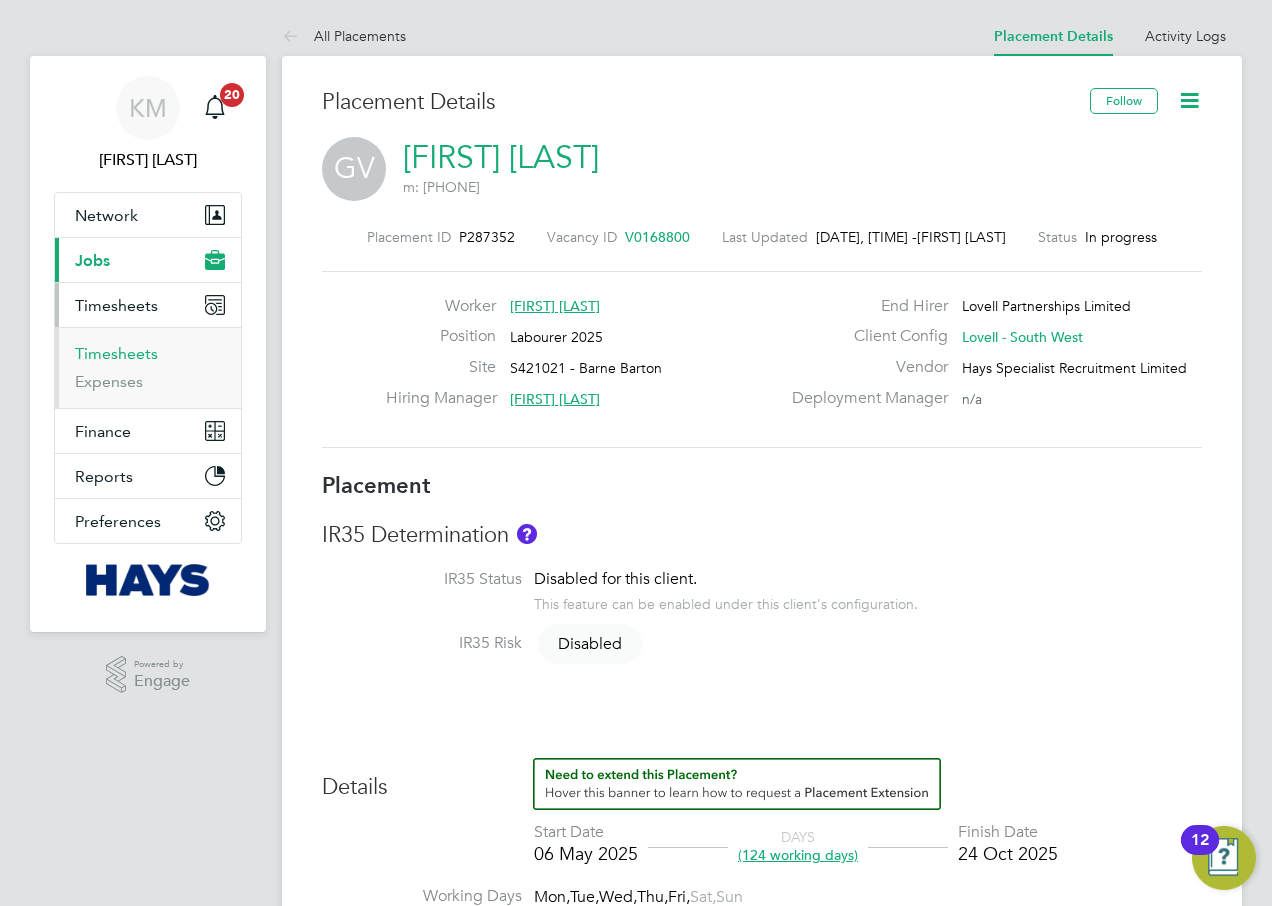 click on "Timesheets" at bounding box center [116, 353] 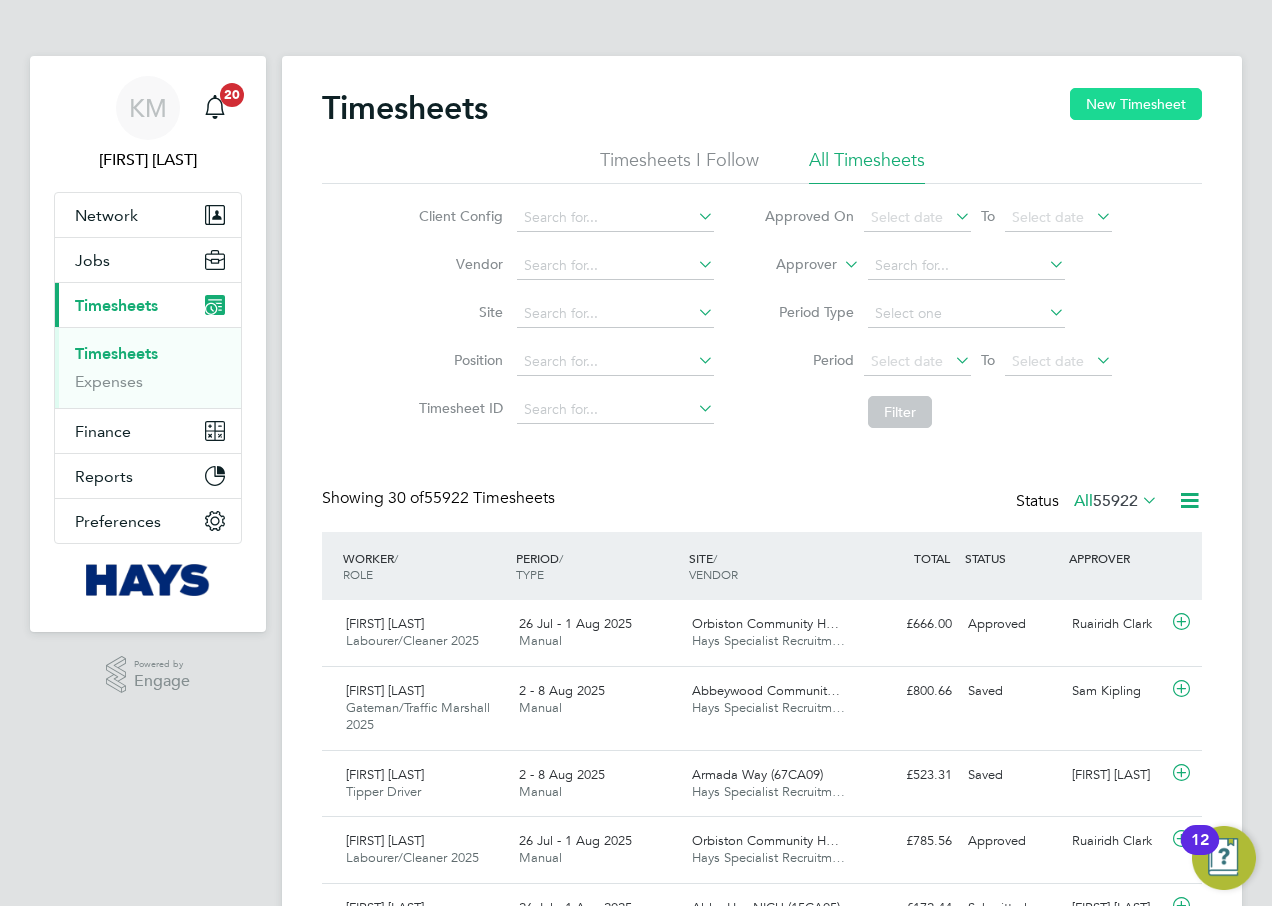 click on "New Timesheet" 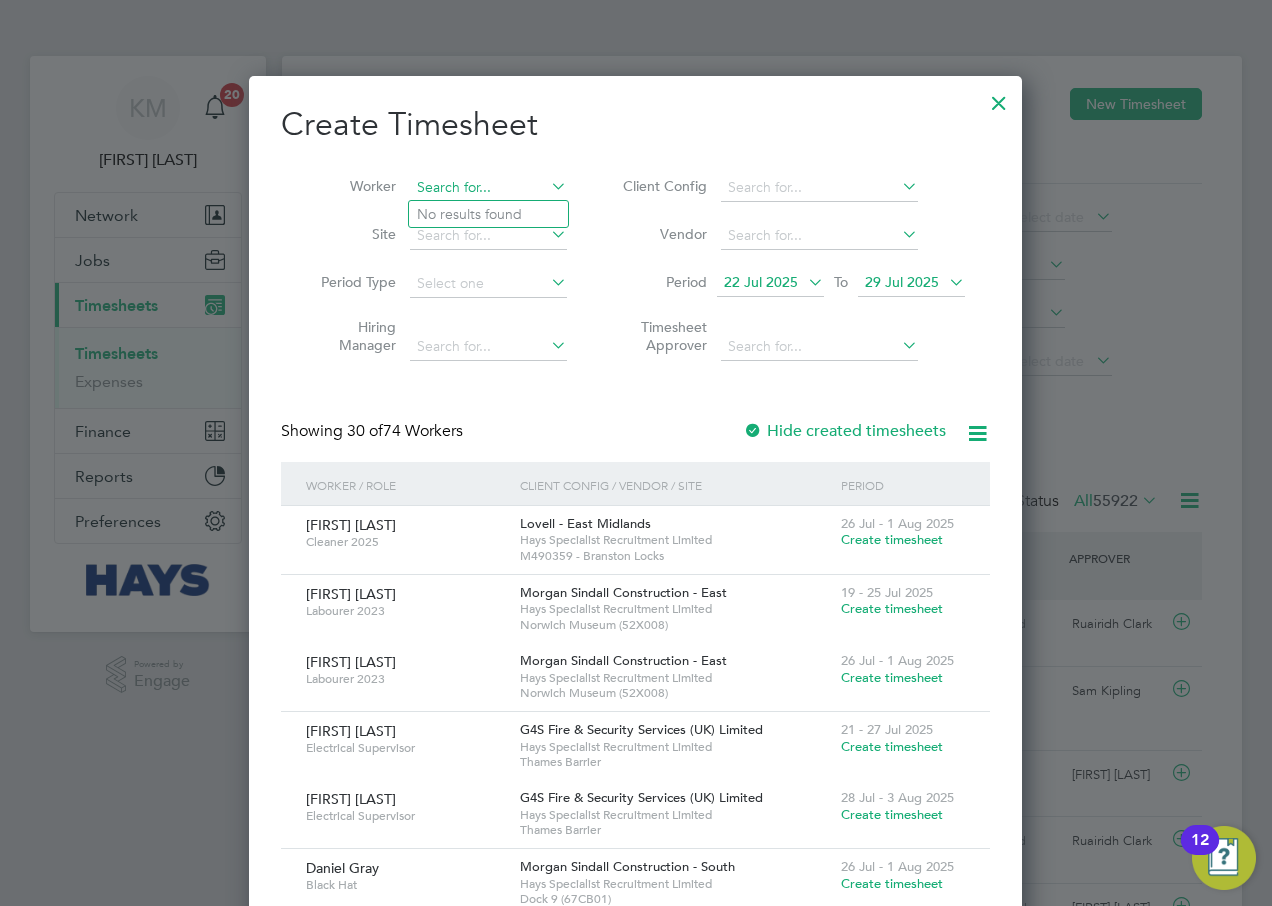 click at bounding box center [488, 188] 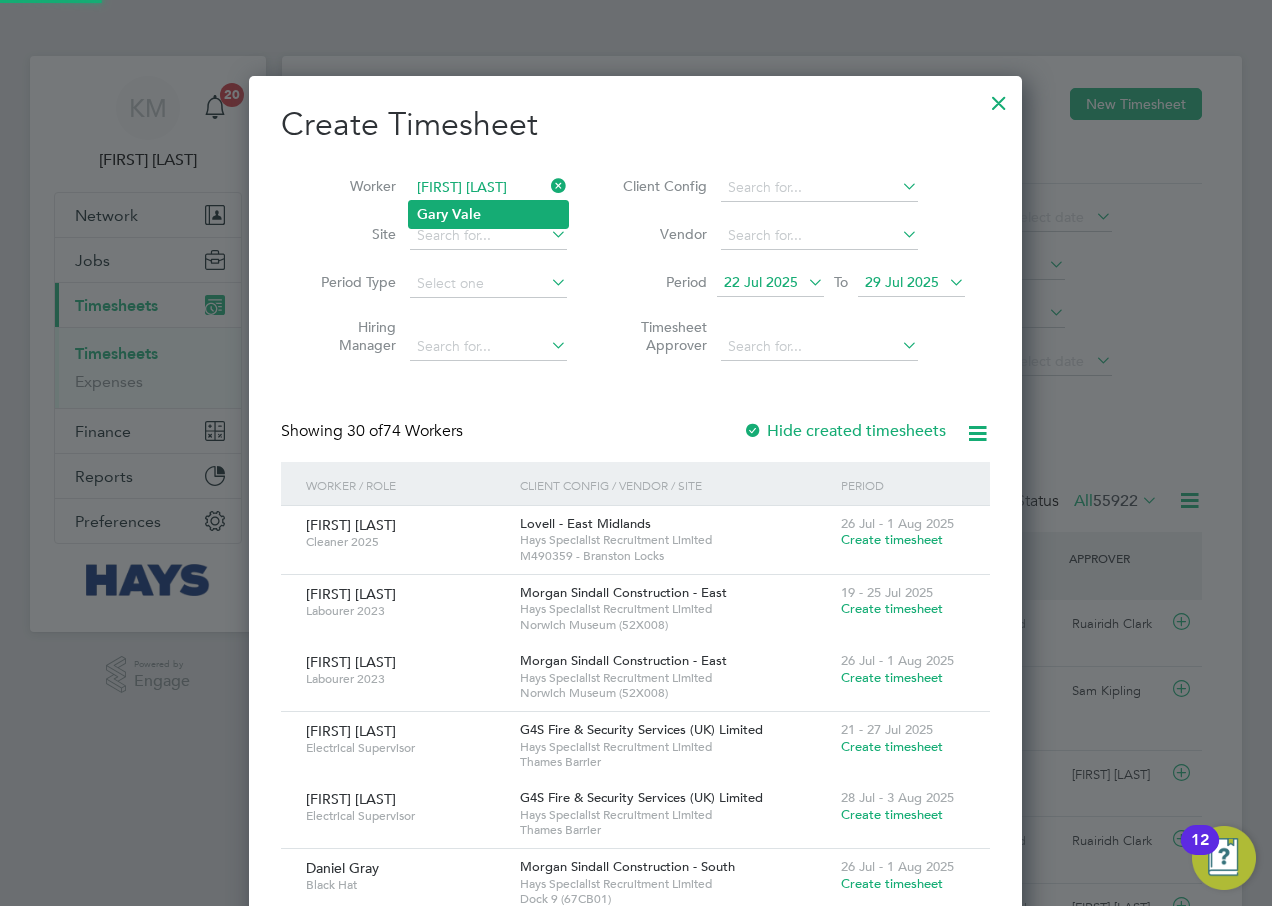 type on "Gary Vale" 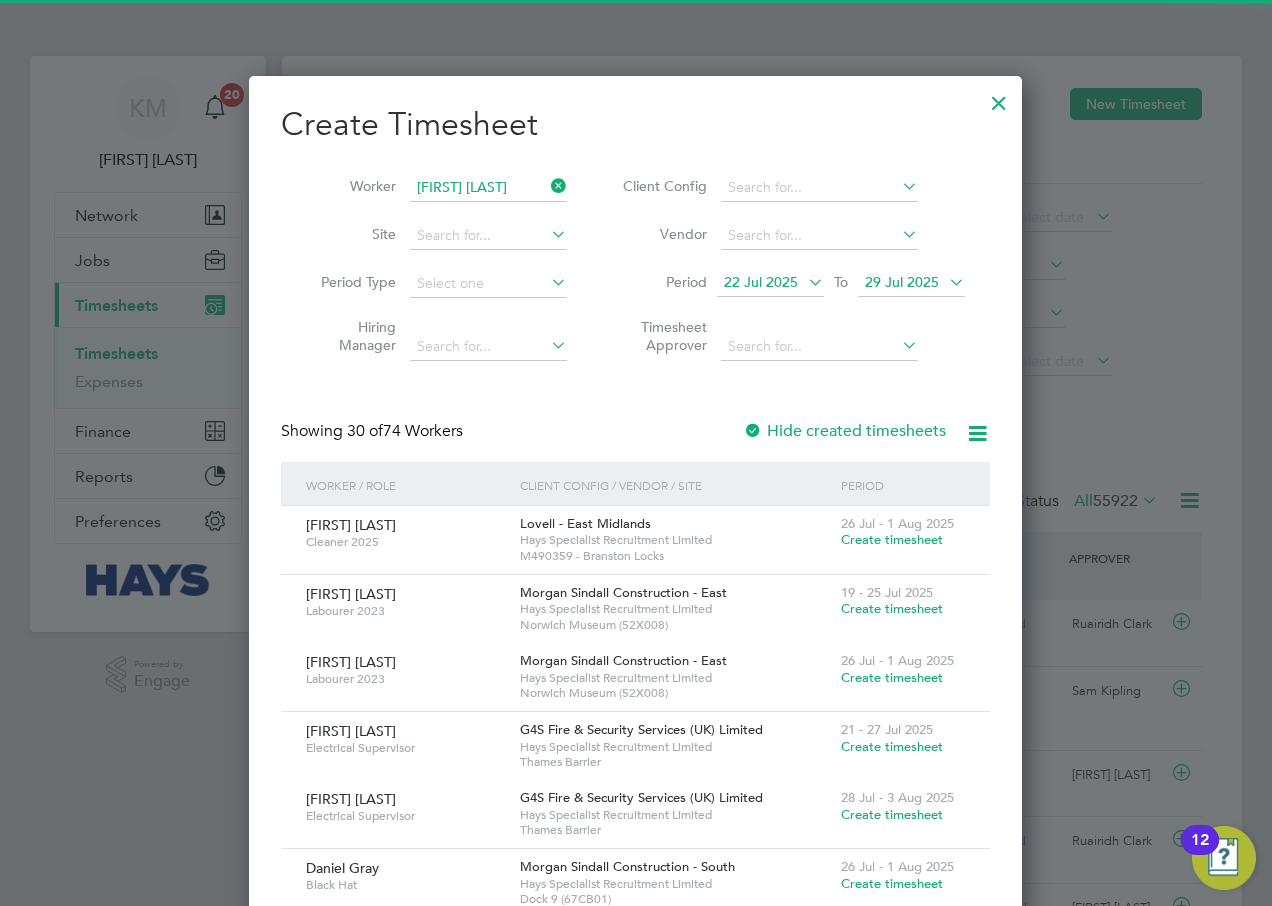 click on "Vale" 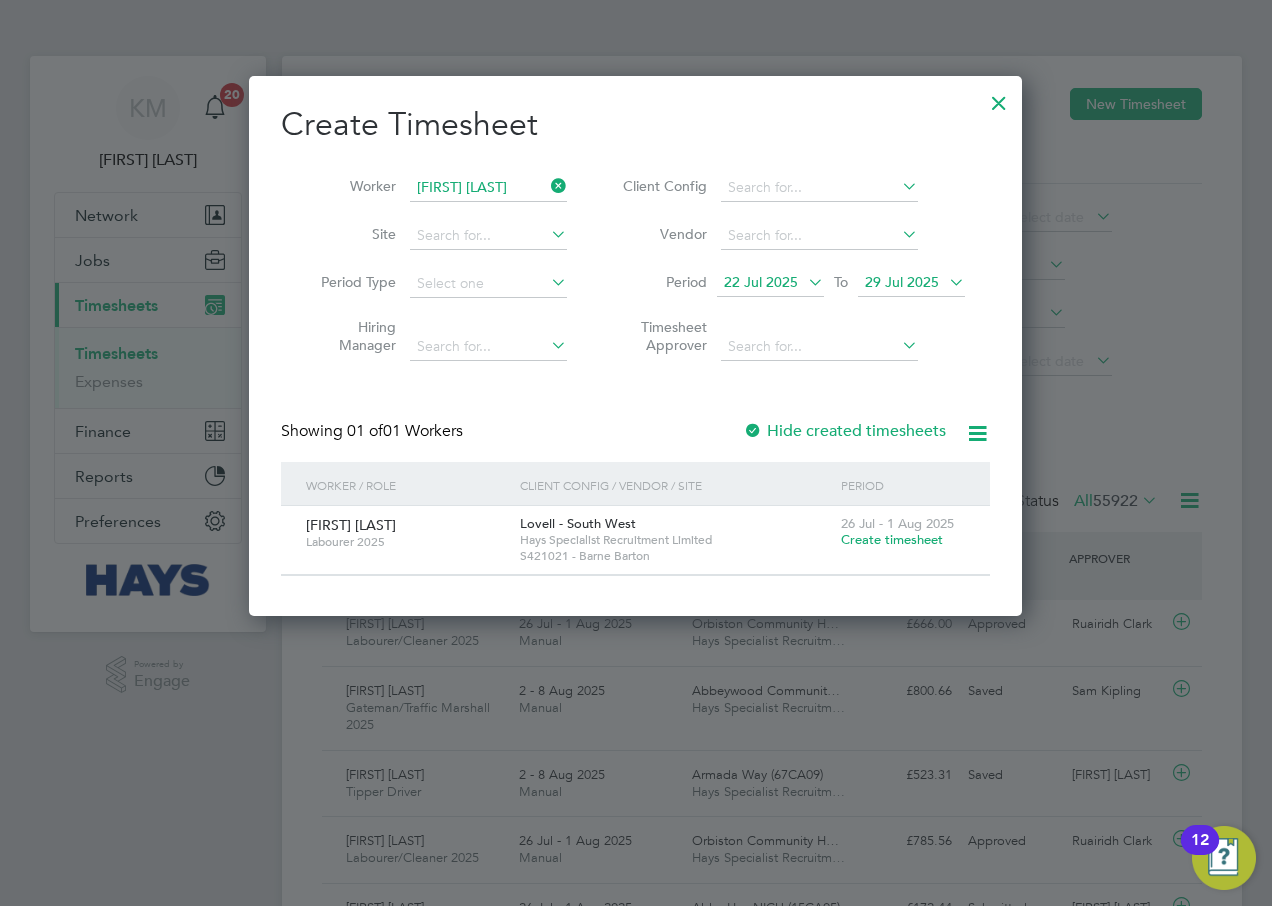 click on "Create timesheet" at bounding box center (892, 539) 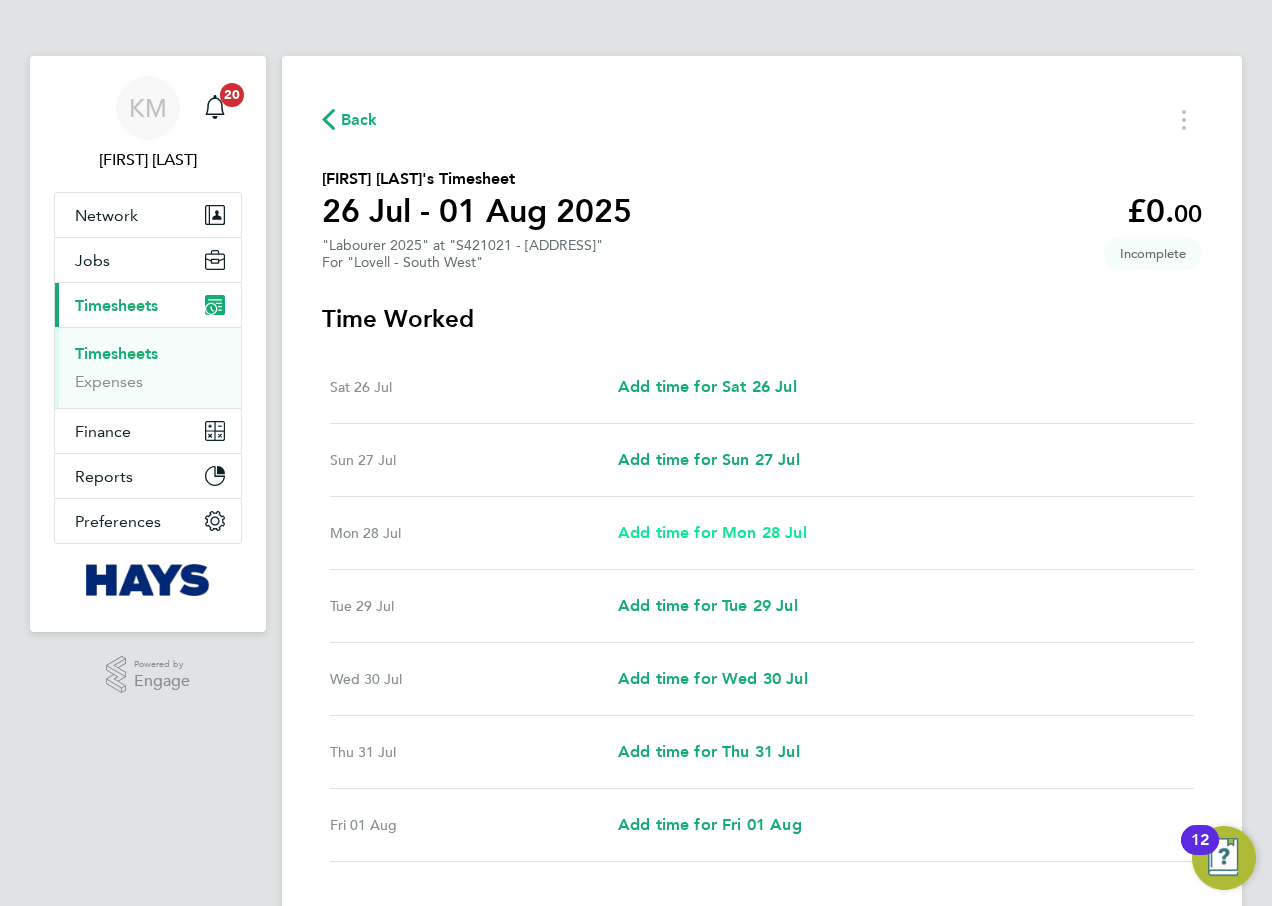 click on "Add time for Mon 28 Jul" at bounding box center (712, 532) 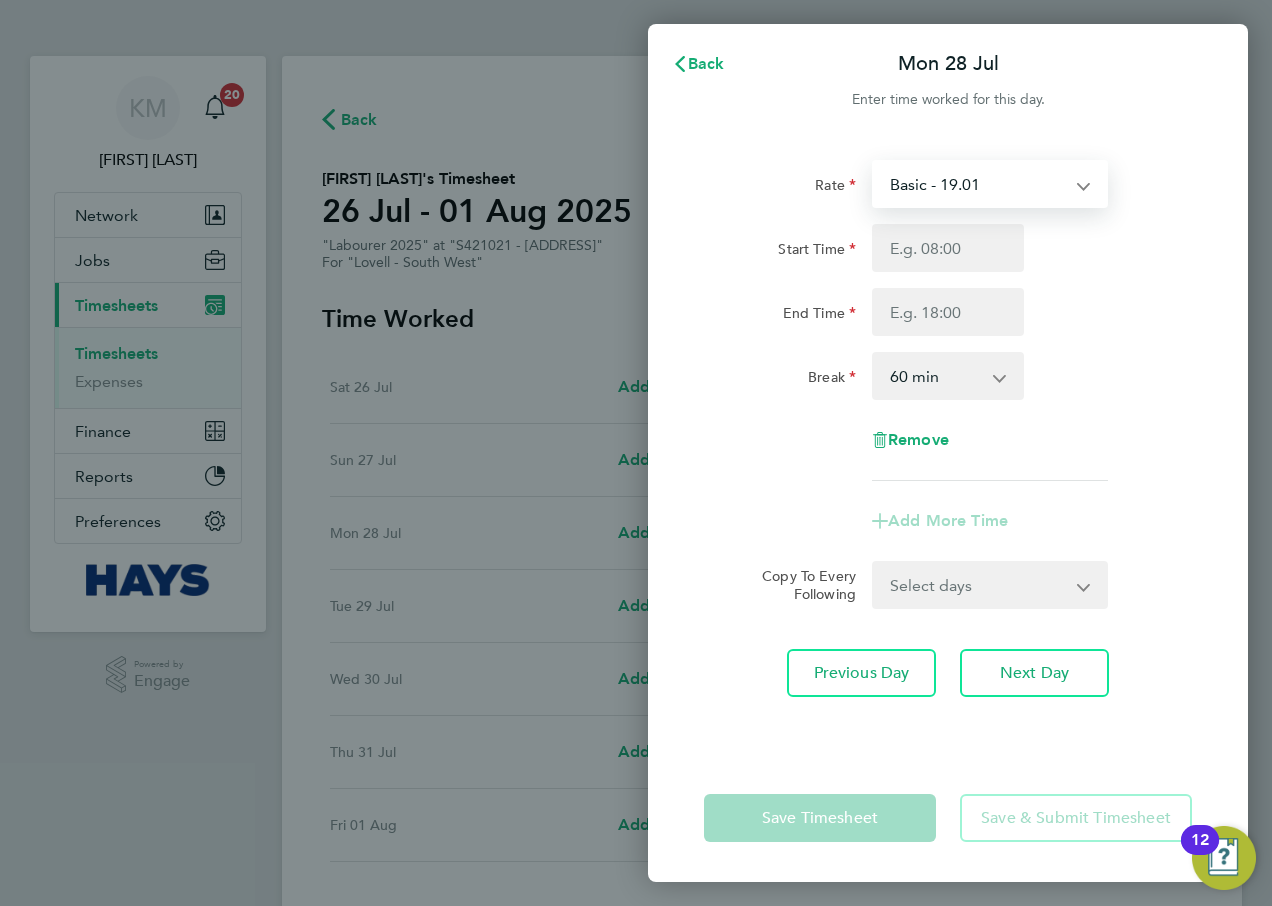 click on "Basic - 19.01   Weekday OT 39H+ - 27.38   Sat after 4h - 35.75   Sunday - 35.75   Sat first 4h - 27.38   Bank Holiday - 35.75" at bounding box center [978, 184] 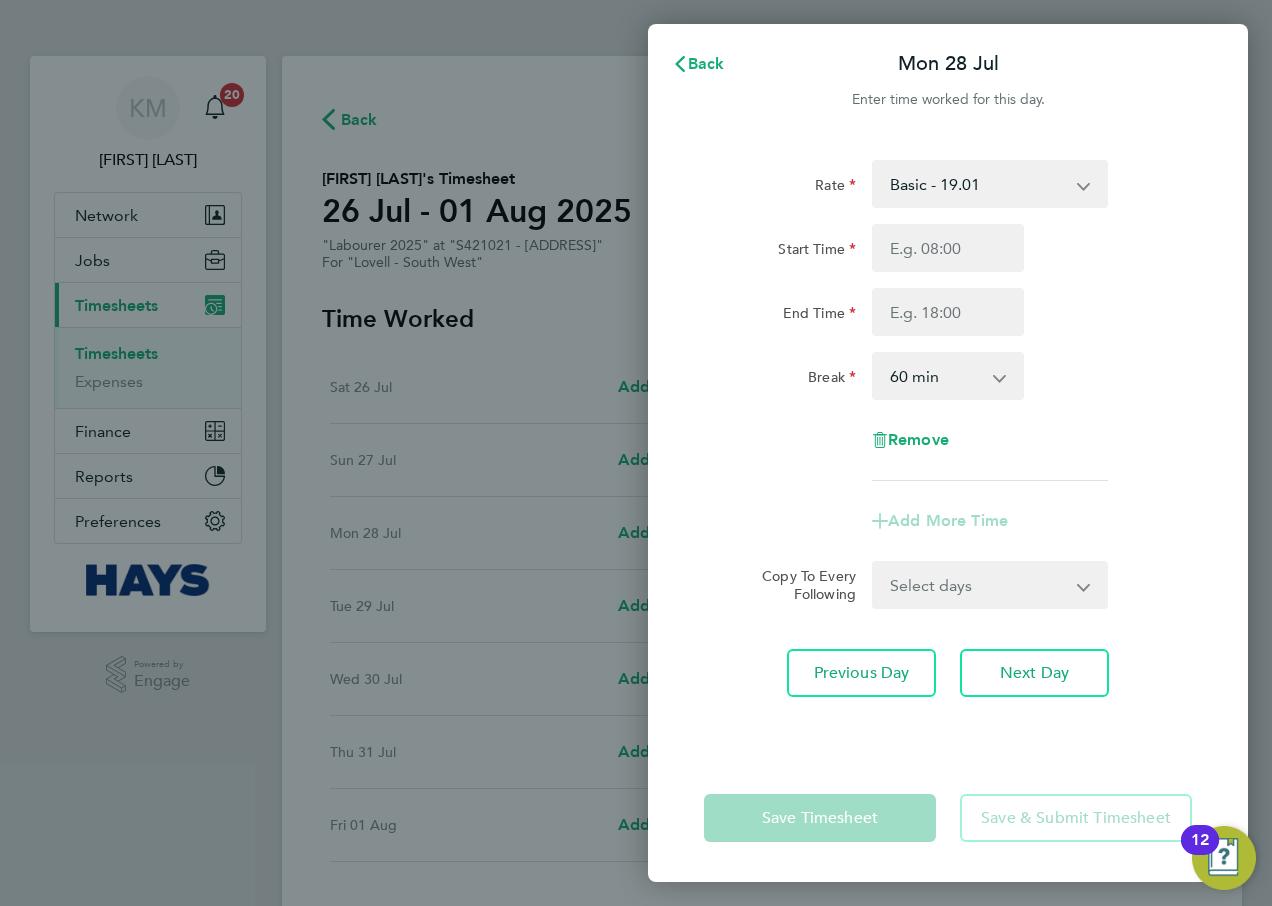 click on "Start Time" 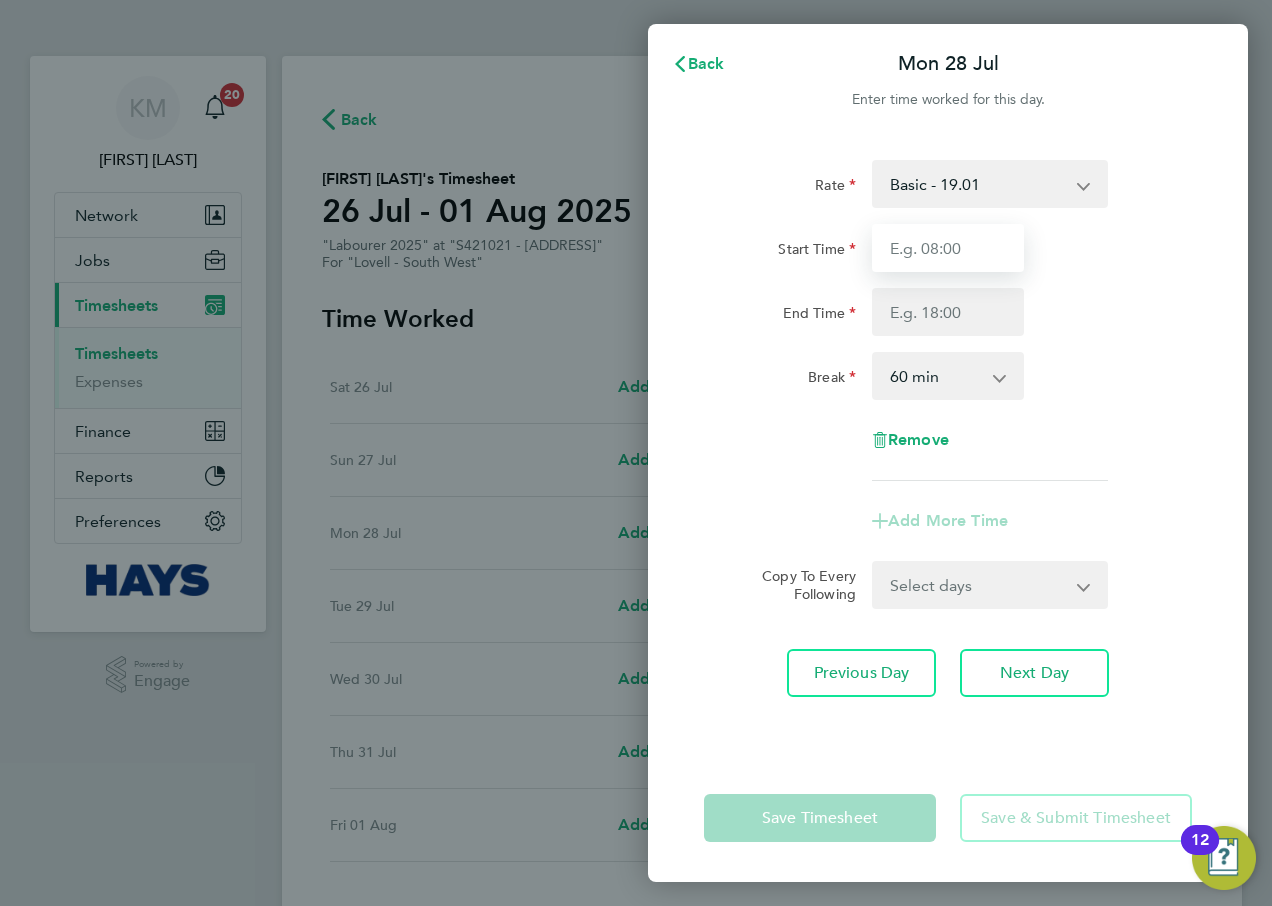 click on "Start Time" at bounding box center (948, 248) 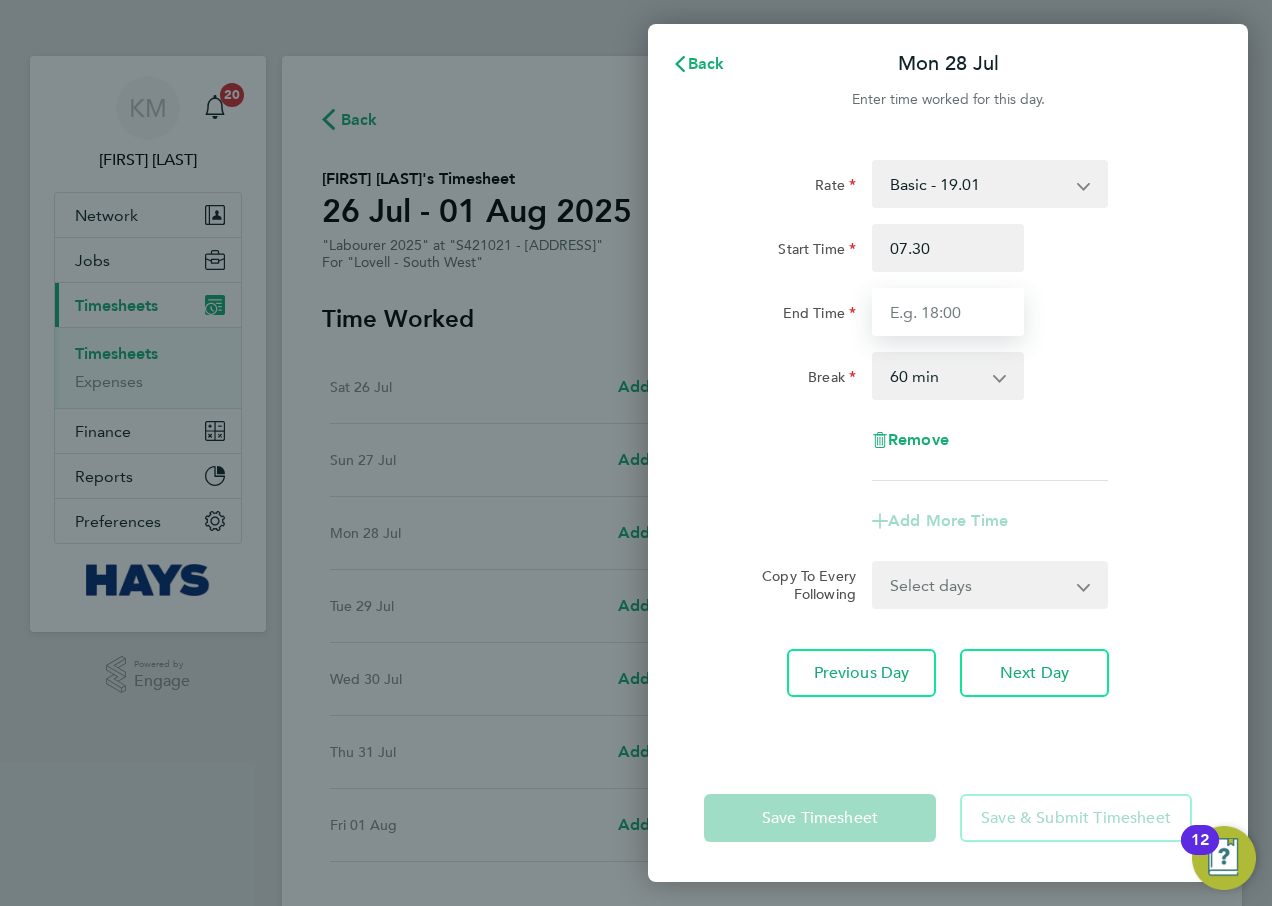 type on "07:30" 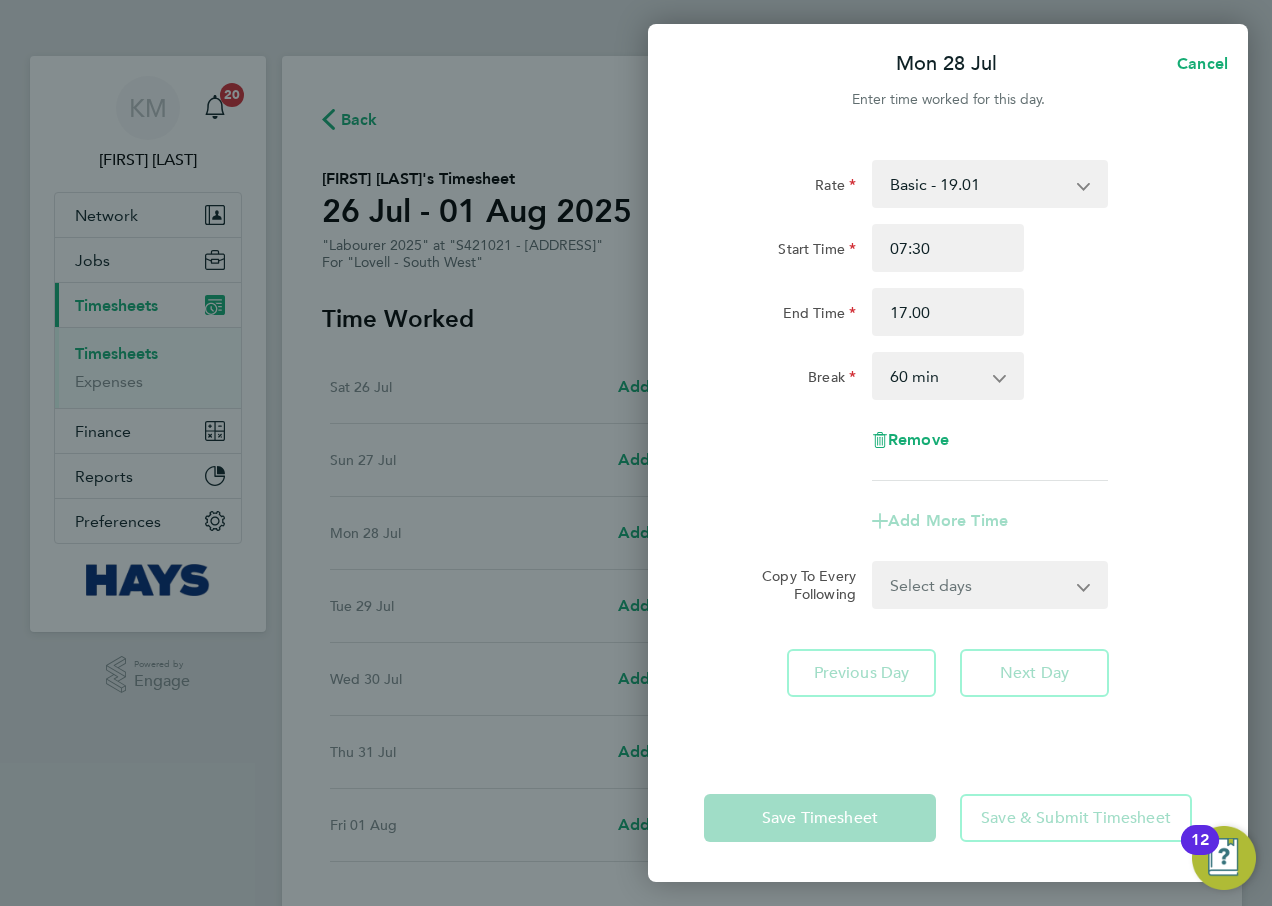 type on "17:00" 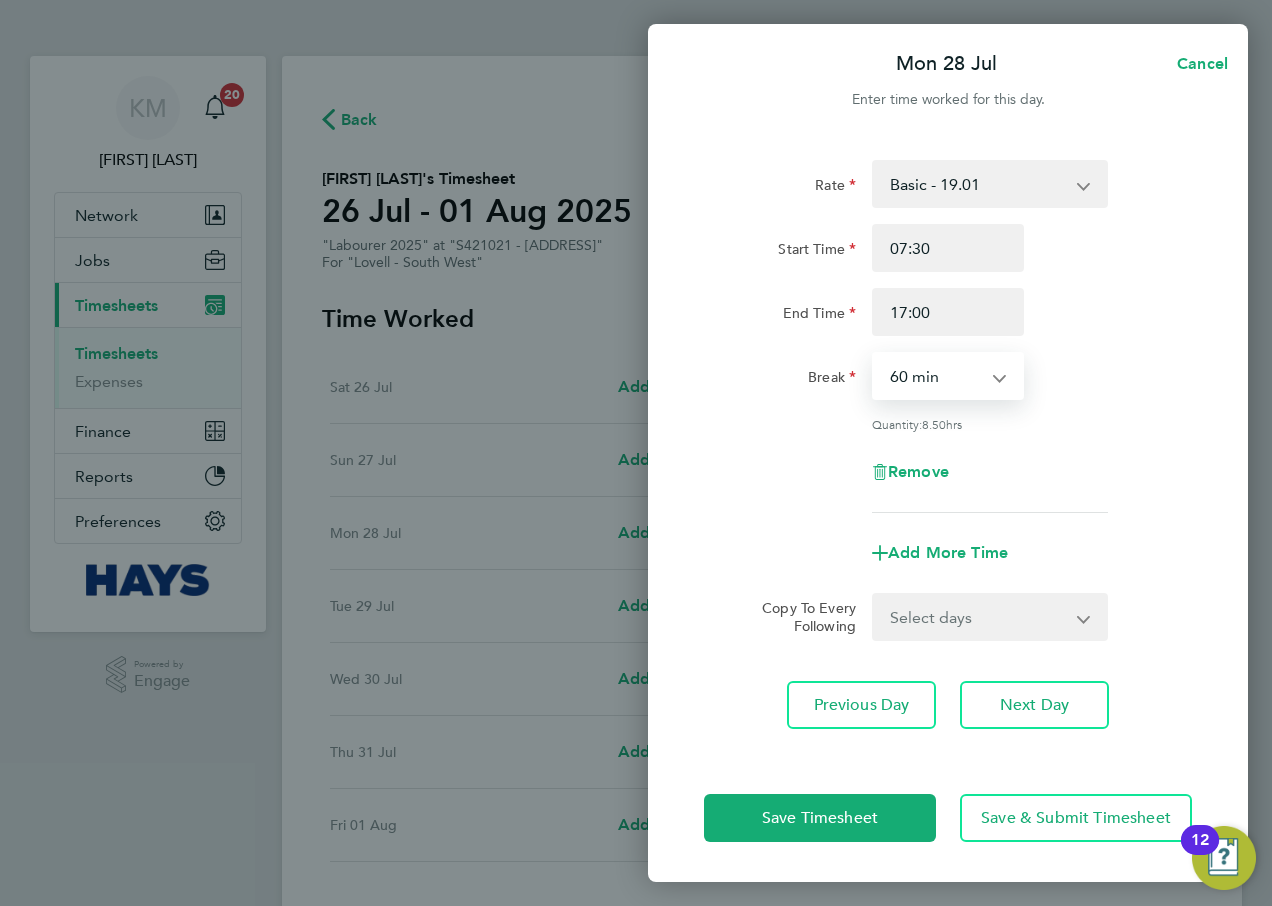 click 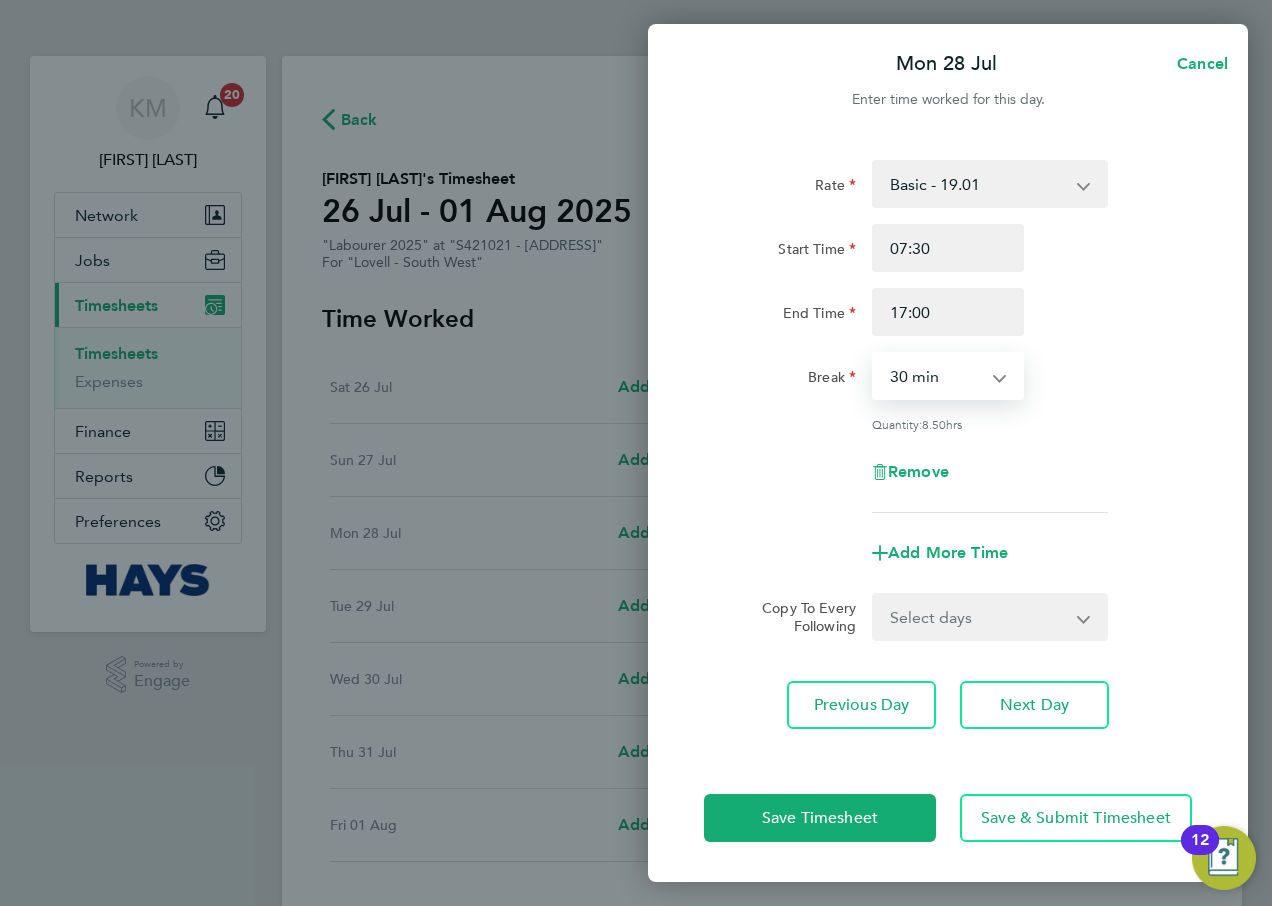 click on "0 min   15 min   30 min   45 min   60 min   75 min   90 min" at bounding box center (936, 376) 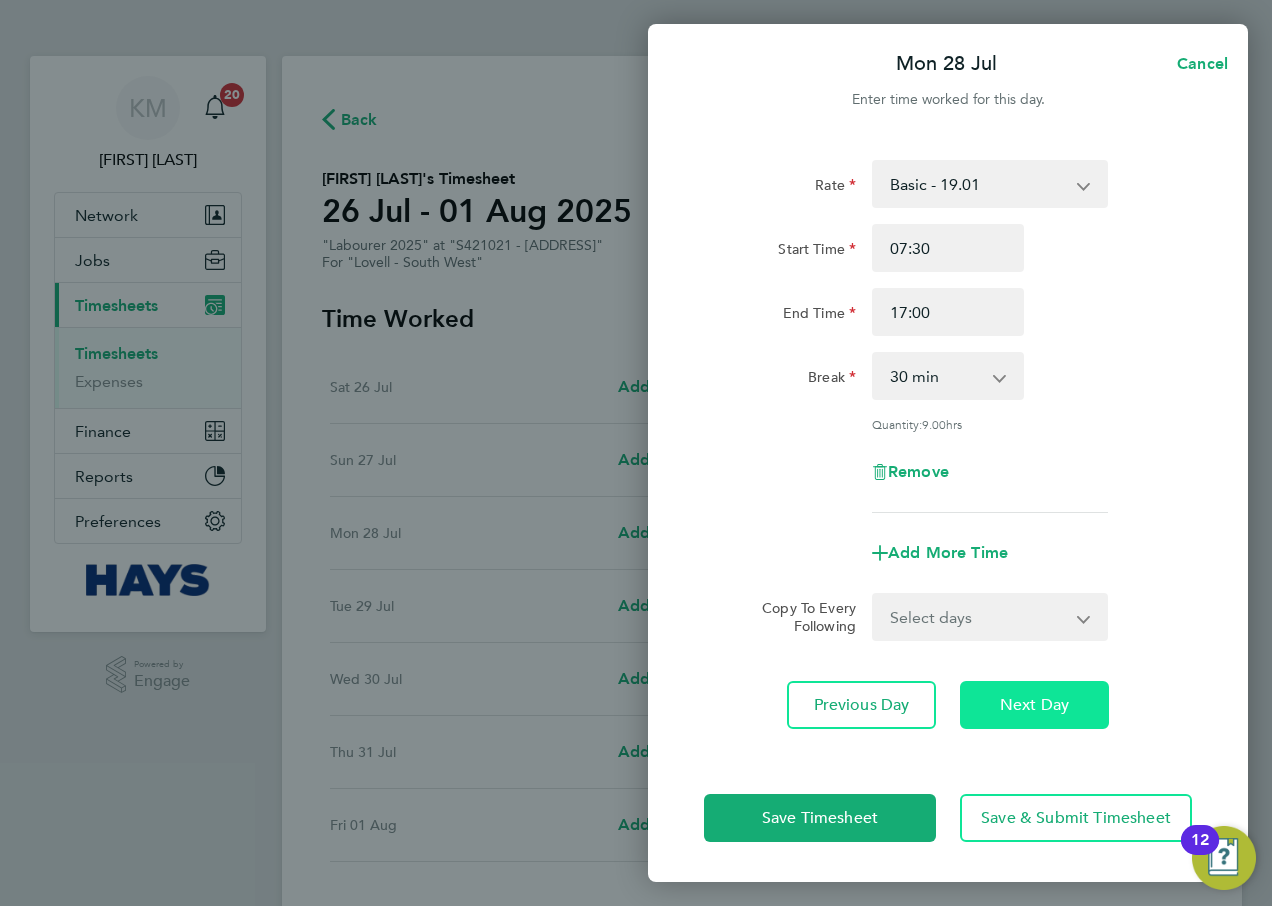 click on "Next Day" 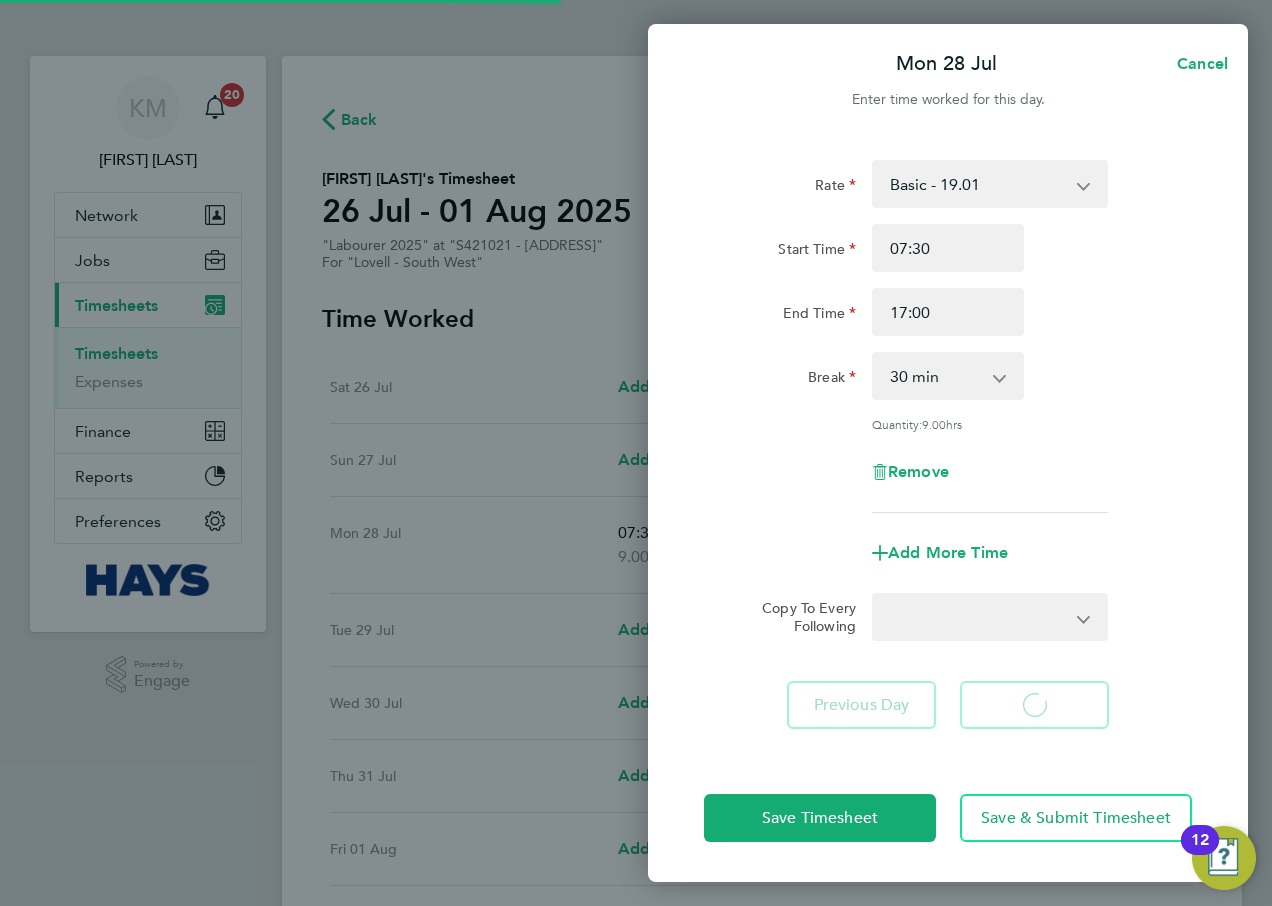 select on "60" 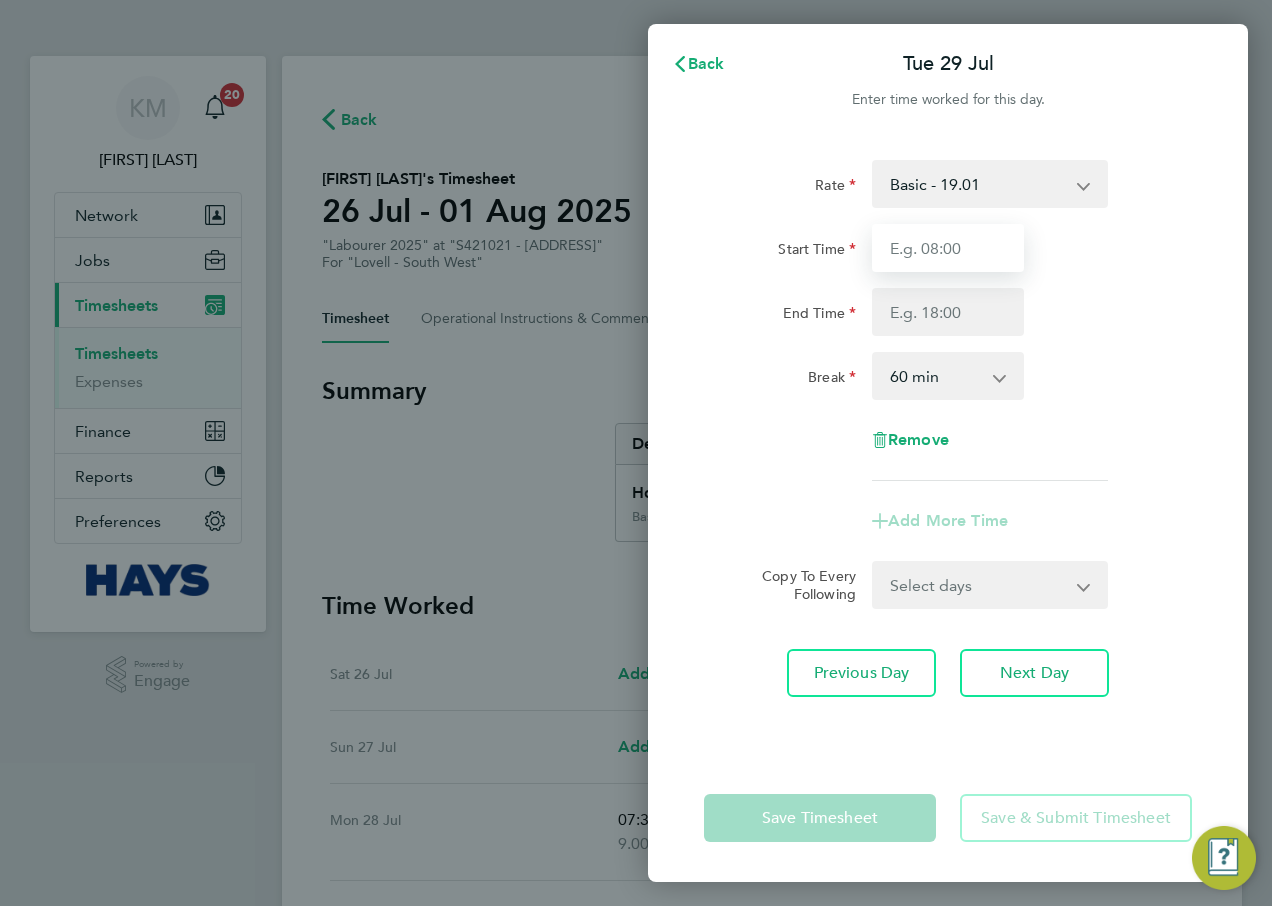 click on "Start Time" at bounding box center (948, 248) 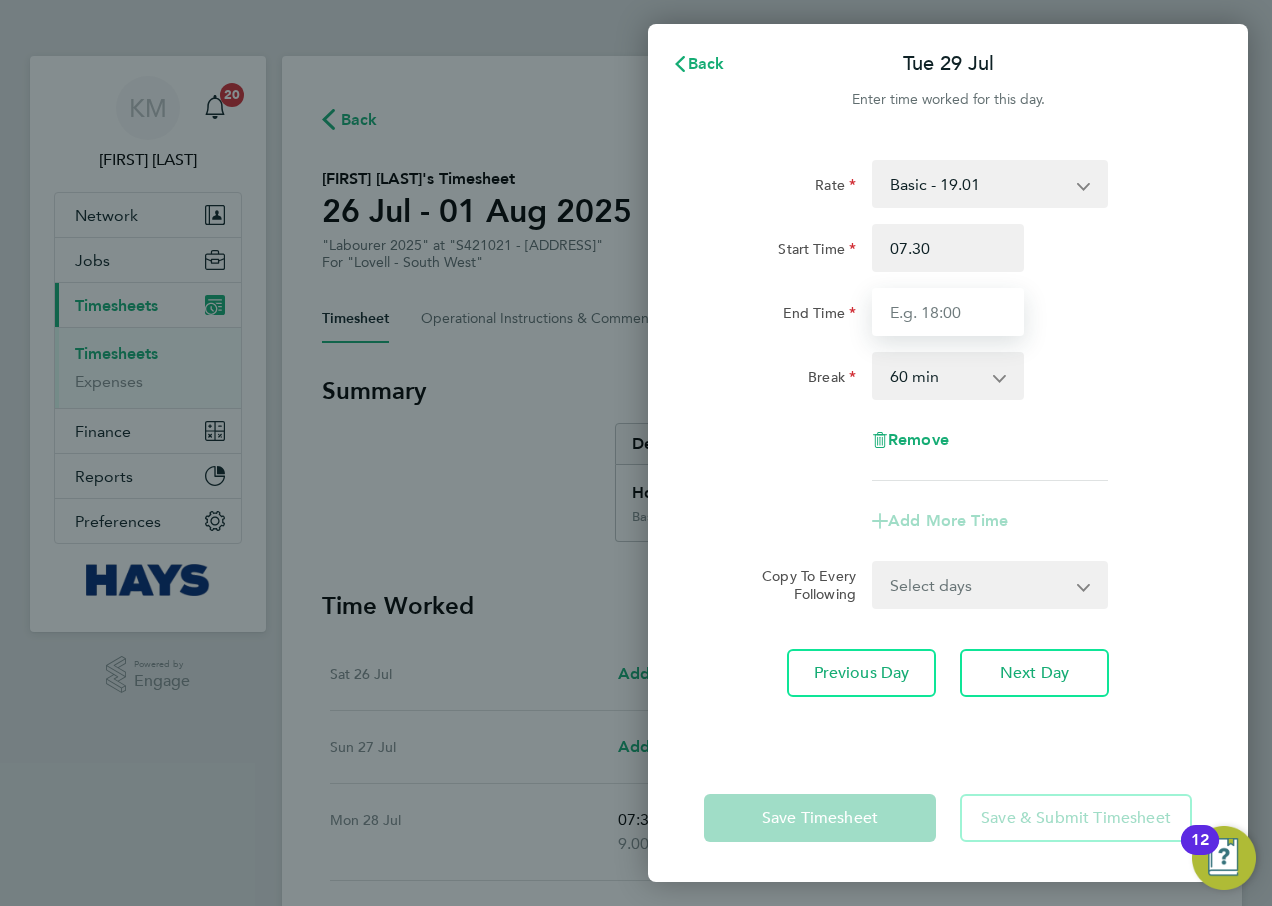 type on "07:30" 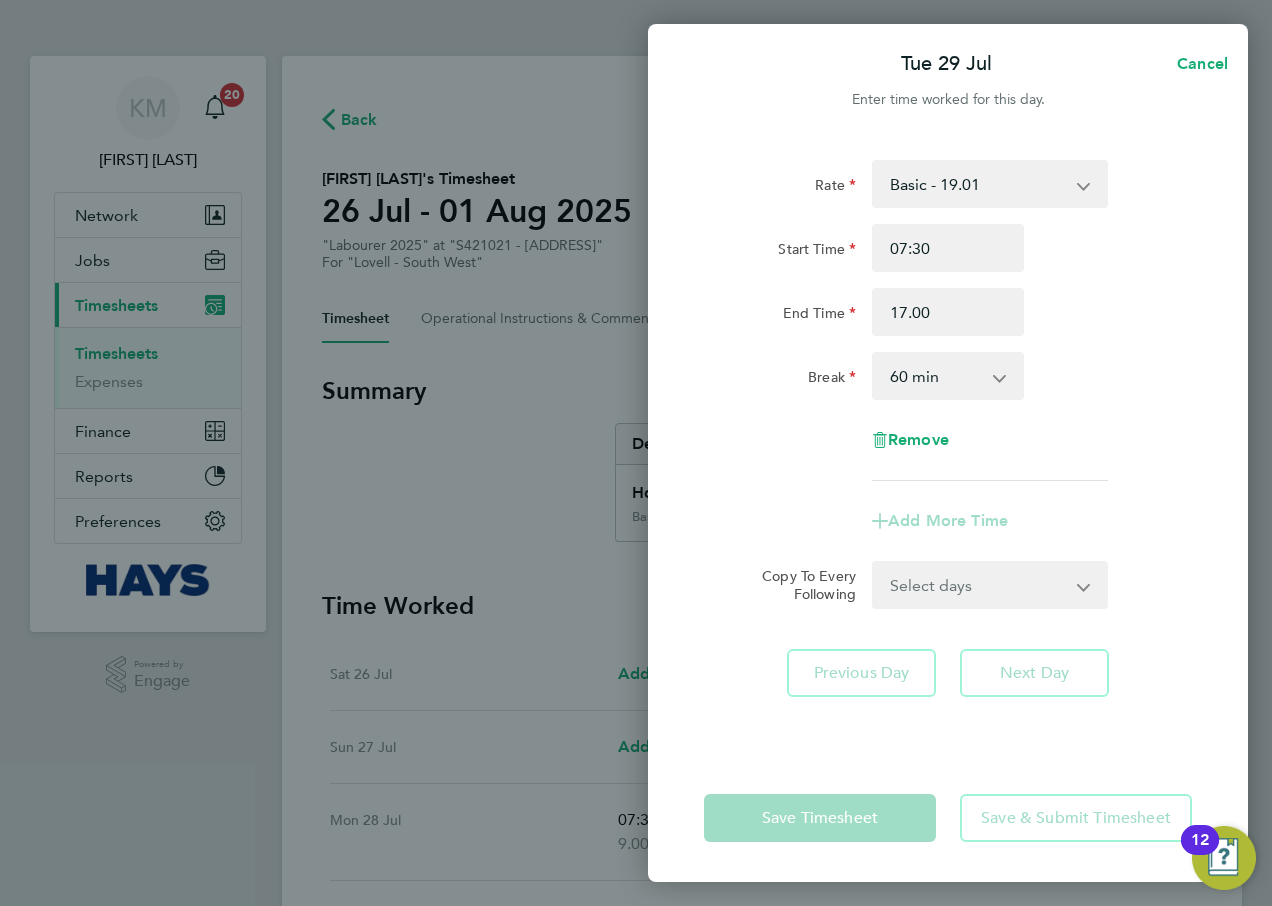 type on "17:00" 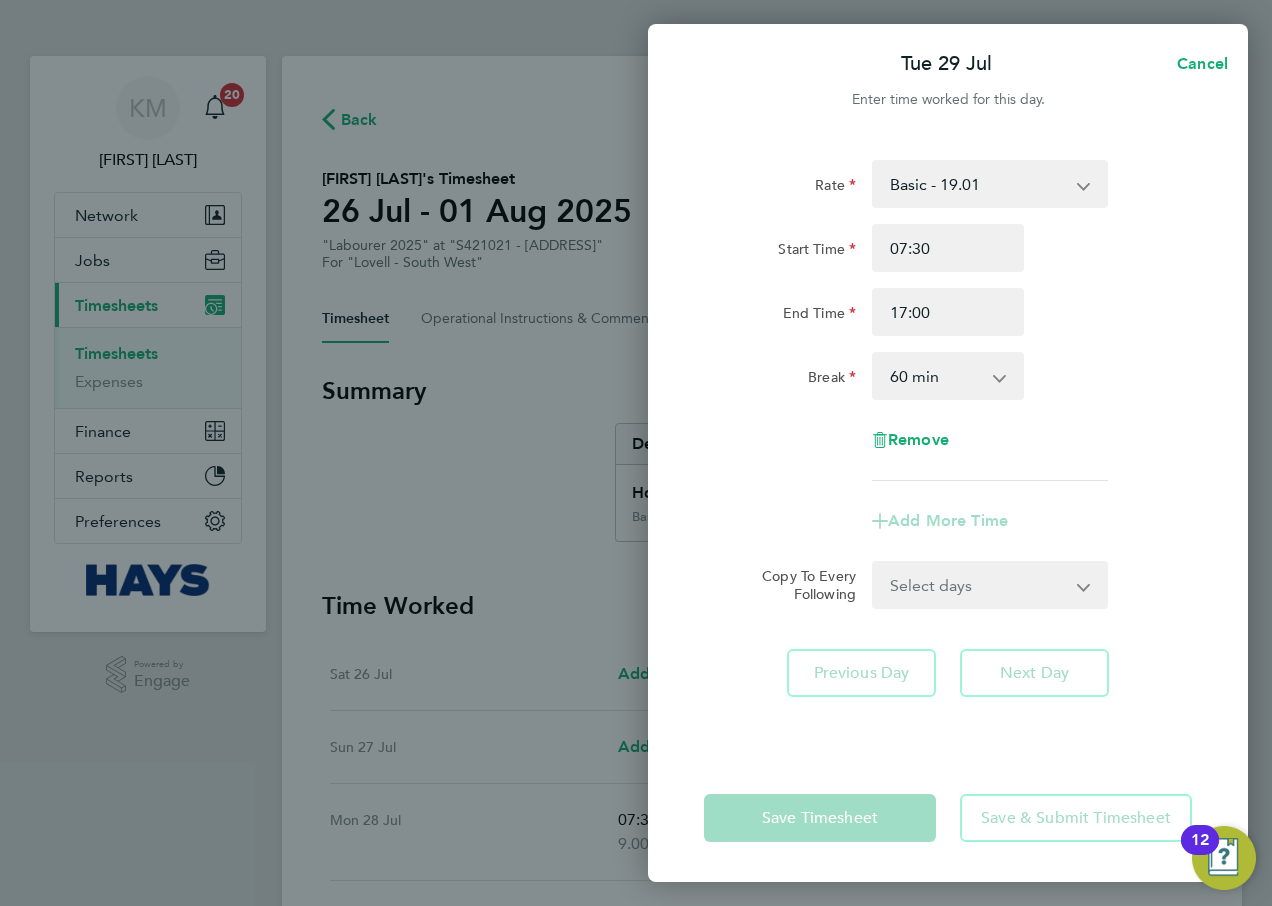 click 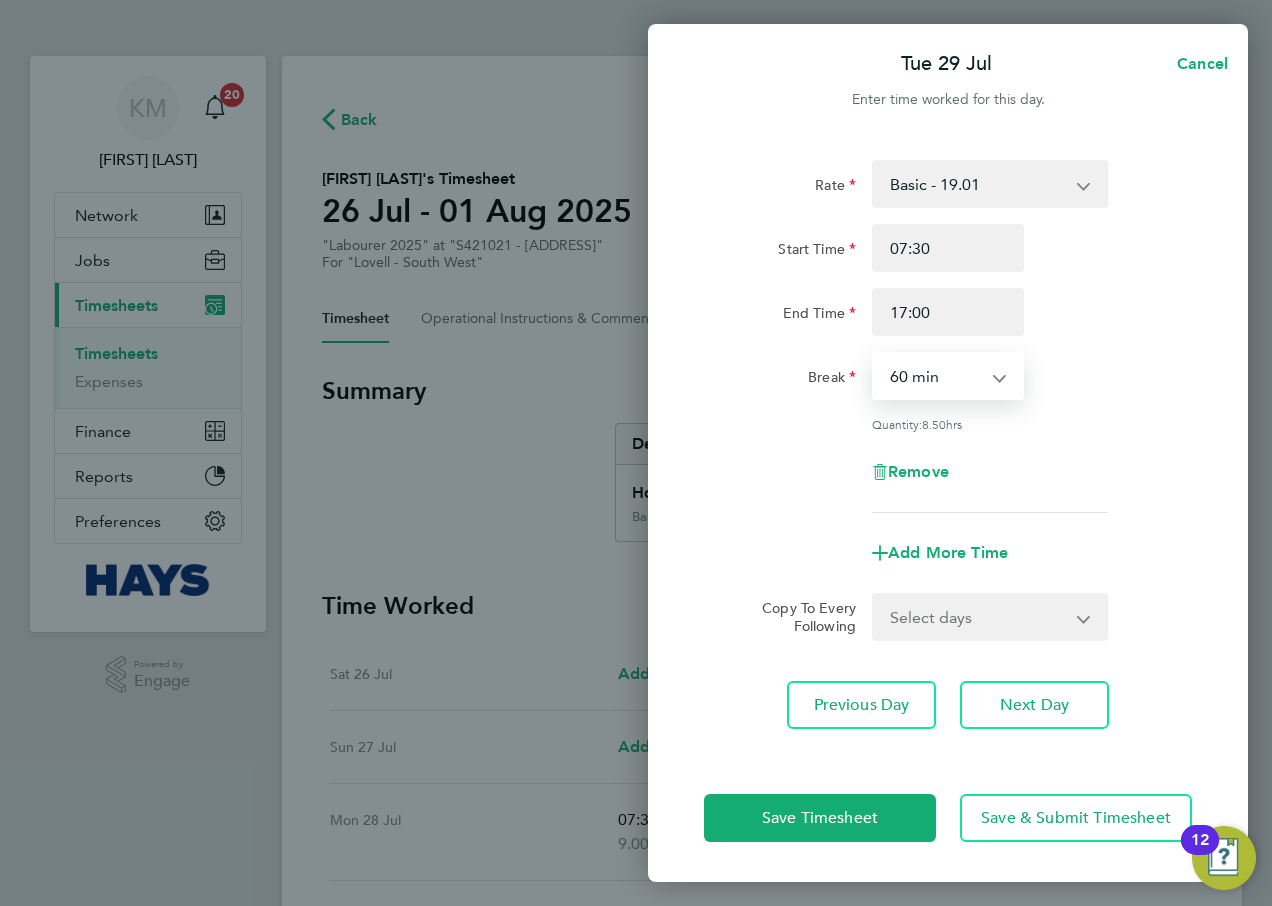 click on "0 min   15 min   30 min   45 min   60 min   75 min   90 min" at bounding box center (936, 376) 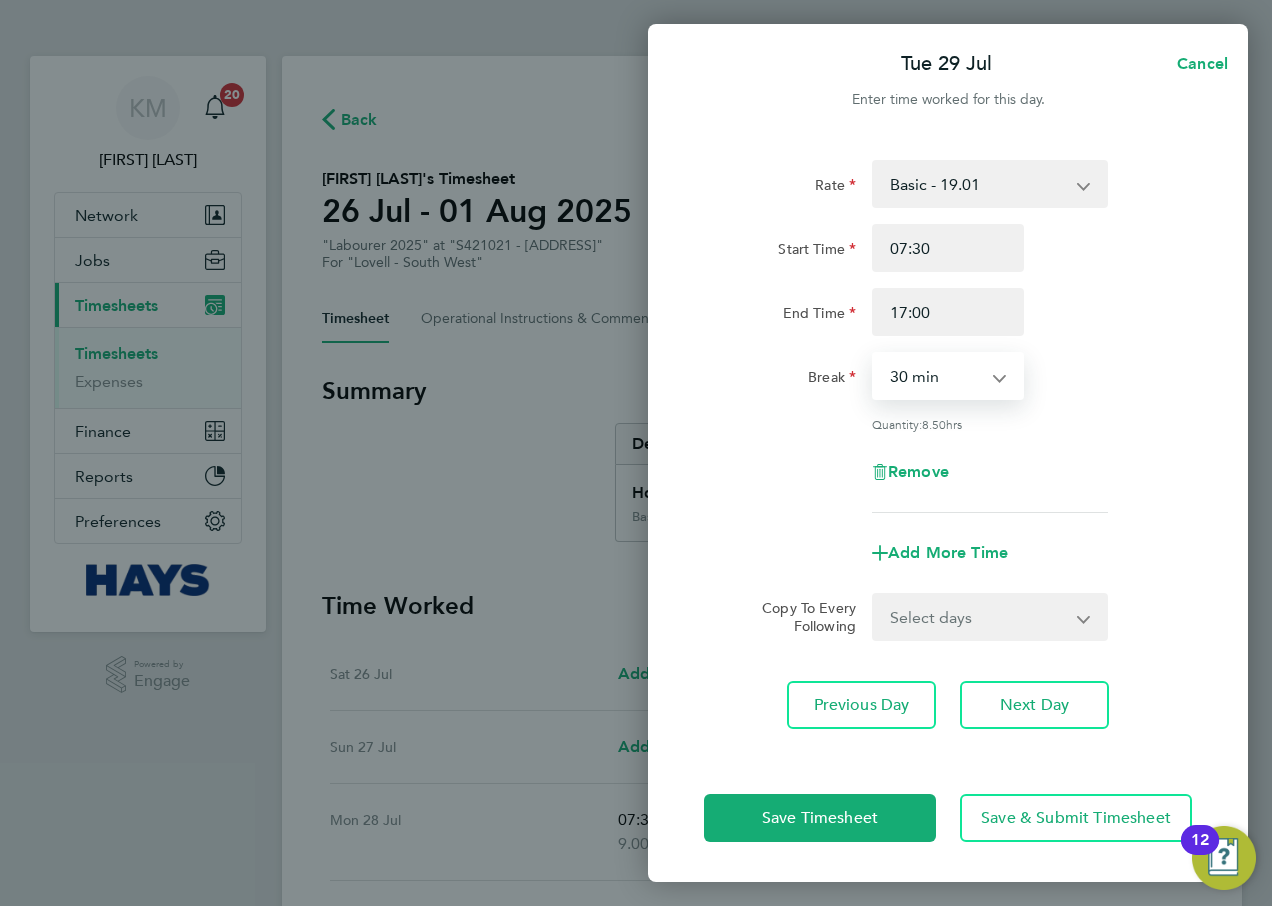 click on "0 min   15 min   30 min   45 min   60 min   75 min   90 min" at bounding box center (936, 376) 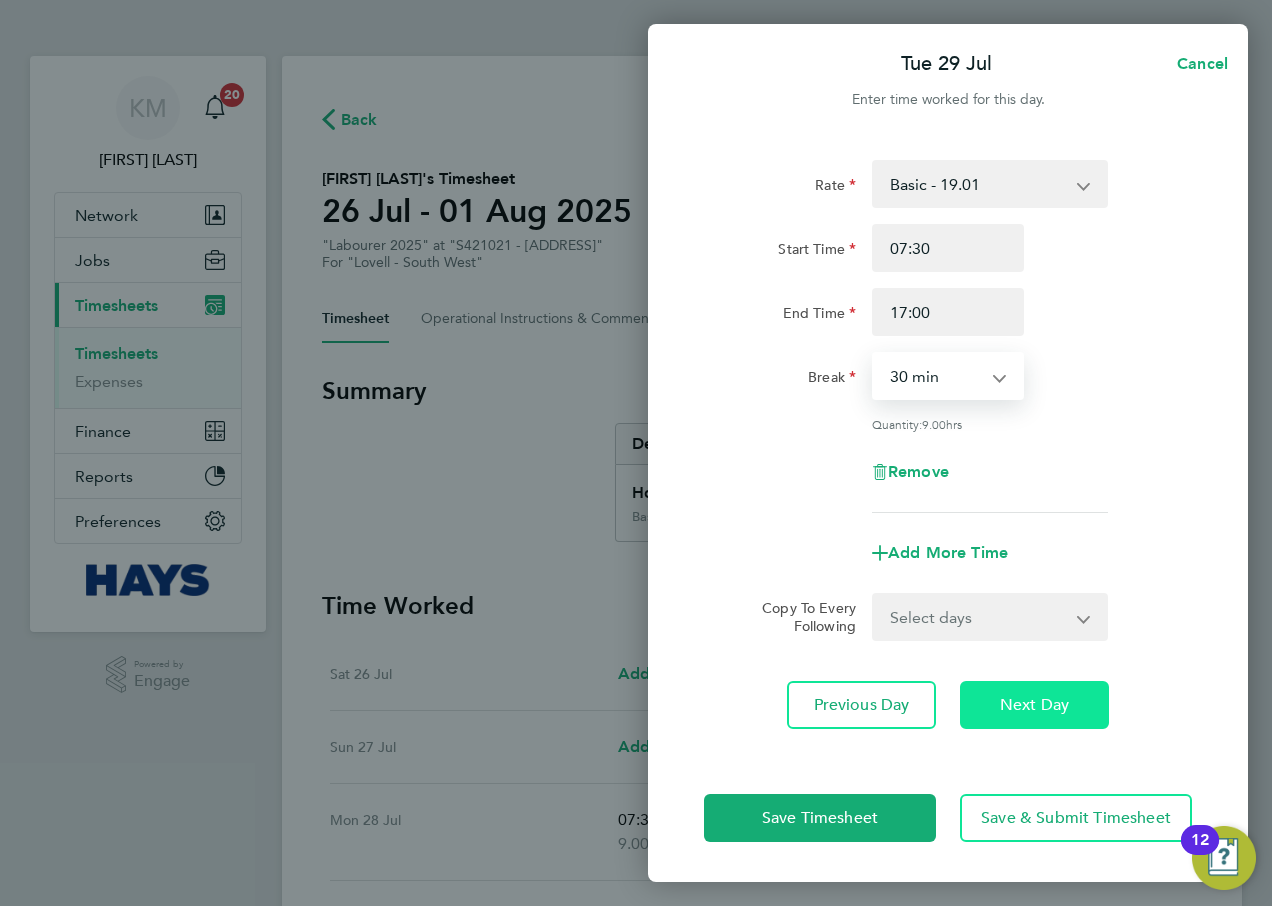click on "Next Day" 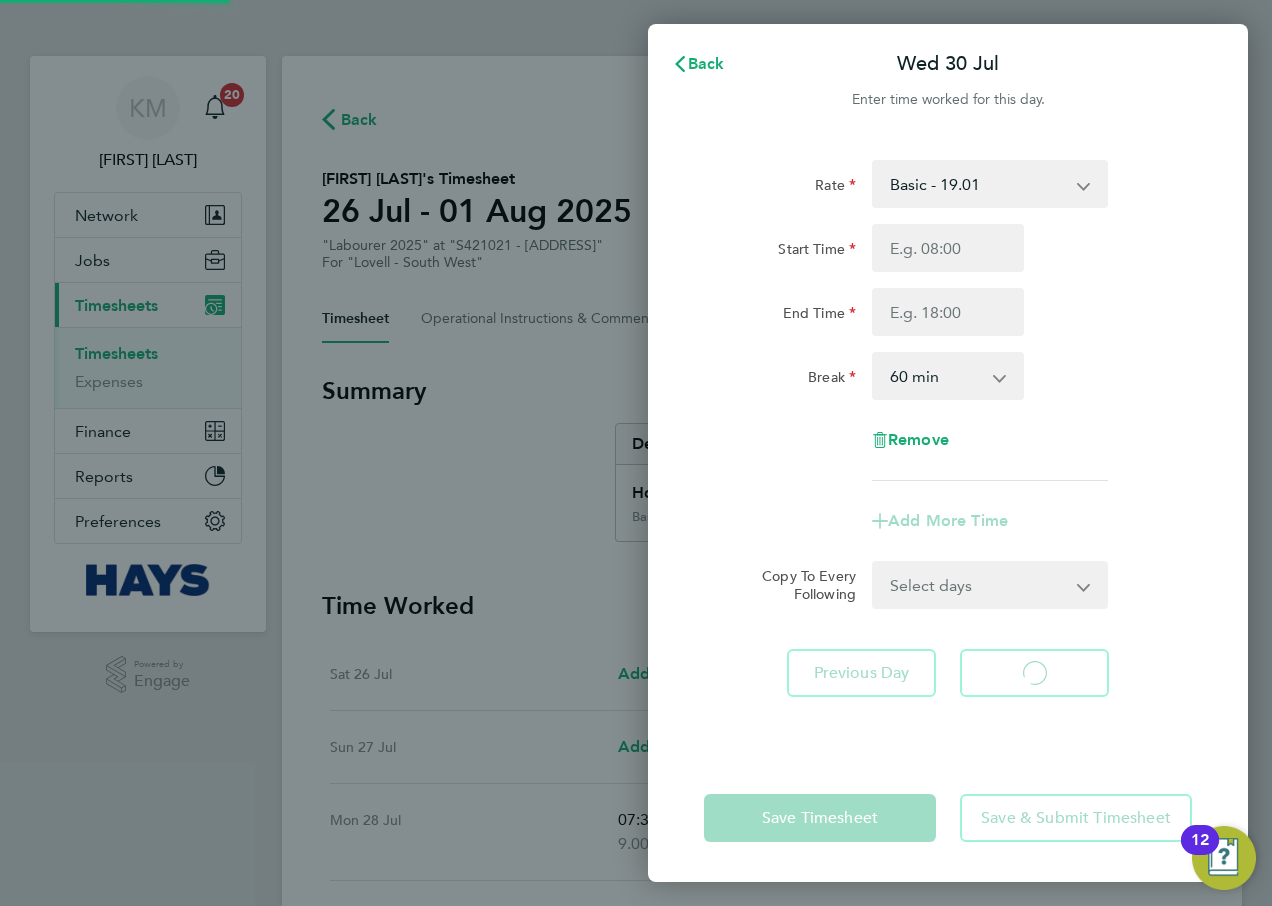 select on "60" 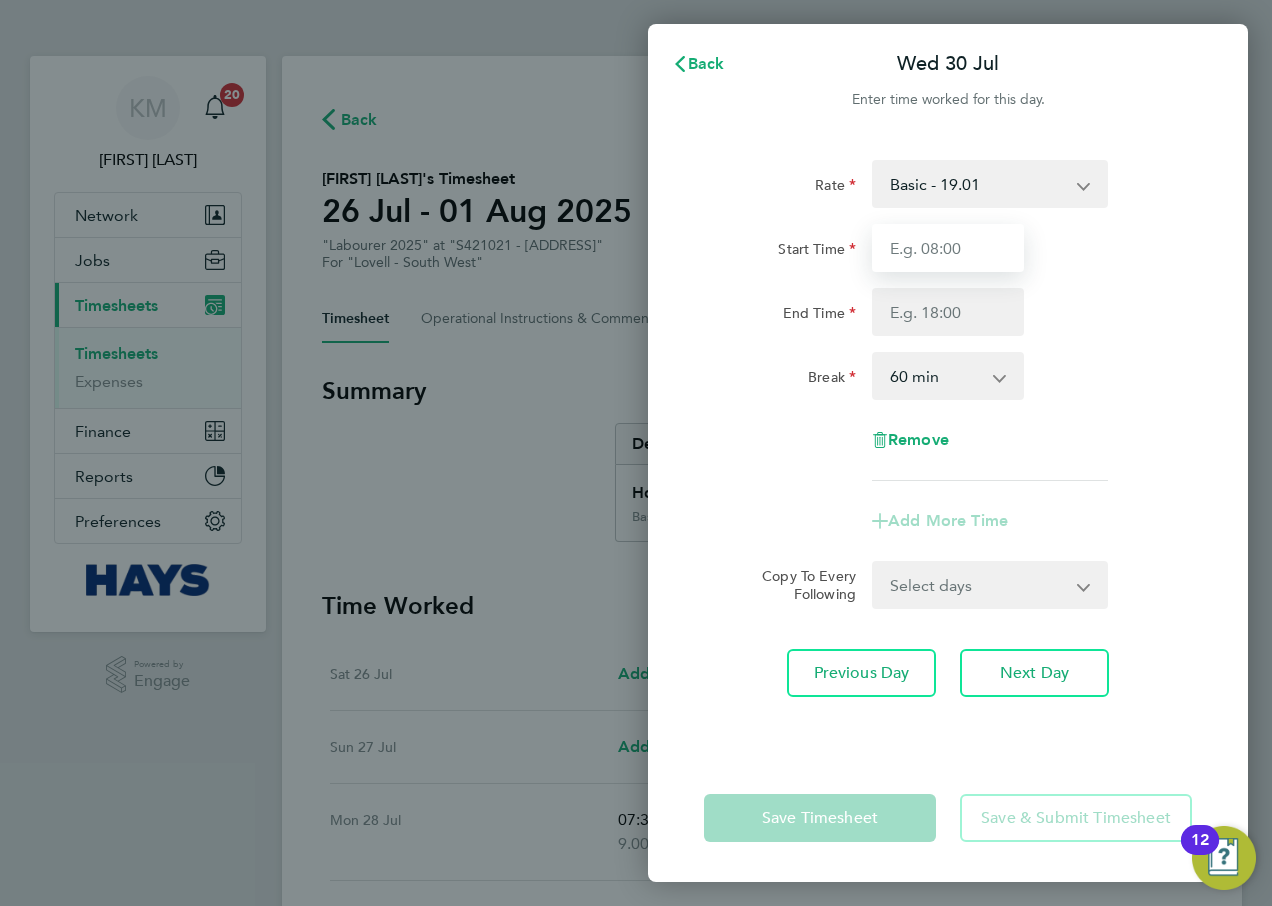 click on "Start Time" at bounding box center [948, 248] 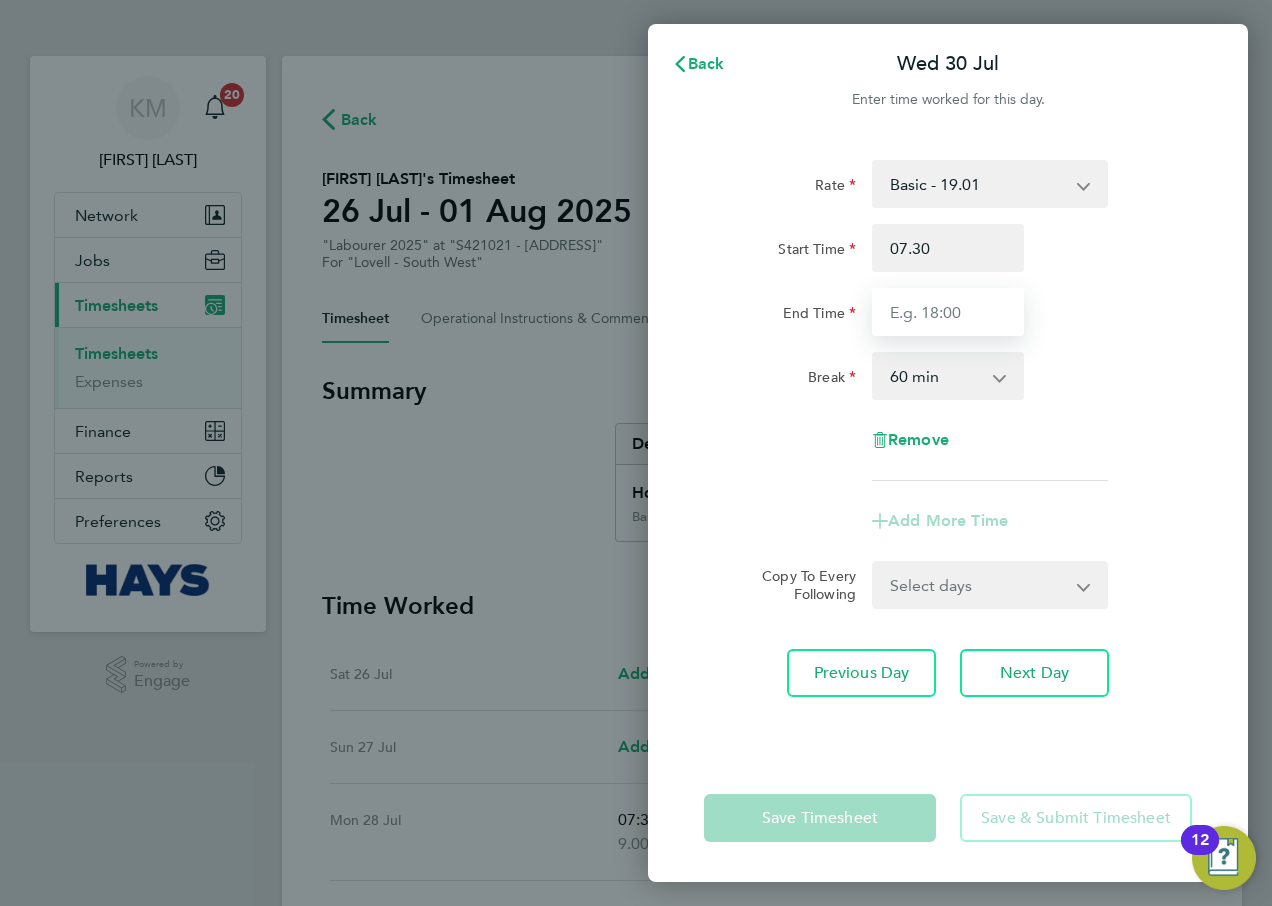 type on "07:30" 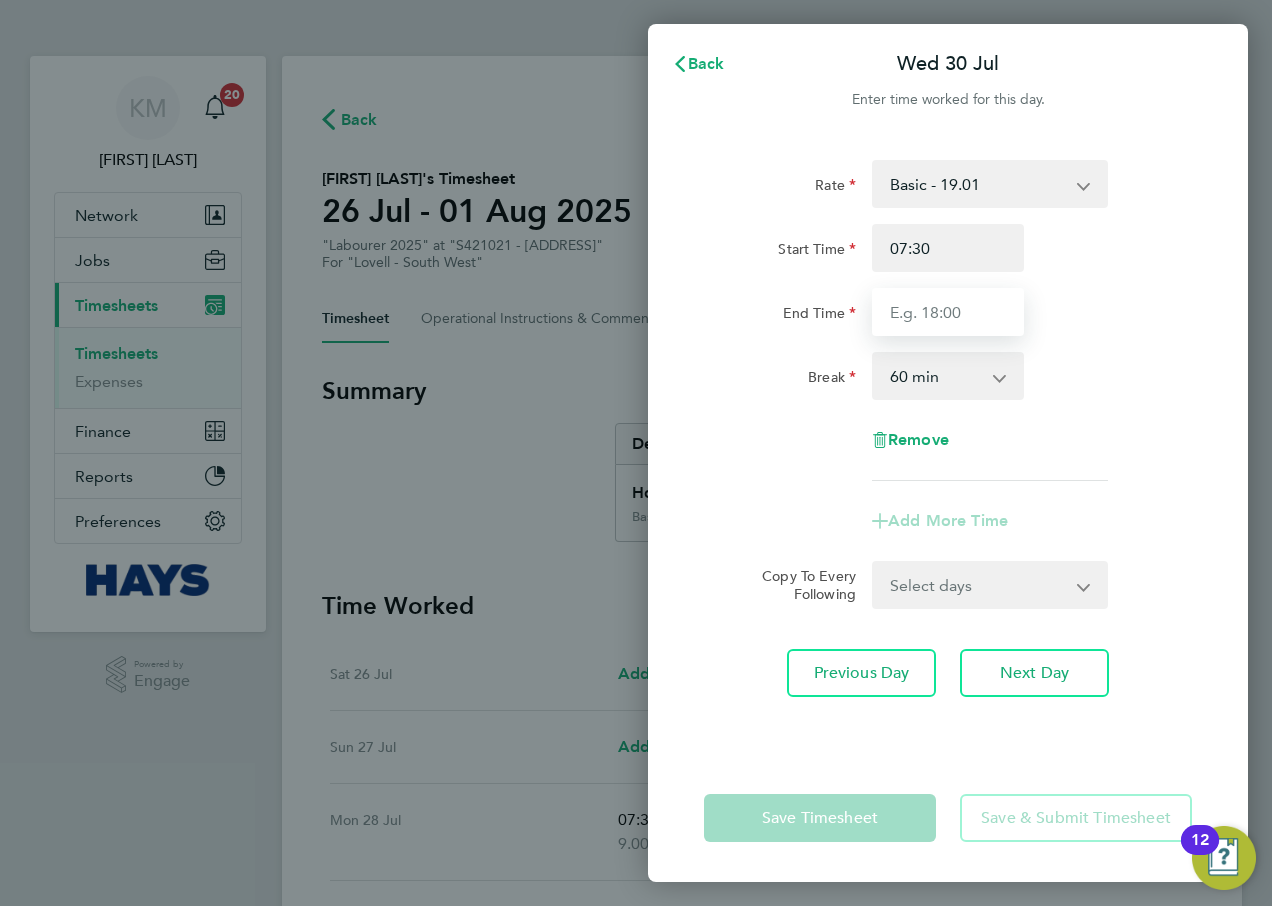 drag, startPoint x: 972, startPoint y: 315, endPoint x: 968, endPoint y: 301, distance: 14.56022 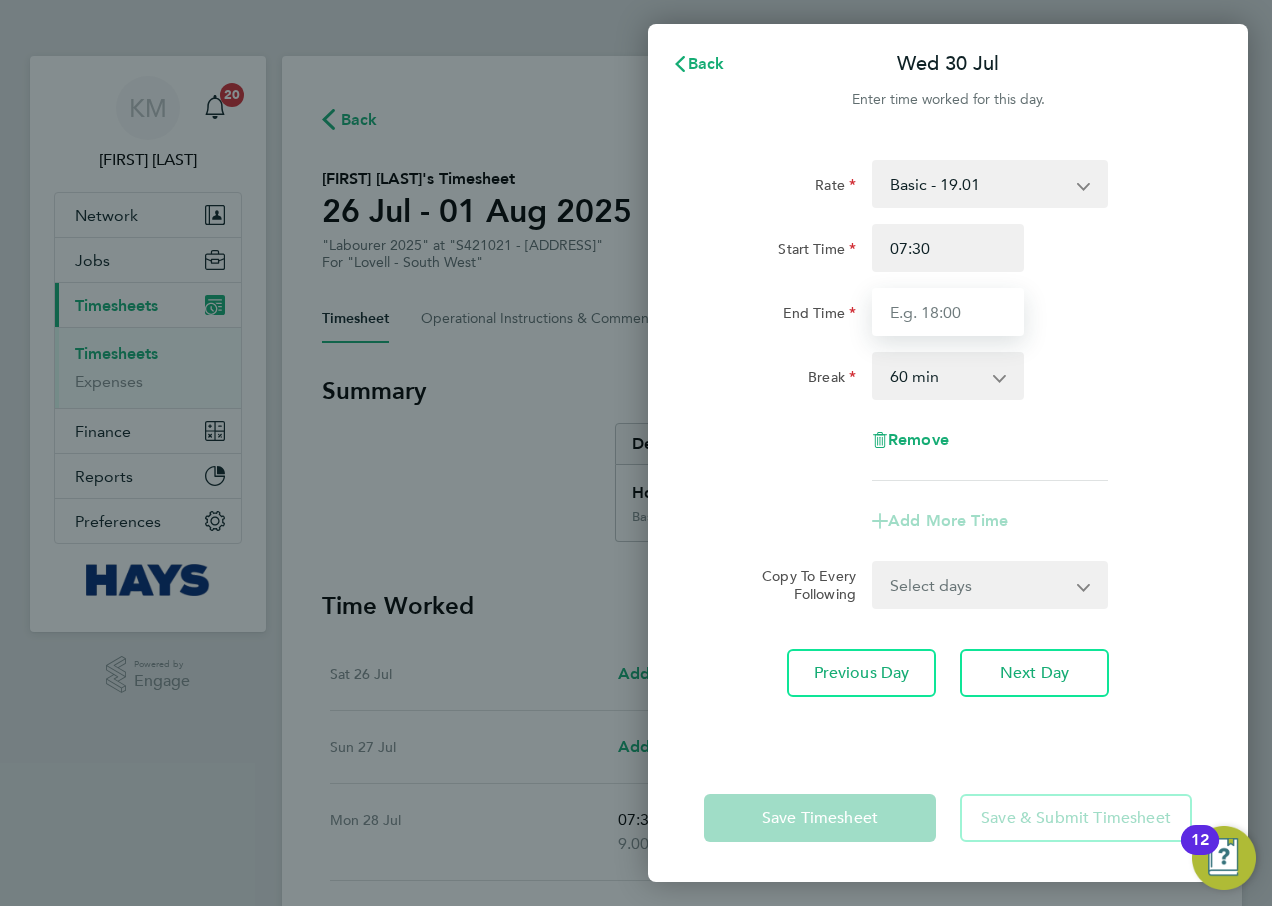 click on "End Time" at bounding box center [948, 312] 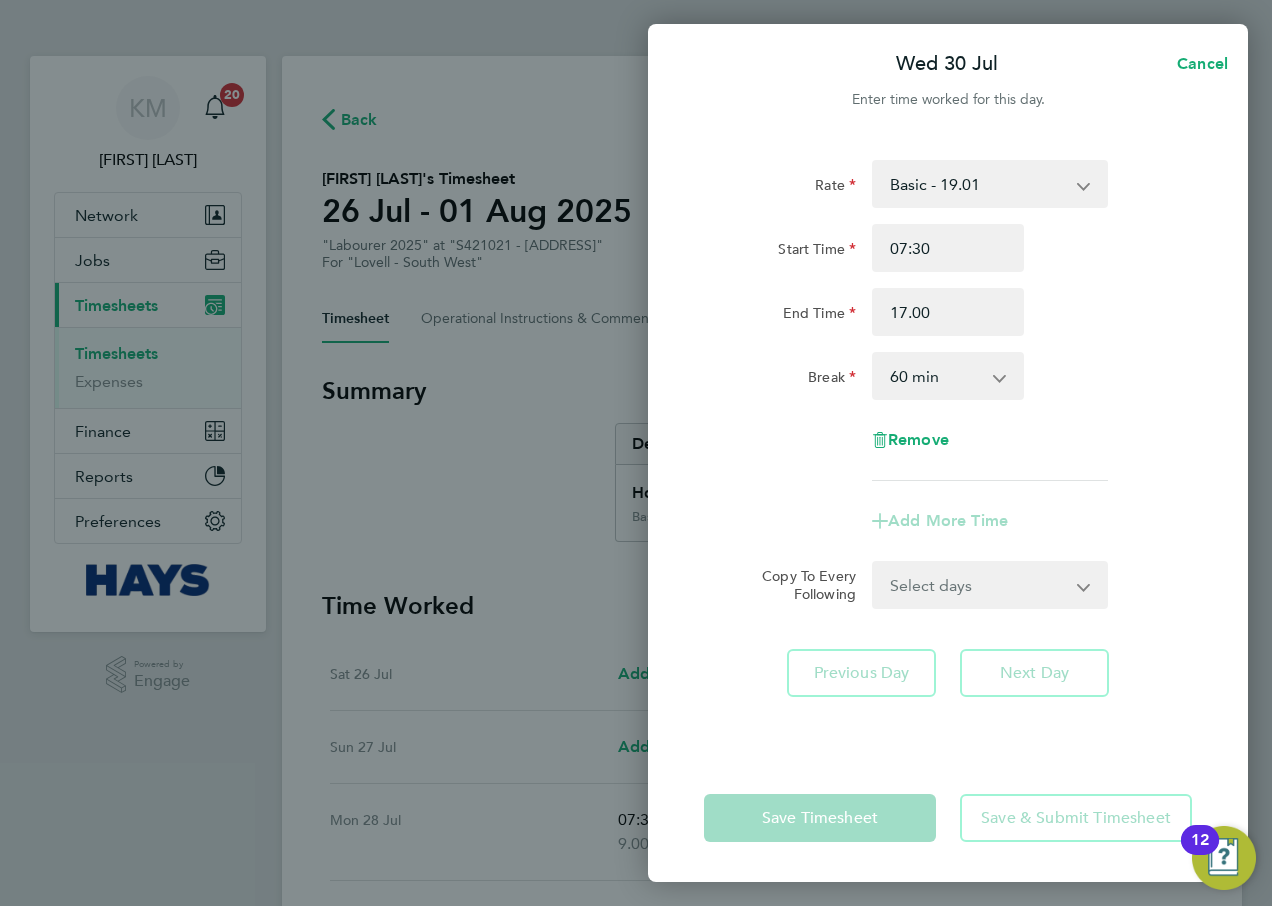 type on "17:00" 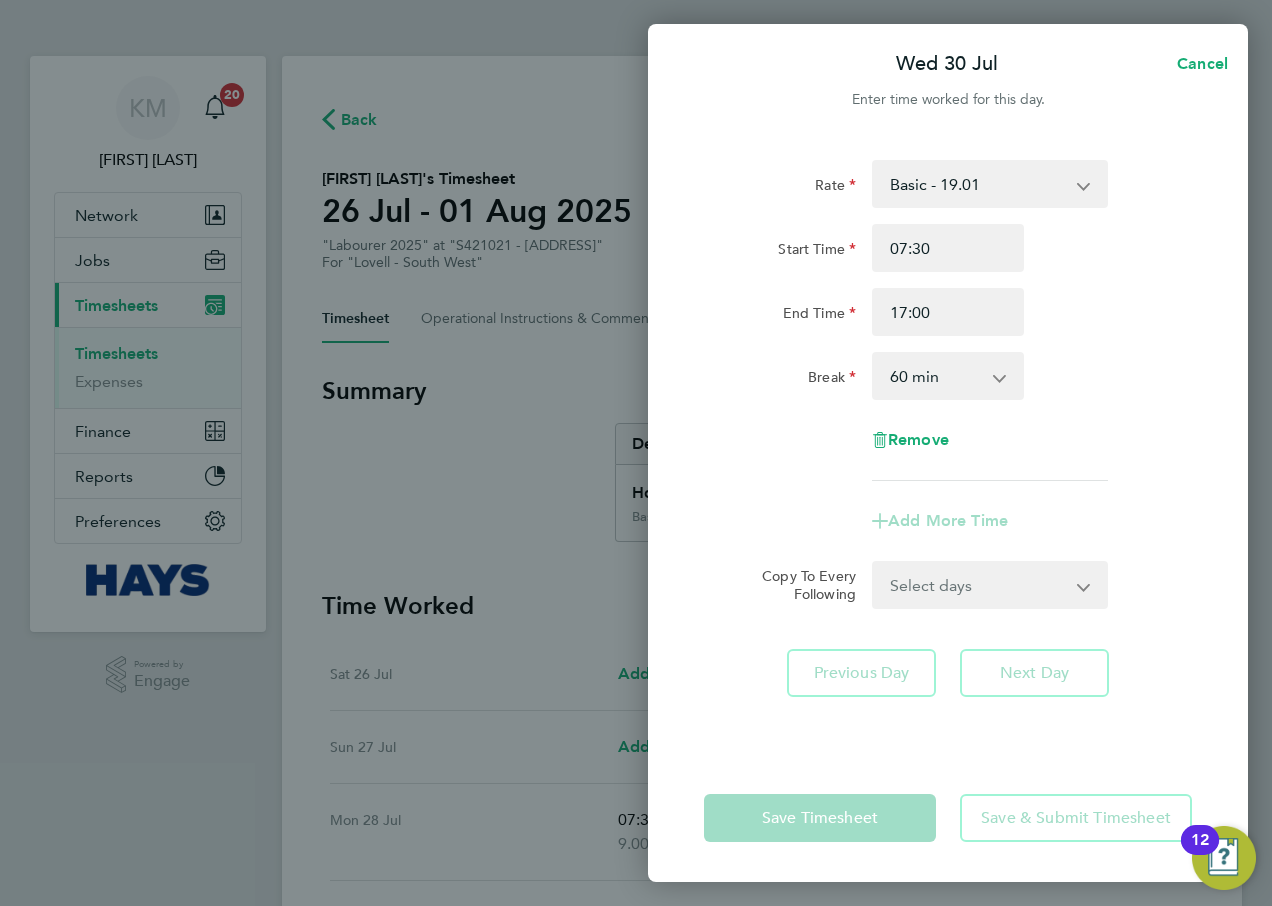 click on "0 min   15 min   30 min   45 min   60 min   75 min   90 min" at bounding box center [936, 376] 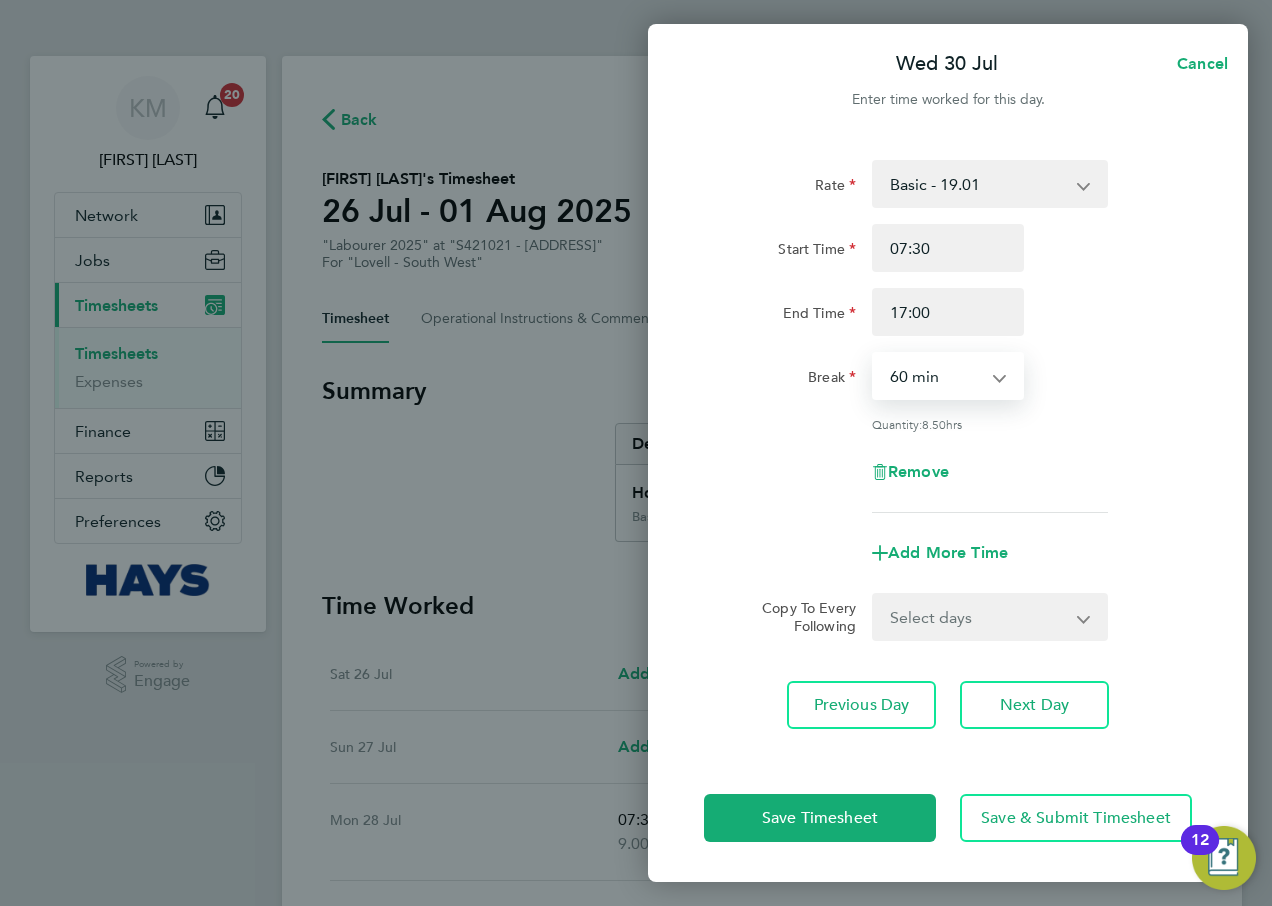 select on "30" 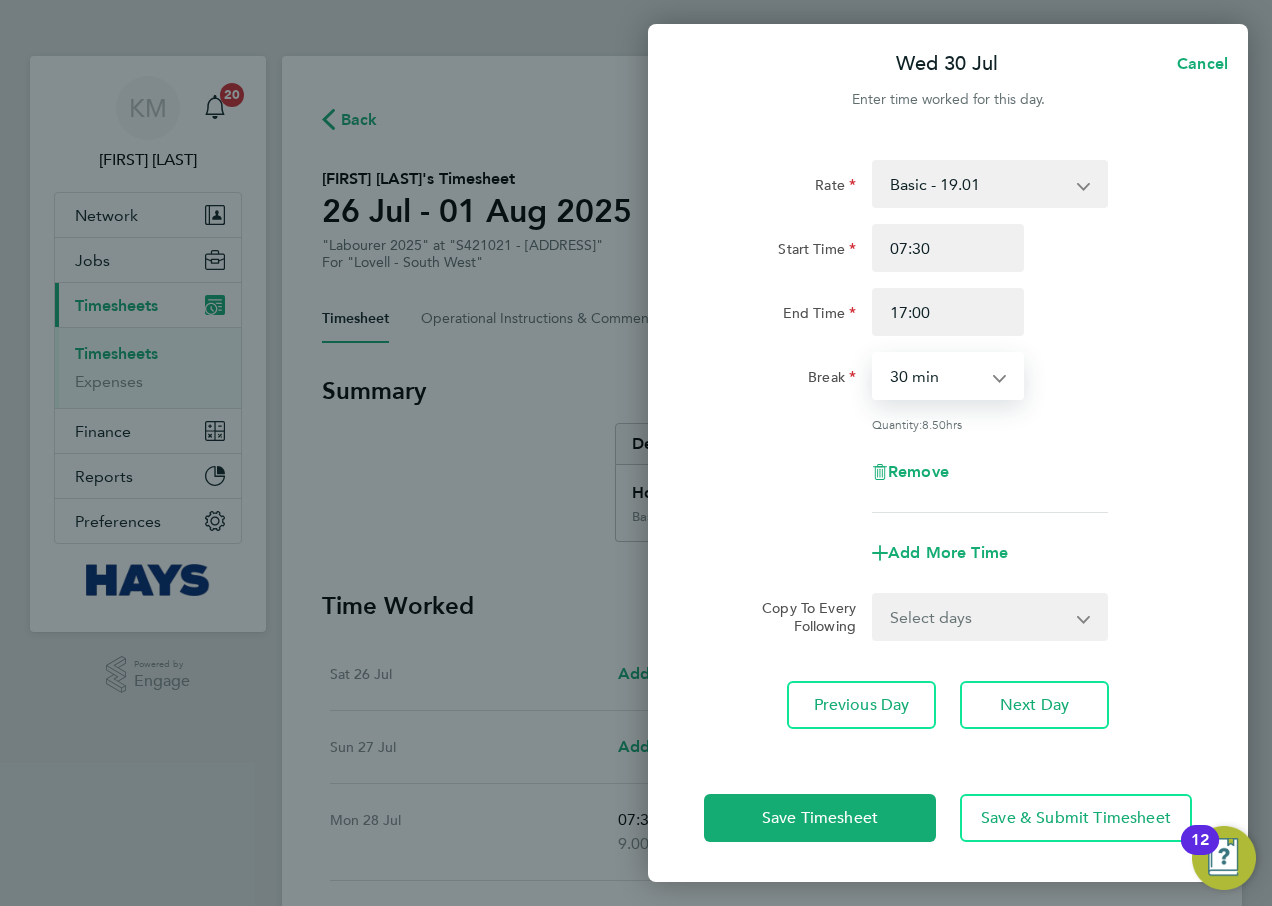 click on "0 min   15 min   30 min   45 min   60 min   75 min   90 min" at bounding box center [936, 376] 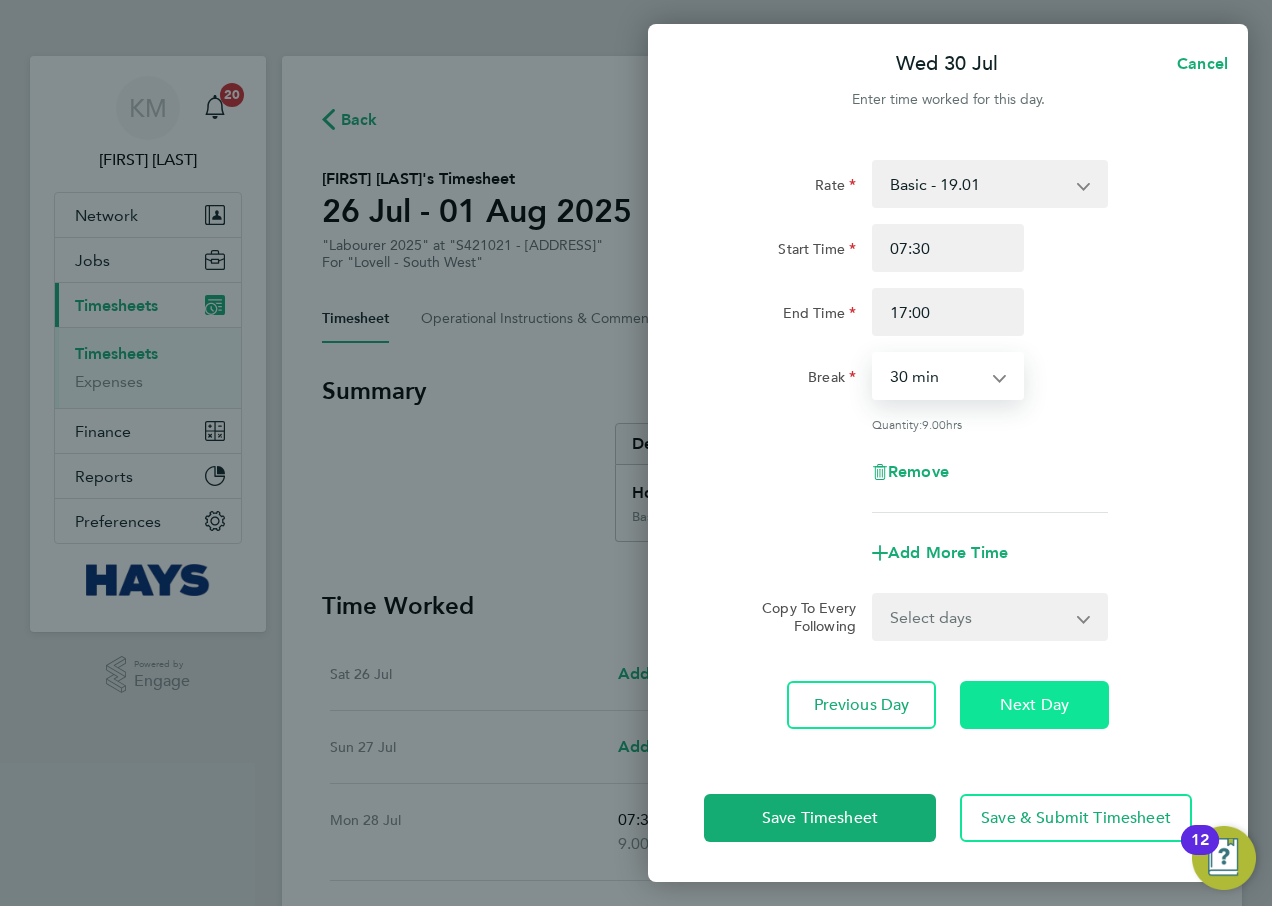 click on "Next Day" 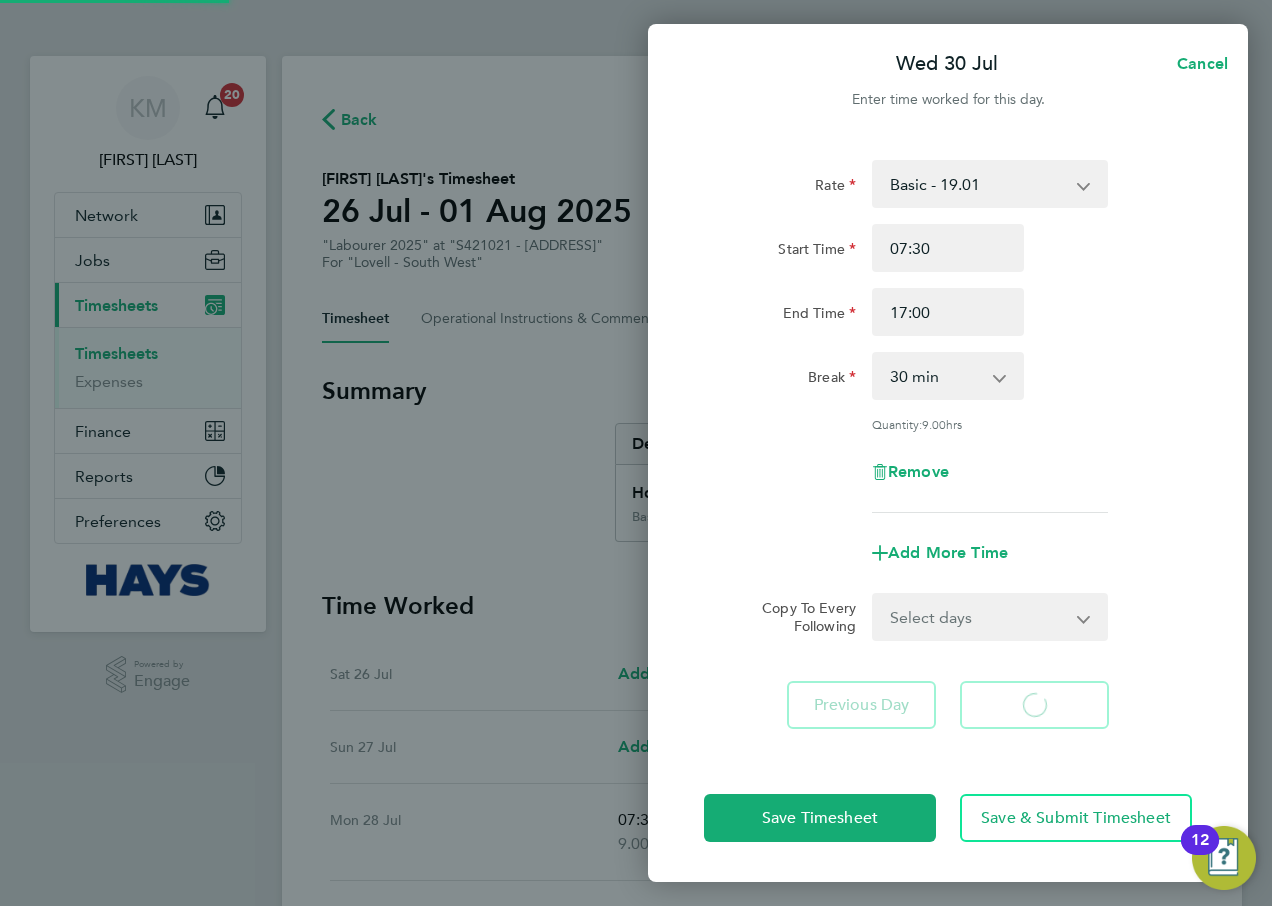 select on "60" 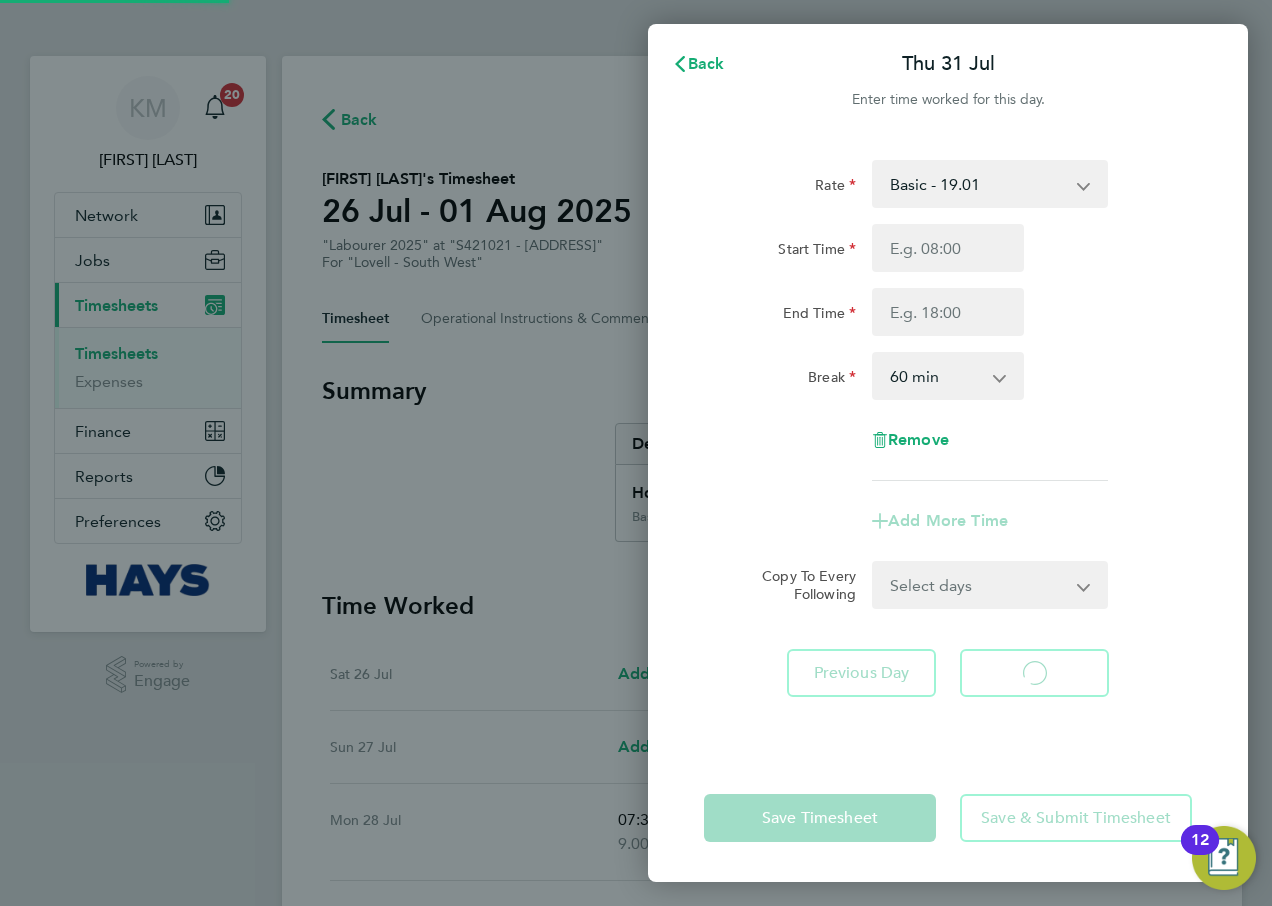 select on "60" 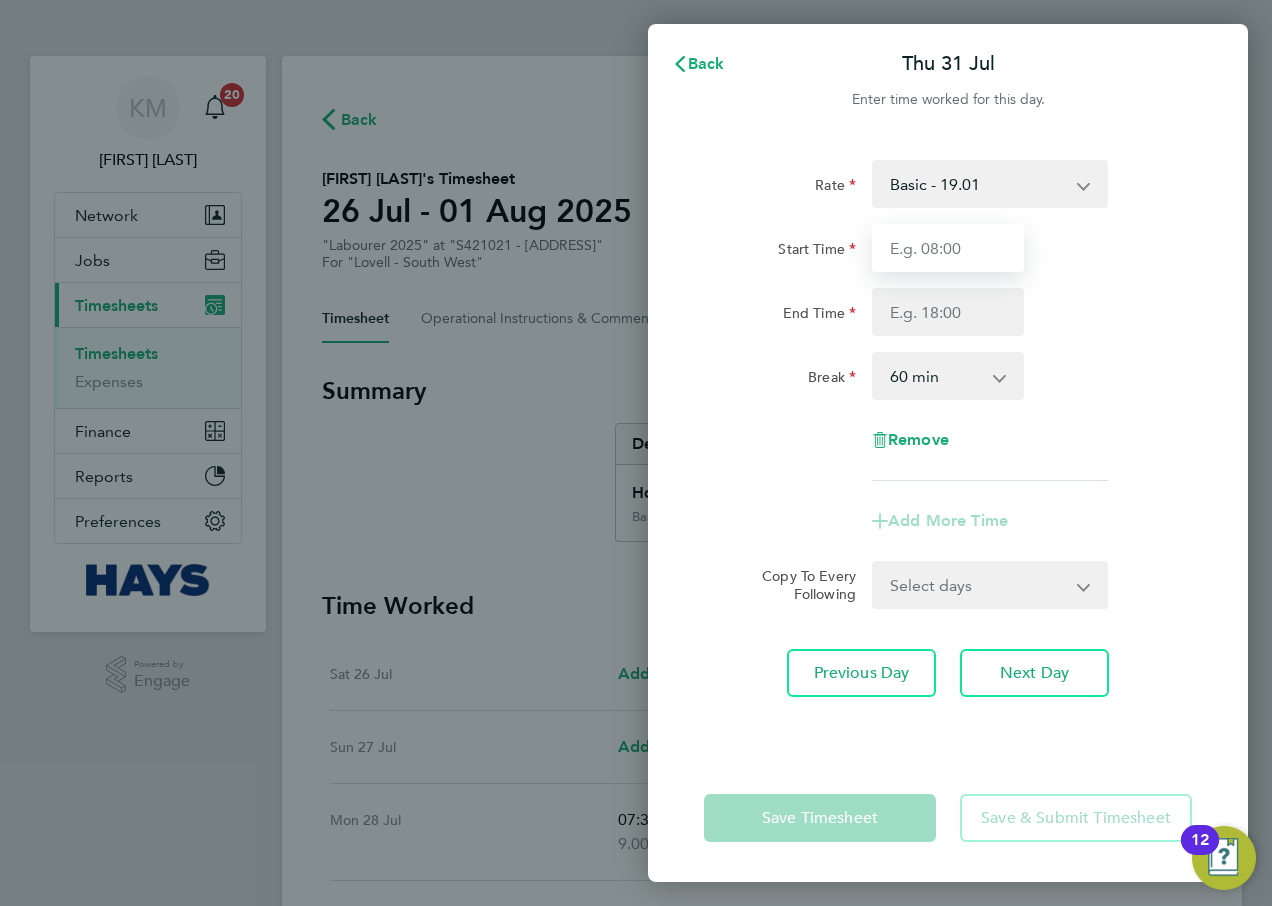 click on "Start Time" at bounding box center [948, 248] 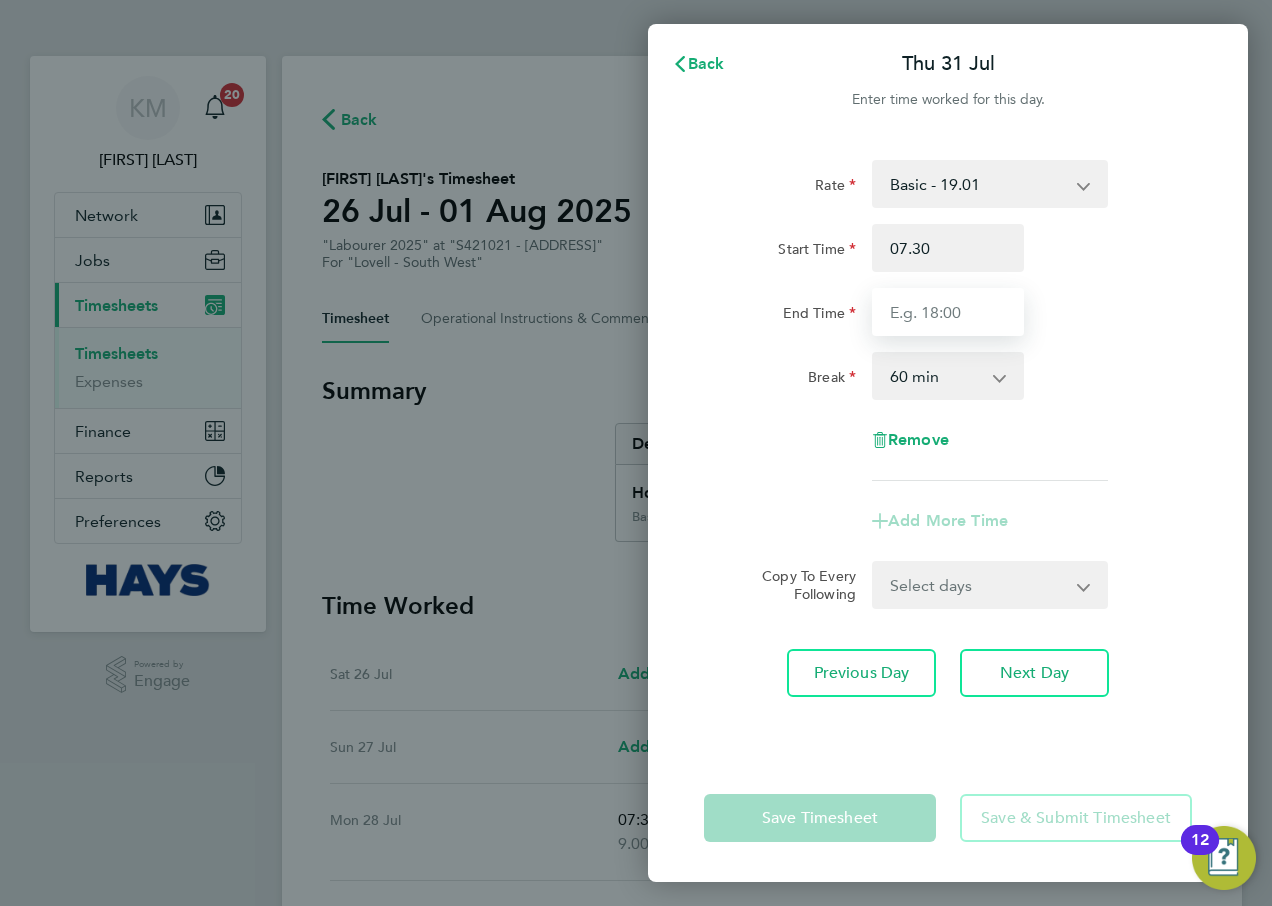 type on "07:30" 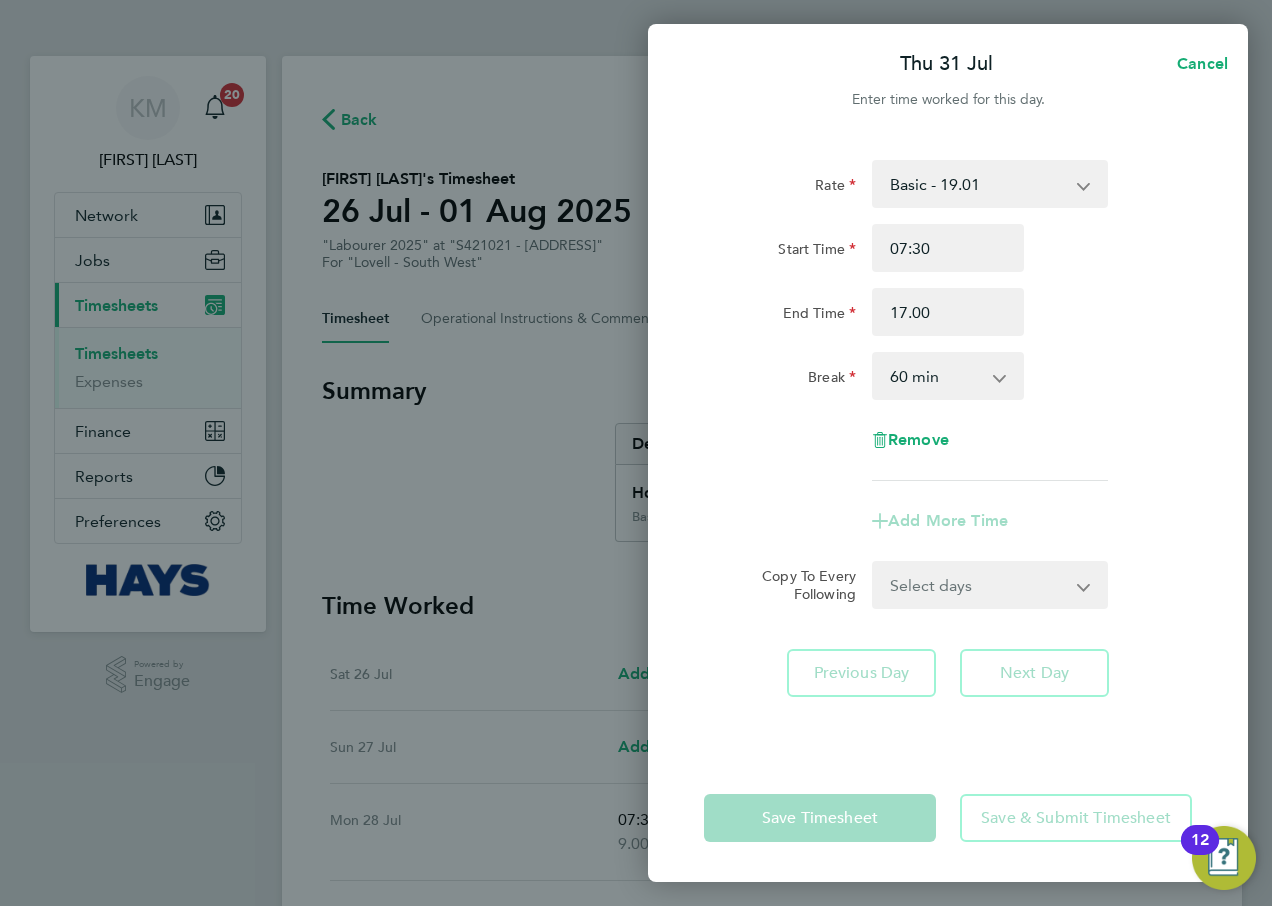 type on "17:00" 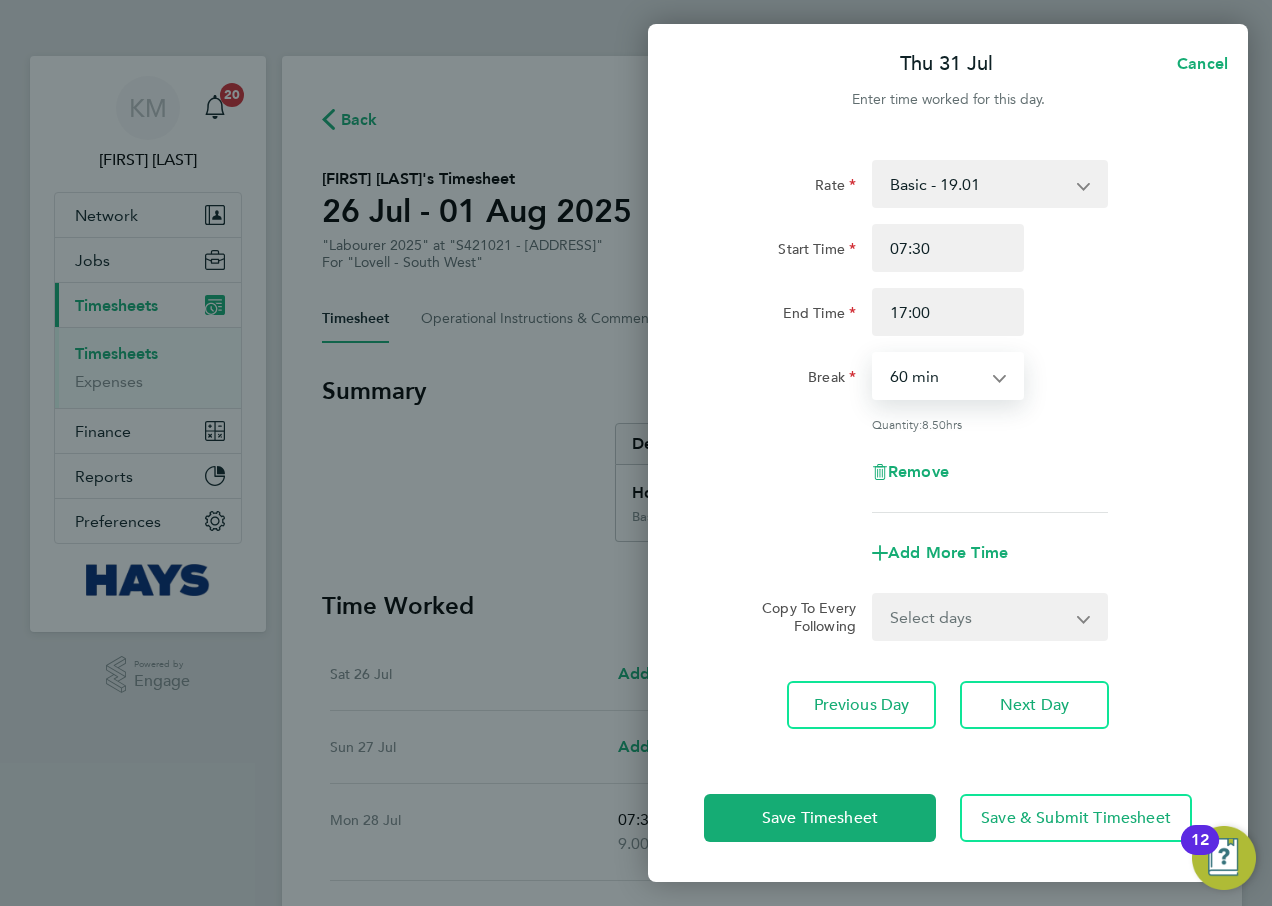 click on "0 min   15 min   30 min   45 min   60 min   75 min   90 min" at bounding box center [936, 376] 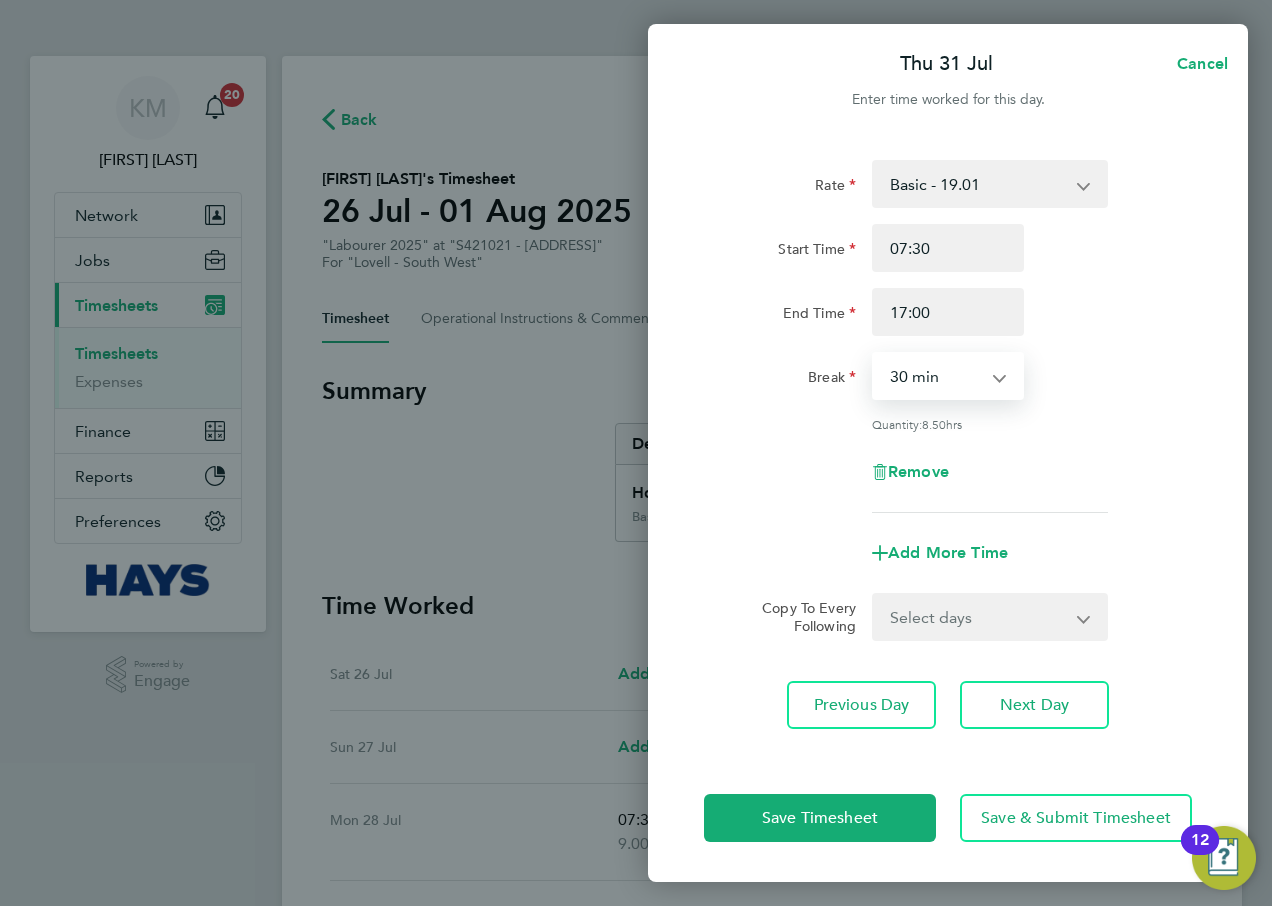 click on "0 min   15 min   30 min   45 min   60 min   75 min   90 min" at bounding box center [936, 376] 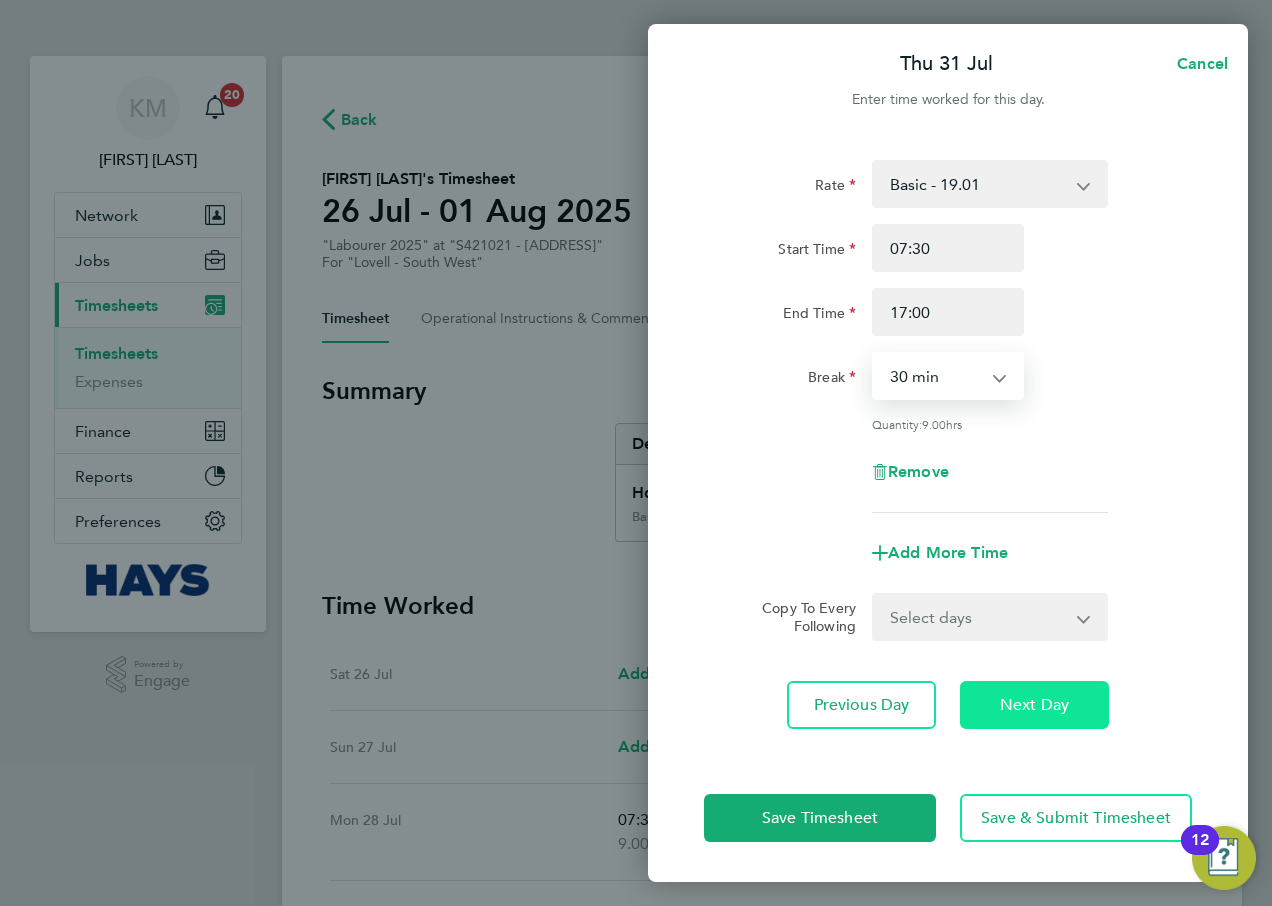 click on "Next Day" 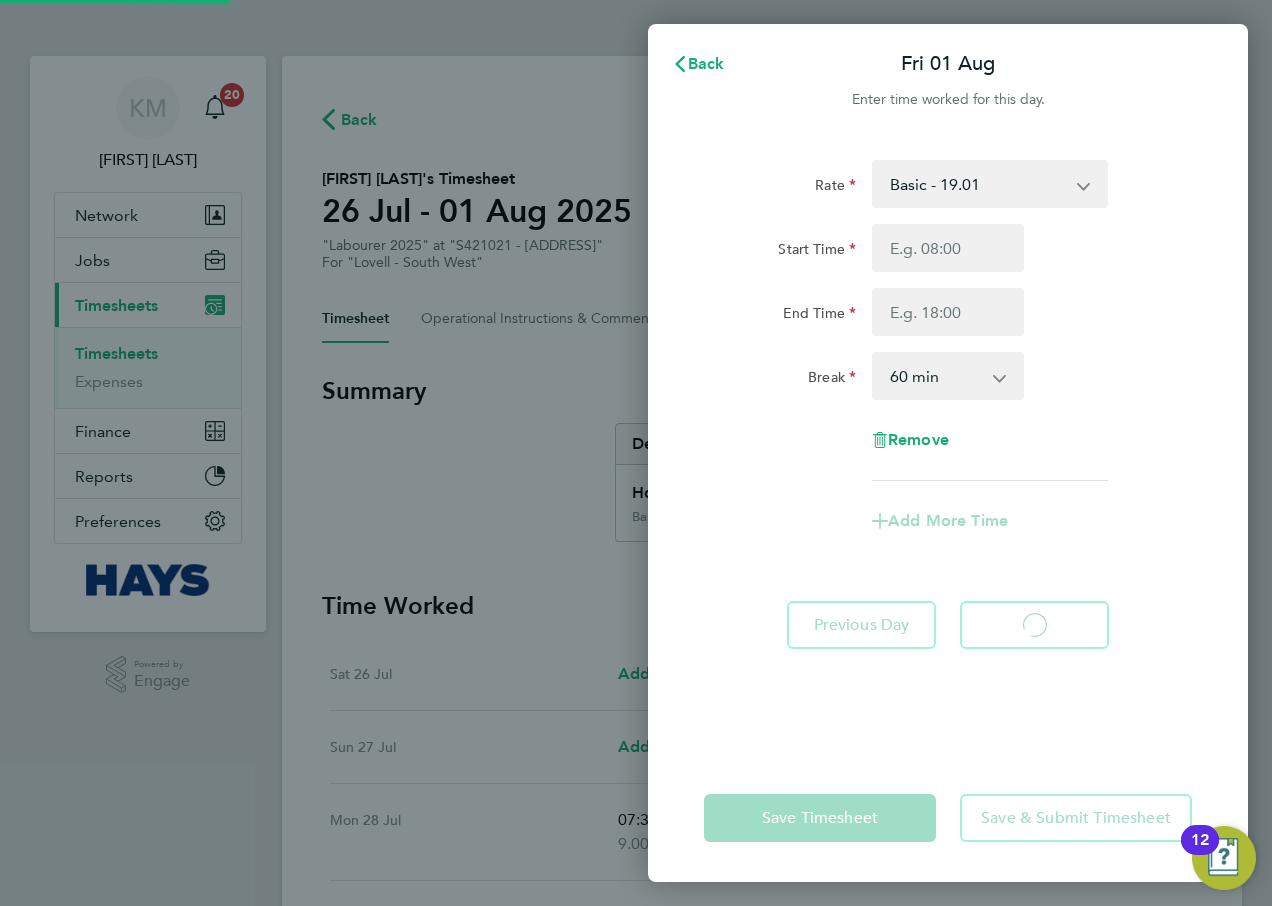 select on "60" 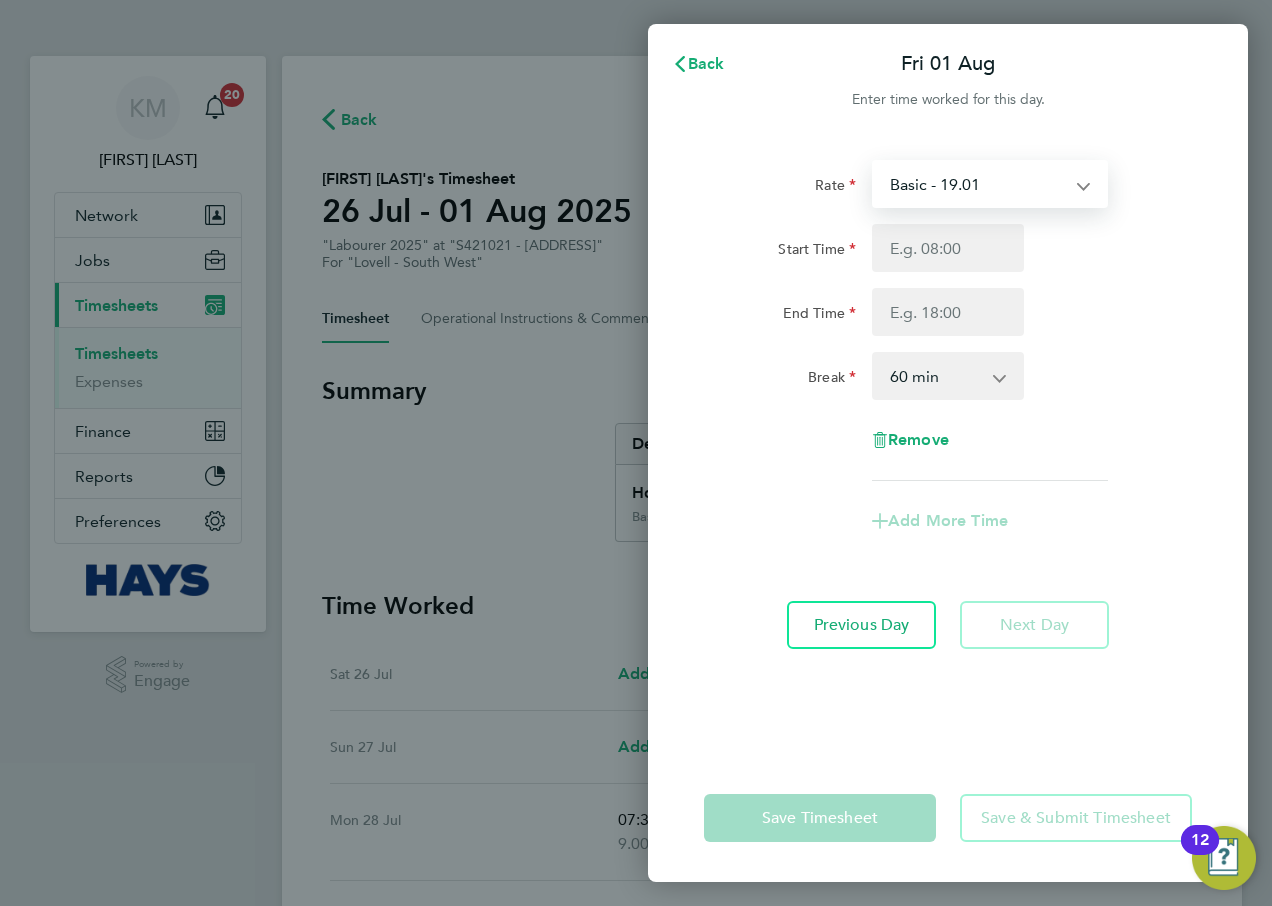 click on "Basic - 19.01   Weekday OT 39H+ - 27.38   Sat after 4h - 35.75   Sunday - 35.75   Sat first 4h - 27.38   Bank Holiday - 35.75" at bounding box center [978, 184] 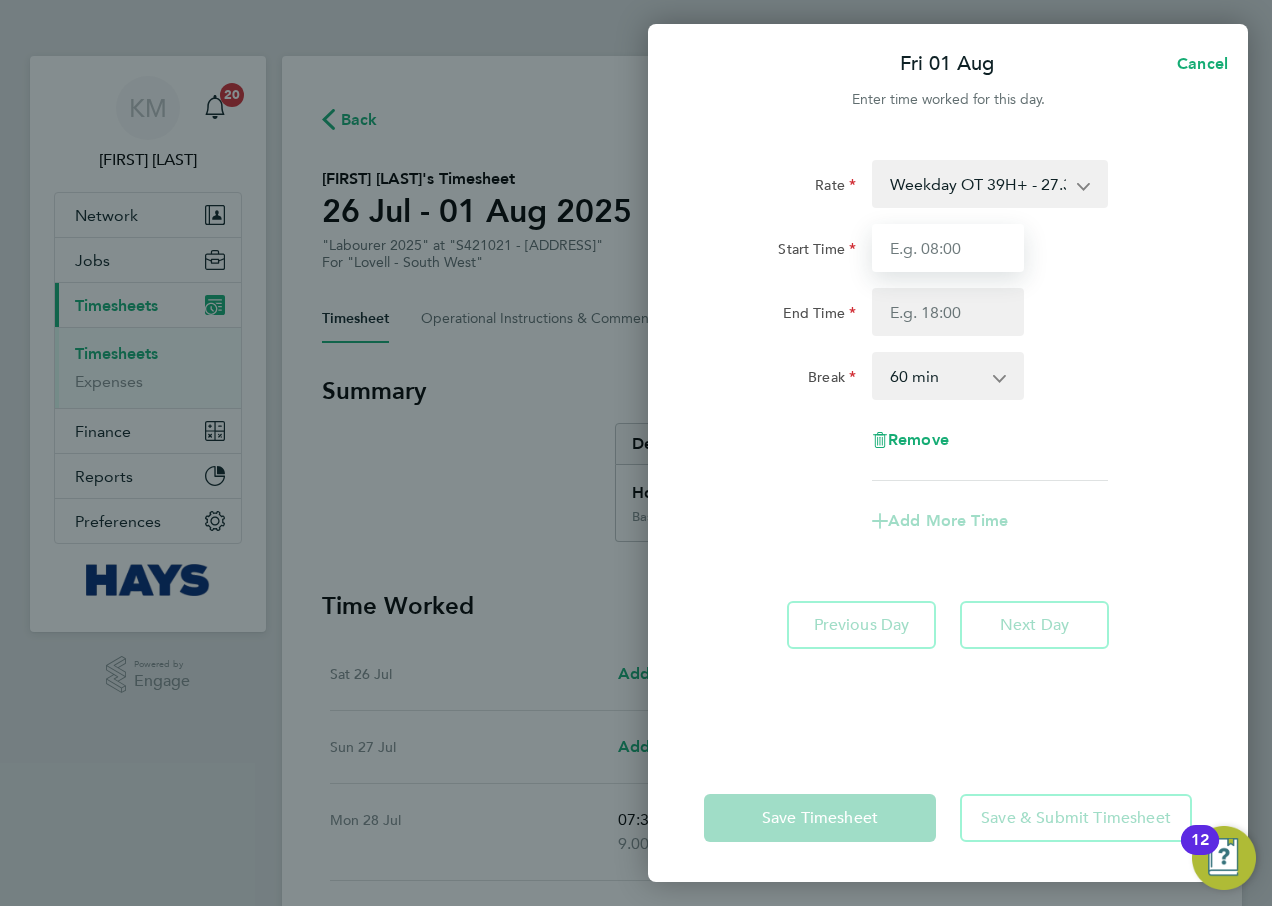 click on "Start Time" at bounding box center [948, 248] 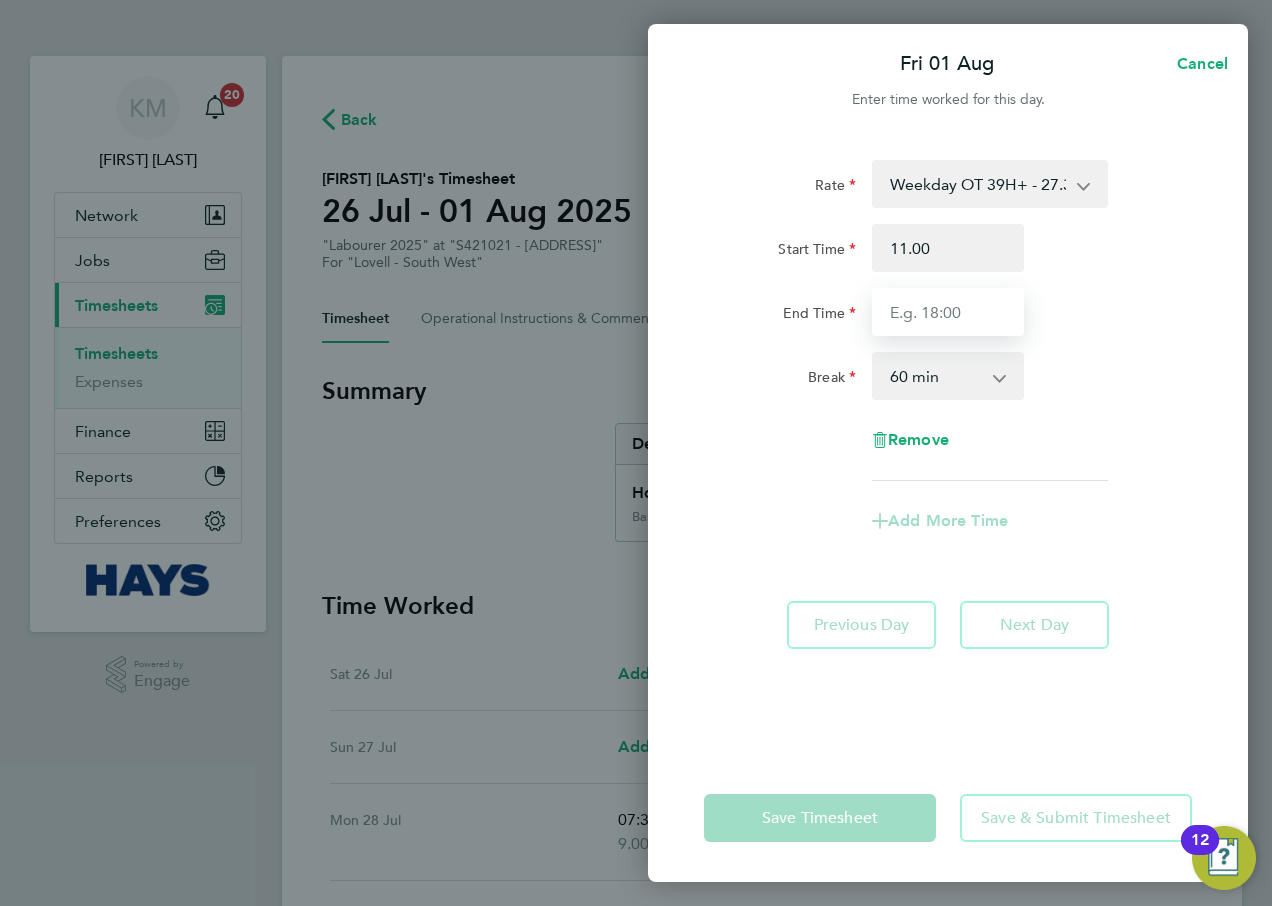type on "11:00" 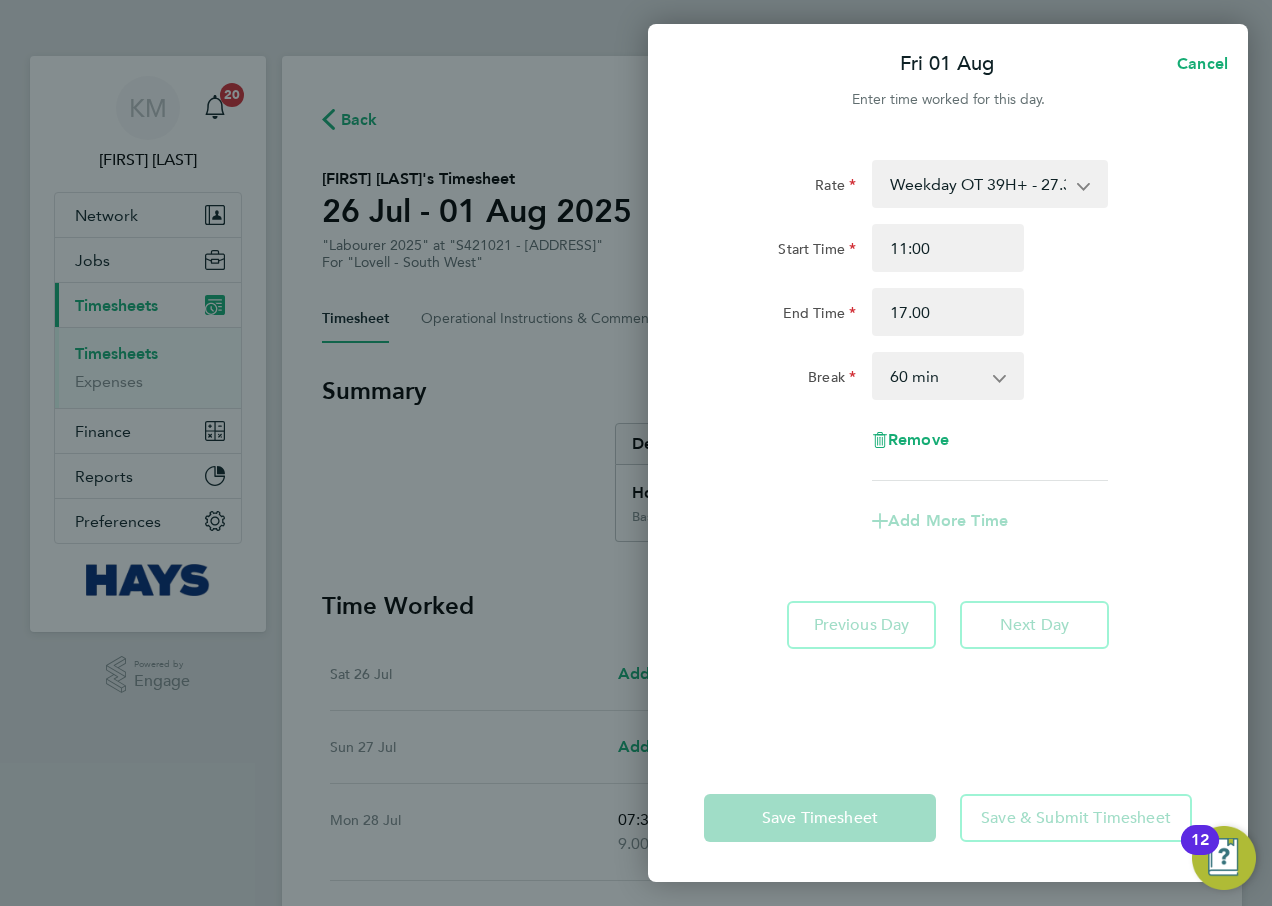 type on "17:00" 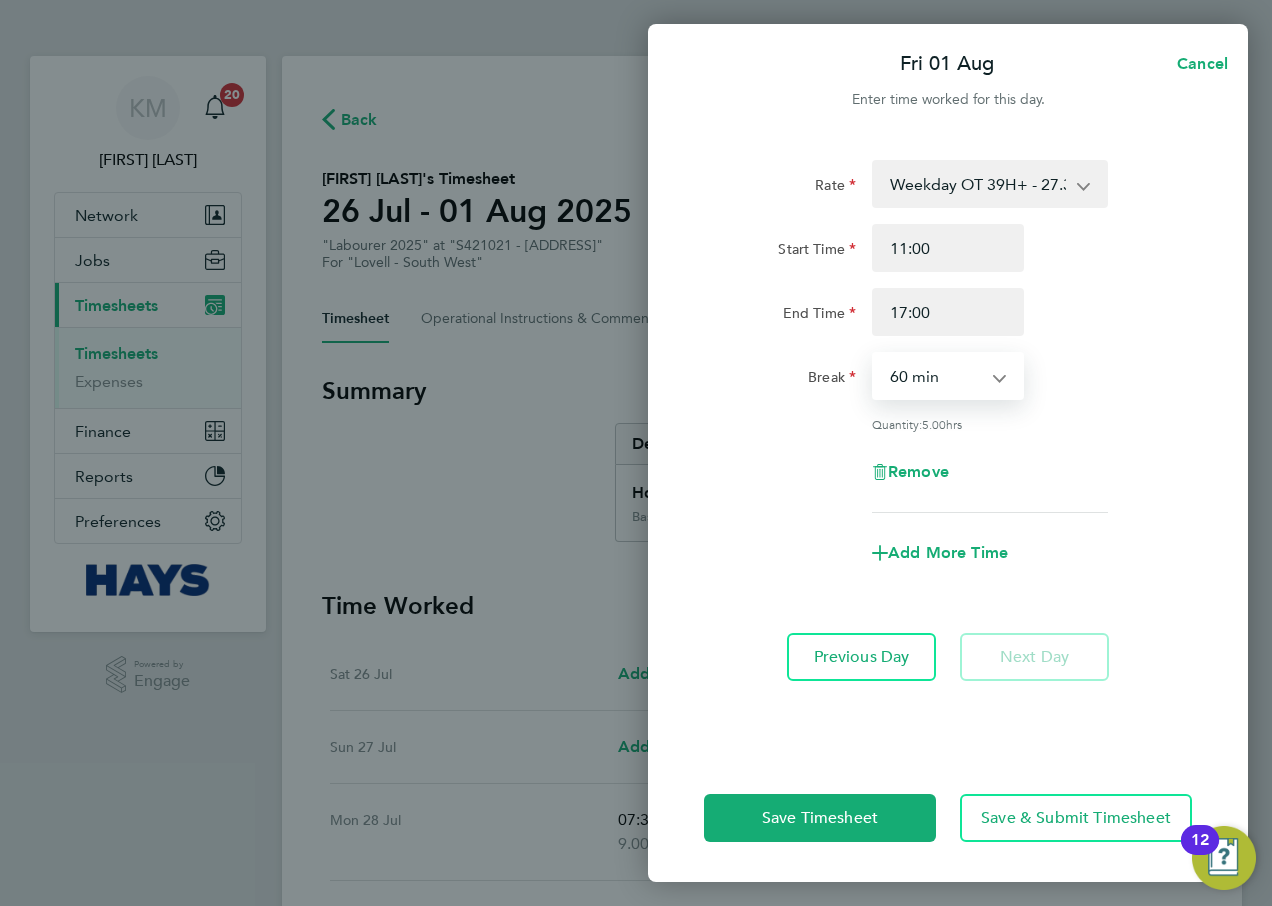 click 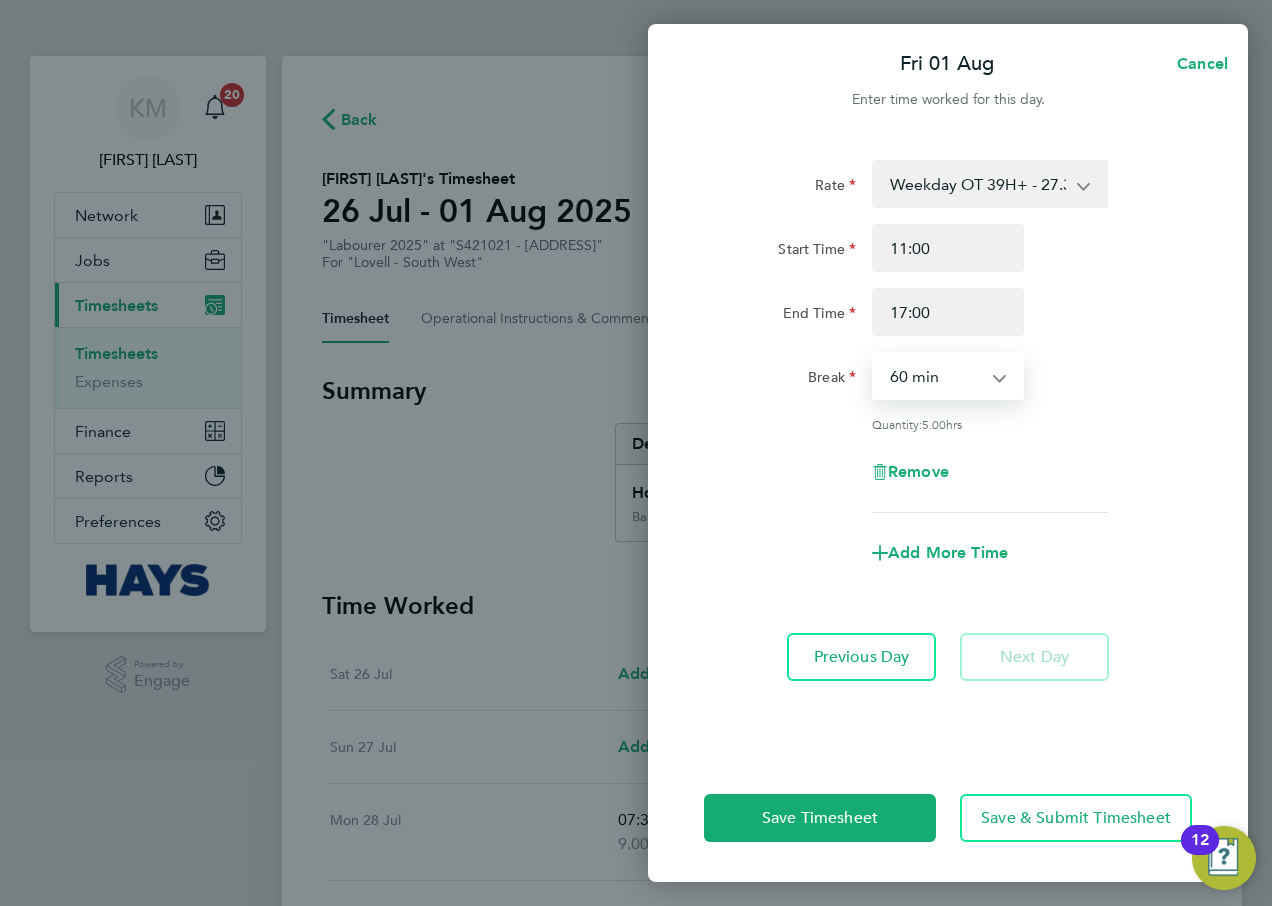 click on "0 min   15 min   30 min   45 min   60 min   75 min   90 min" at bounding box center [936, 376] 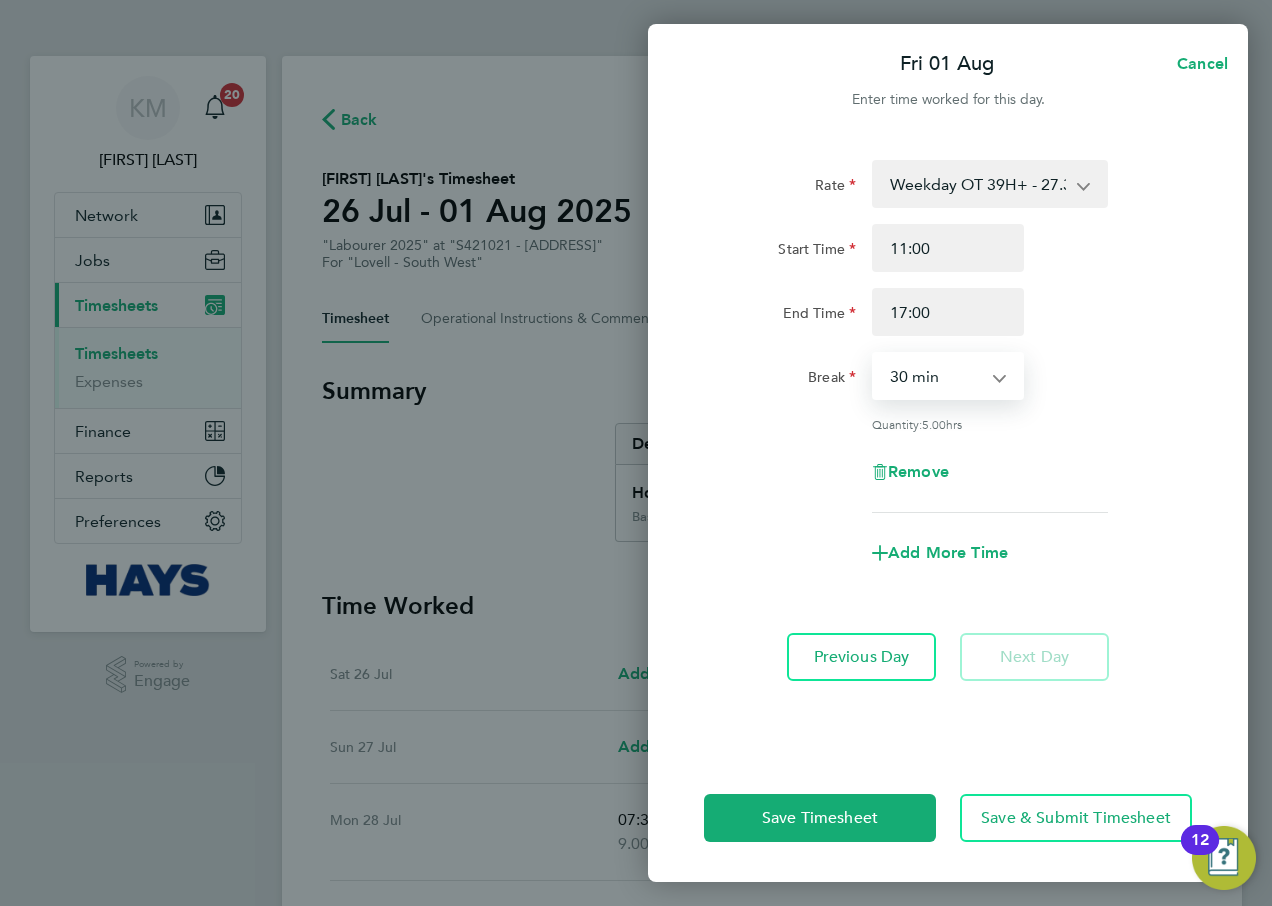 click on "0 min   15 min   30 min   45 min   60 min   75 min   90 min" at bounding box center (936, 376) 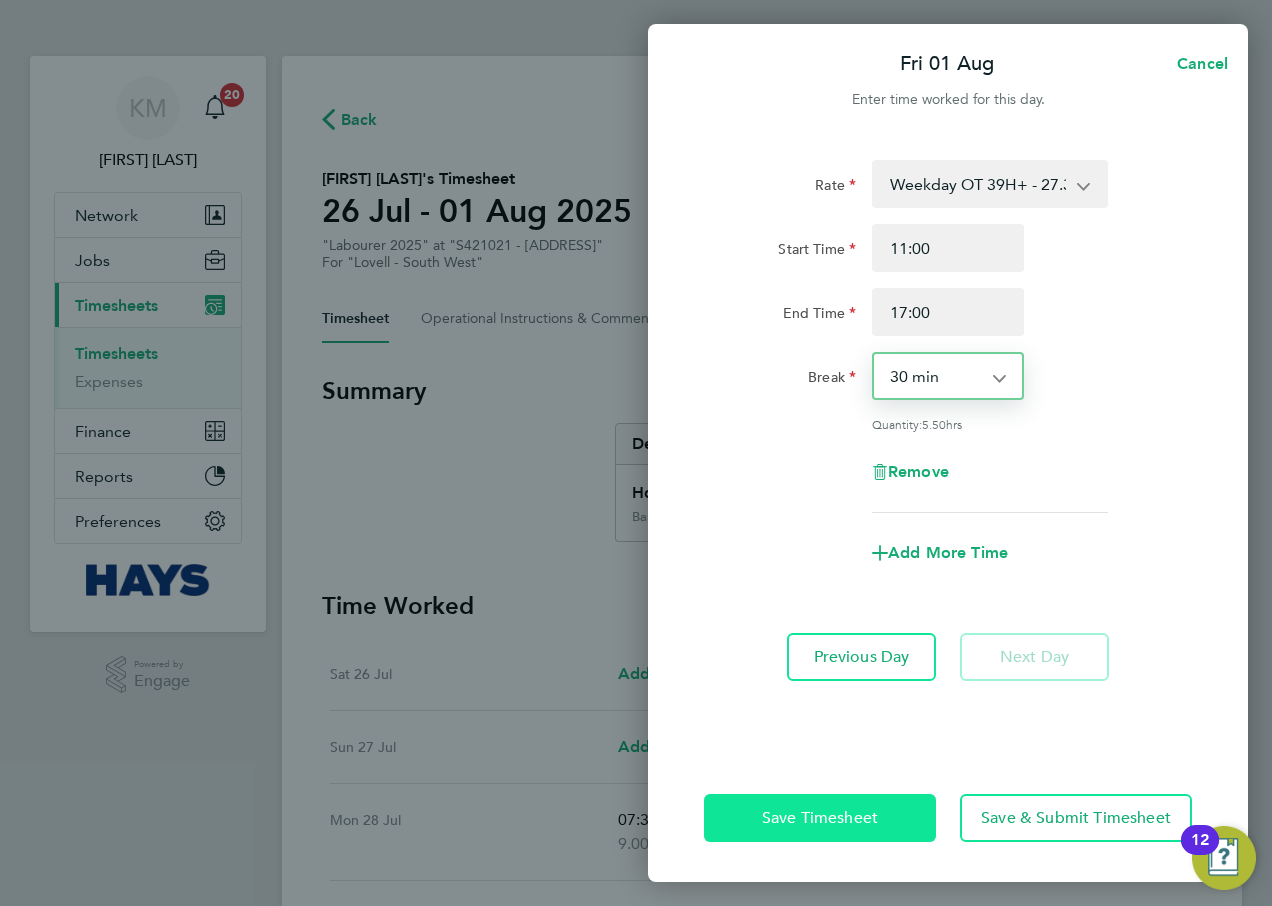 click on "Save Timesheet" 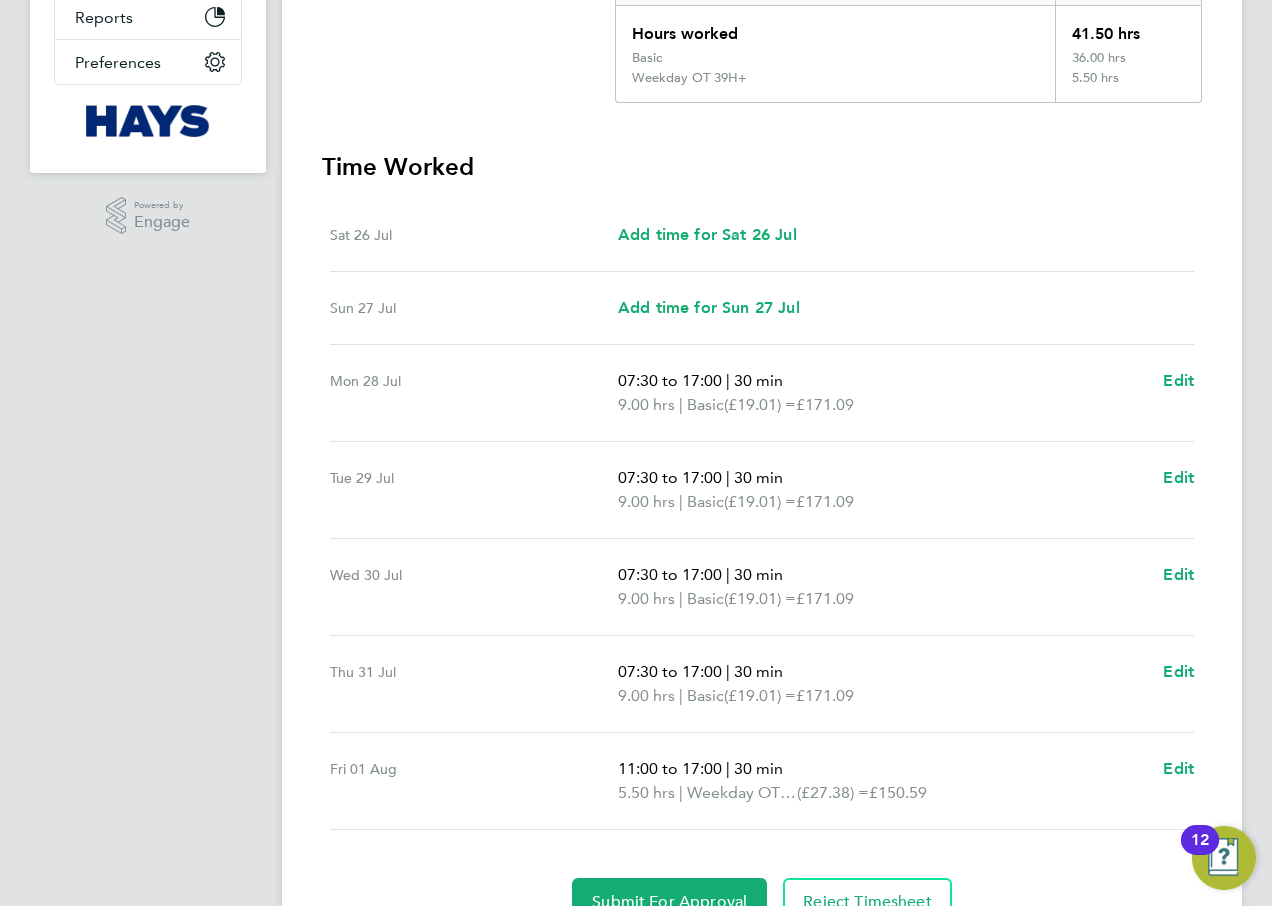 scroll, scrollTop: 0, scrollLeft: 0, axis: both 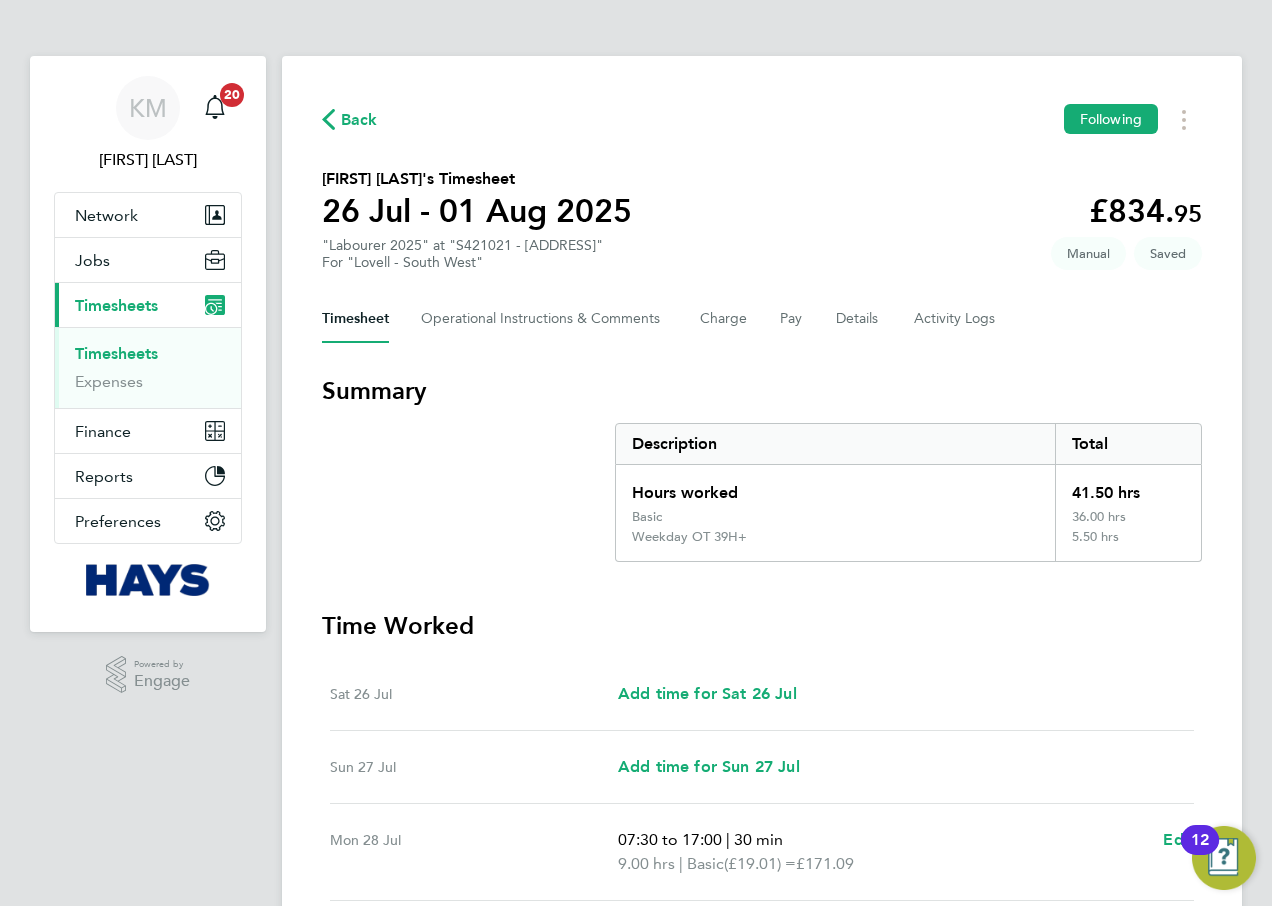 click on "Timesheets" at bounding box center [116, 353] 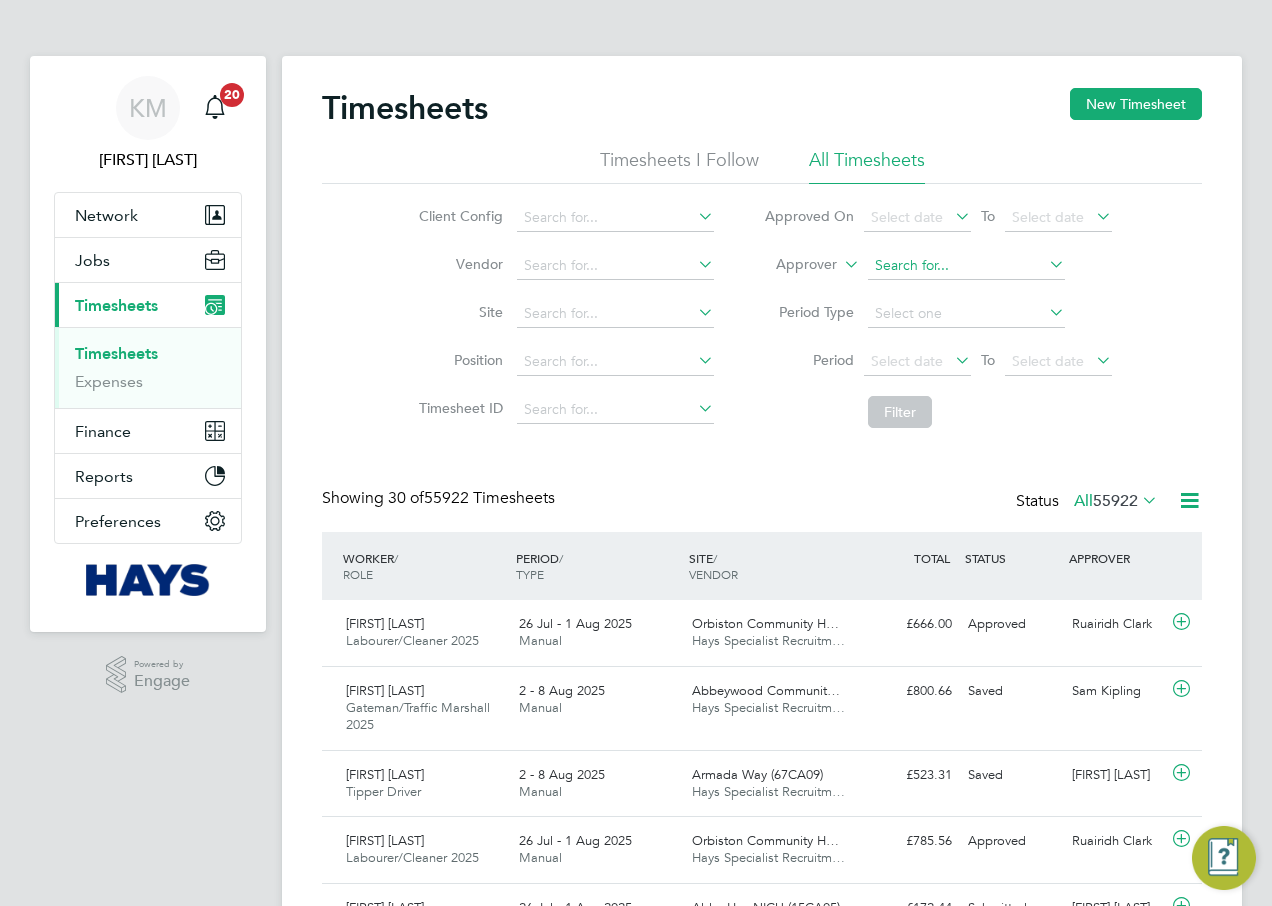 scroll, scrollTop: 10, scrollLeft: 10, axis: both 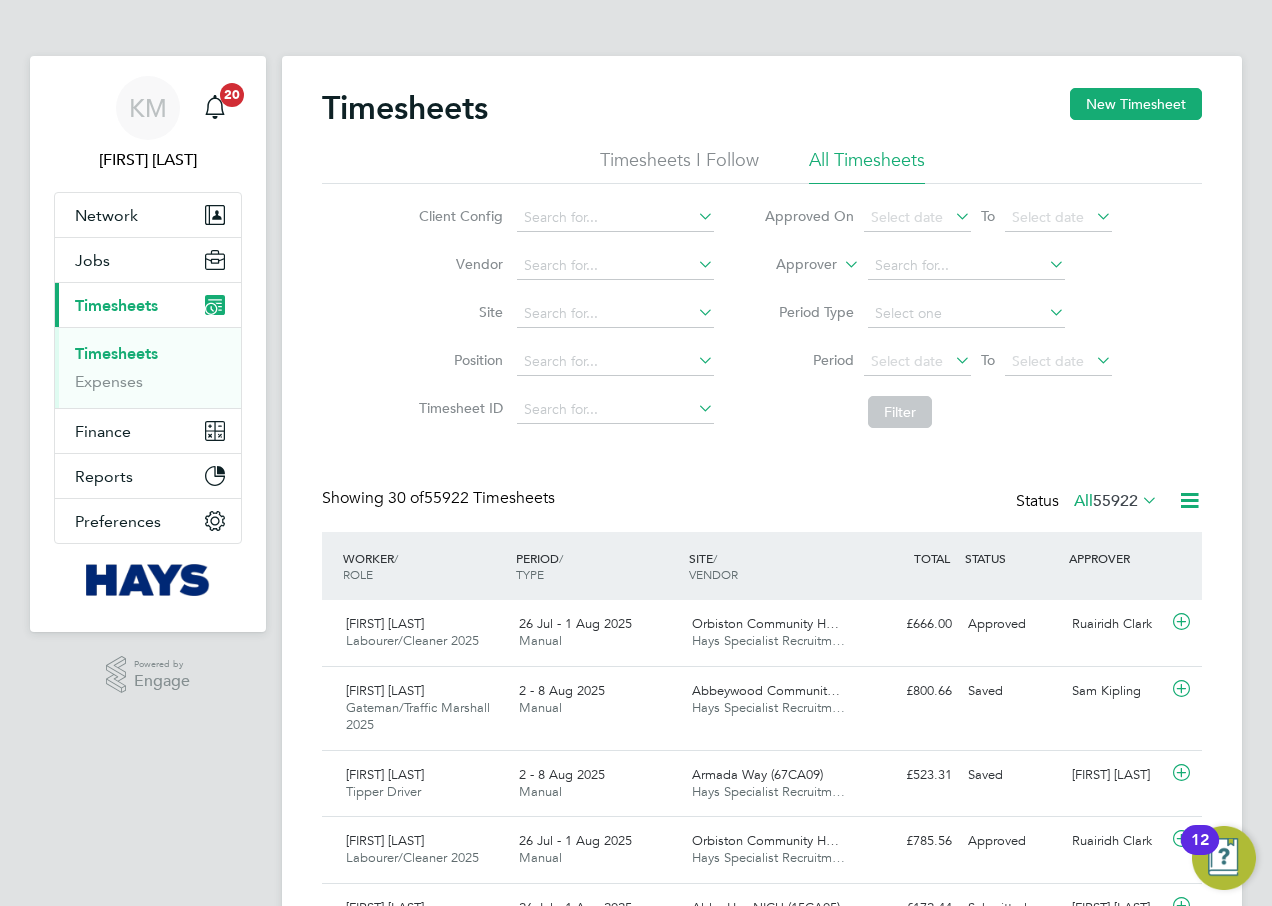 click 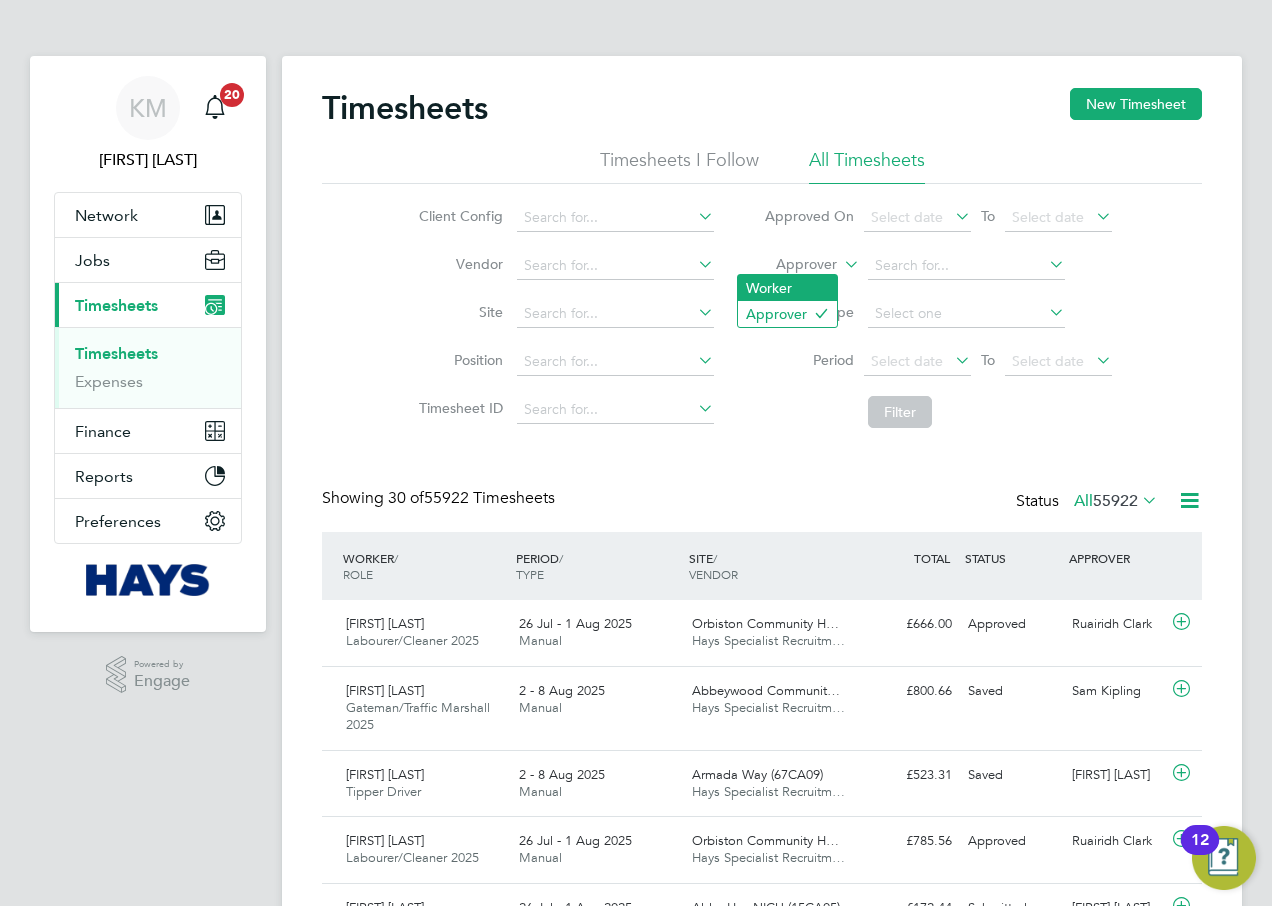 click on "Worker" 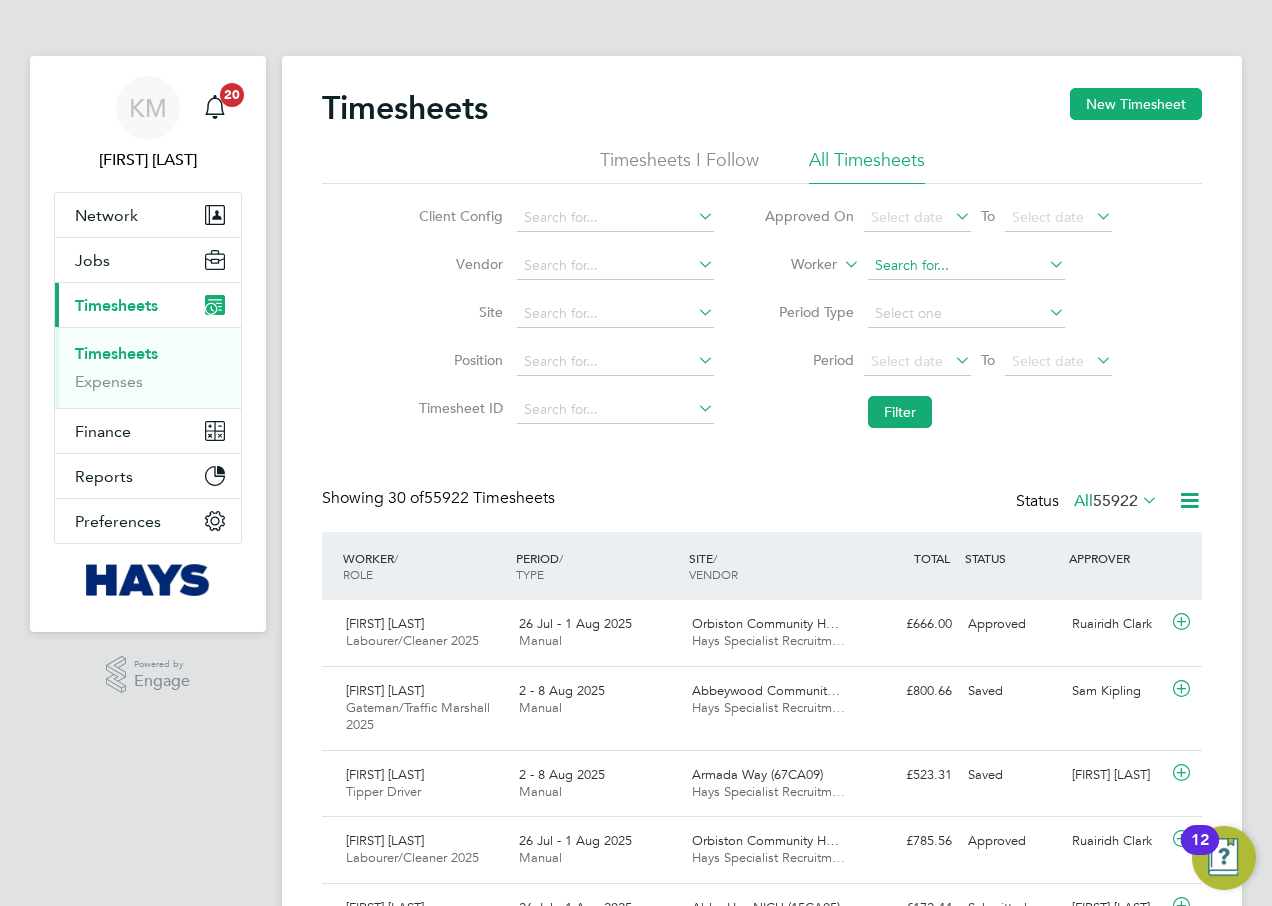 click 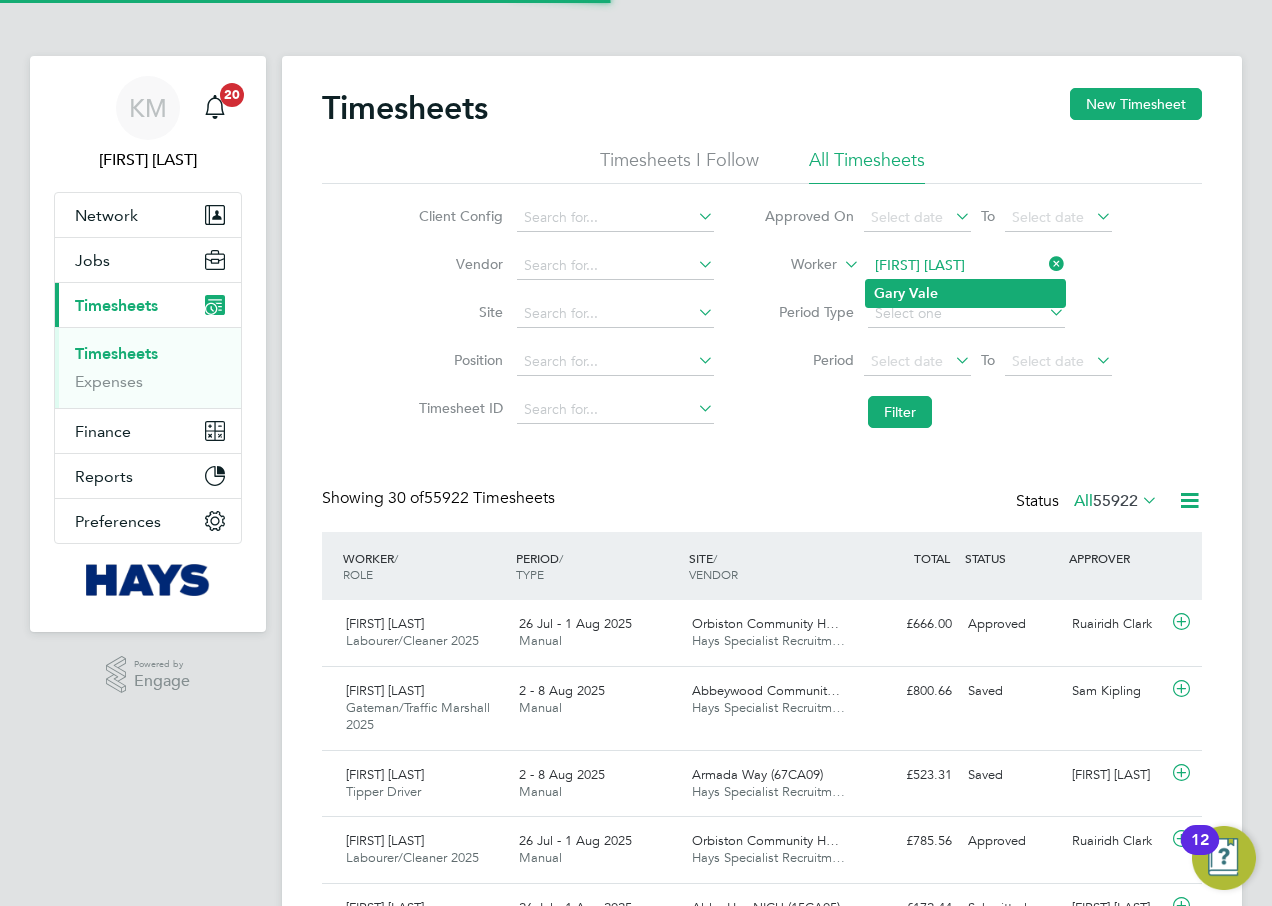 type on "Gary Vale" 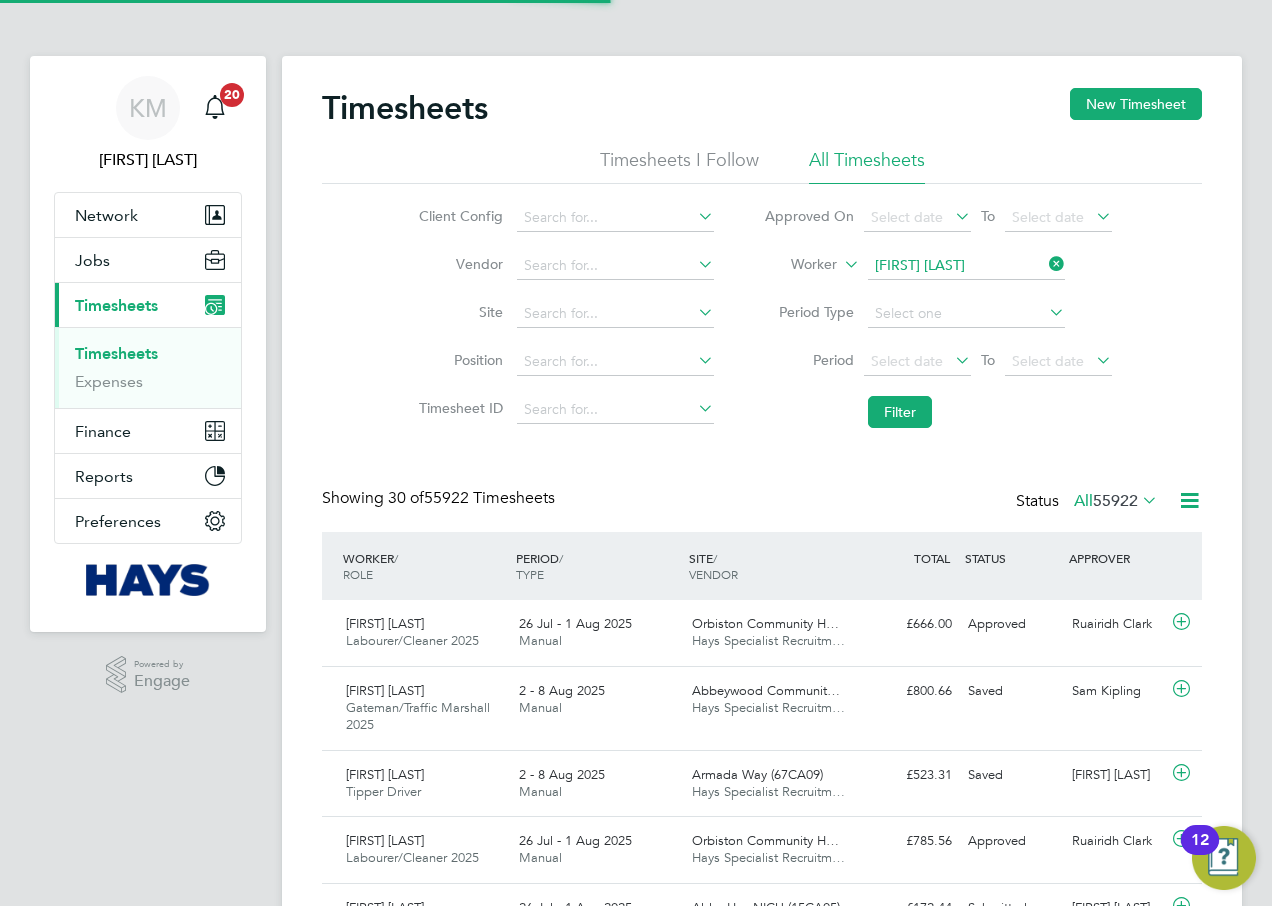 click on "Gary   Vale" 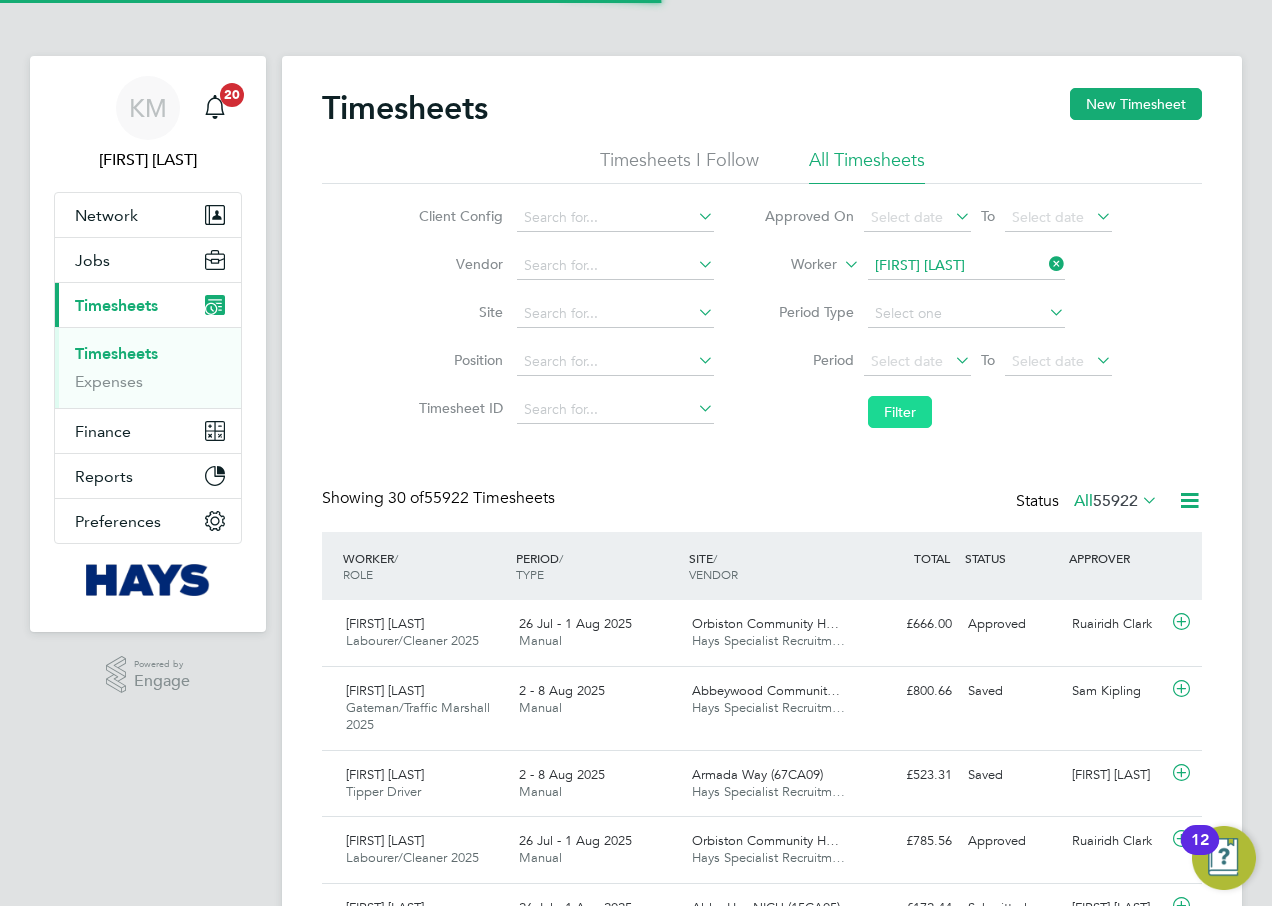click on "Filter" 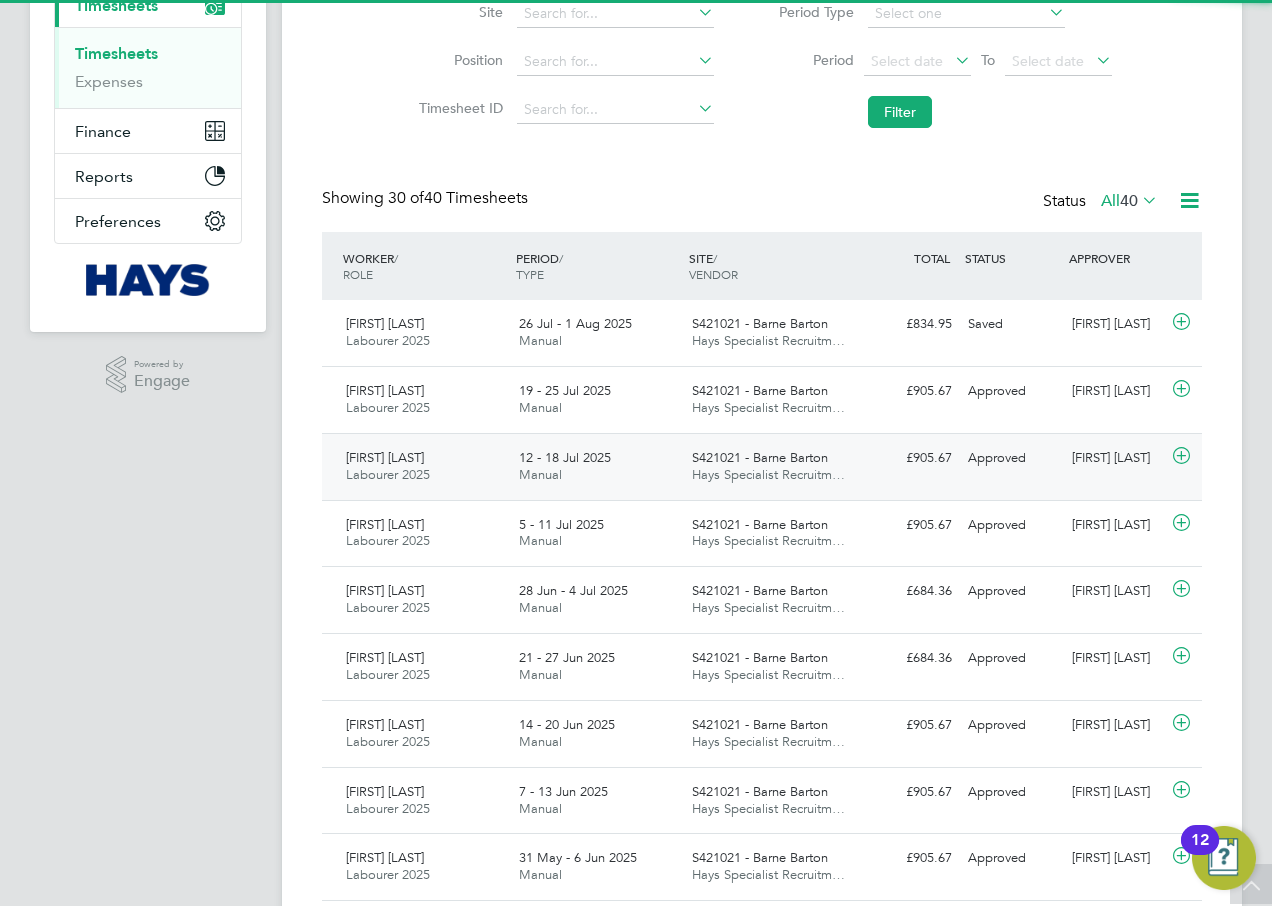 click on "12 - 18 Jul 2025" 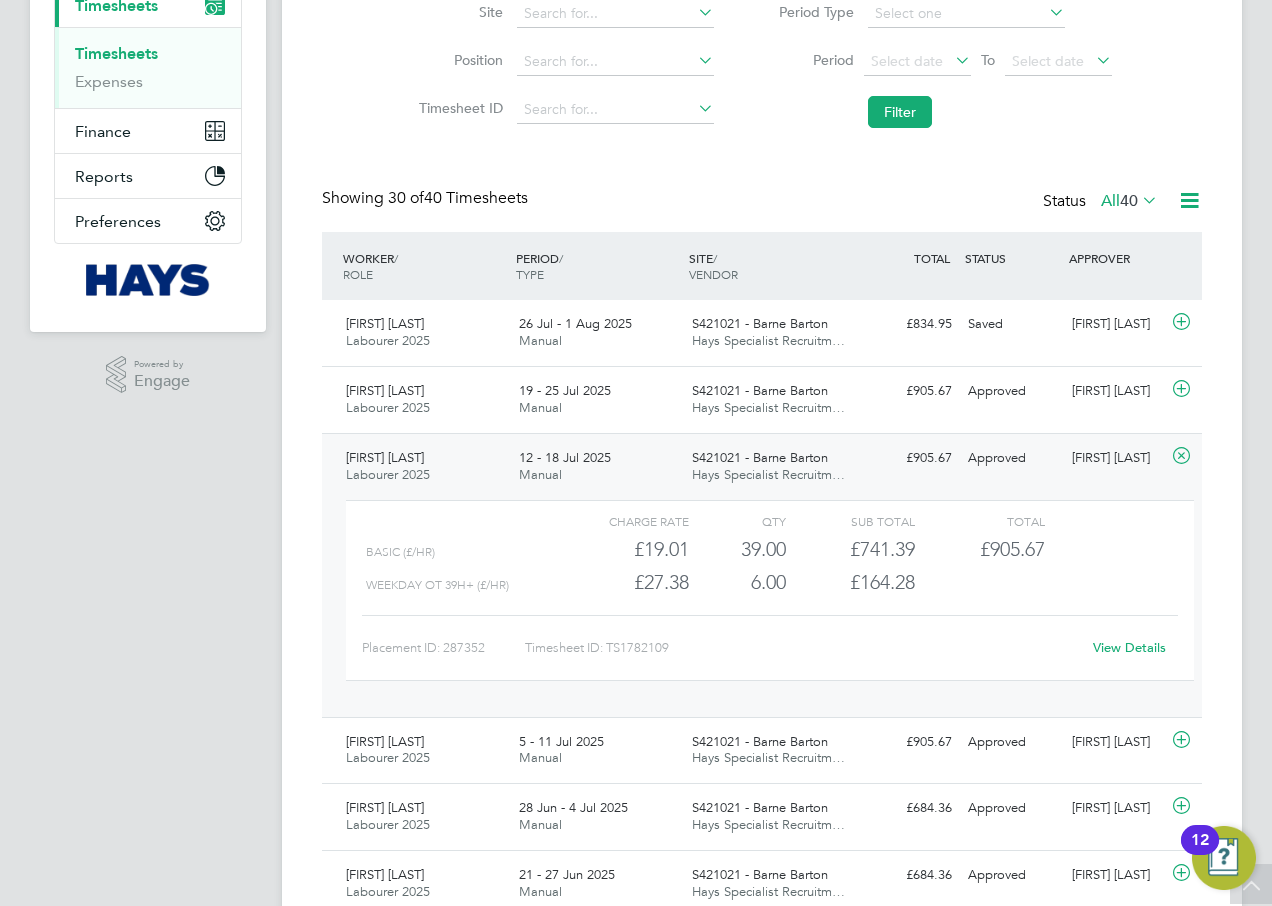 click on "View Details" 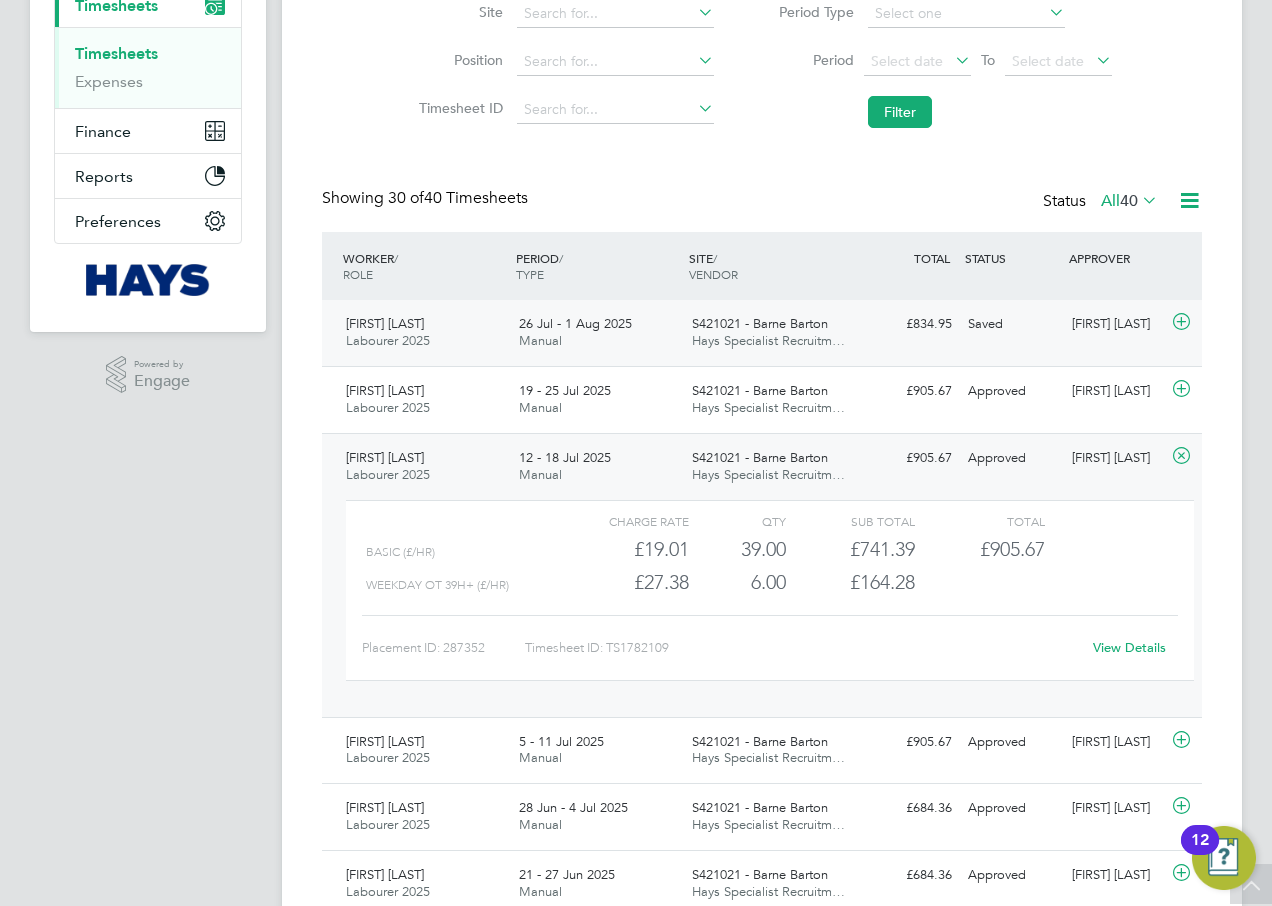 click on "26 Jul - 1 Aug 2025" 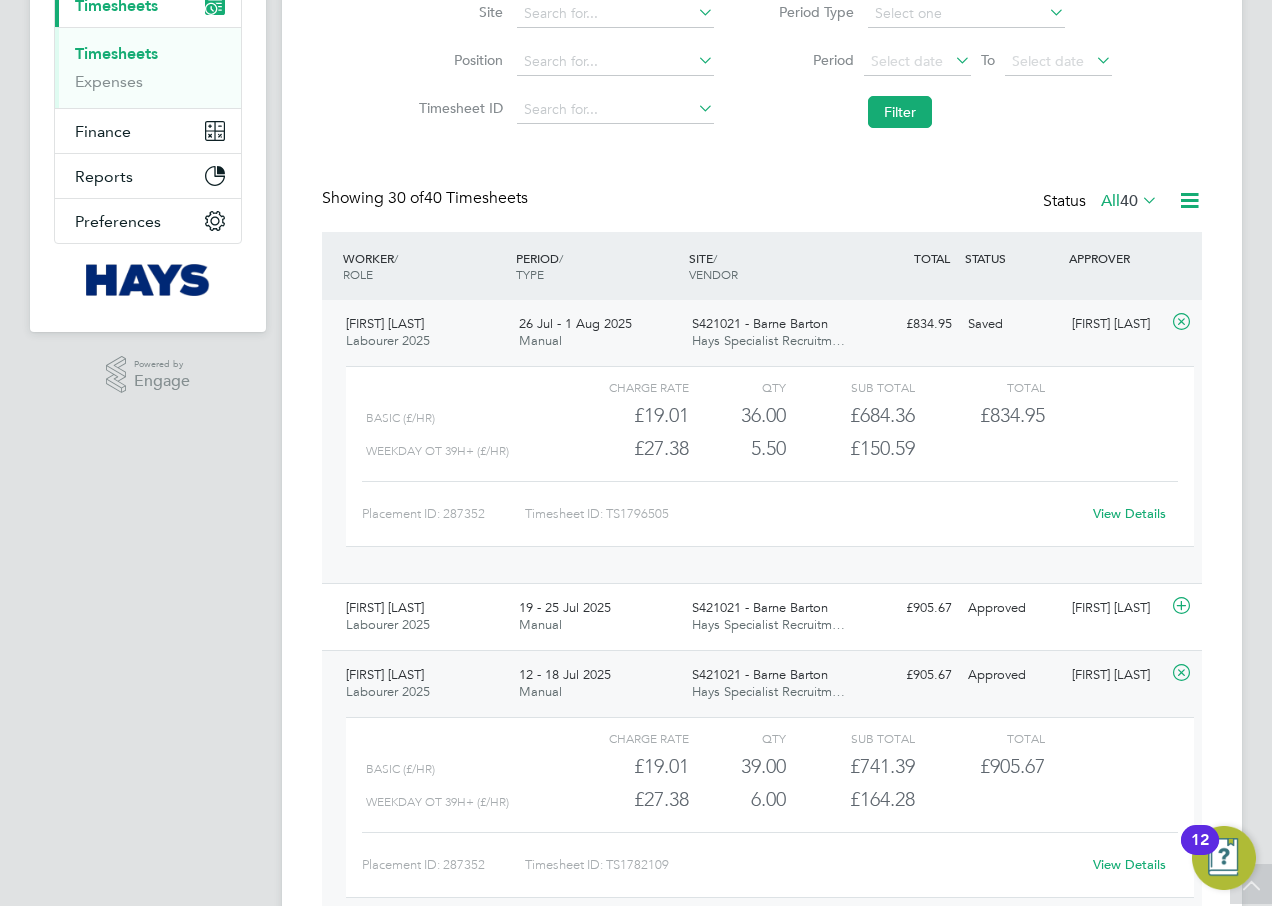 click on "View Details" 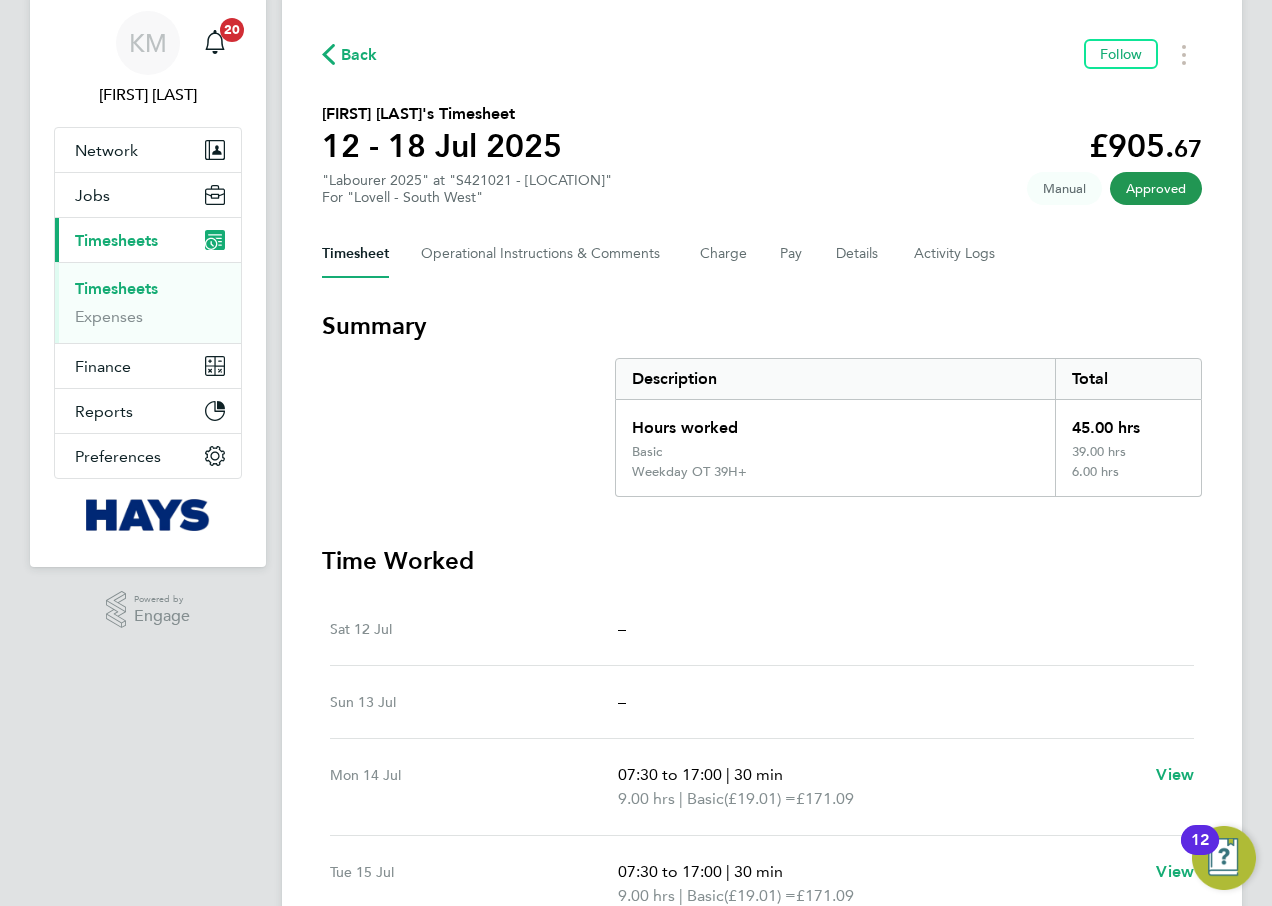 scroll, scrollTop: 100, scrollLeft: 0, axis: vertical 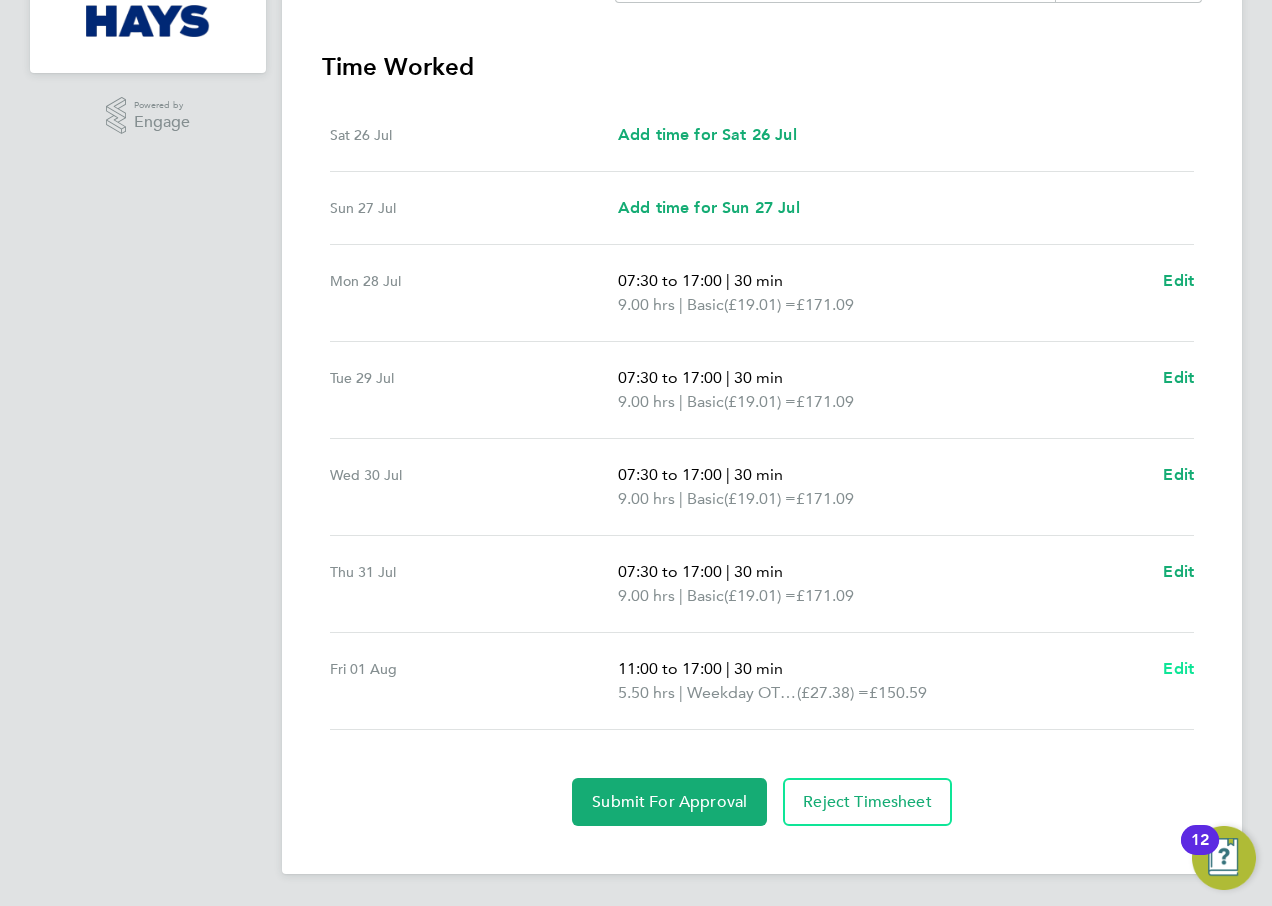 click on "Edit" at bounding box center [1178, 668] 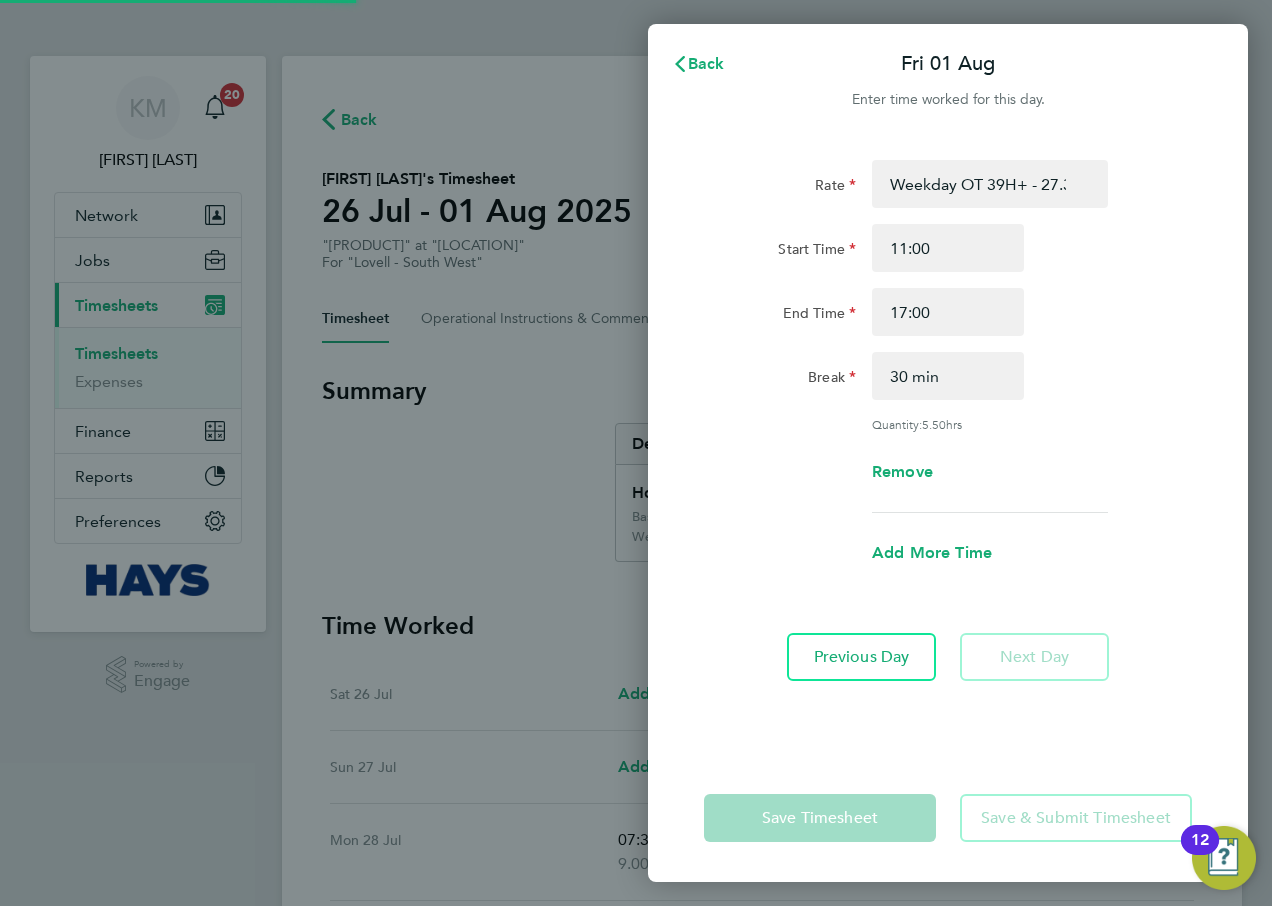 scroll, scrollTop: 0, scrollLeft: 0, axis: both 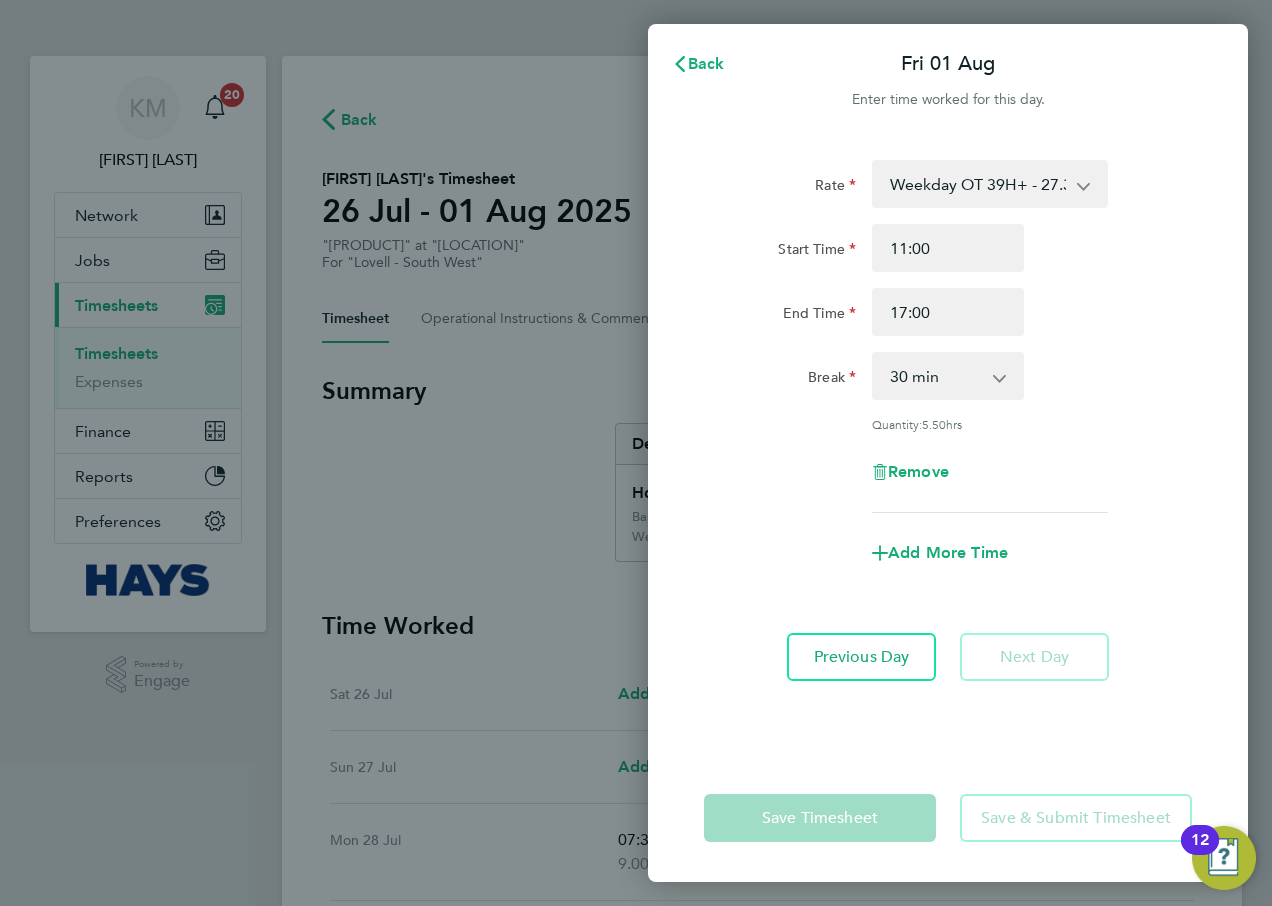 click 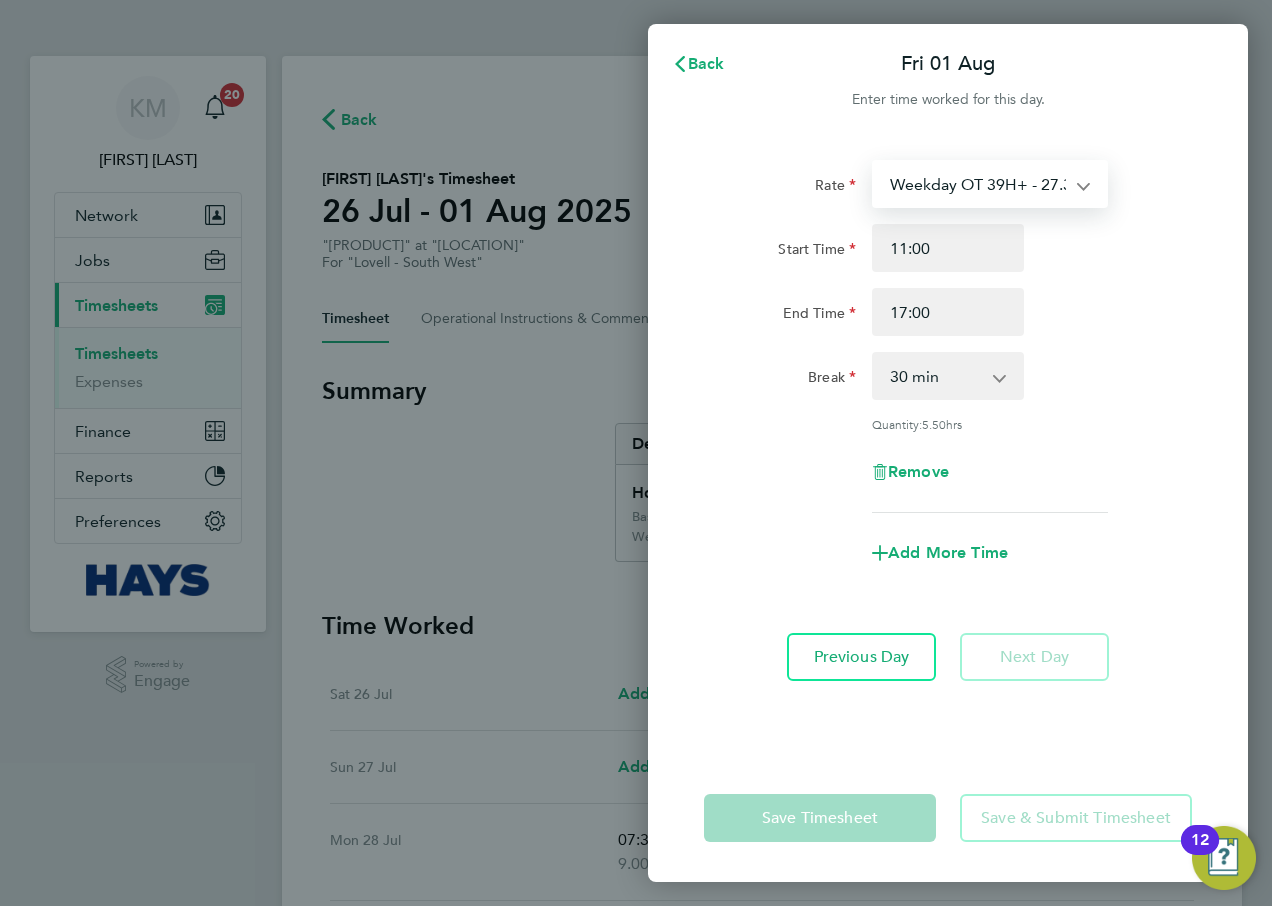 select on "30" 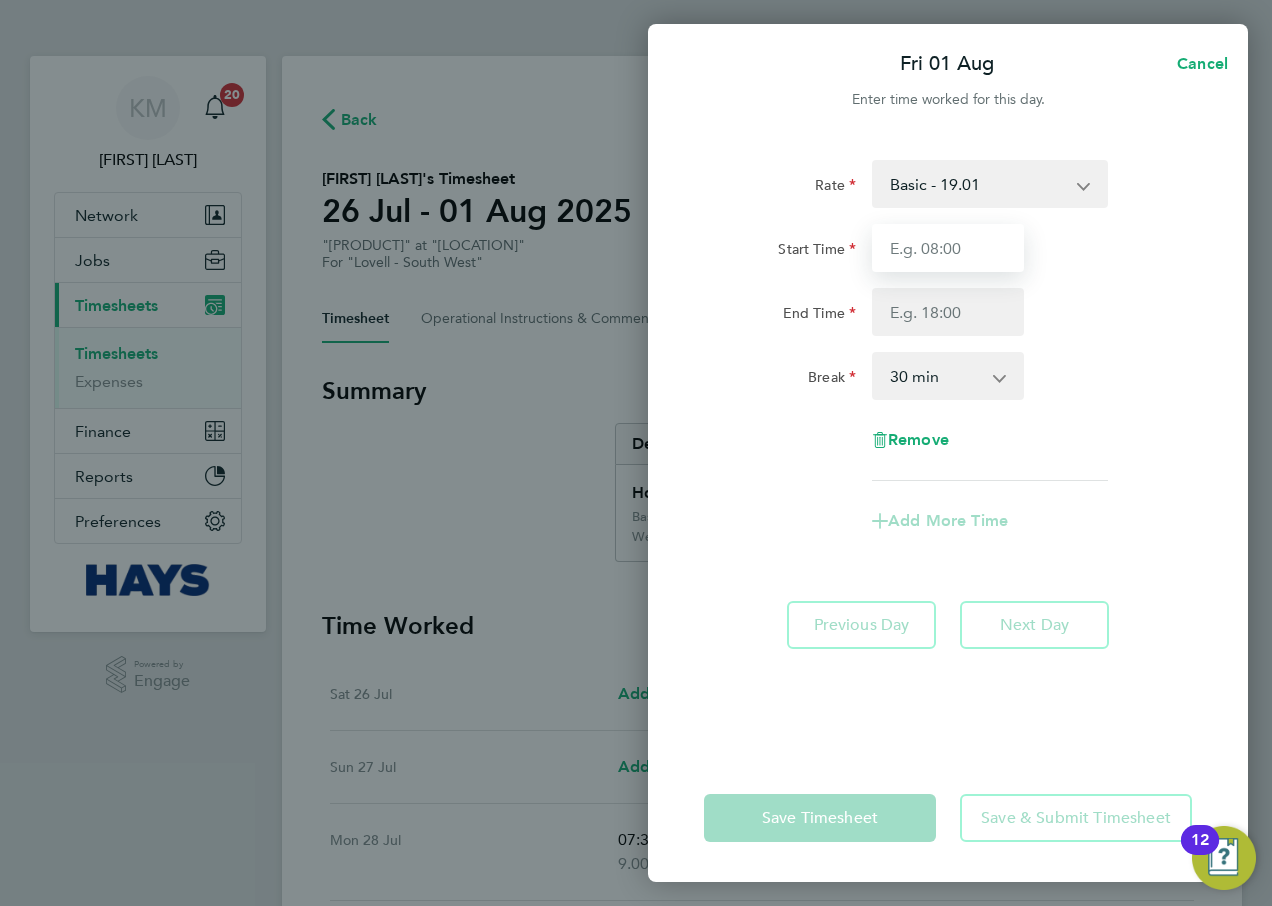 click on "Start Time" at bounding box center (948, 248) 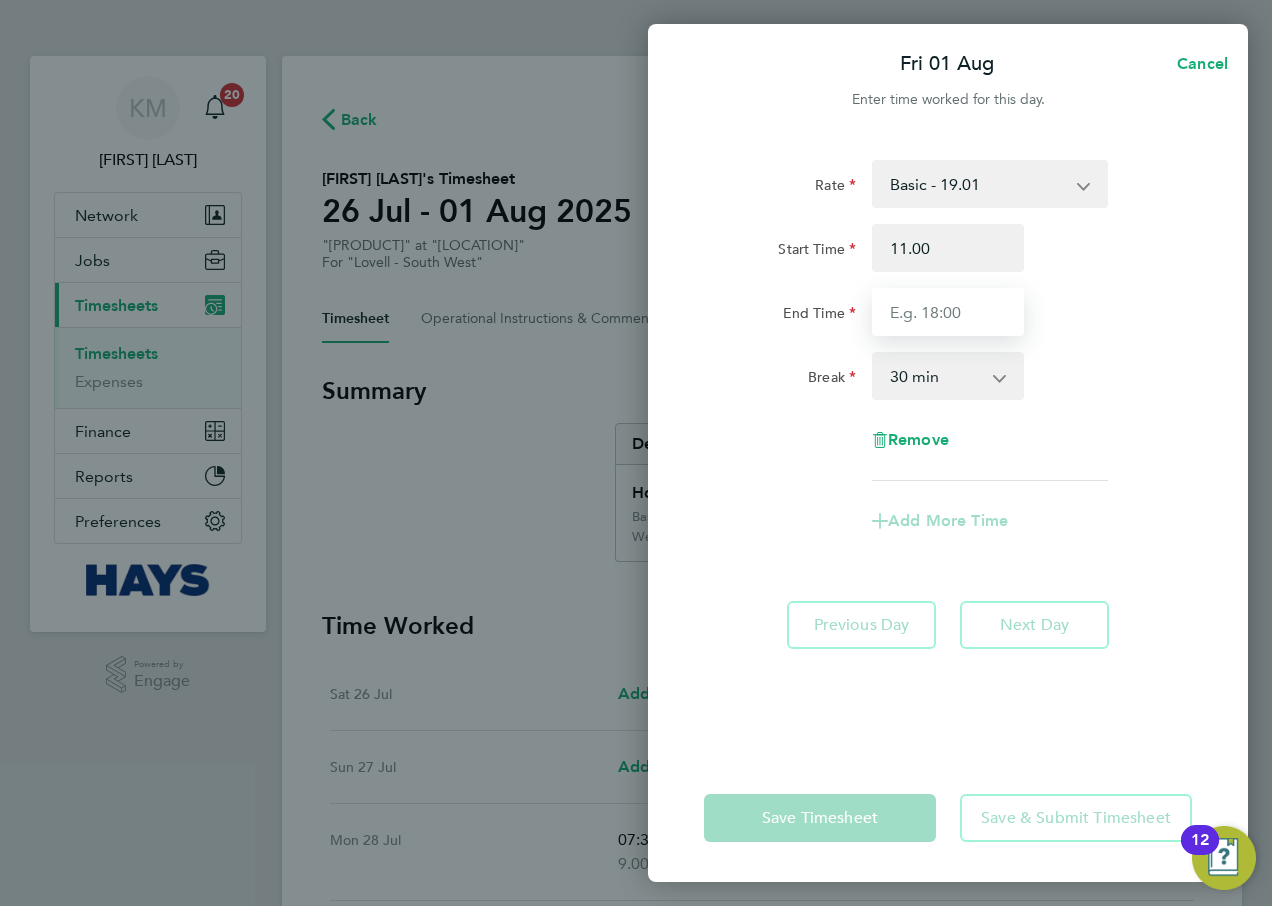 type on "11:00" 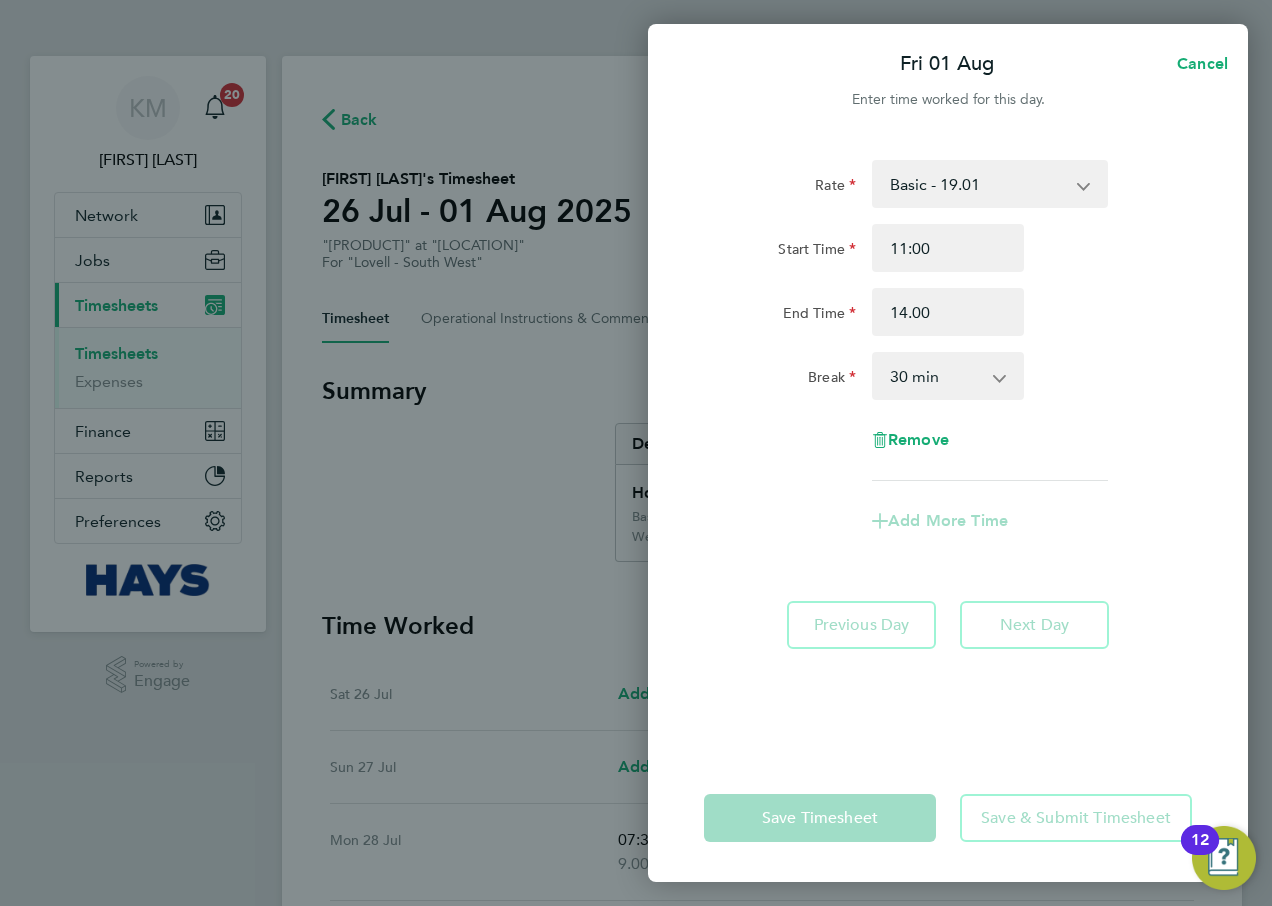type on "14:00" 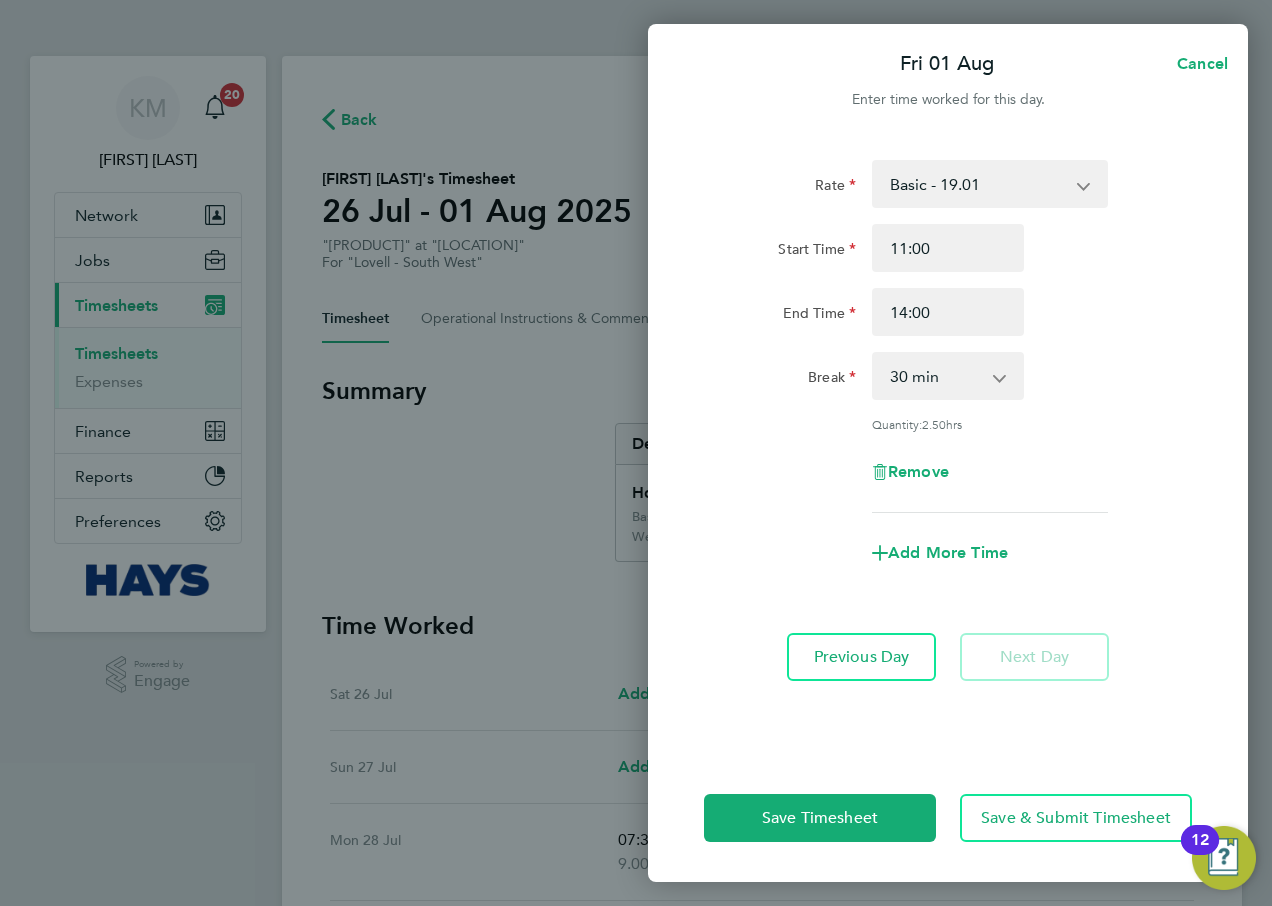 click 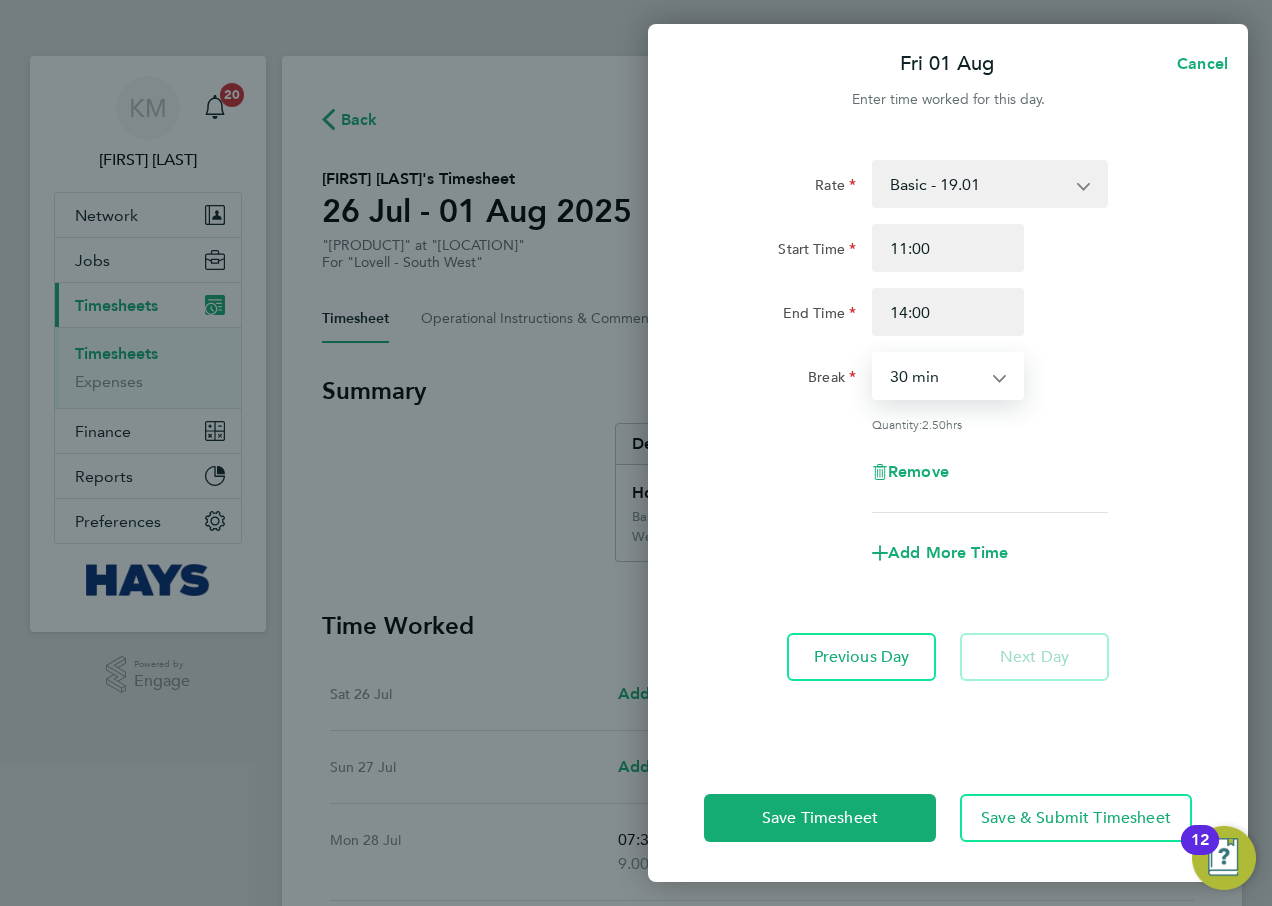select on "0" 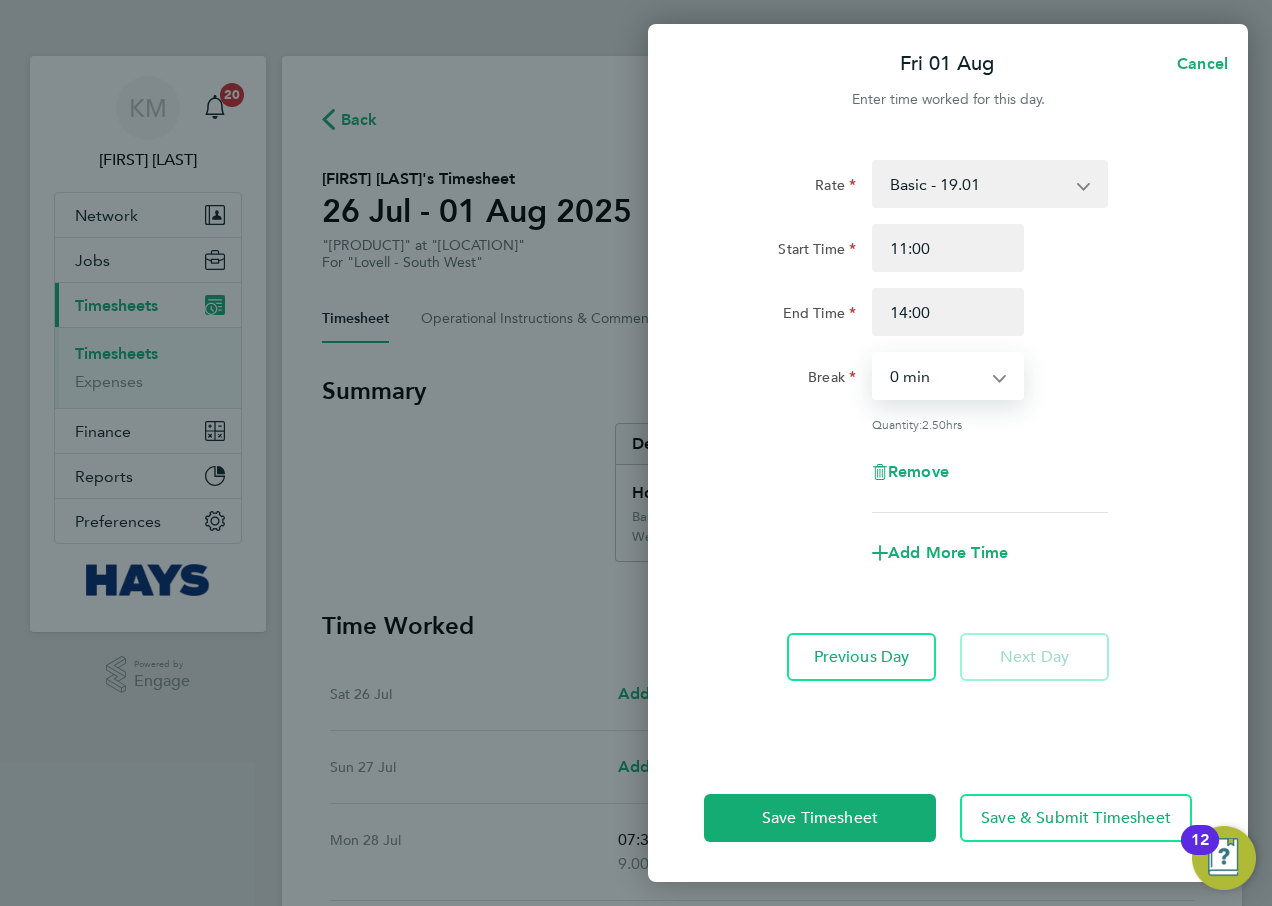 click on "0 min   15 min   30 min   45 min   60 min   75 min   90 min" at bounding box center [936, 376] 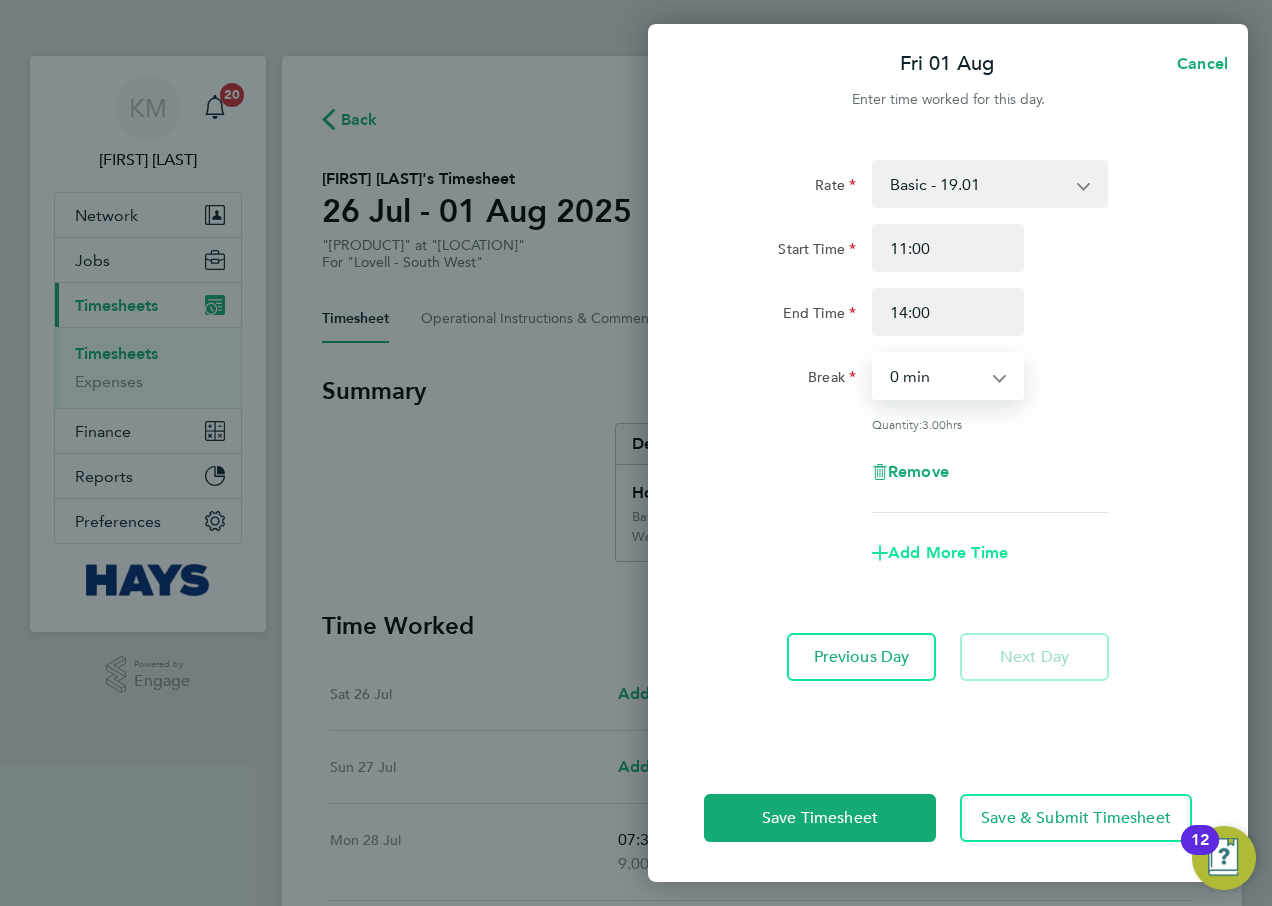 click on "Add More Time" 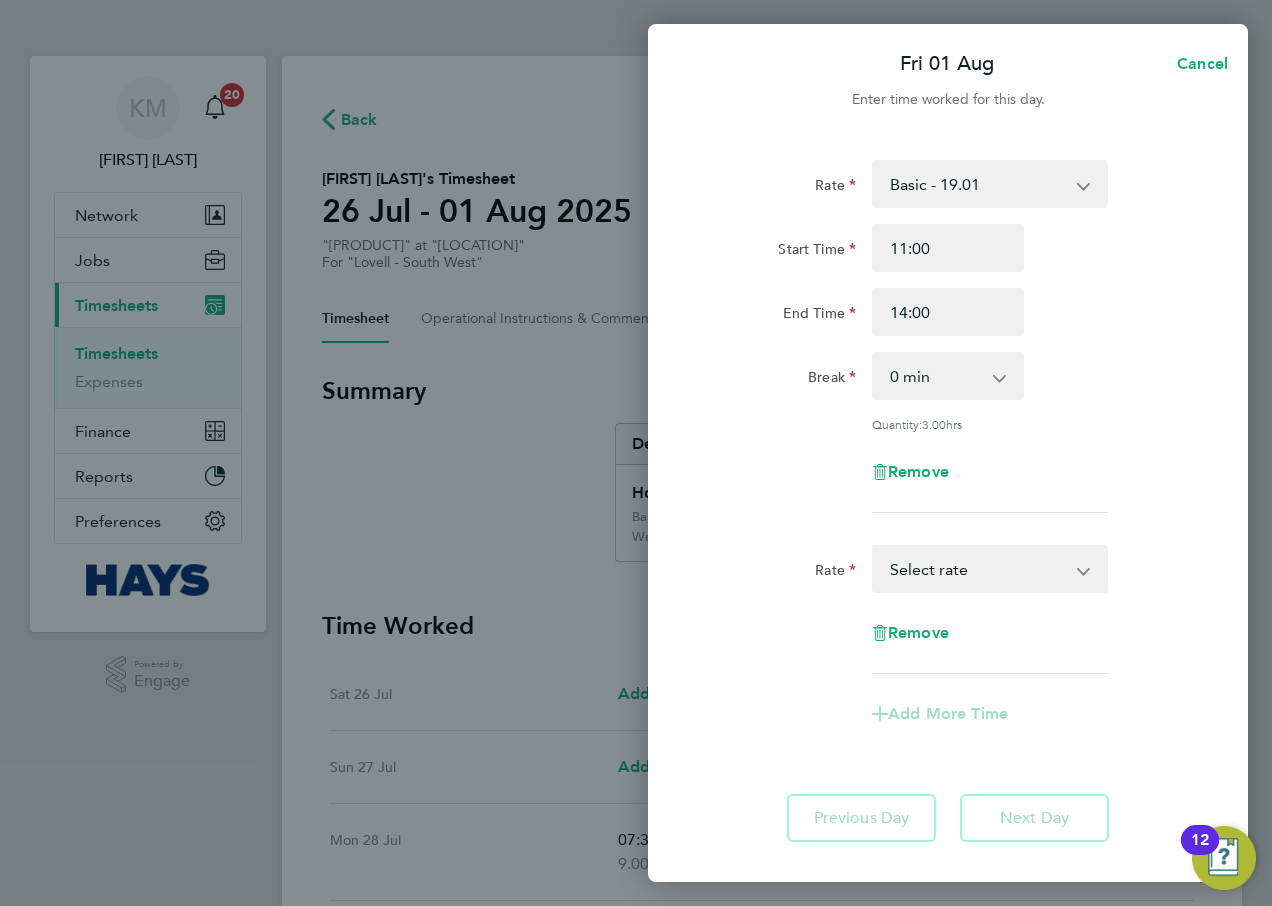click on "Rate  Basic - 19.01   Weekday OT 39H+ - 27.38   Sat after 4h - 35.75   Sunday - 35.75   Sat first 4h - 27.38   Bank Holiday - 35.75   Select rate" at bounding box center (978, 569) 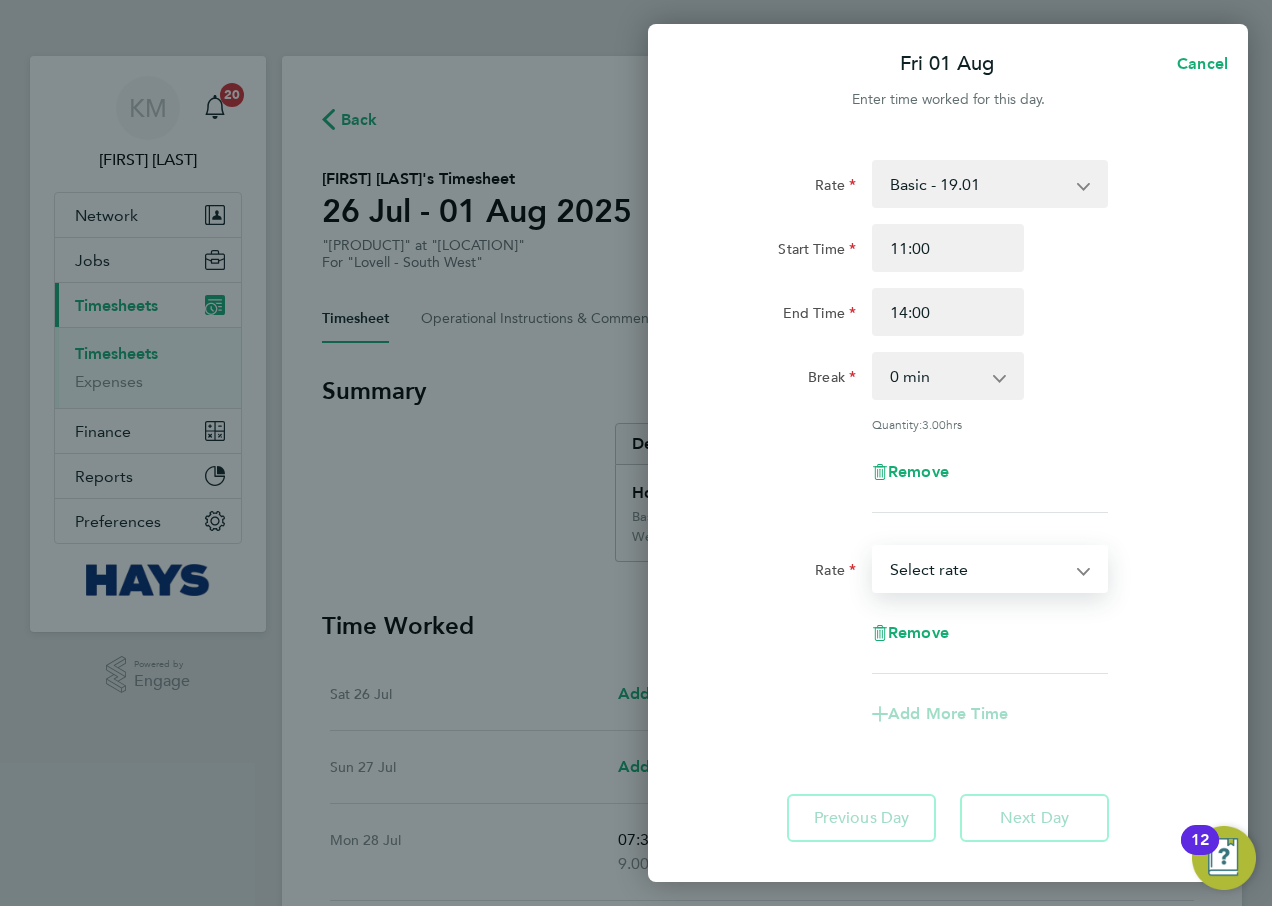 select on "60" 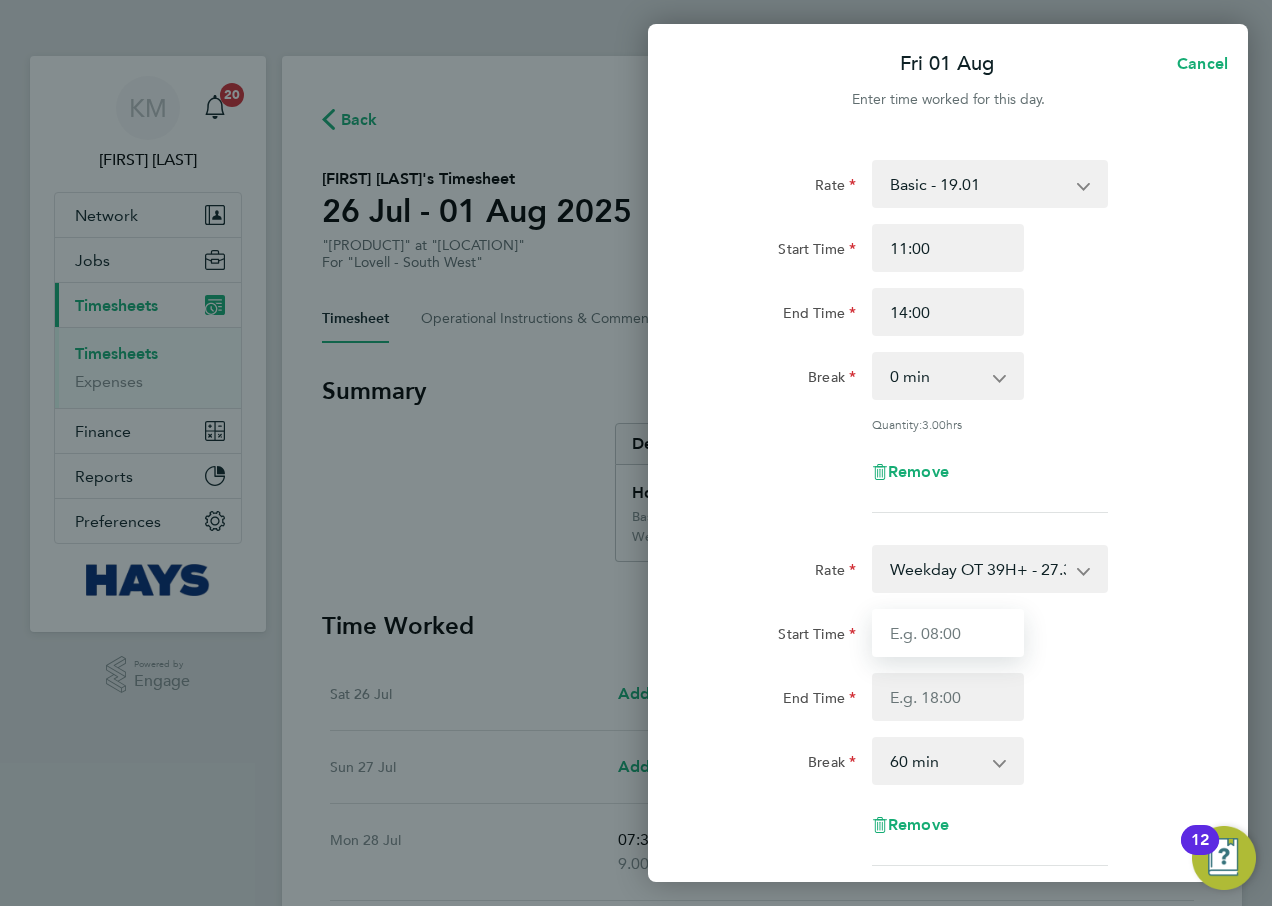 click on "Start Time" at bounding box center (948, 633) 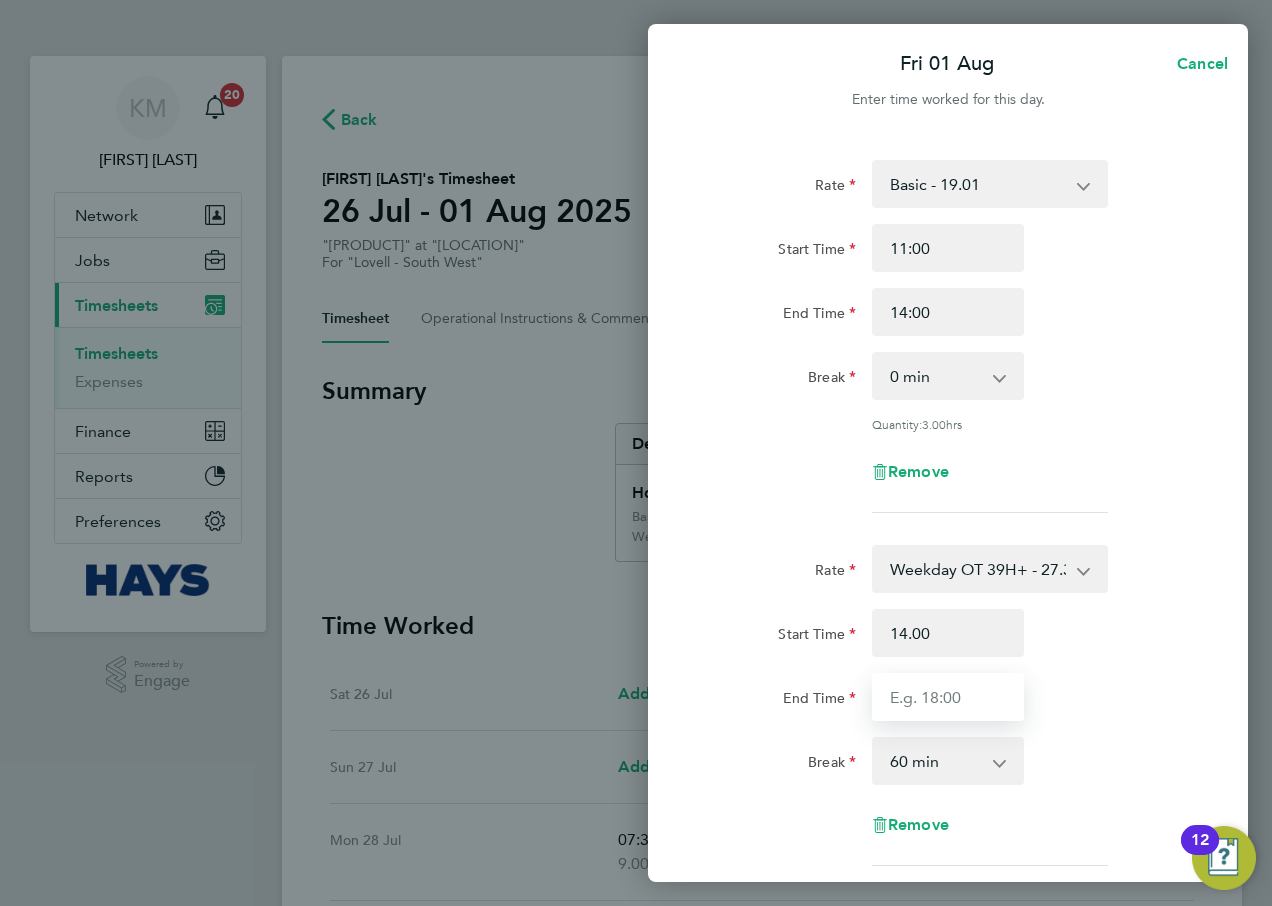 type on "14:00" 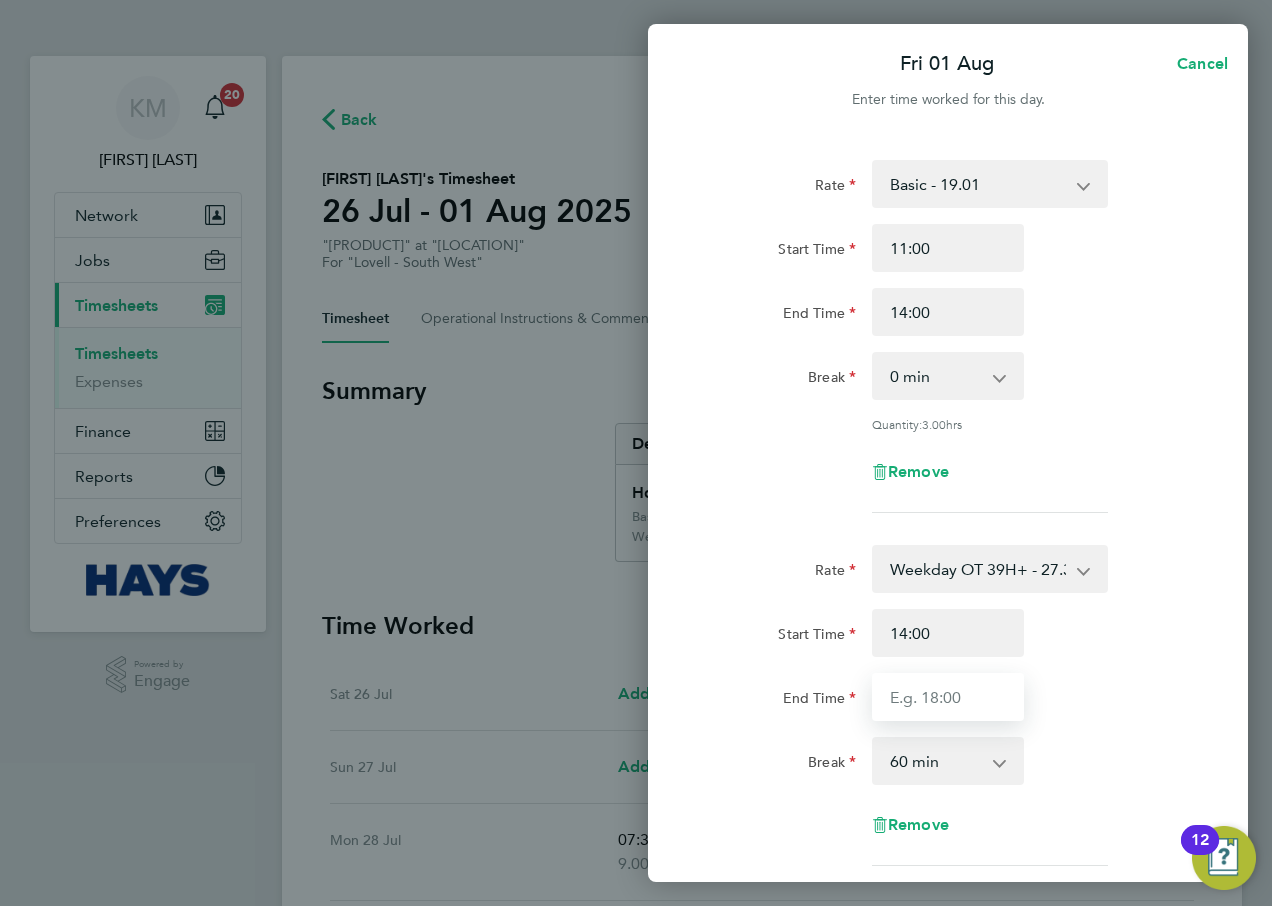 click on "End Time" at bounding box center [948, 697] 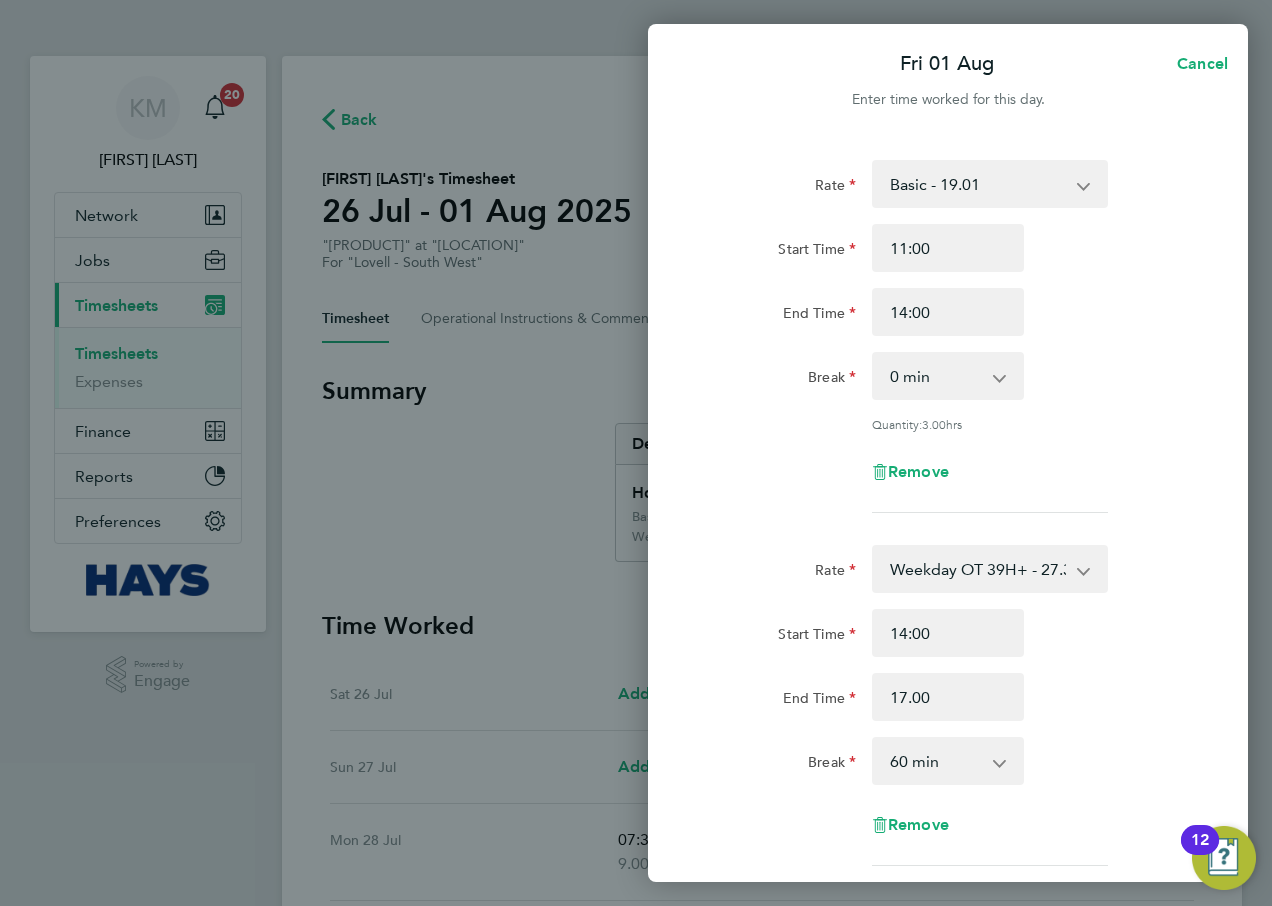 type on "17:00" 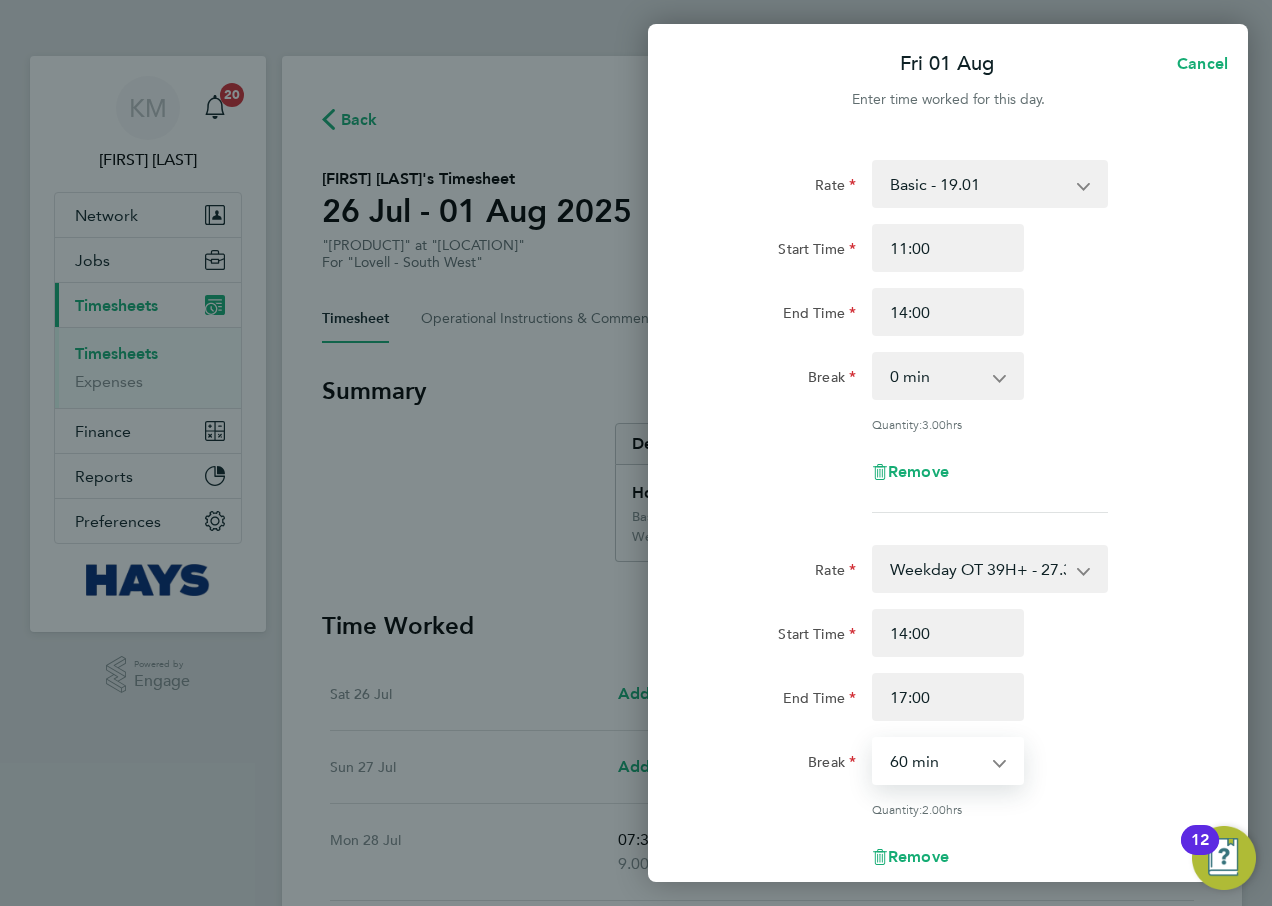 click on "0 min   15 min   30 min   45 min   60 min   75 min   90 min" at bounding box center [936, 761] 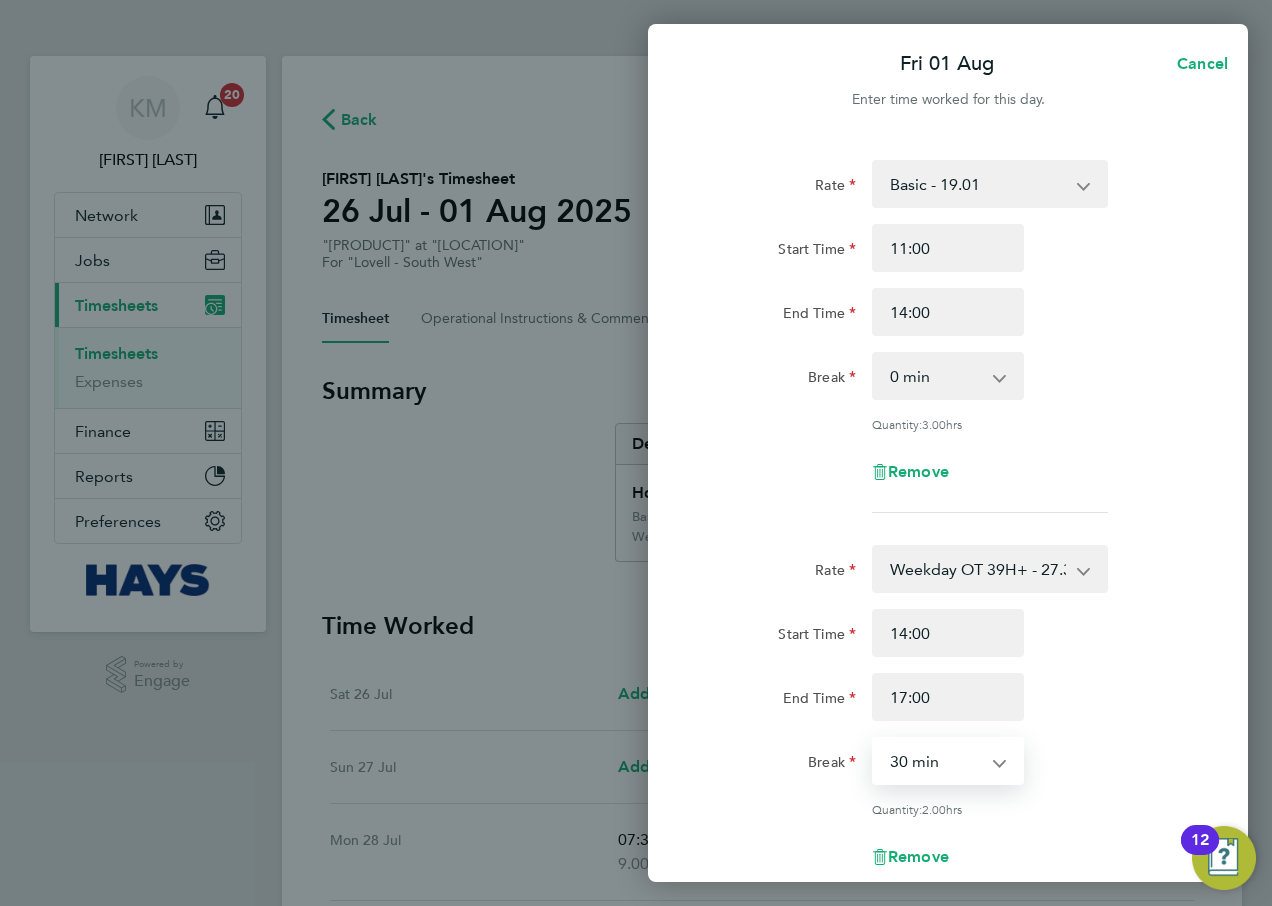 click on "0 min   15 min   30 min   45 min   60 min   75 min   90 min" at bounding box center [936, 761] 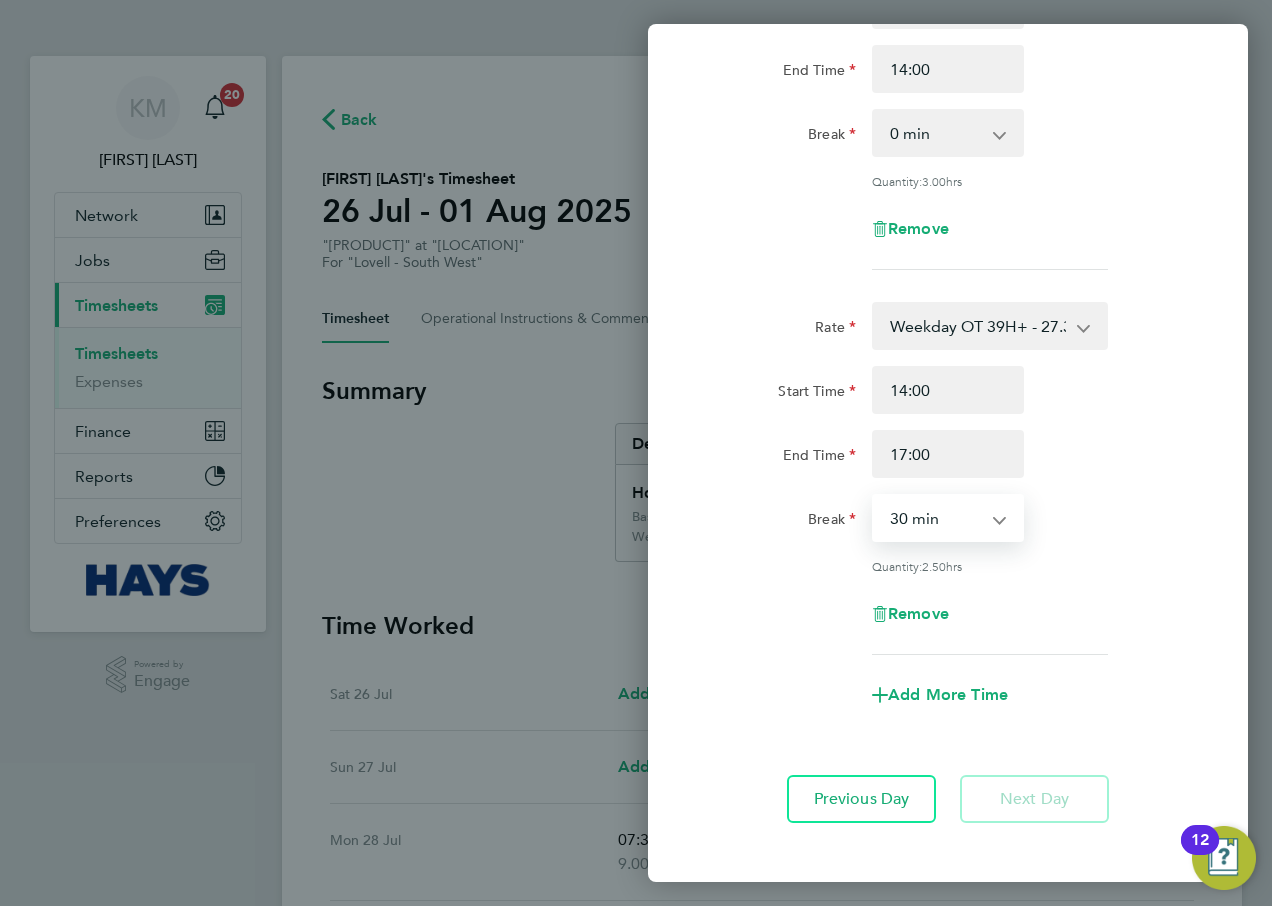 scroll, scrollTop: 300, scrollLeft: 0, axis: vertical 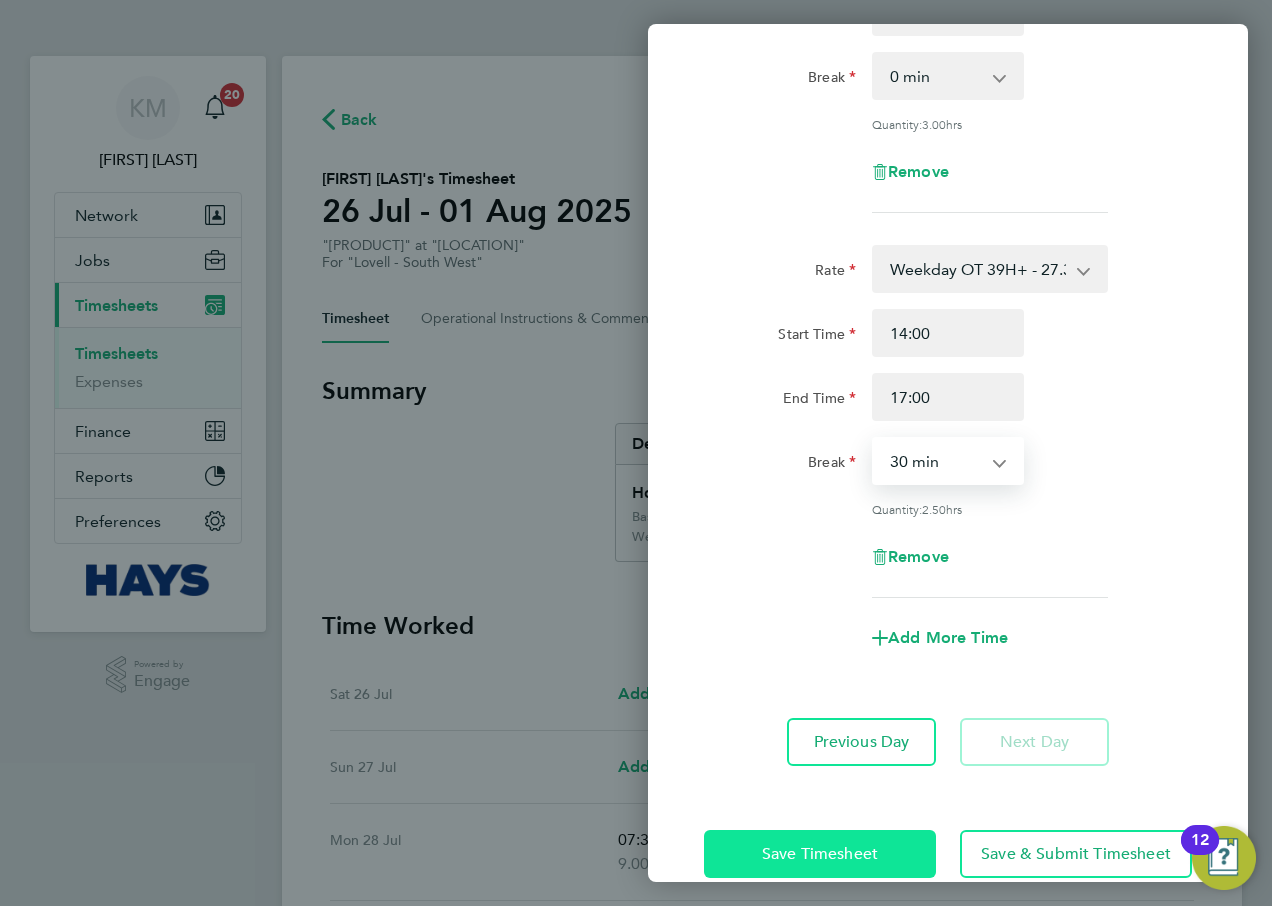 click on "Save Timesheet" 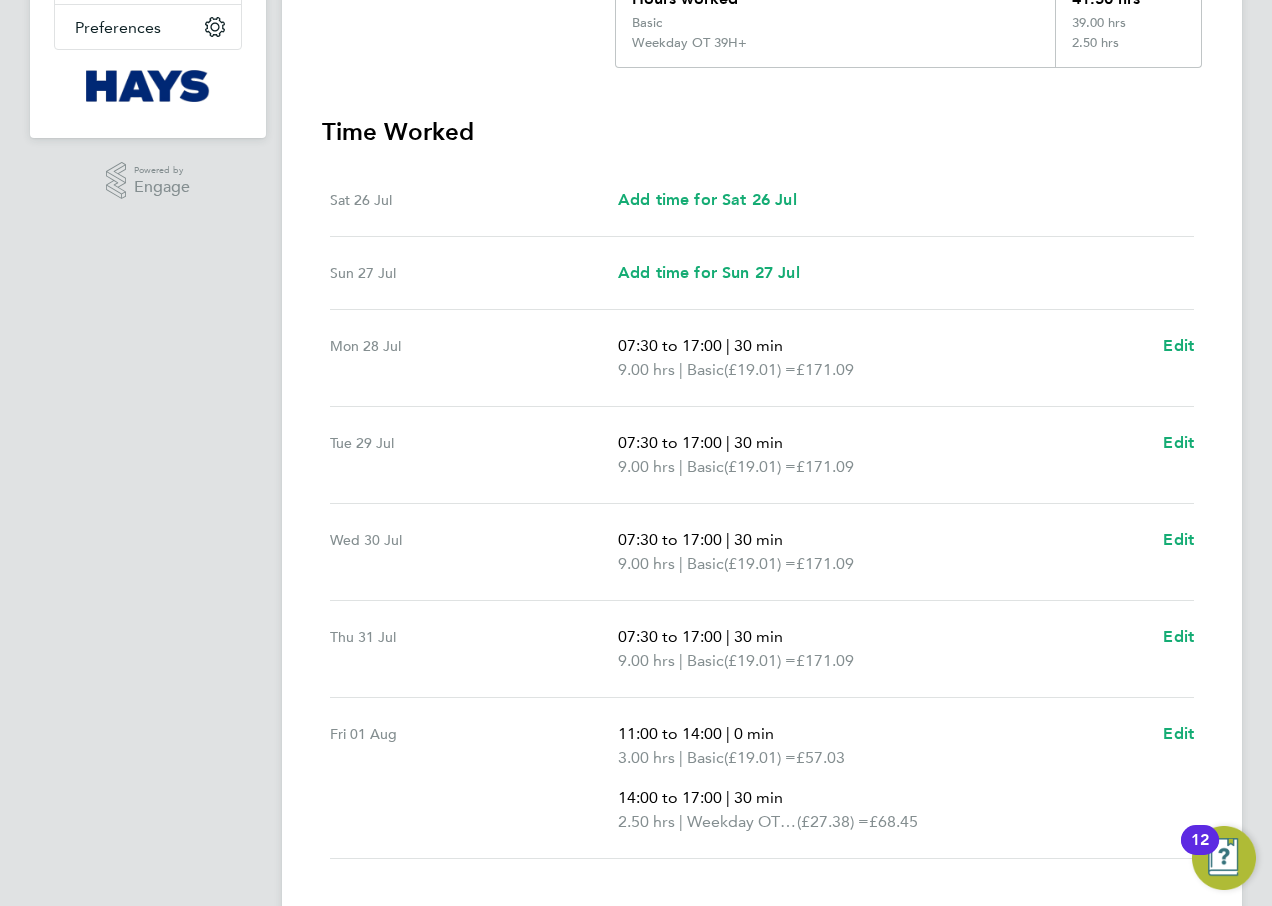 scroll, scrollTop: 623, scrollLeft: 0, axis: vertical 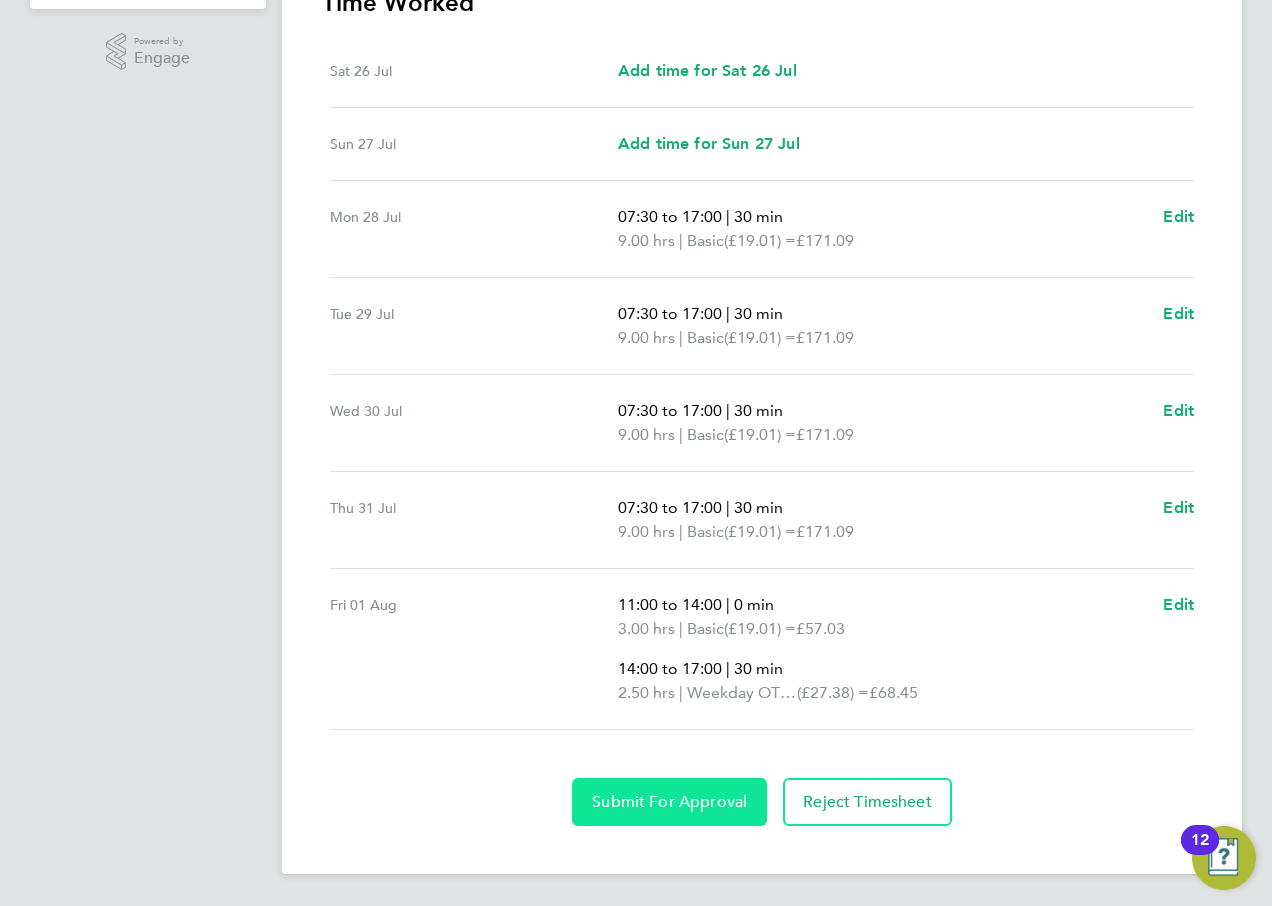 click on "Submit For Approval" 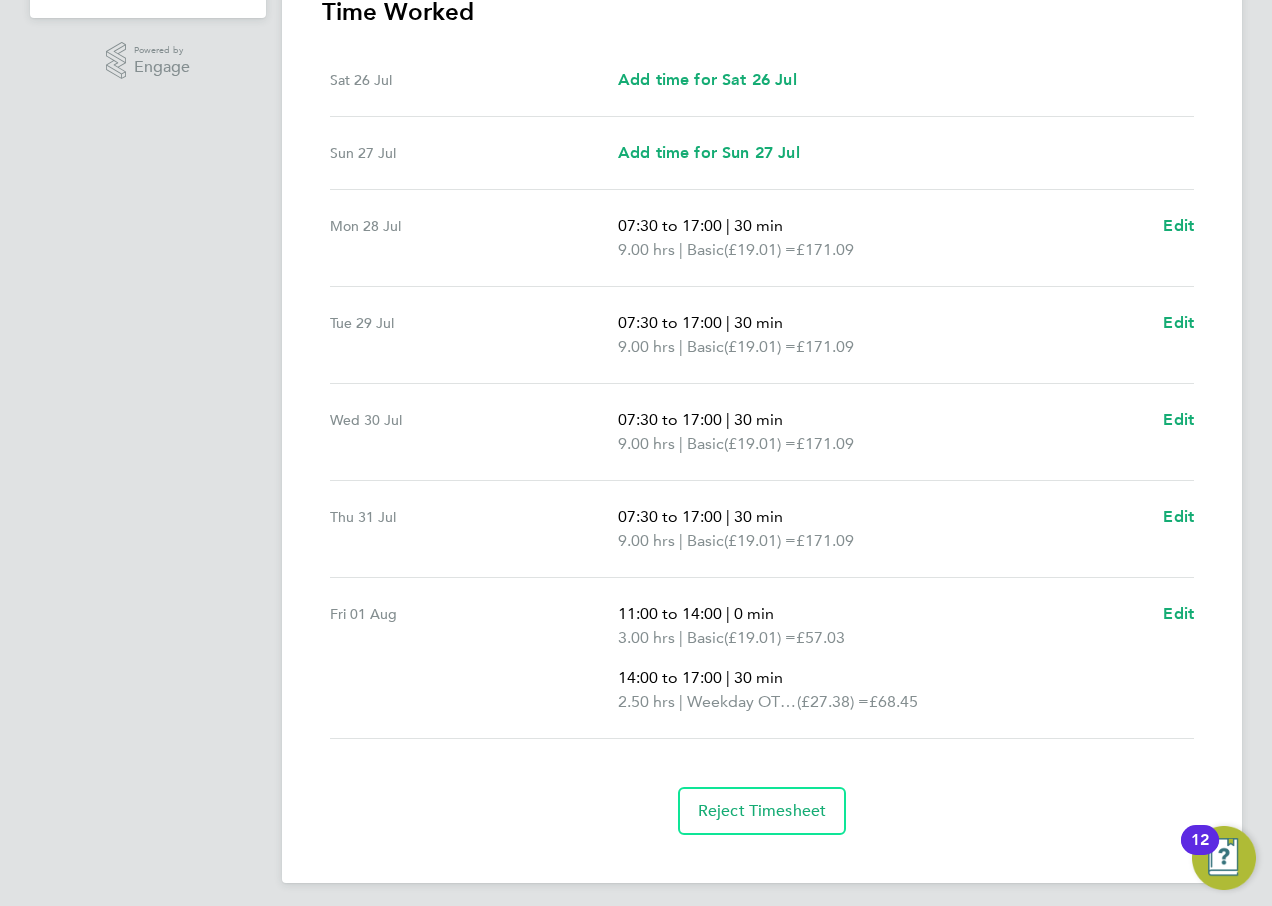 scroll, scrollTop: 623, scrollLeft: 0, axis: vertical 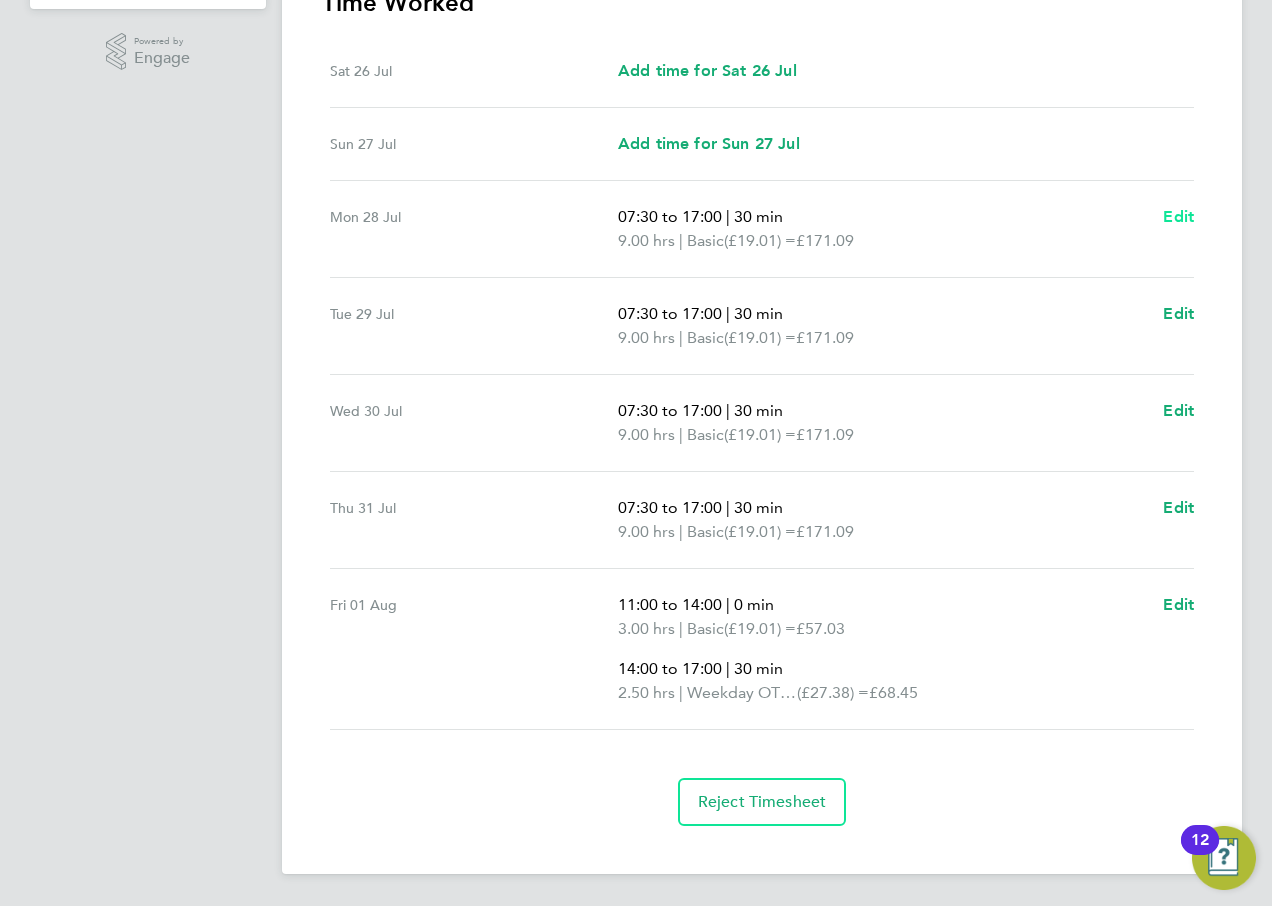 click on "Edit" at bounding box center [1178, 216] 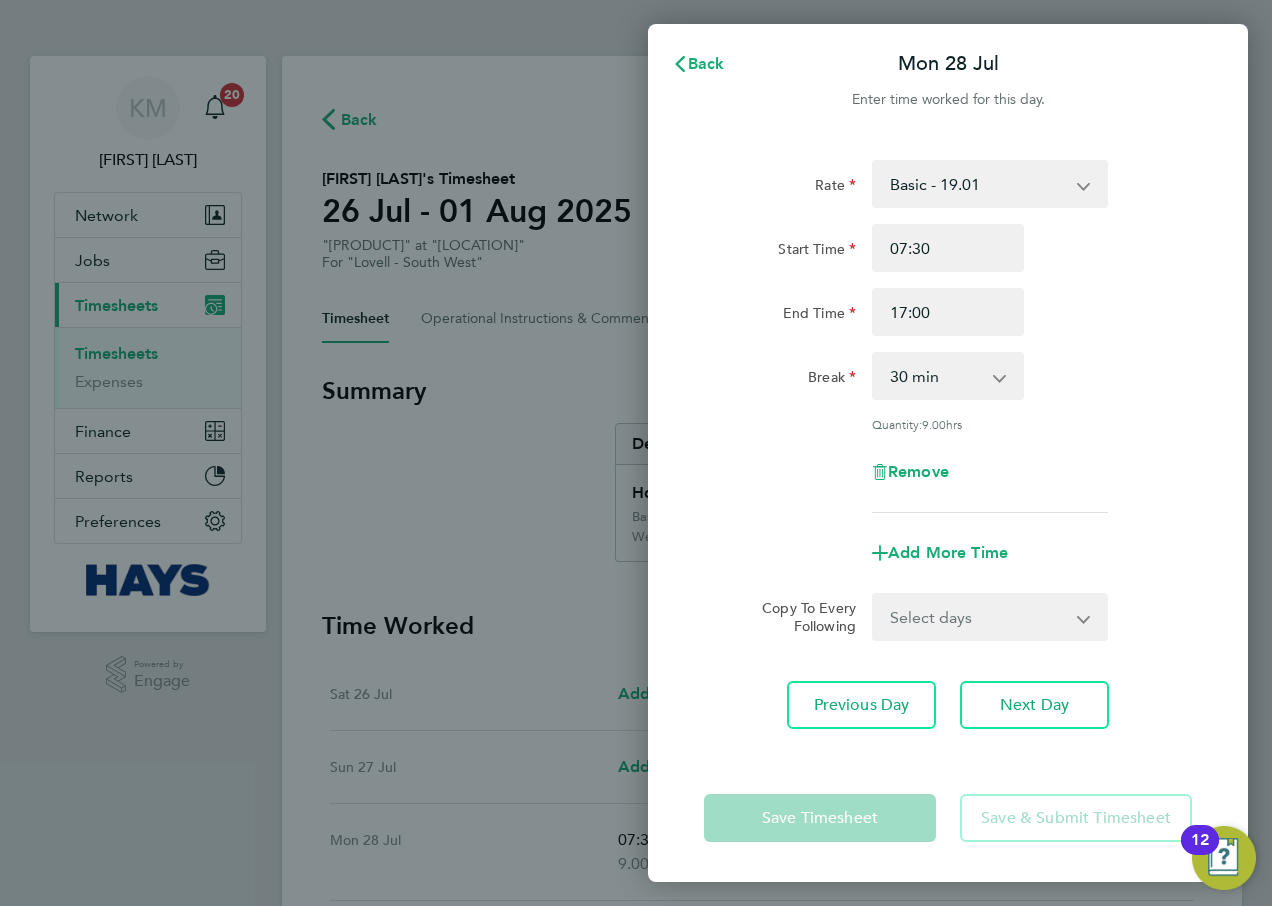 scroll, scrollTop: 0, scrollLeft: 0, axis: both 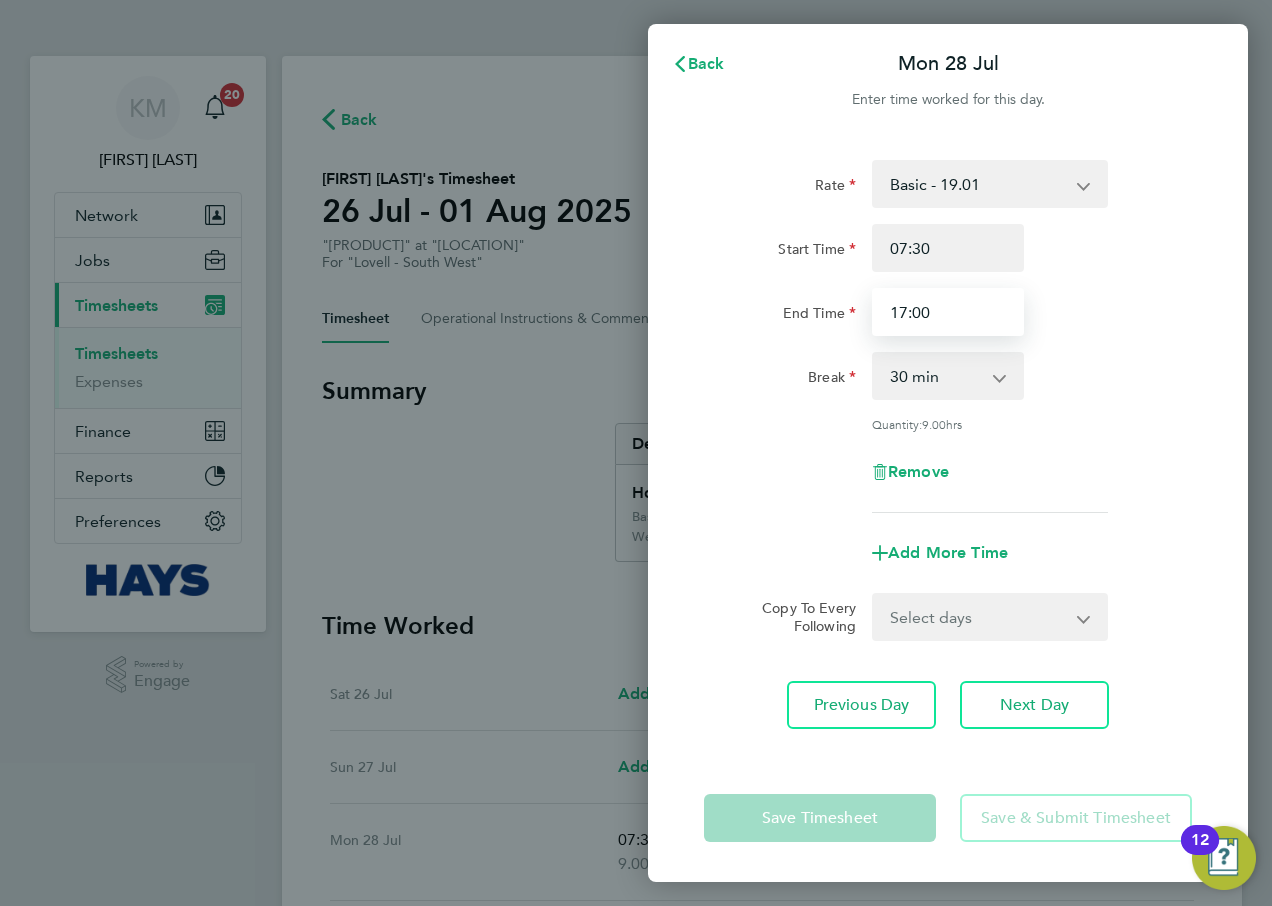 drag, startPoint x: 755, startPoint y: 311, endPoint x: 744, endPoint y: 311, distance: 11 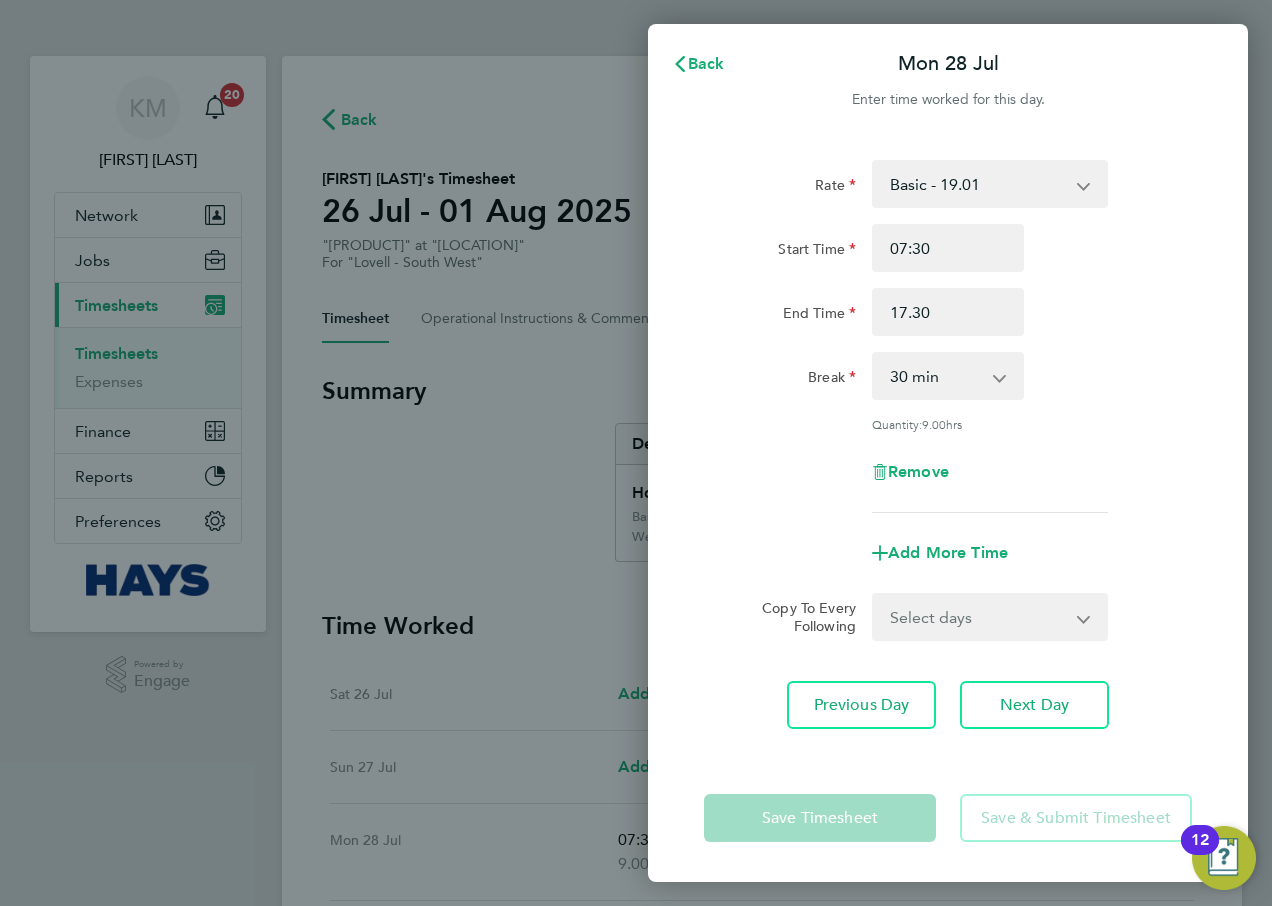 type on "17:30" 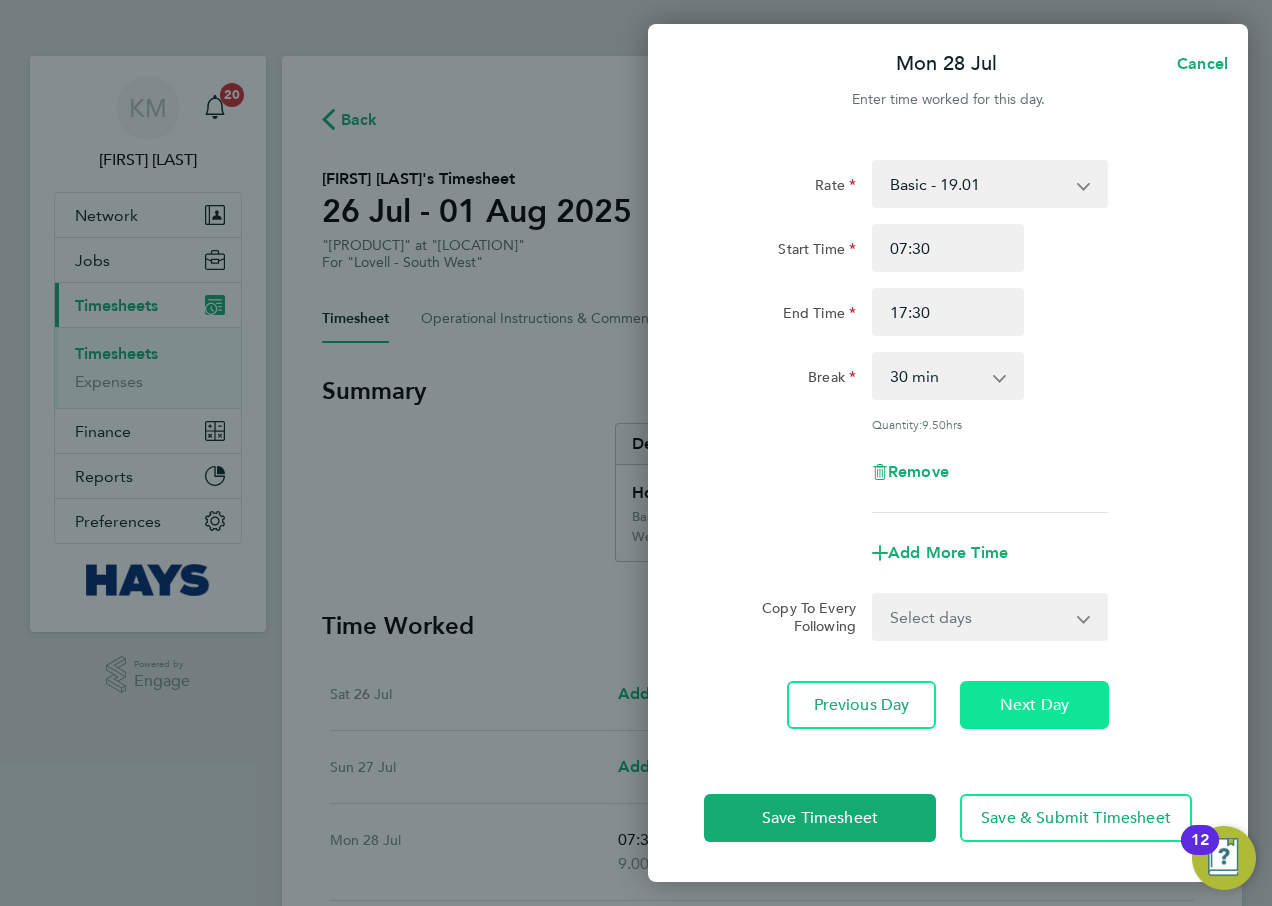 click on "Next Day" 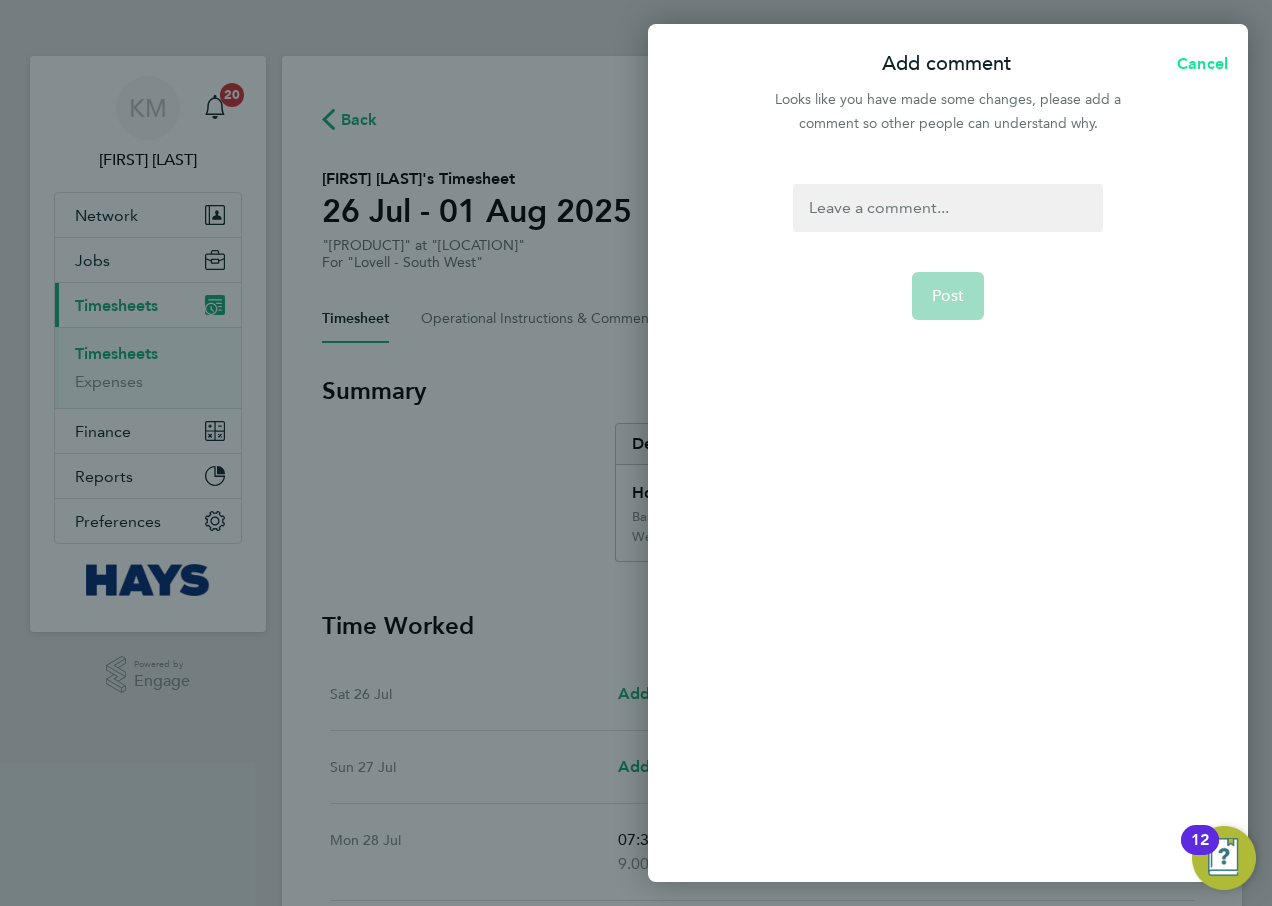 click on "Cancel" 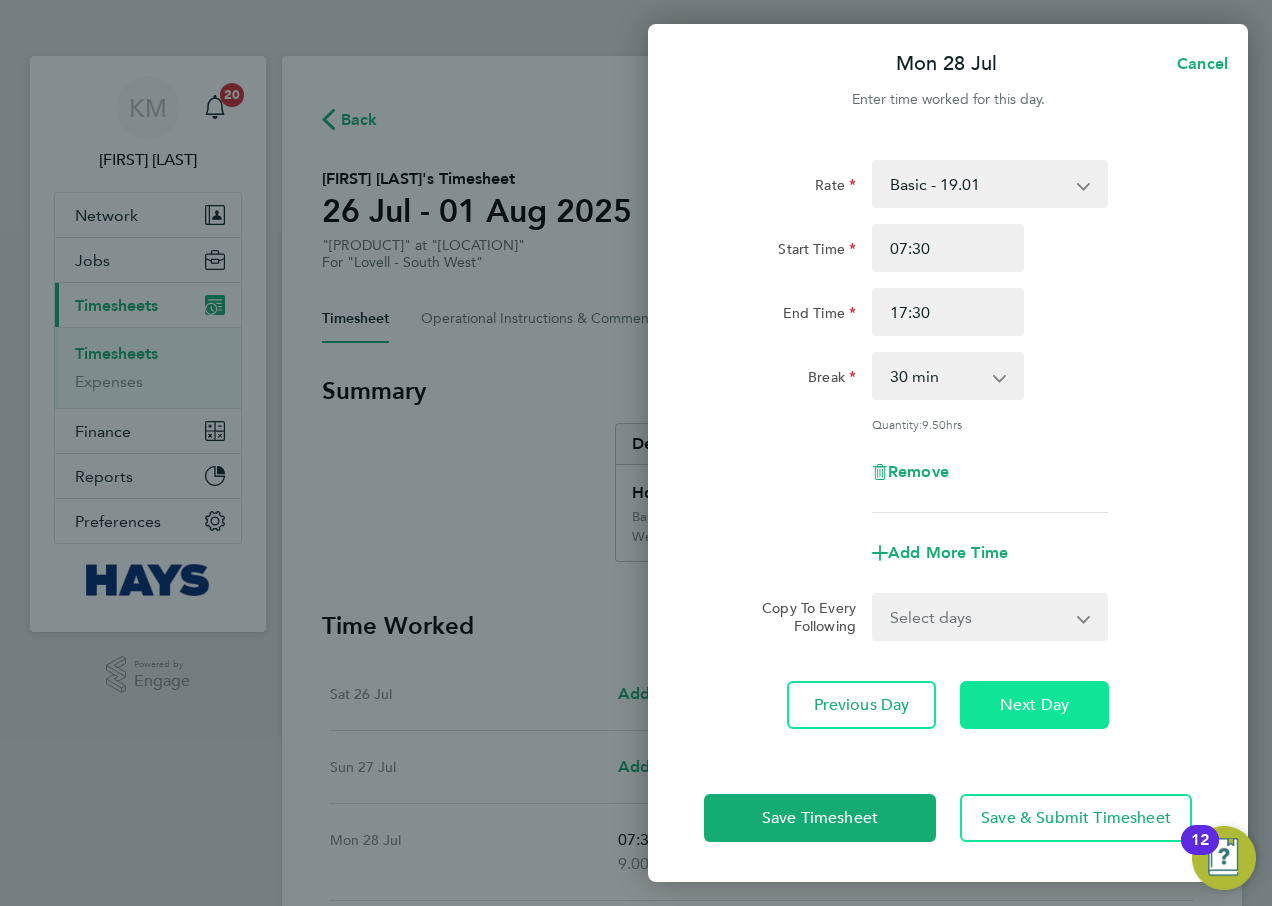 click on "Next Day" 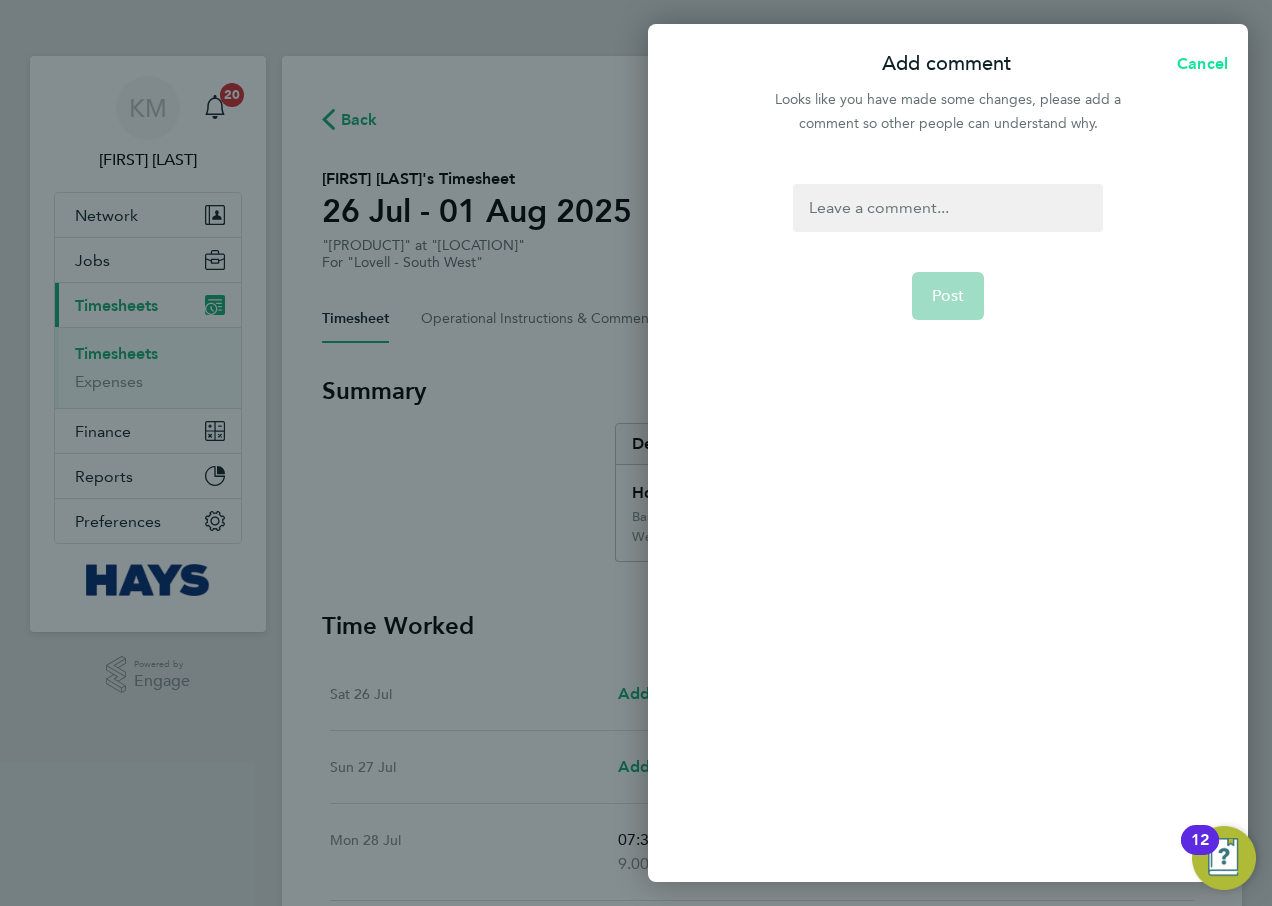 click on "Cancel" 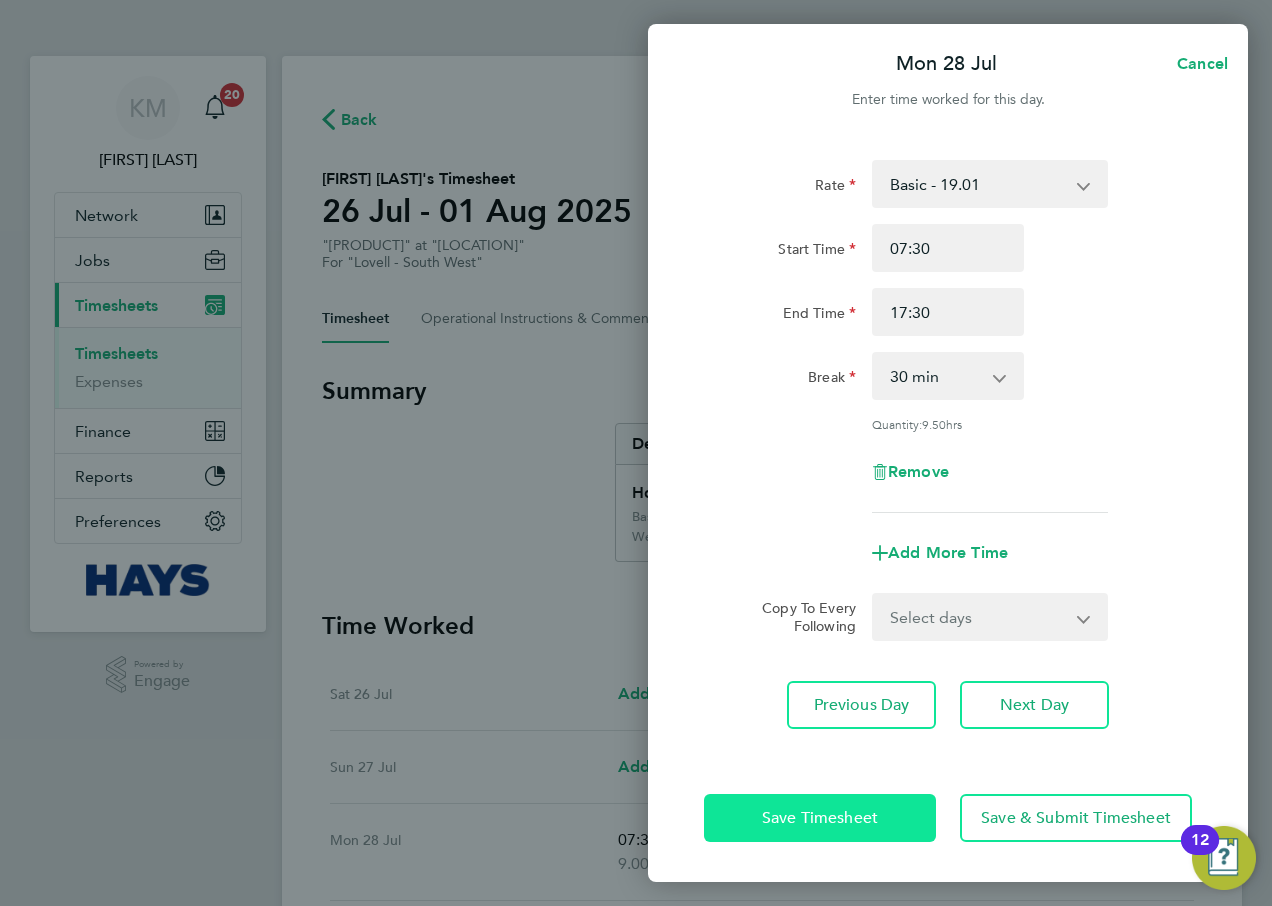 click on "Save Timesheet" 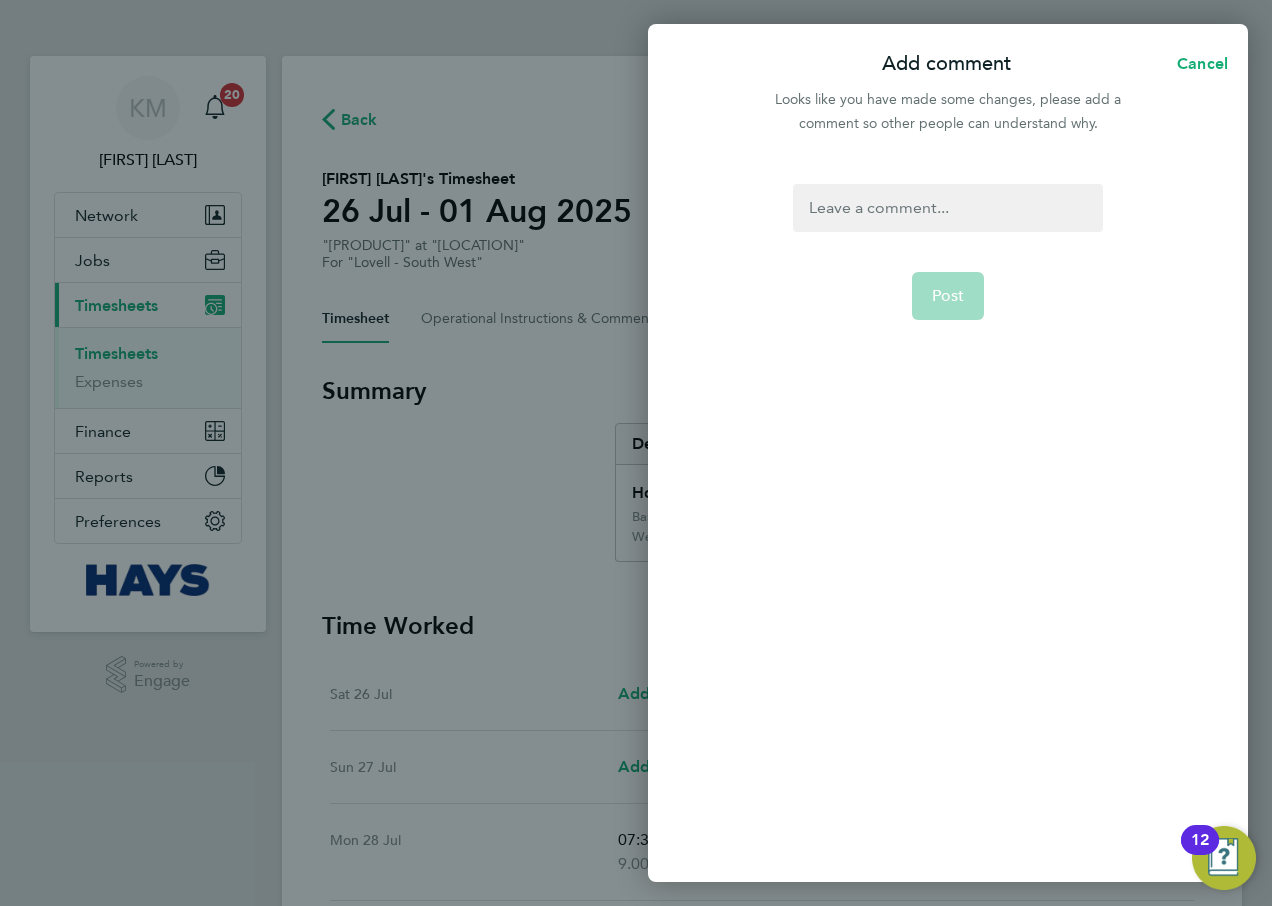 click at bounding box center (947, 208) 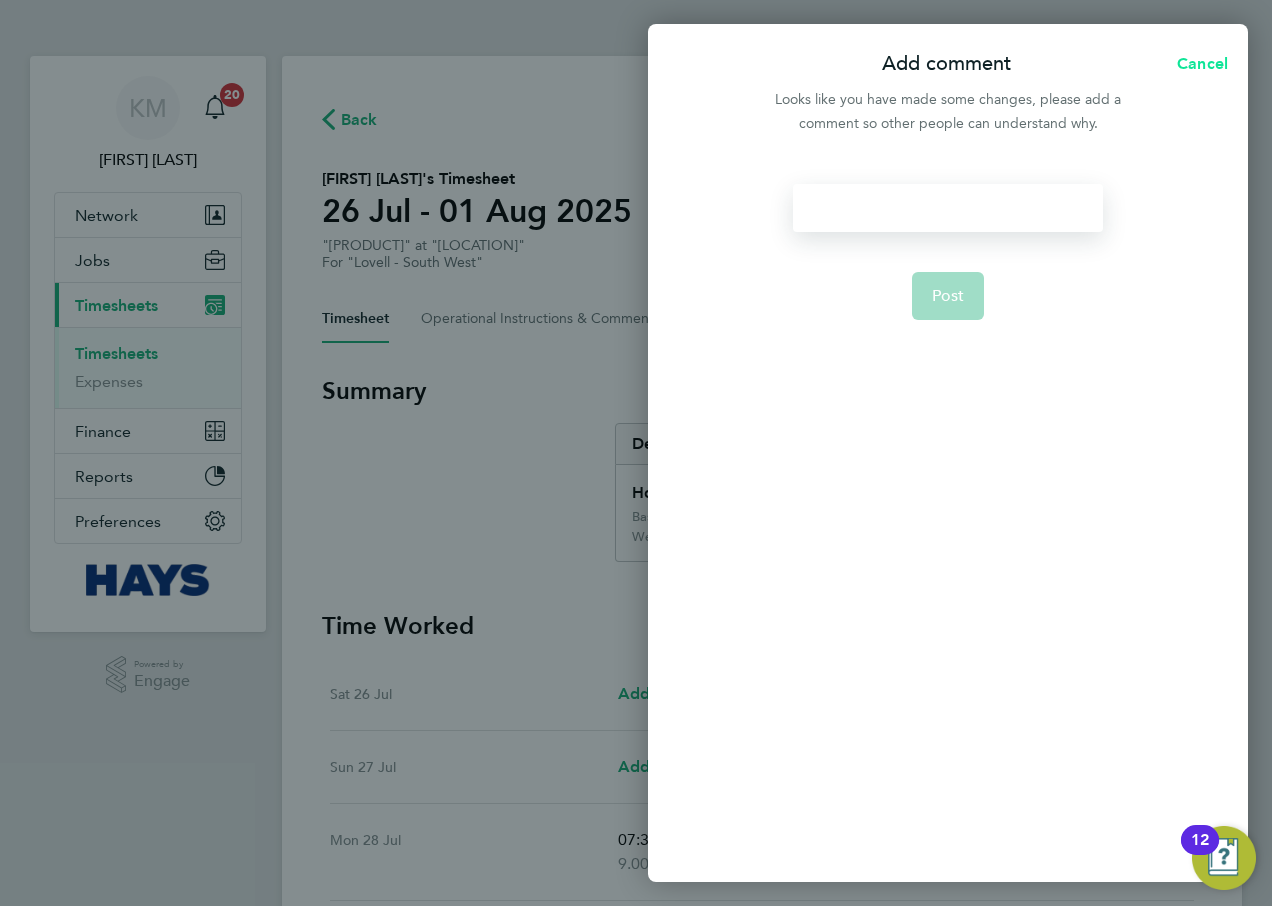 click on "Cancel" 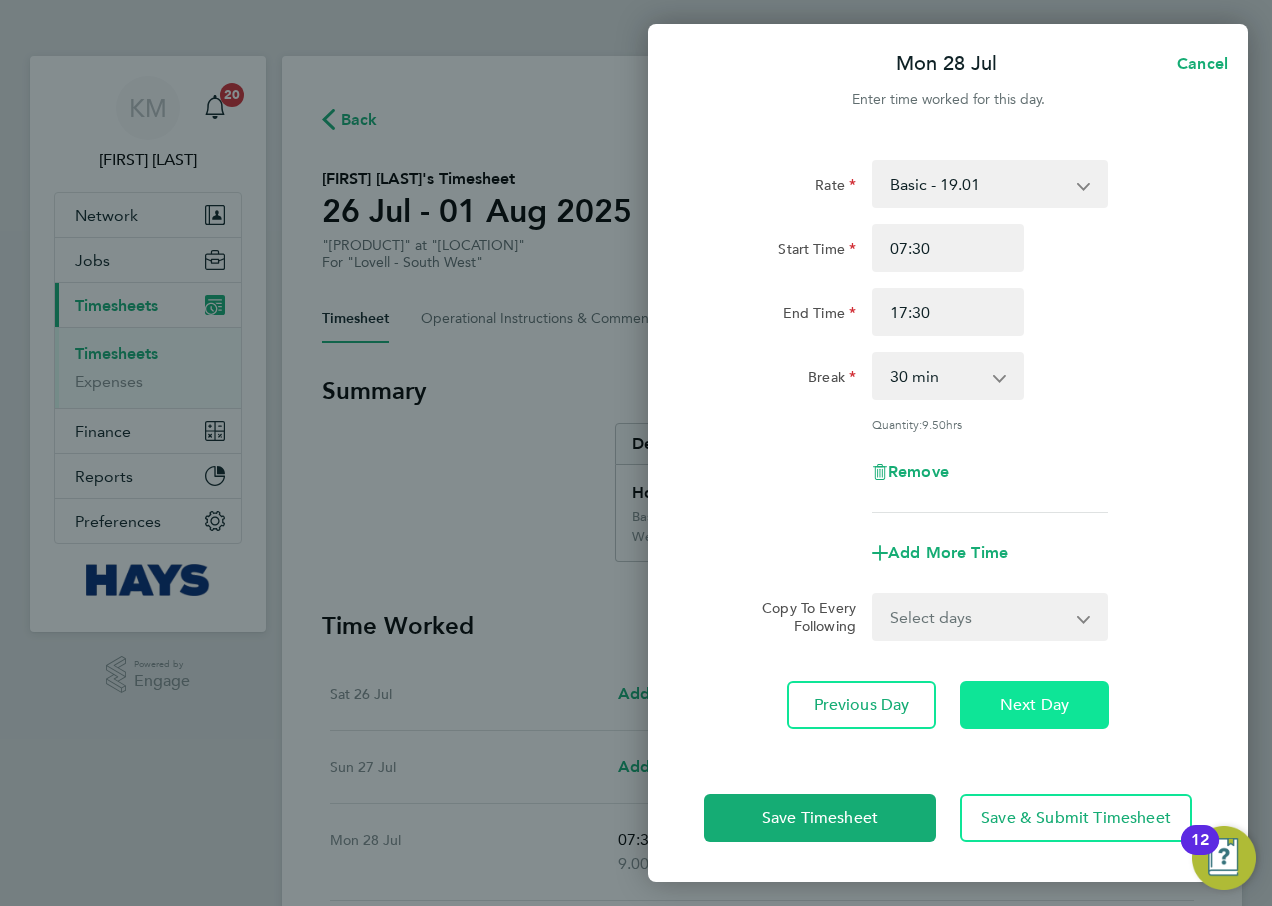 click on "Next Day" 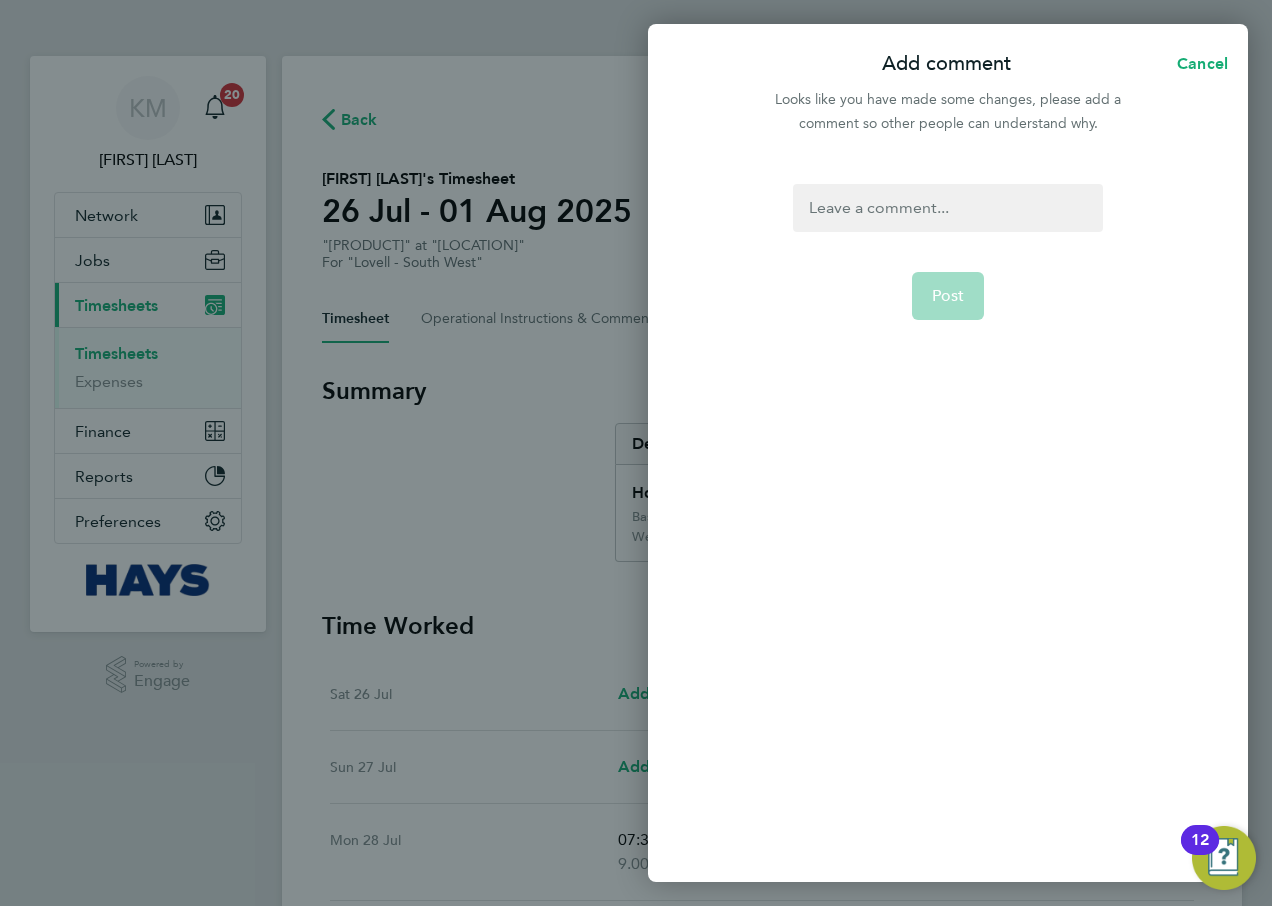 click at bounding box center (947, 208) 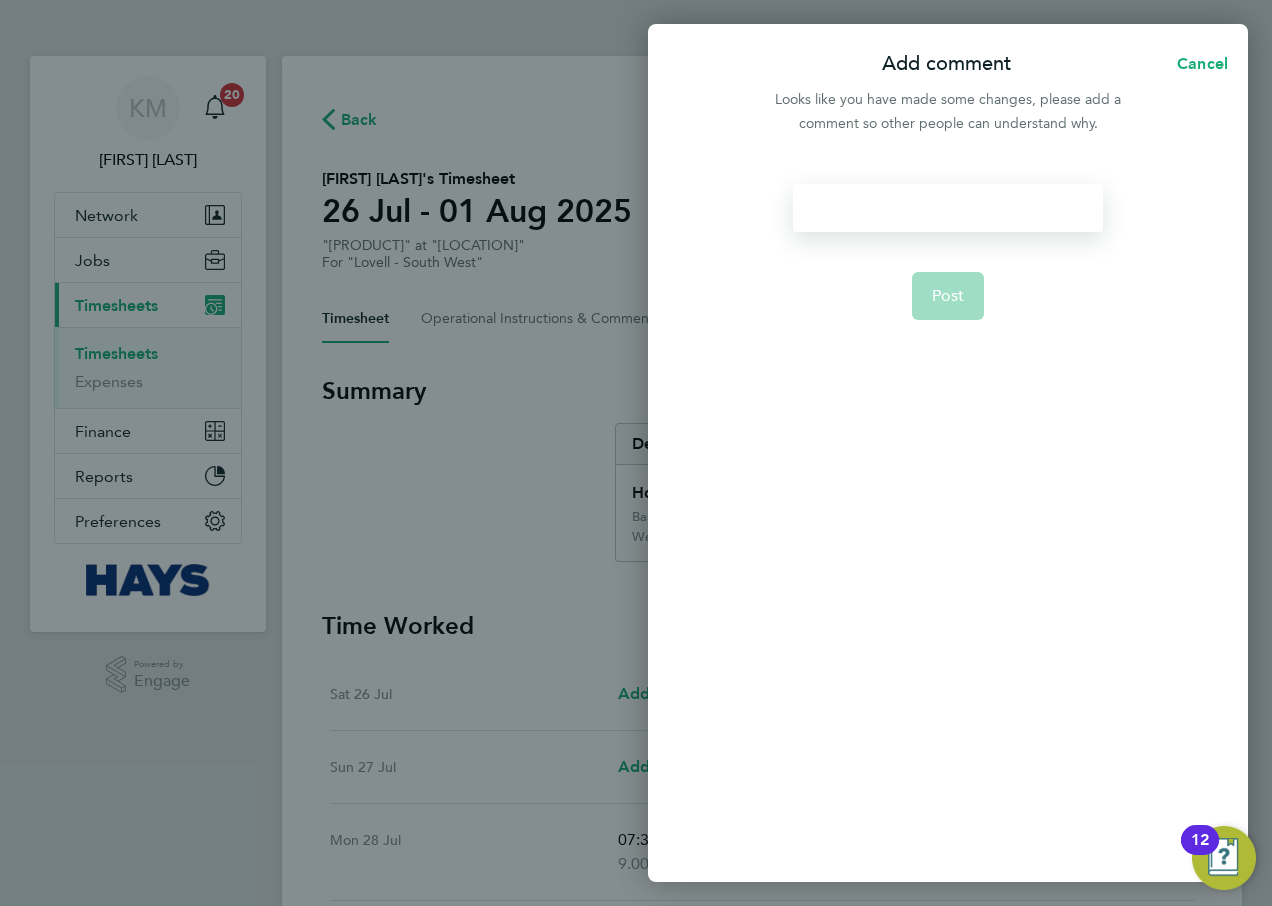 click at bounding box center [947, 208] 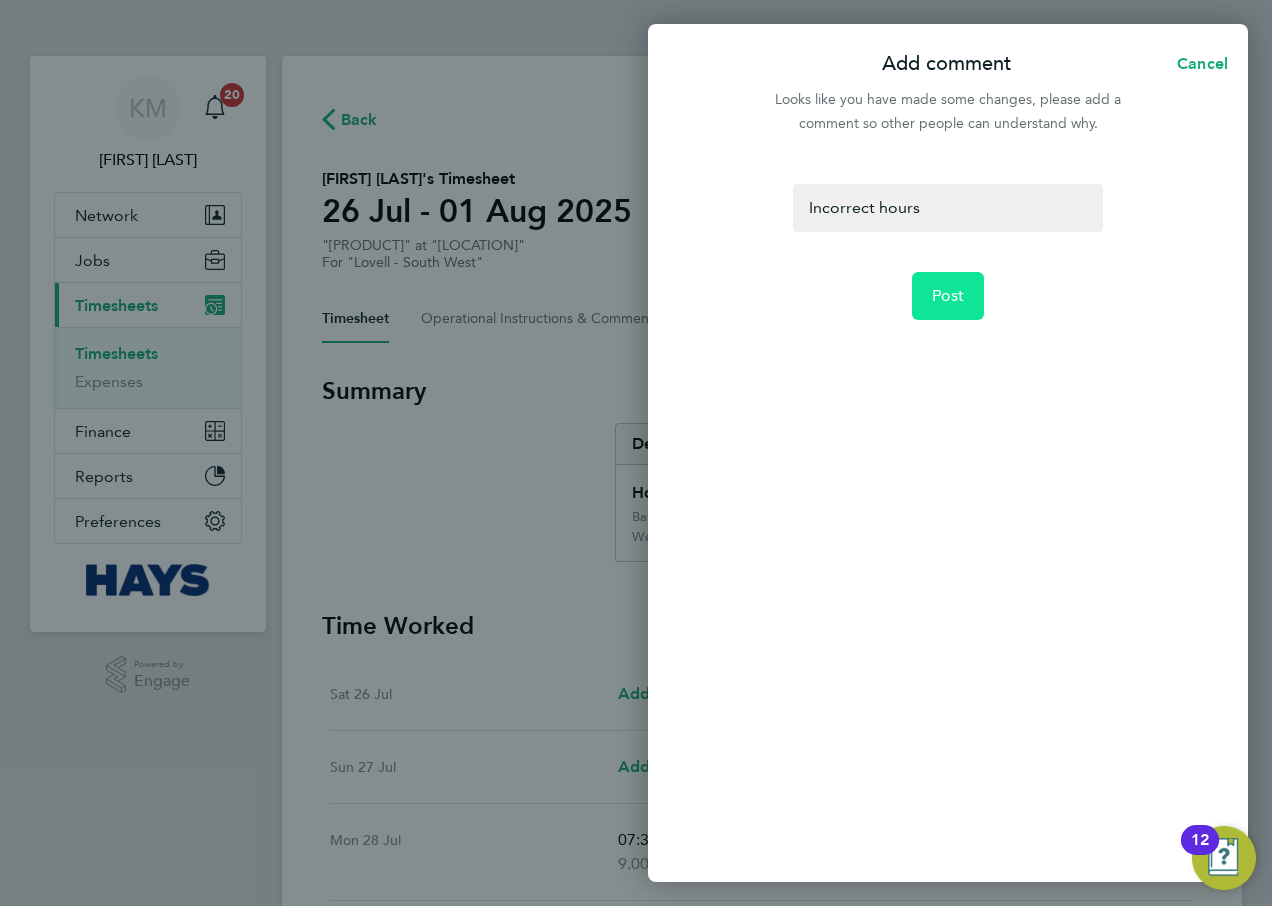click on "Post" 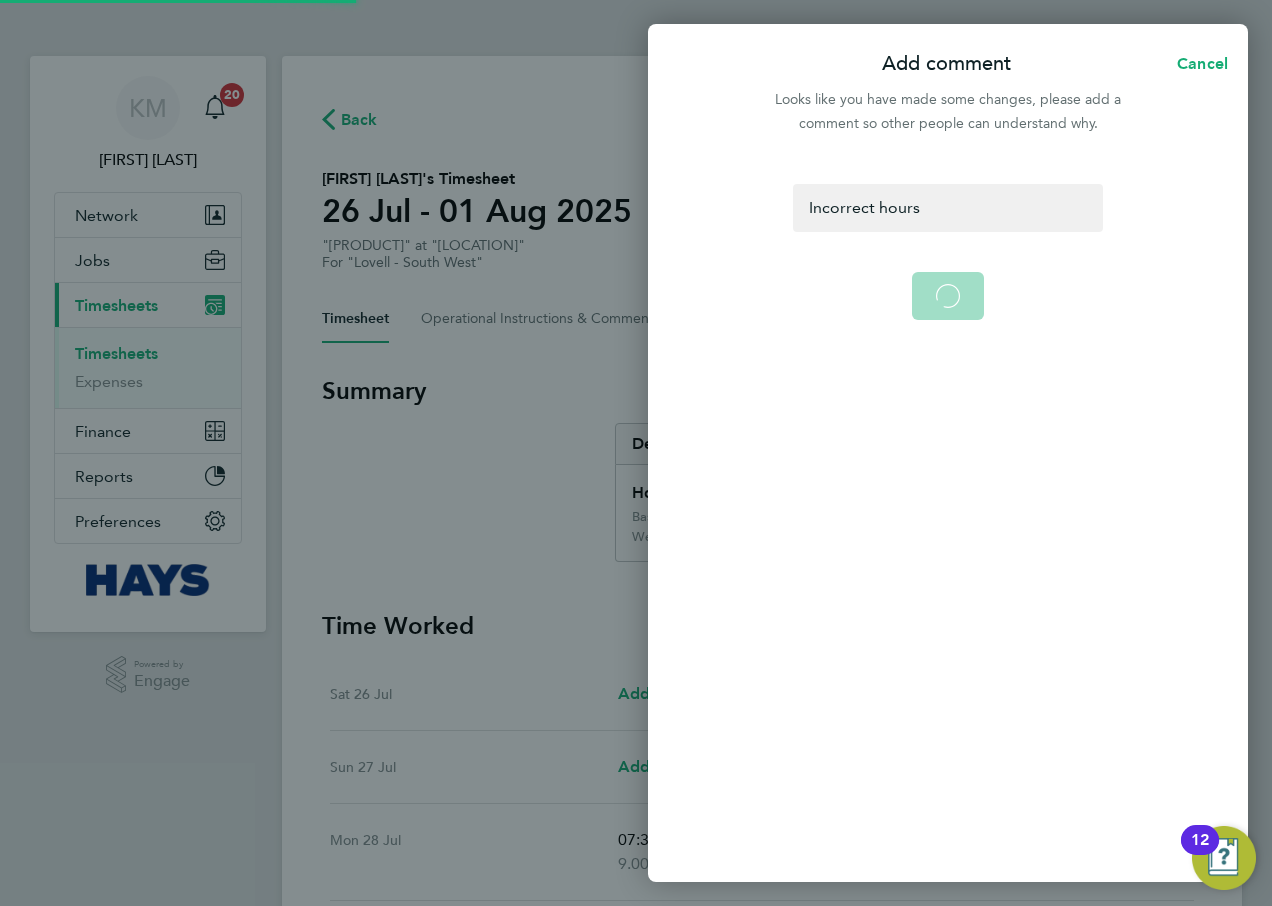 select on "30" 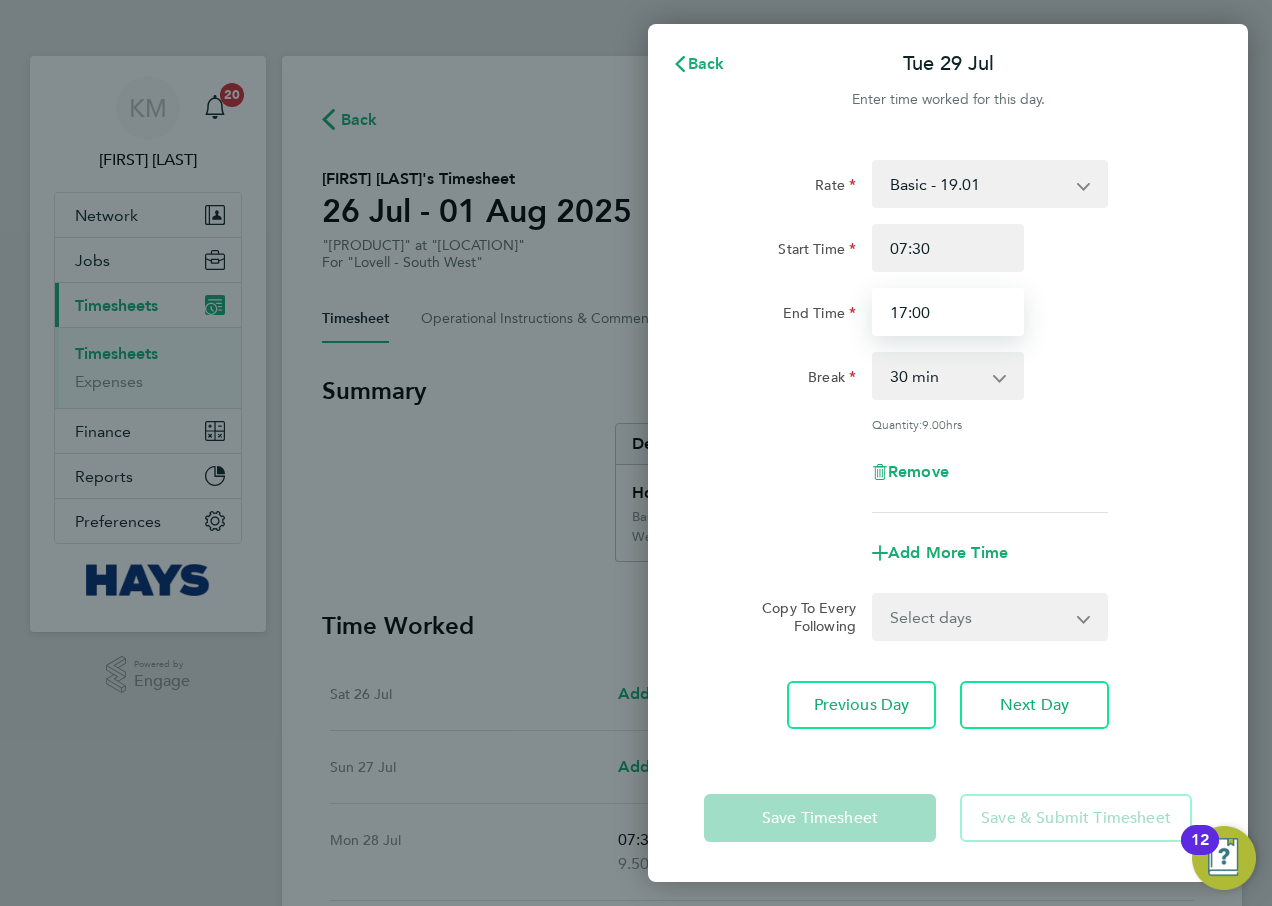 drag, startPoint x: 959, startPoint y: 317, endPoint x: 730, endPoint y: 321, distance: 229.03493 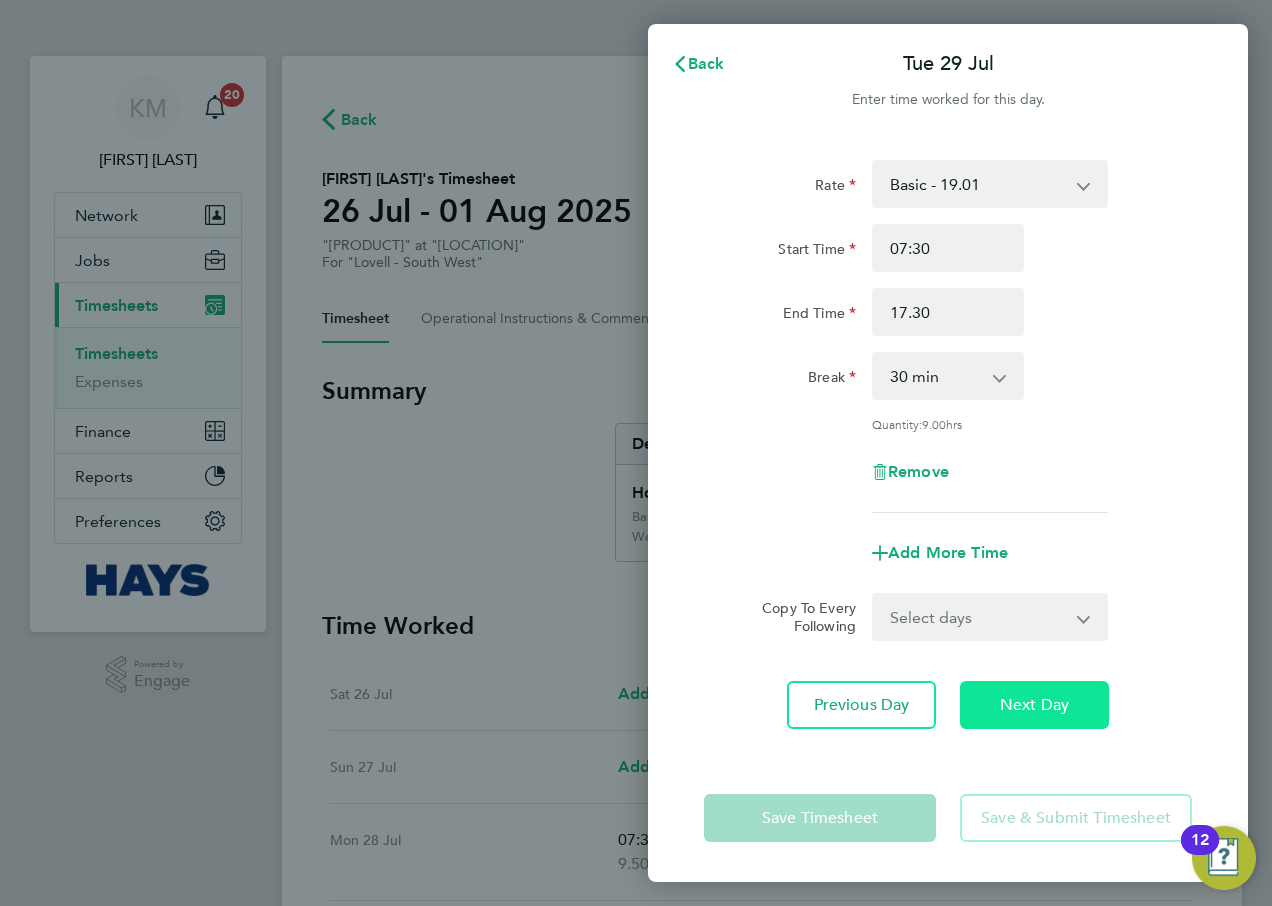 type on "17:30" 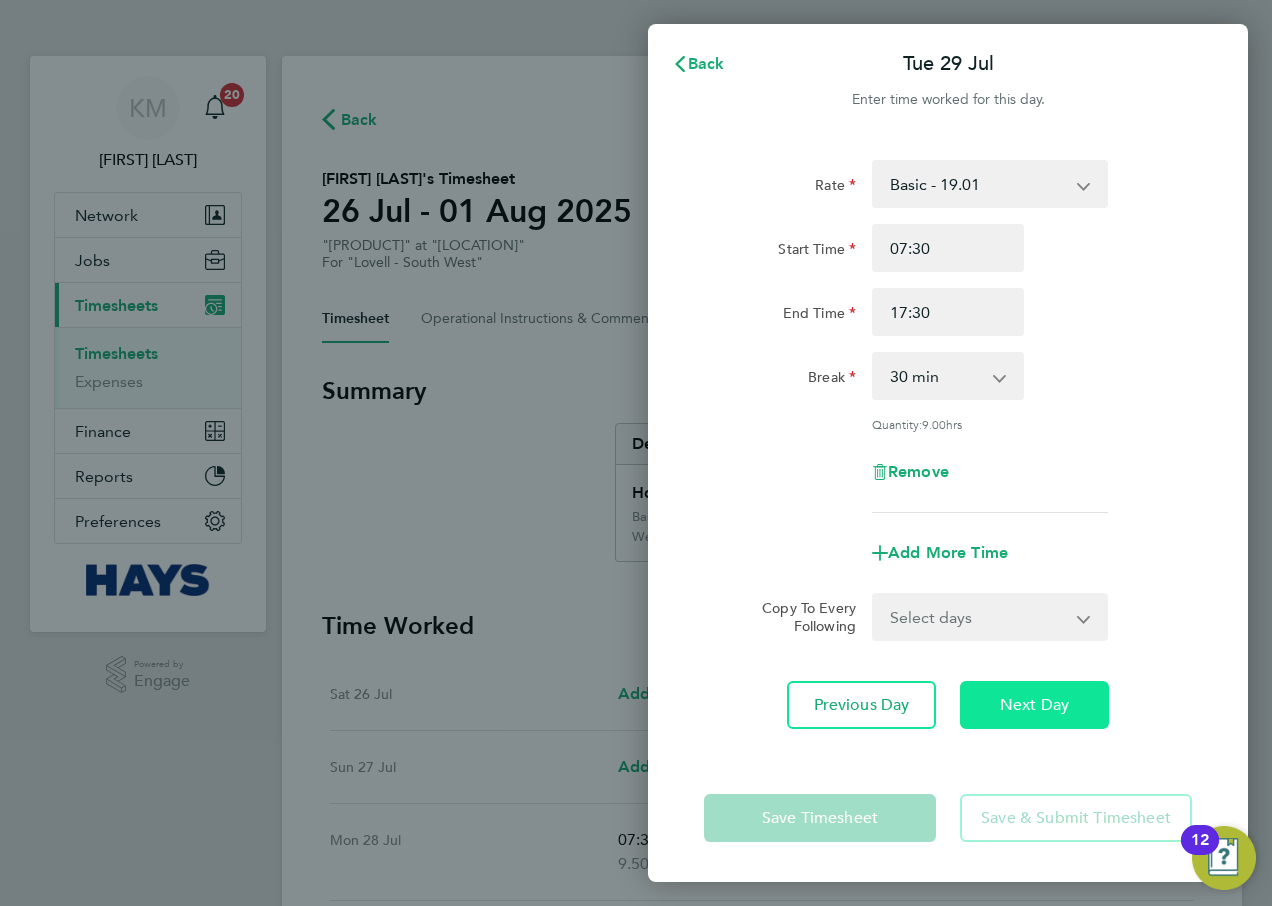 click on "Next Day" 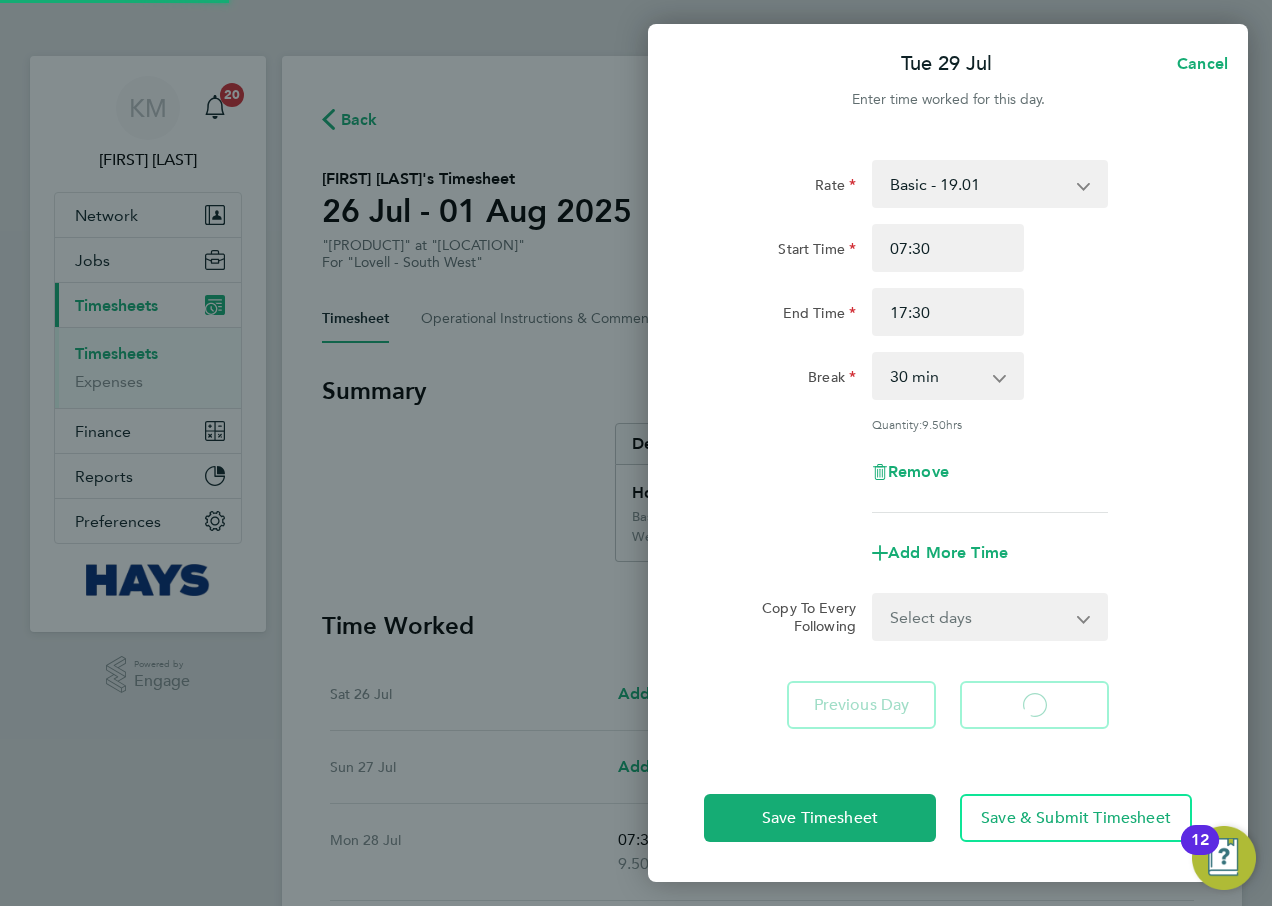 select on "30" 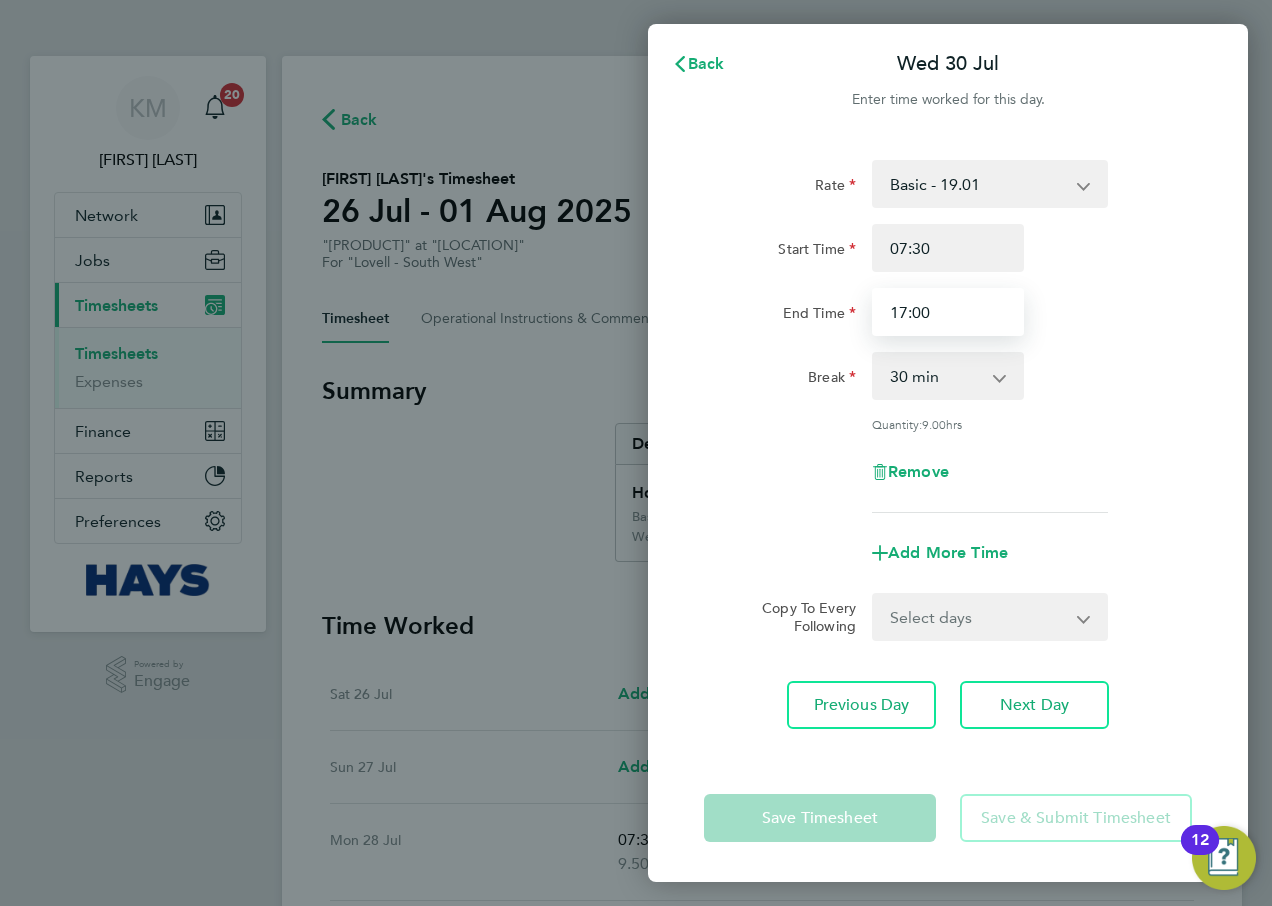 drag, startPoint x: 958, startPoint y: 312, endPoint x: 676, endPoint y: 312, distance: 282 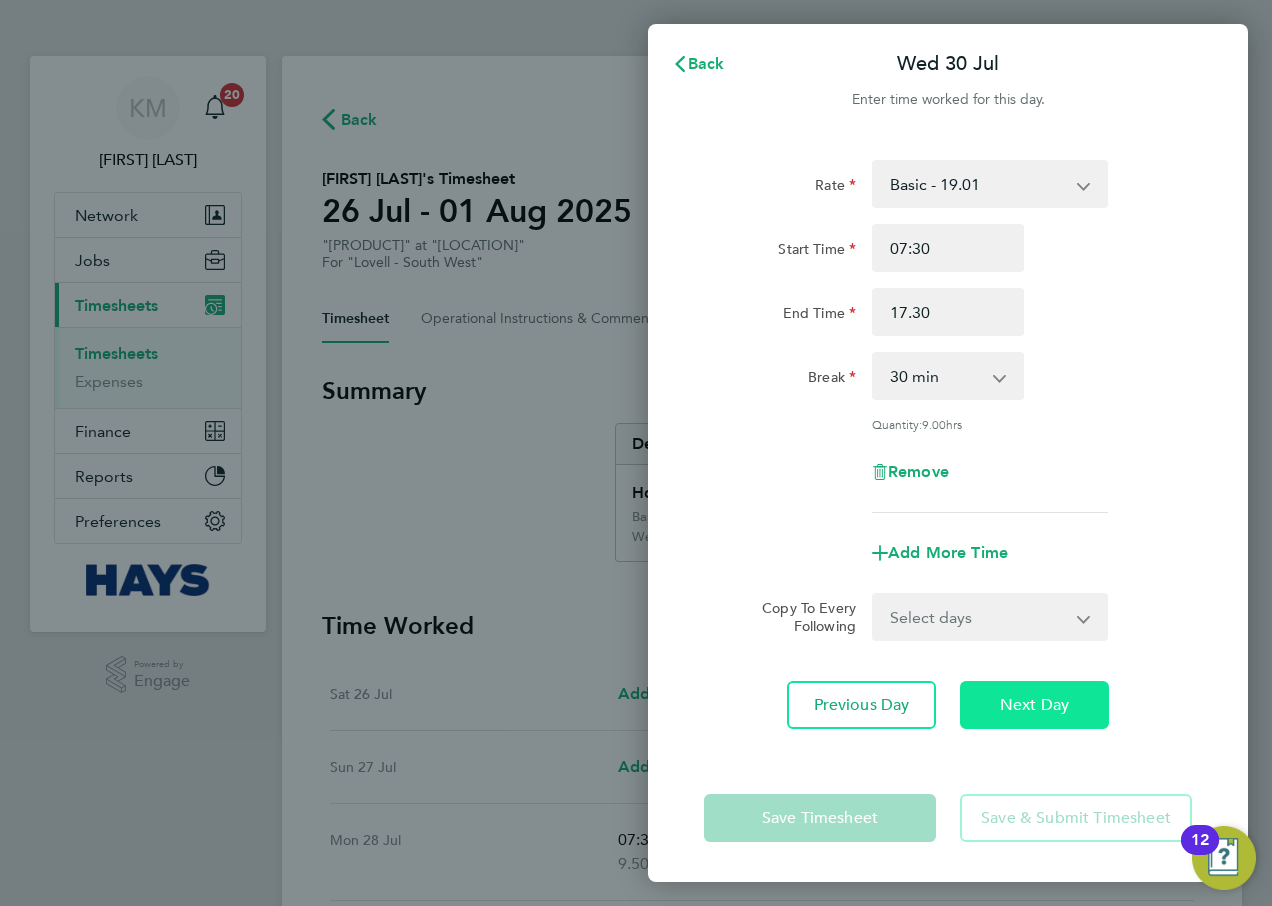 type on "17:30" 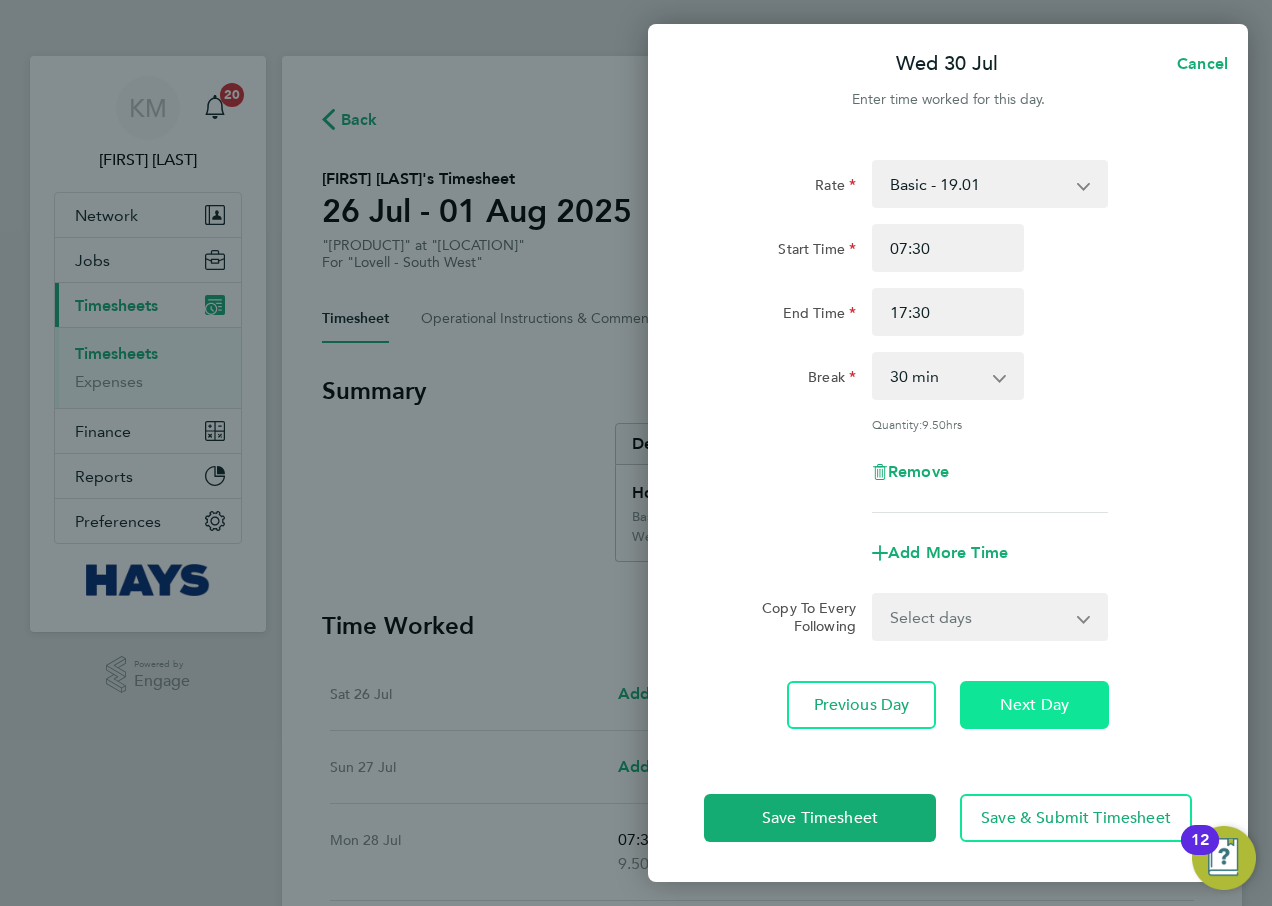 click on "Next Day" 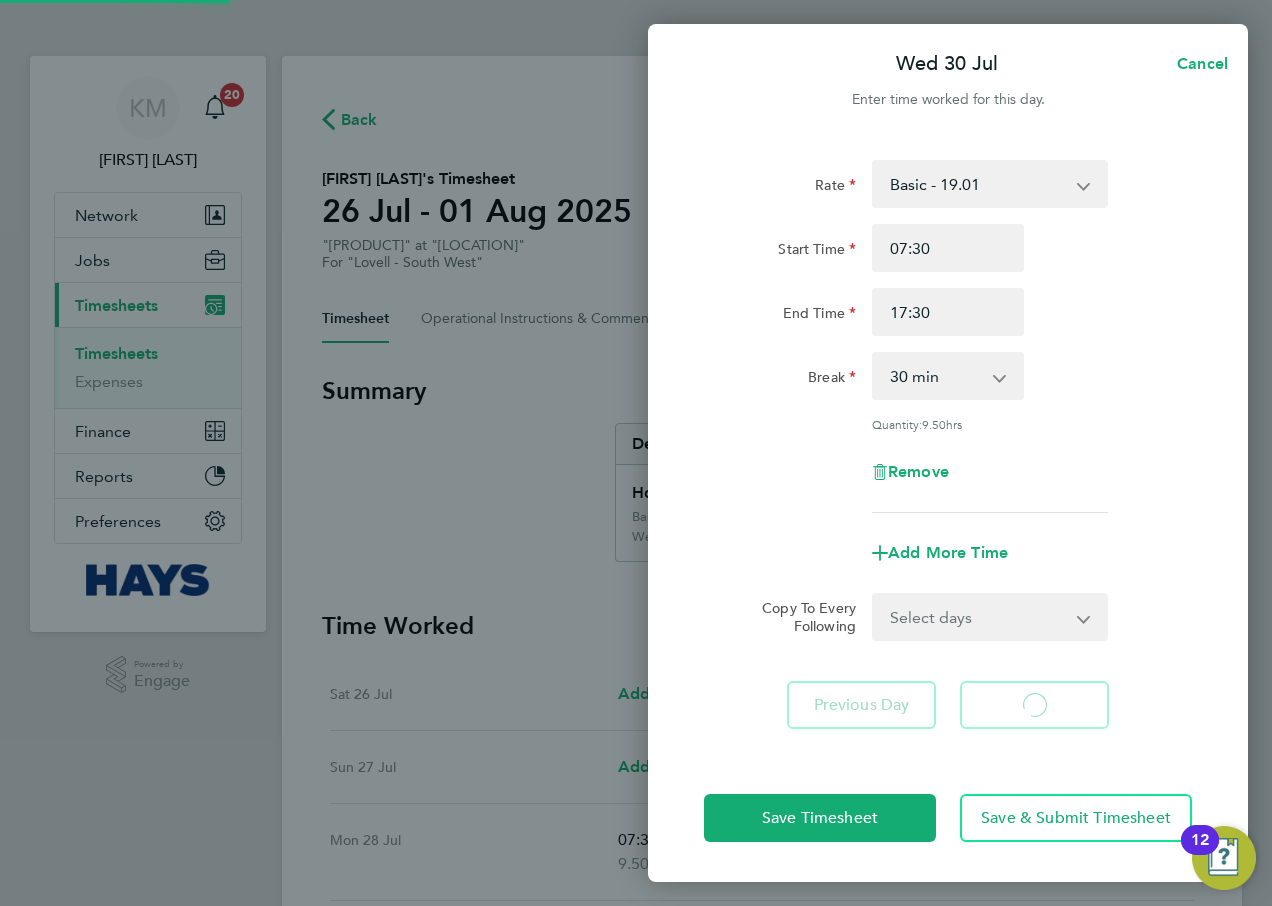 select on "30" 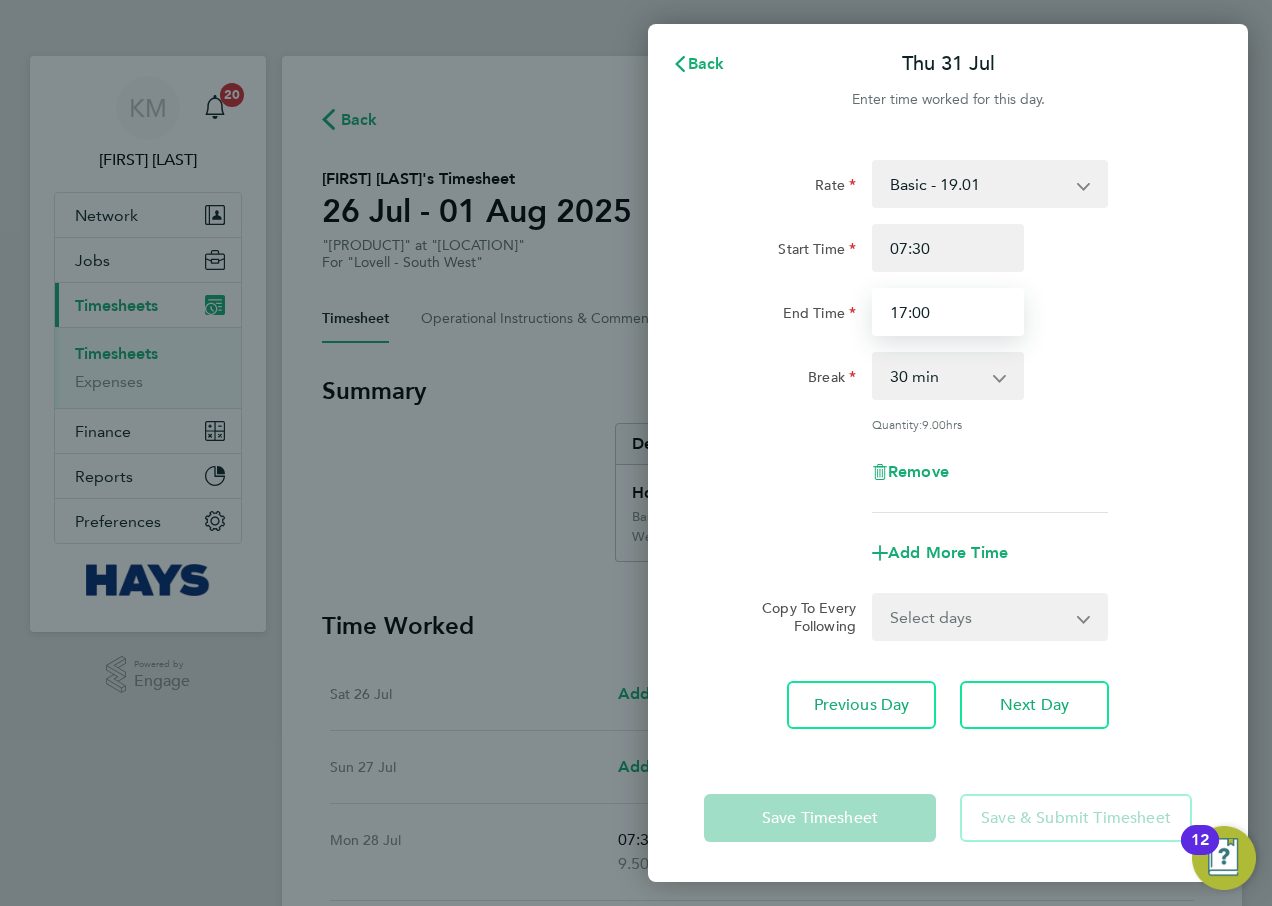 drag, startPoint x: 942, startPoint y: 312, endPoint x: 749, endPoint y: 306, distance: 193.09325 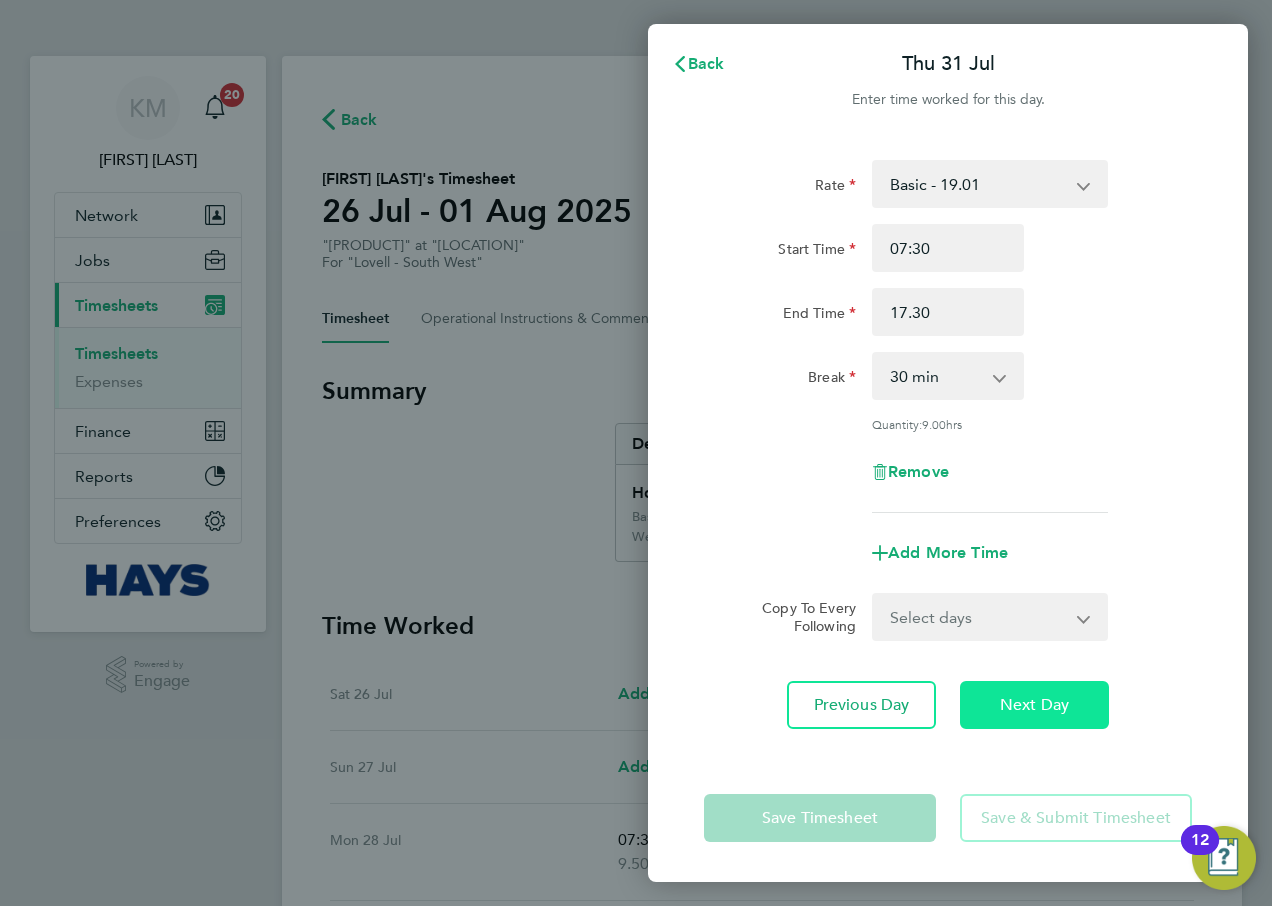 type on "17:30" 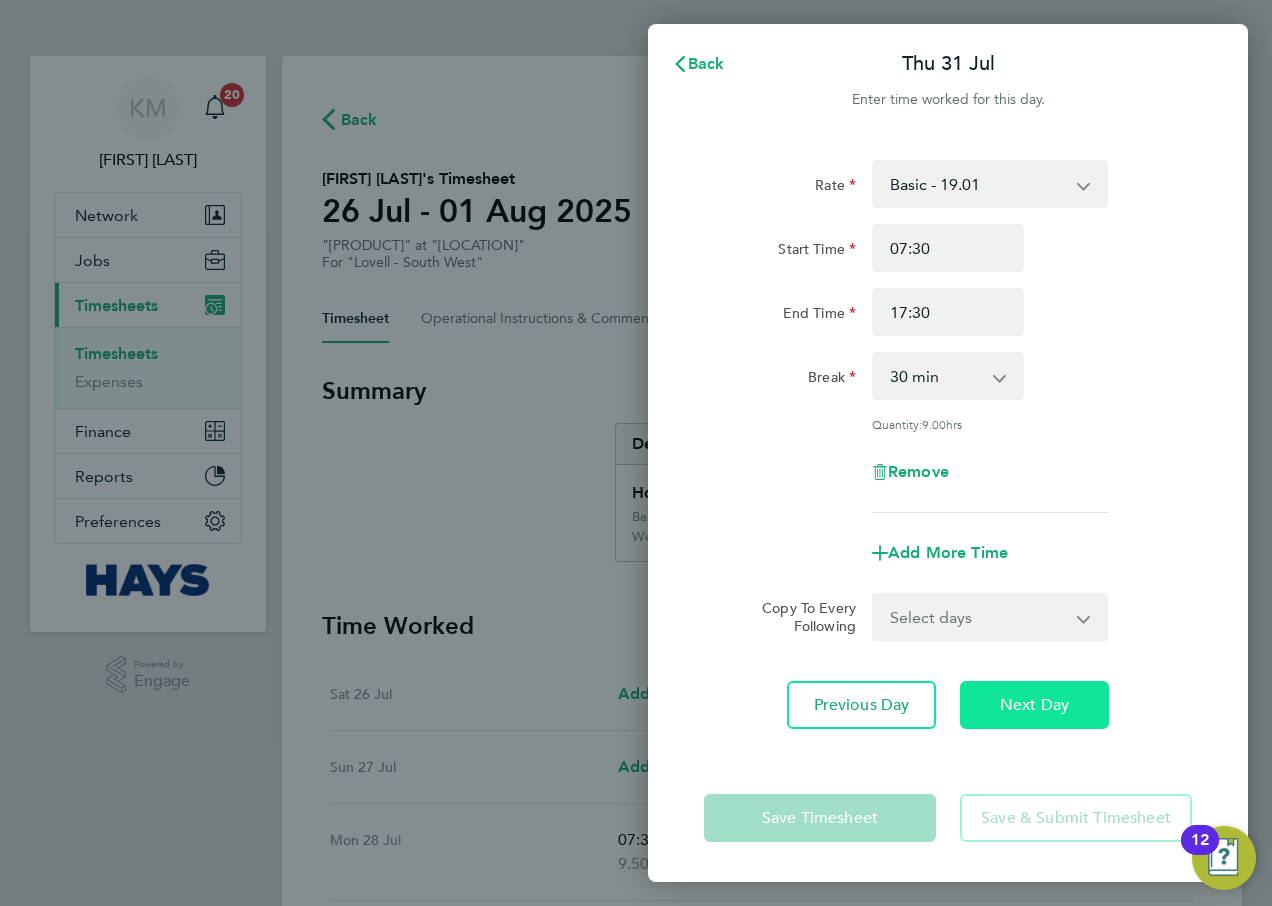 click on "Next Day" 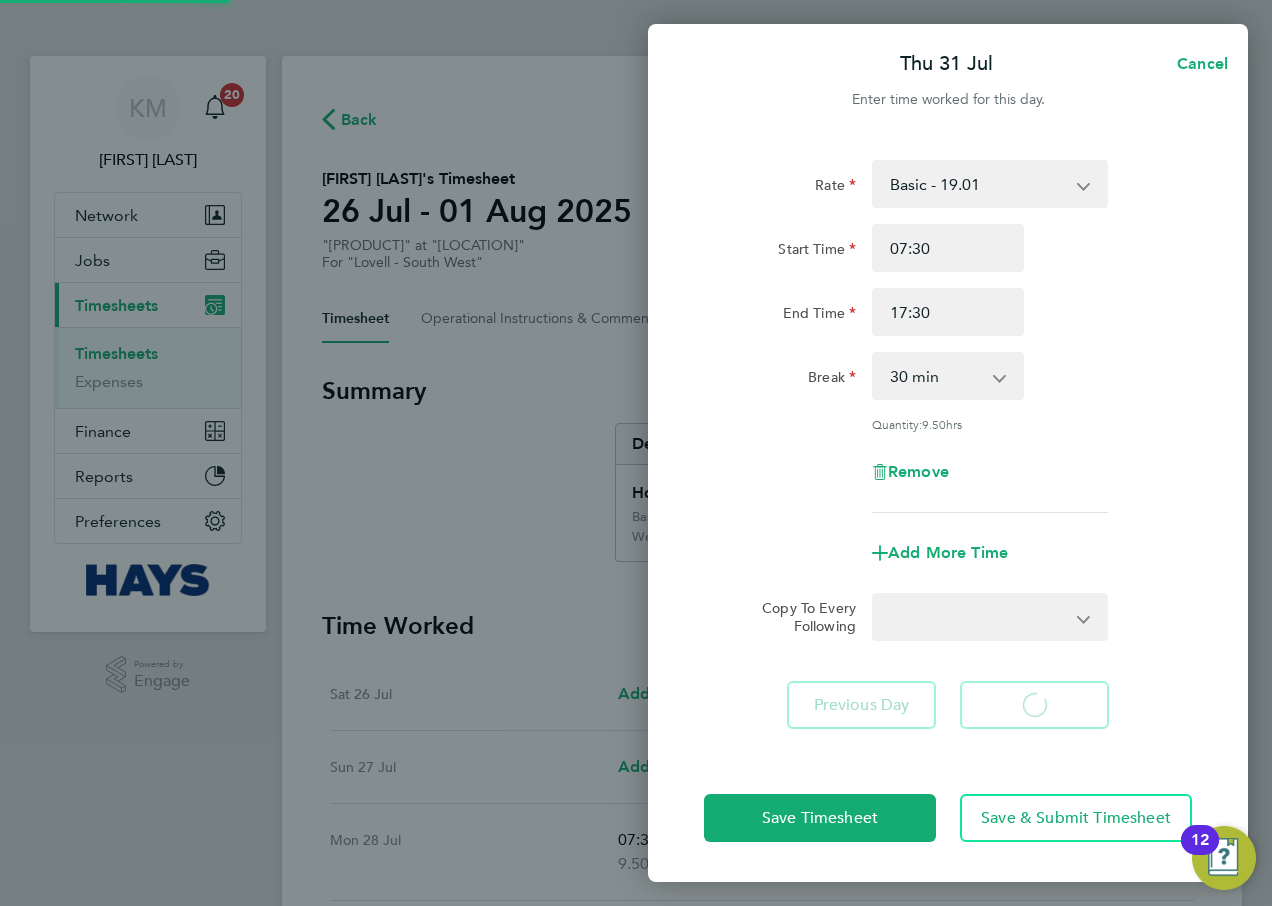 select on "30" 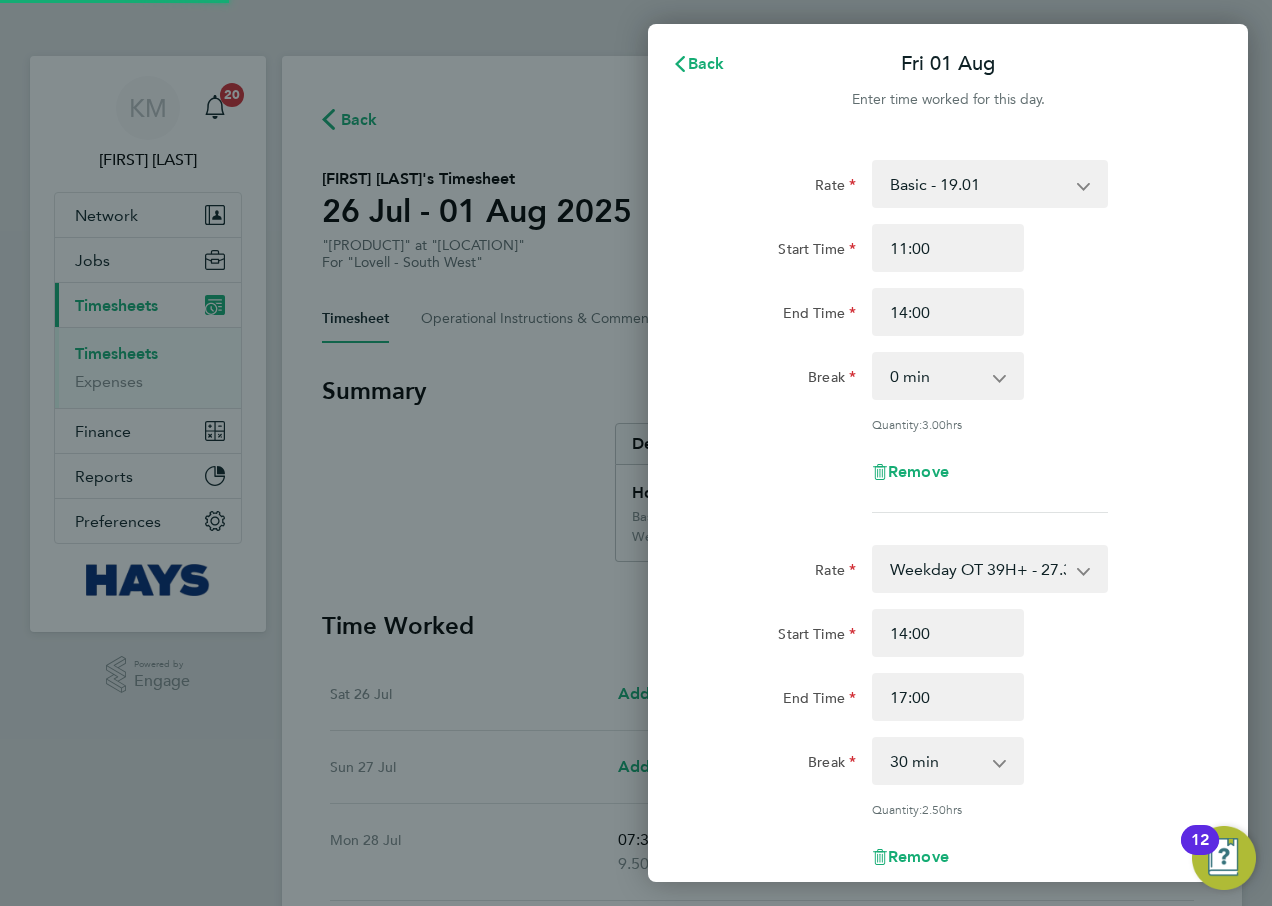 select on "30" 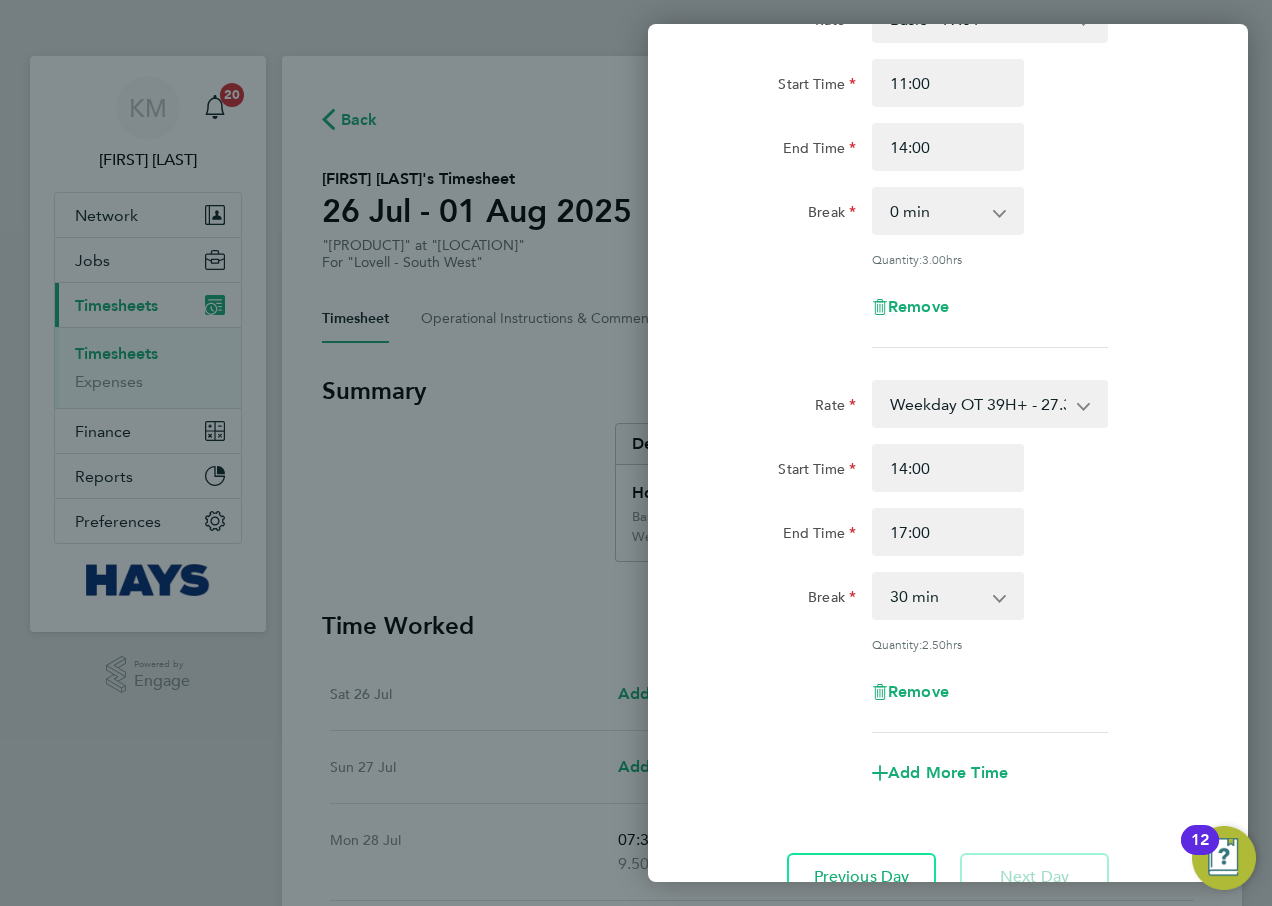 scroll, scrollTop: 332, scrollLeft: 0, axis: vertical 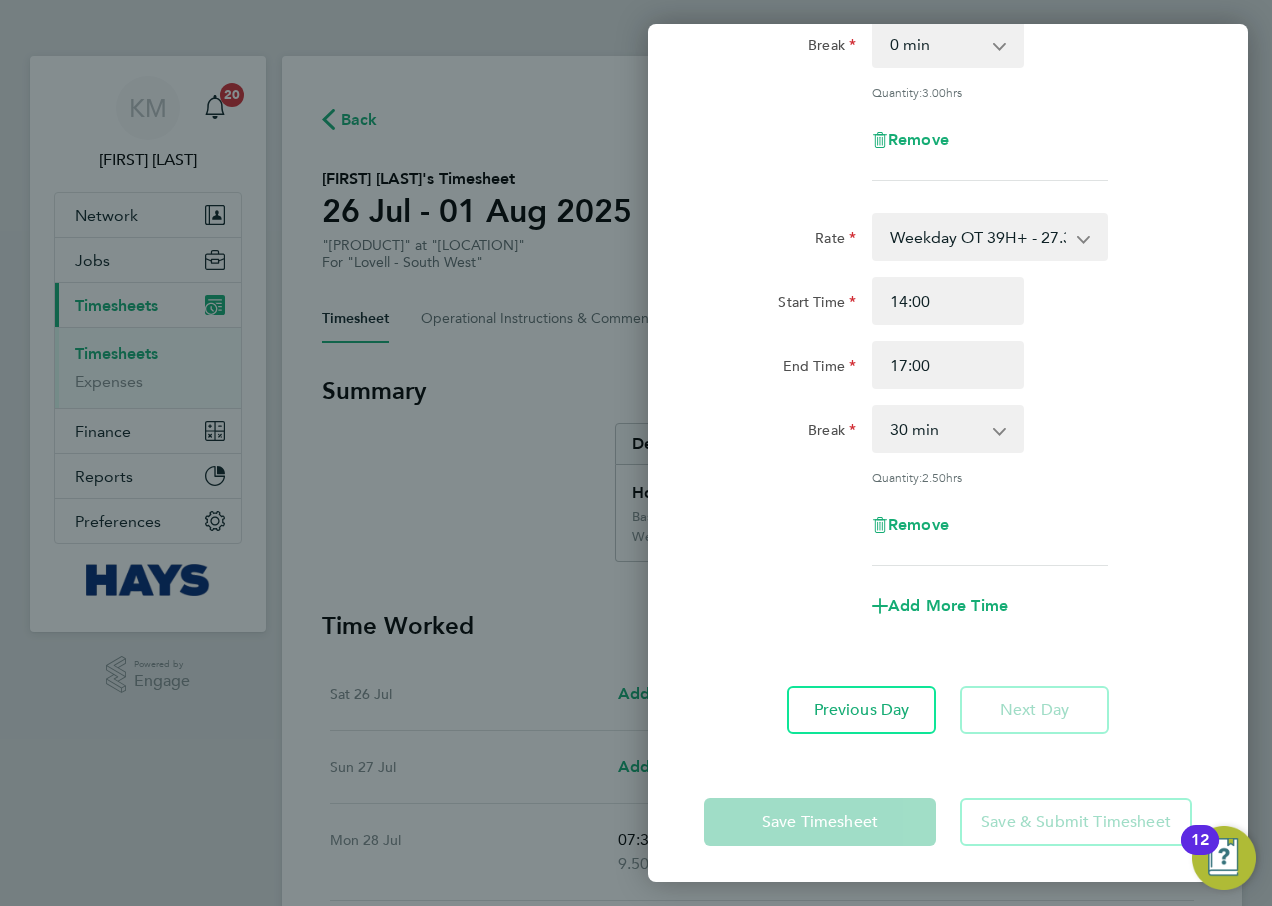 click on "Add More Time" 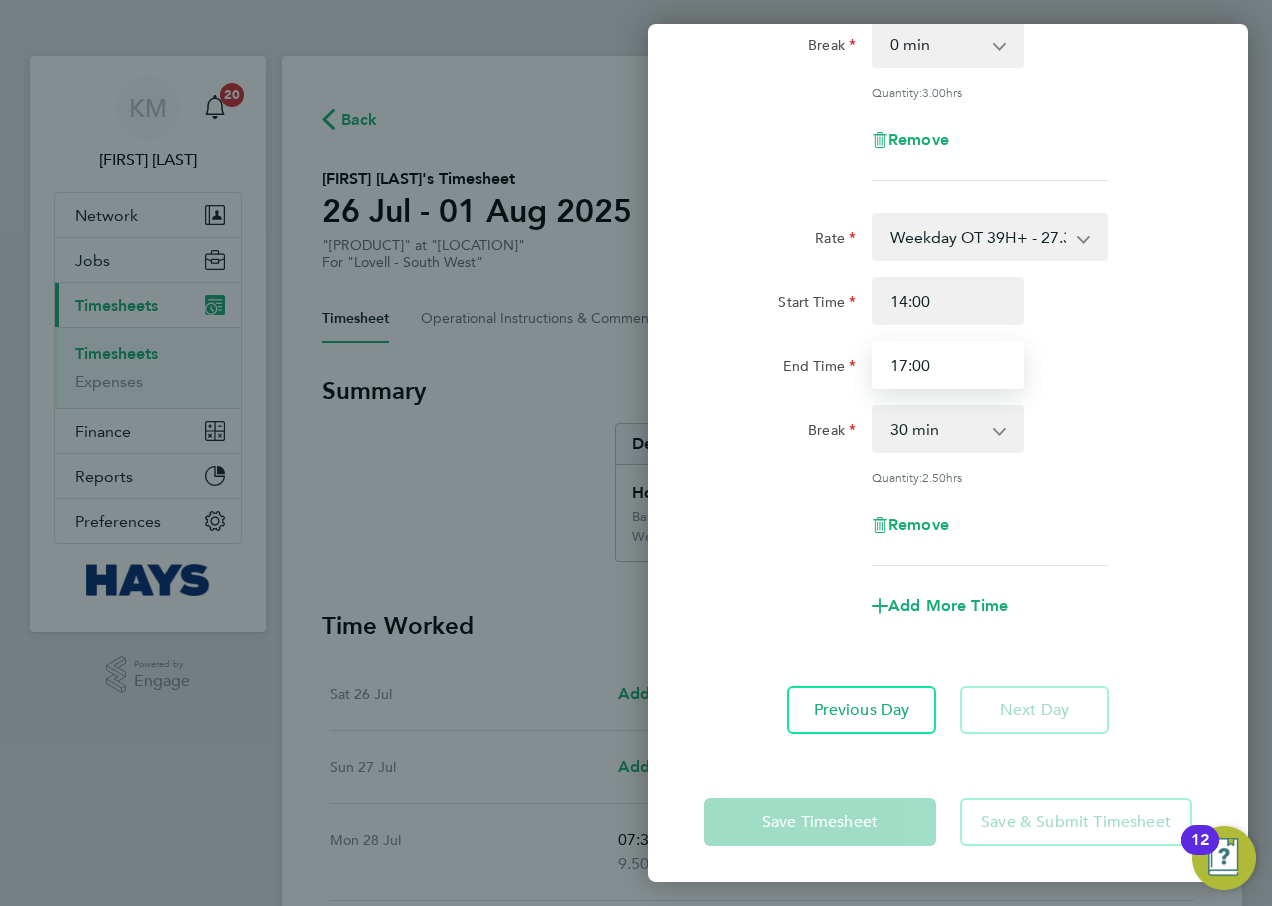 click on "17:00" at bounding box center [948, 365] 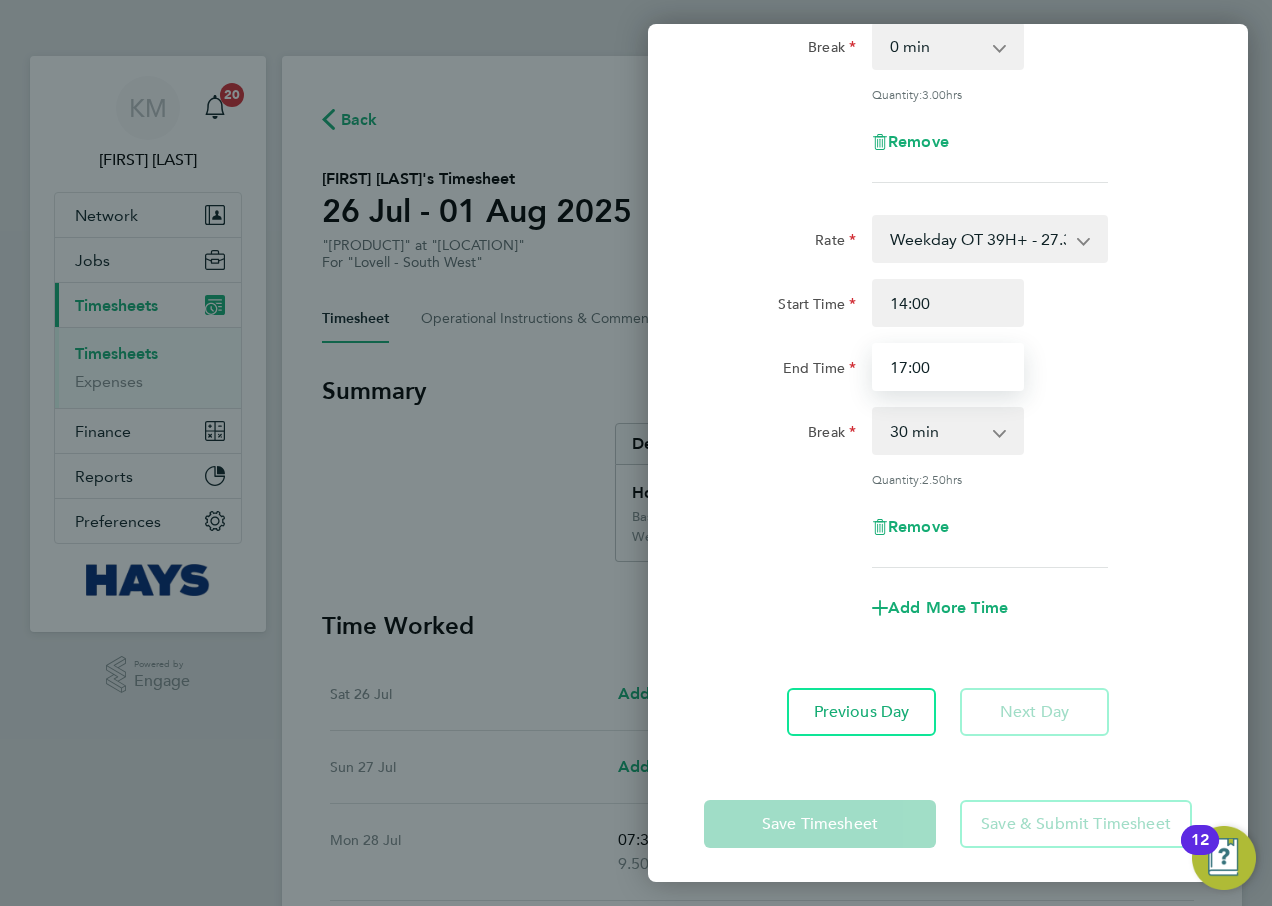 scroll, scrollTop: 332, scrollLeft: 0, axis: vertical 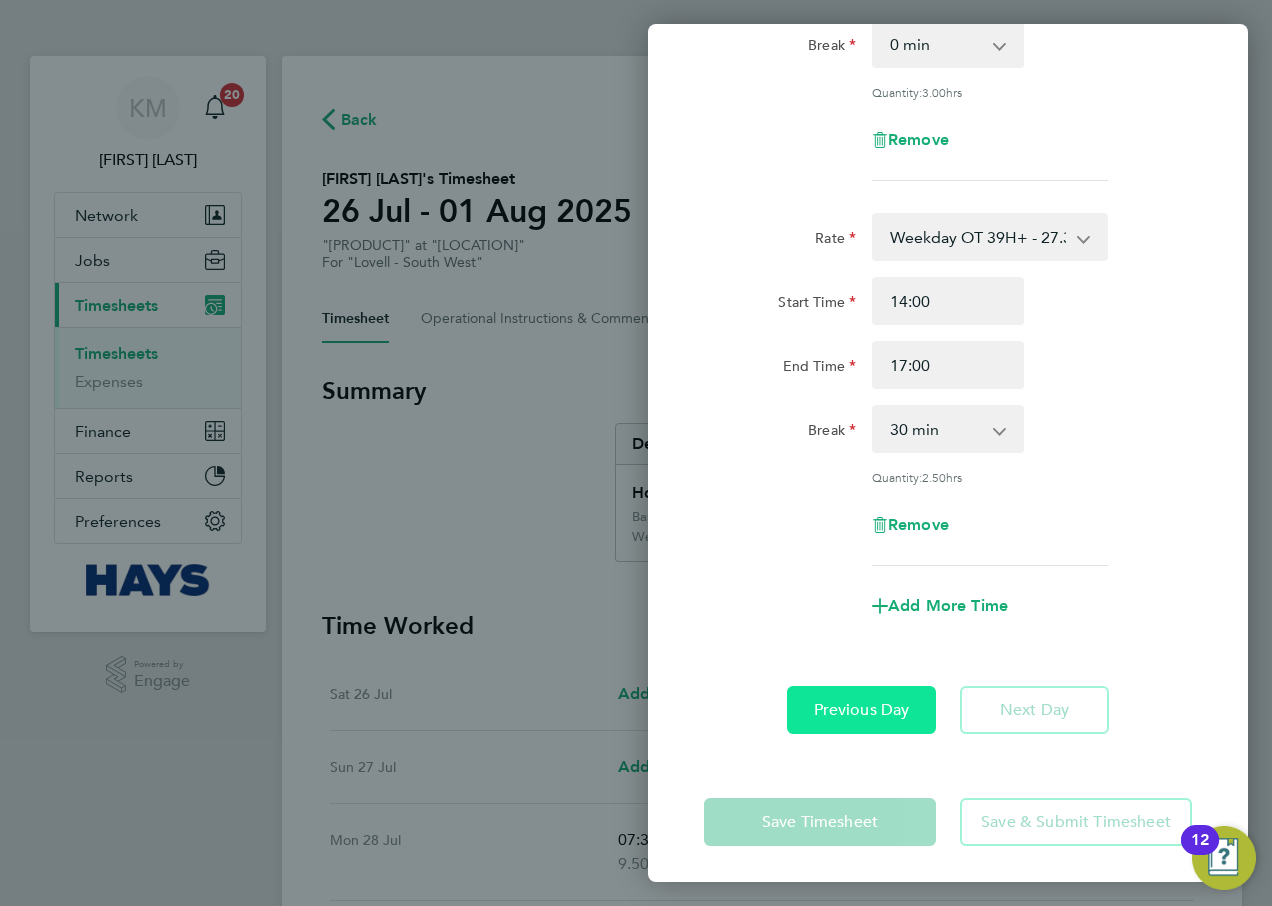 click on "Previous Day" 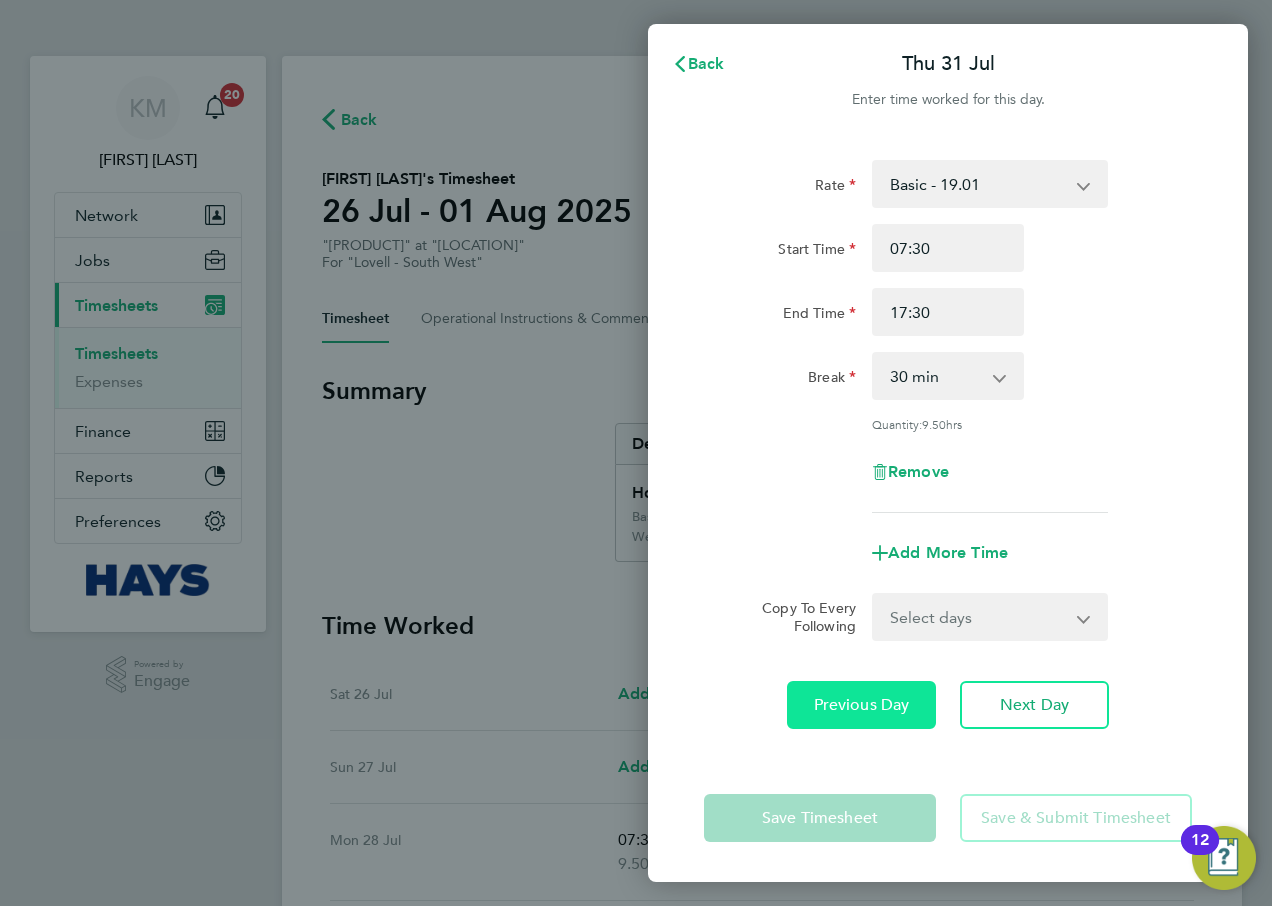 scroll, scrollTop: 0, scrollLeft: 0, axis: both 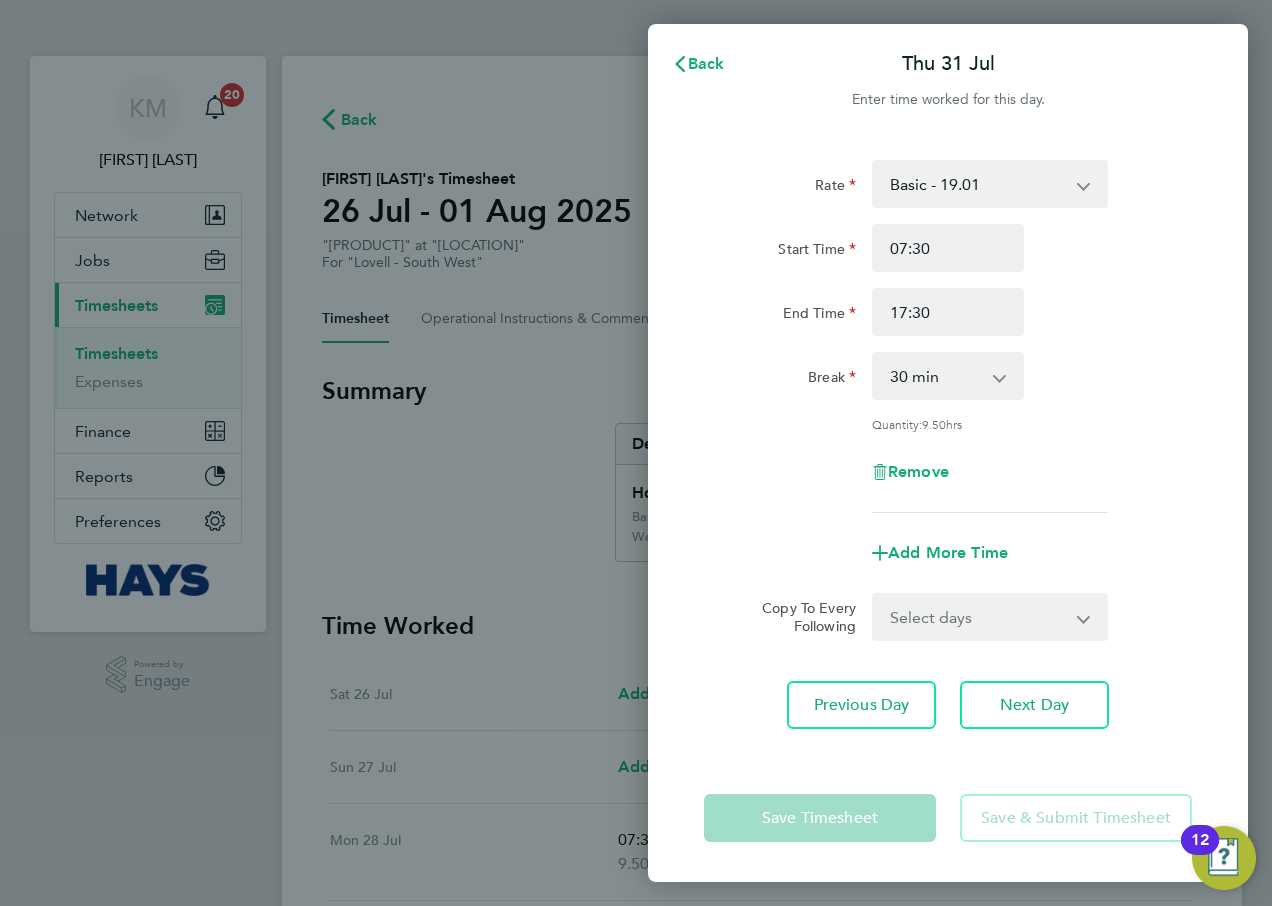 click on "Save Timesheet" 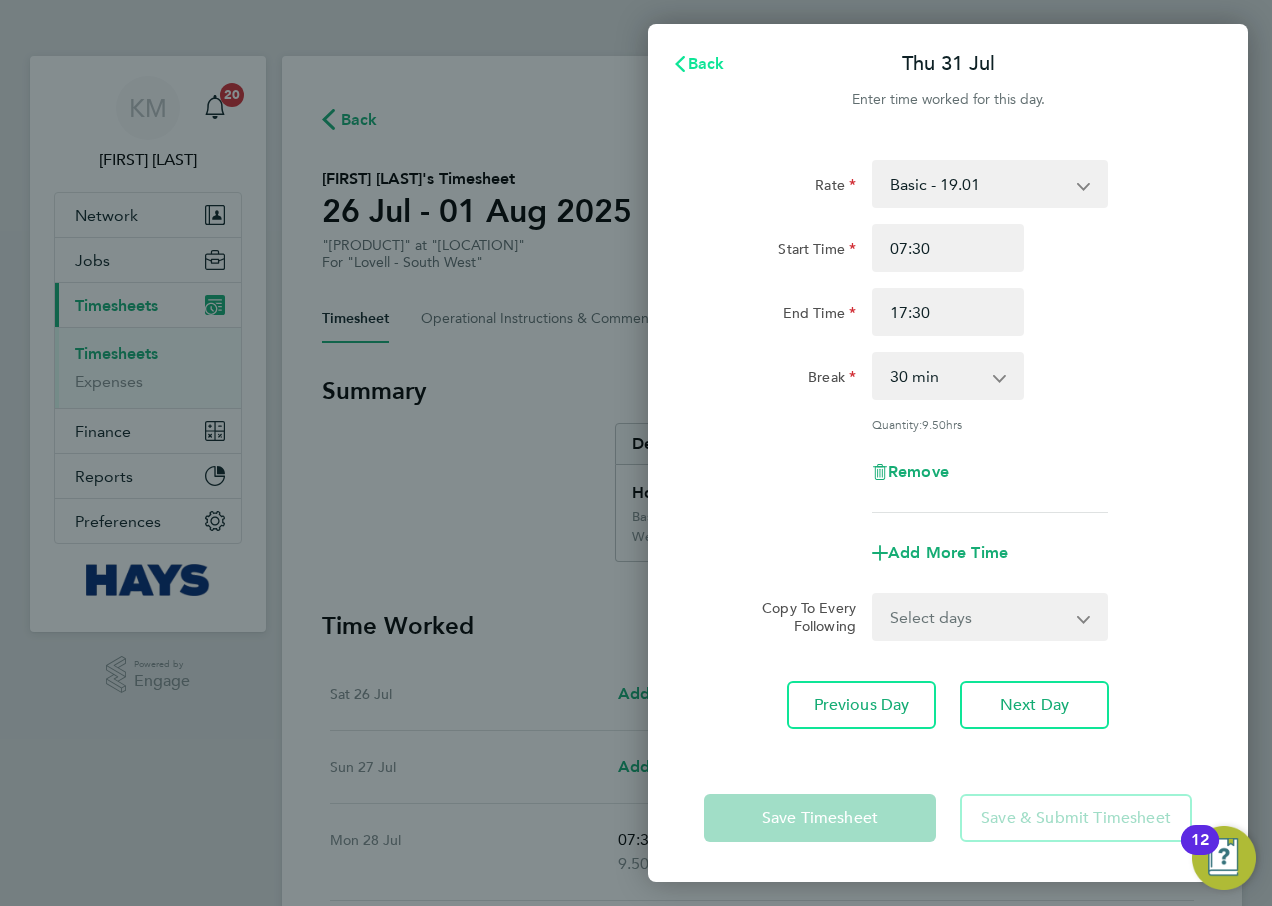 click on "Back" 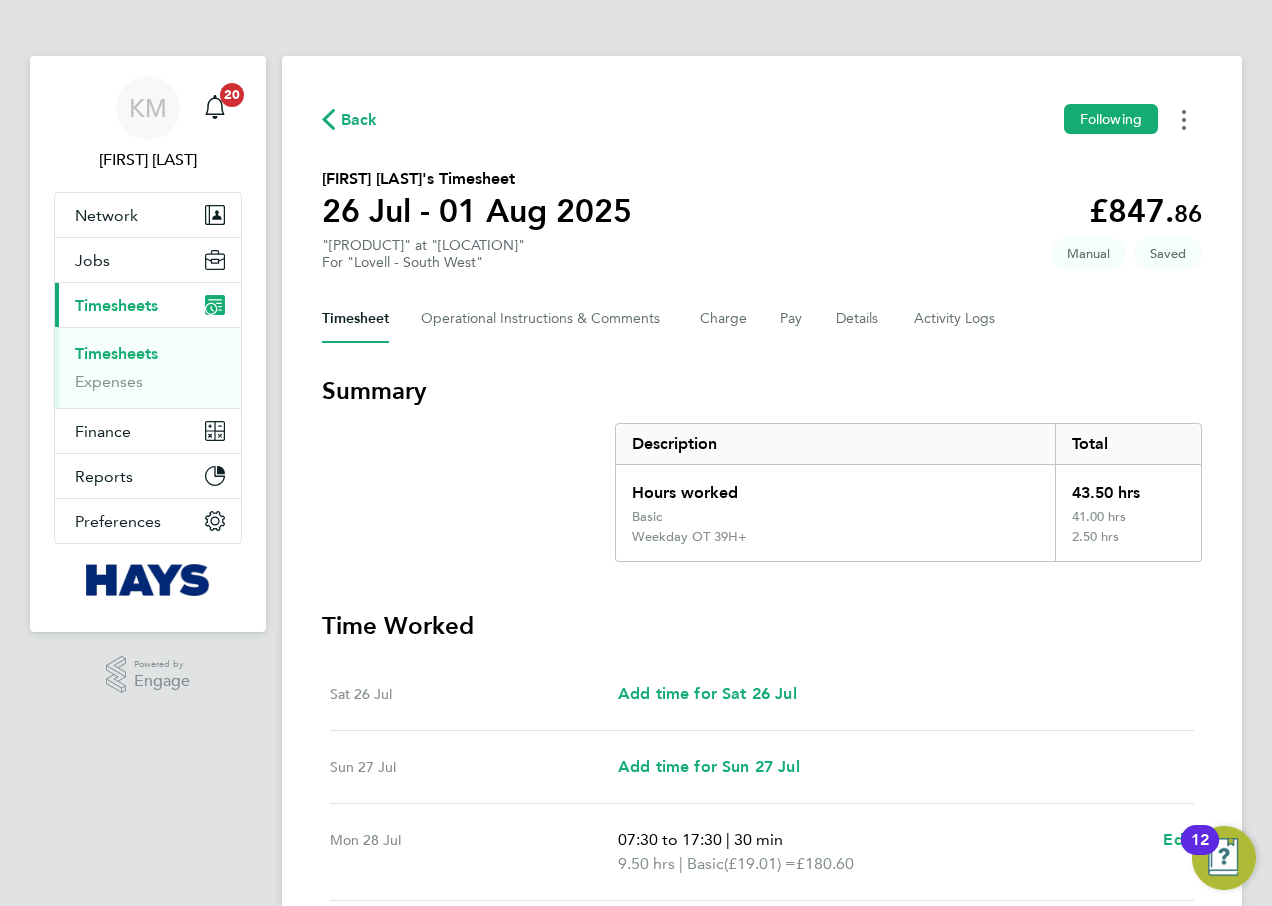 click 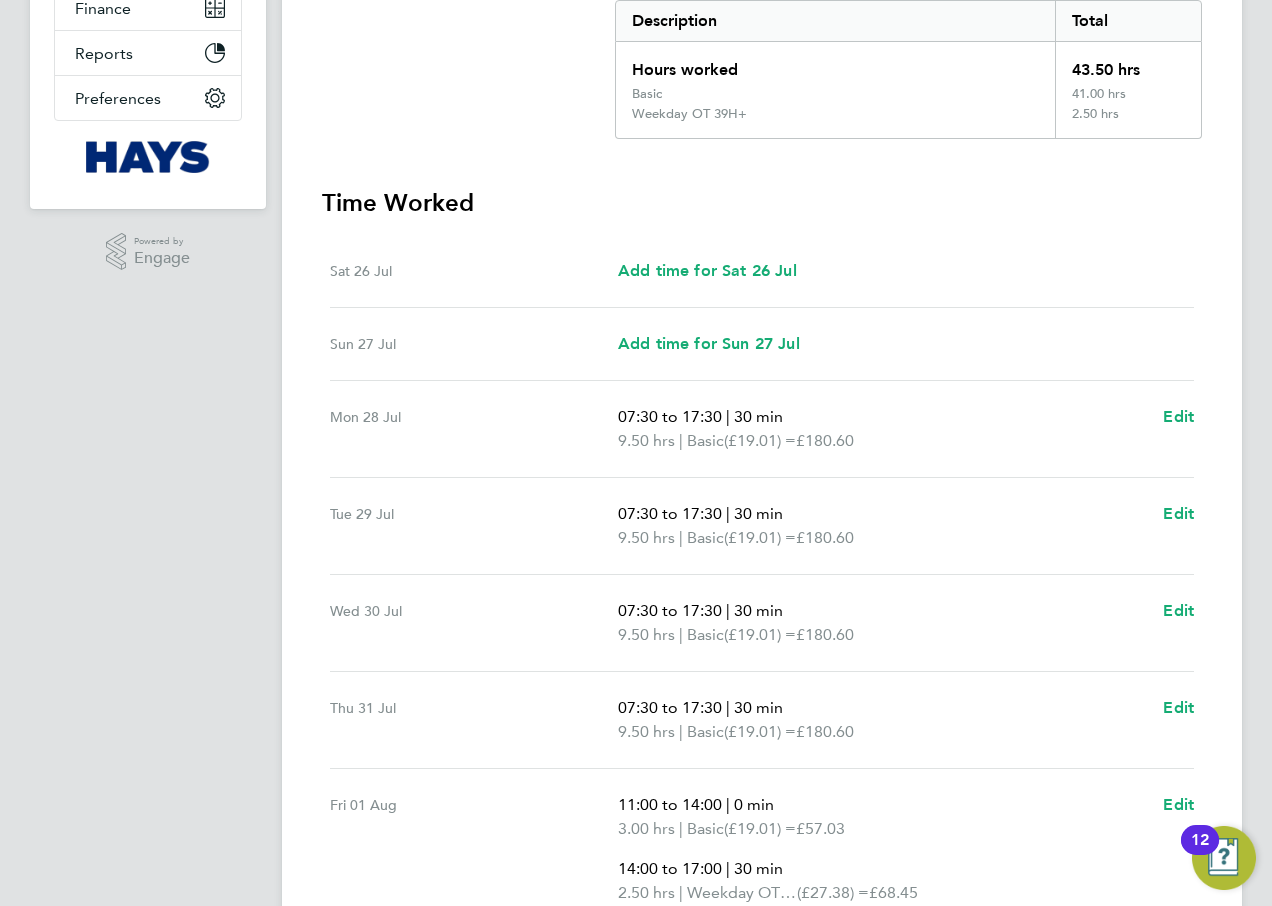 scroll, scrollTop: 523, scrollLeft: 0, axis: vertical 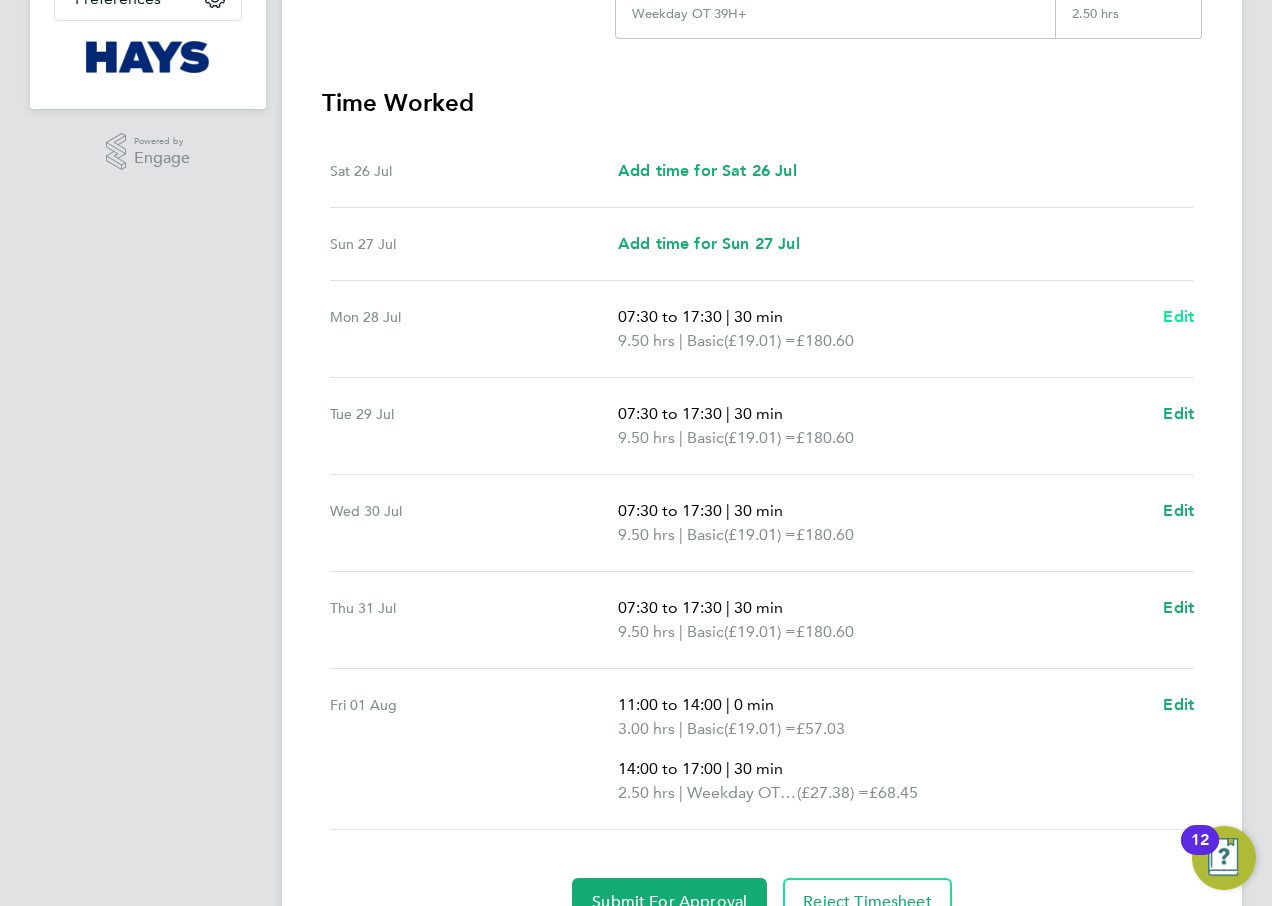 click on "Edit" at bounding box center [1178, 316] 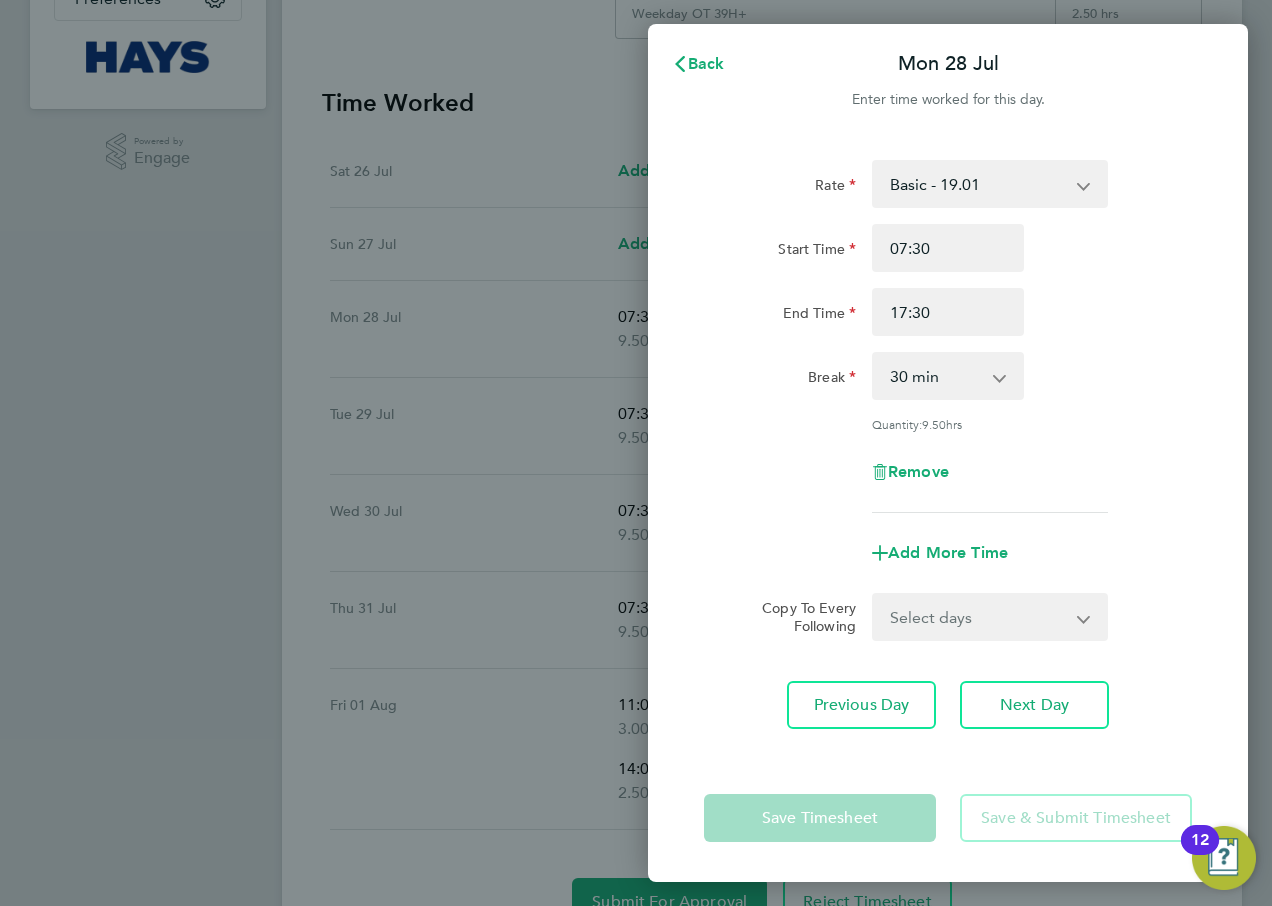 scroll, scrollTop: 0, scrollLeft: 0, axis: both 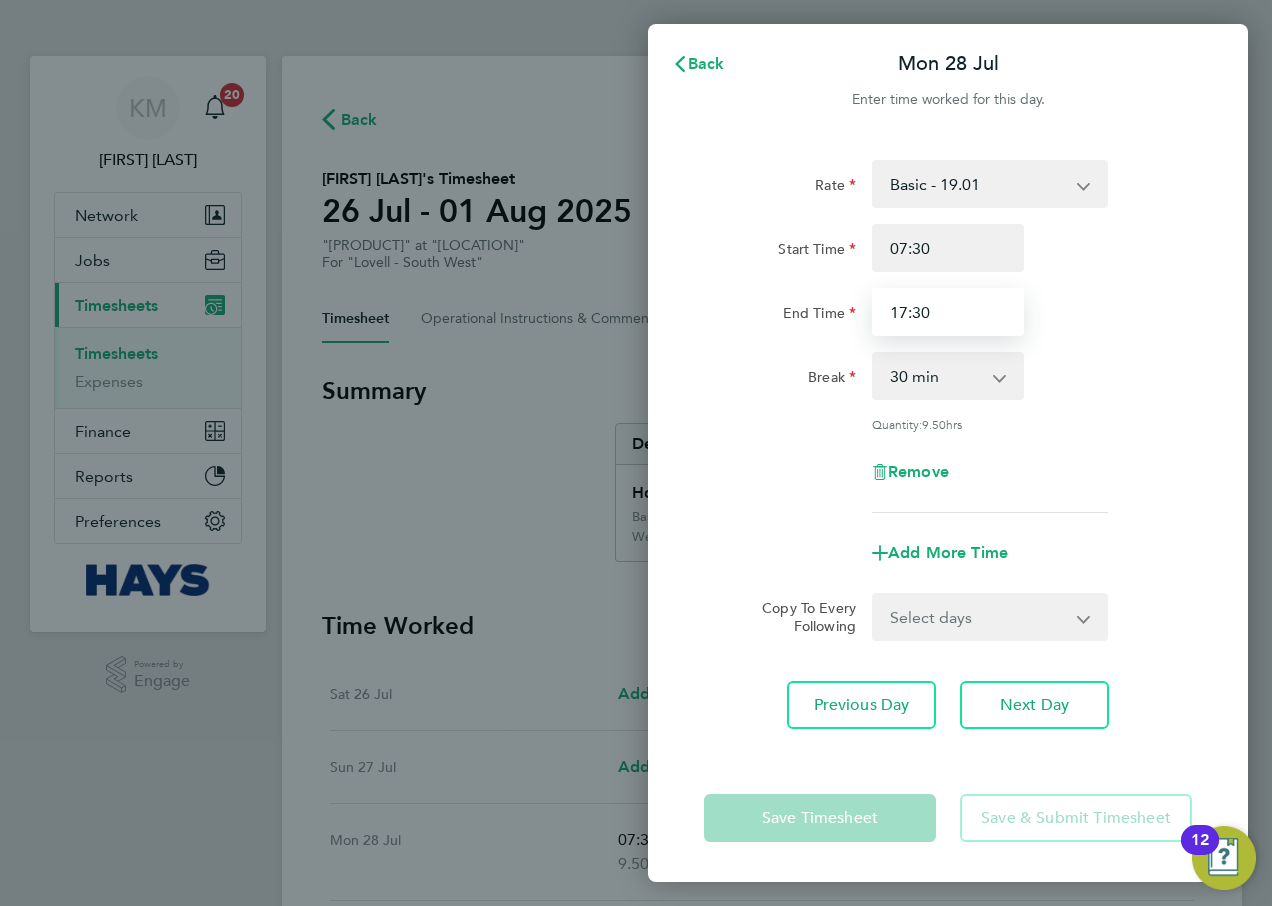 drag, startPoint x: 722, startPoint y: 293, endPoint x: 711, endPoint y: 294, distance: 11.045361 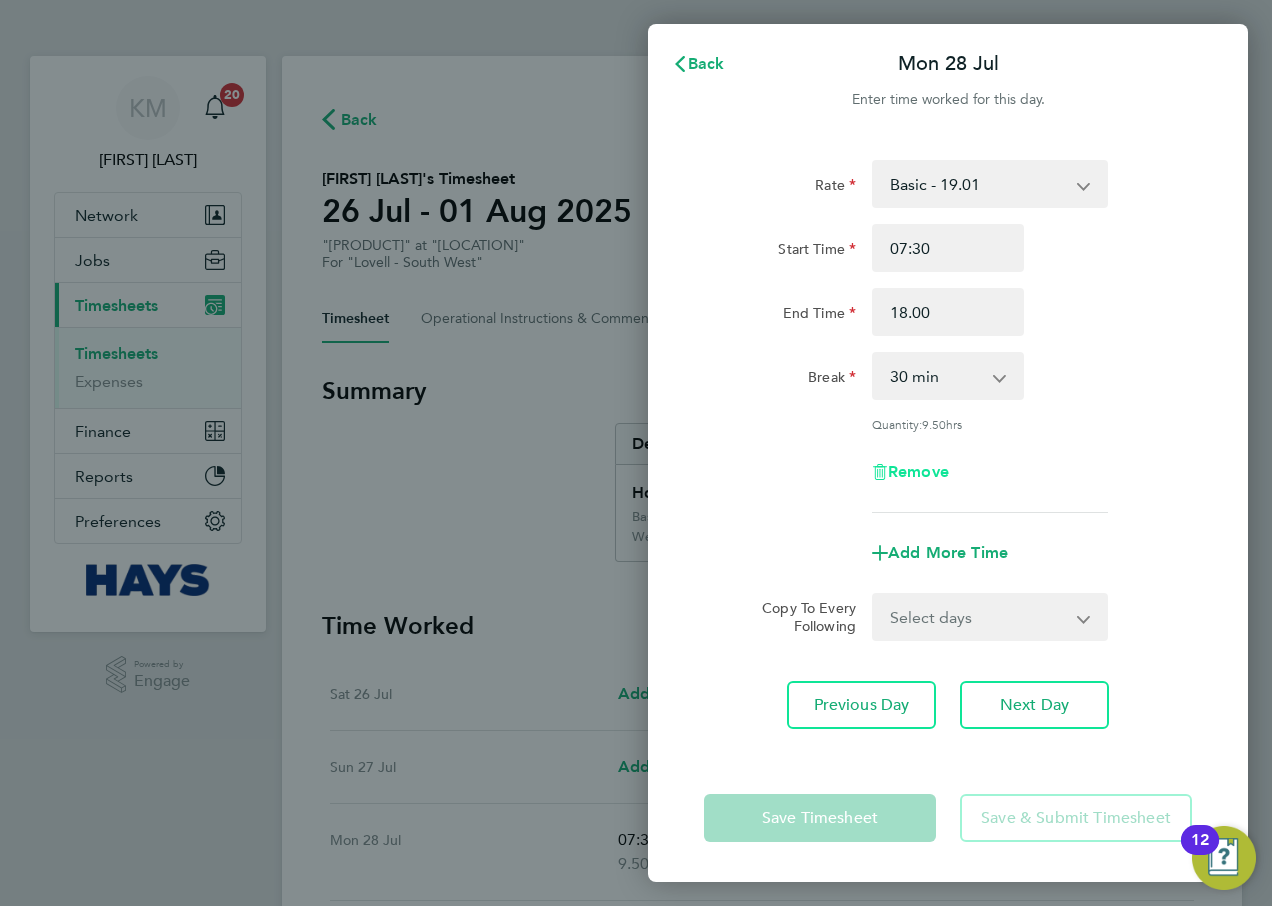 type on "18:00" 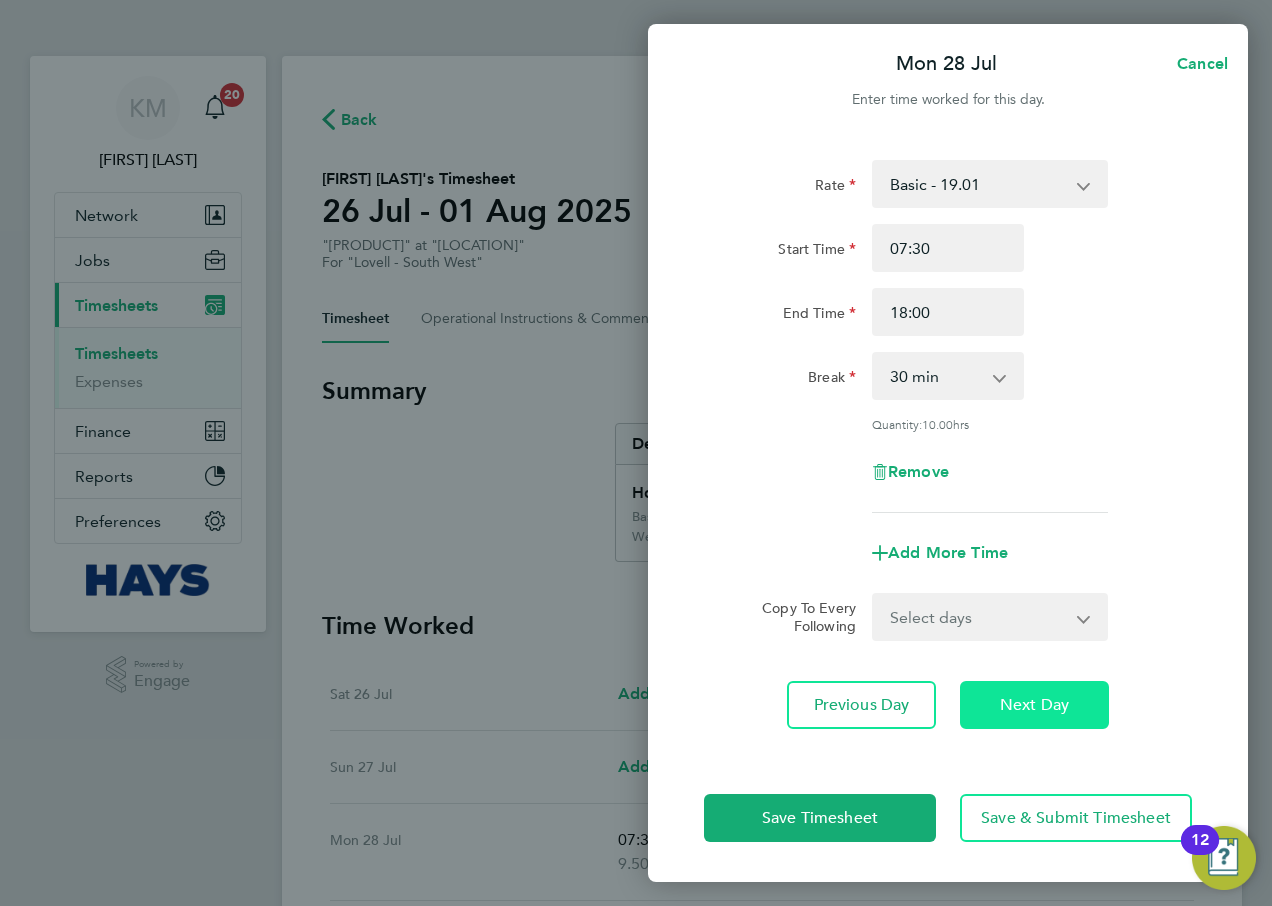 click on "Next Day" 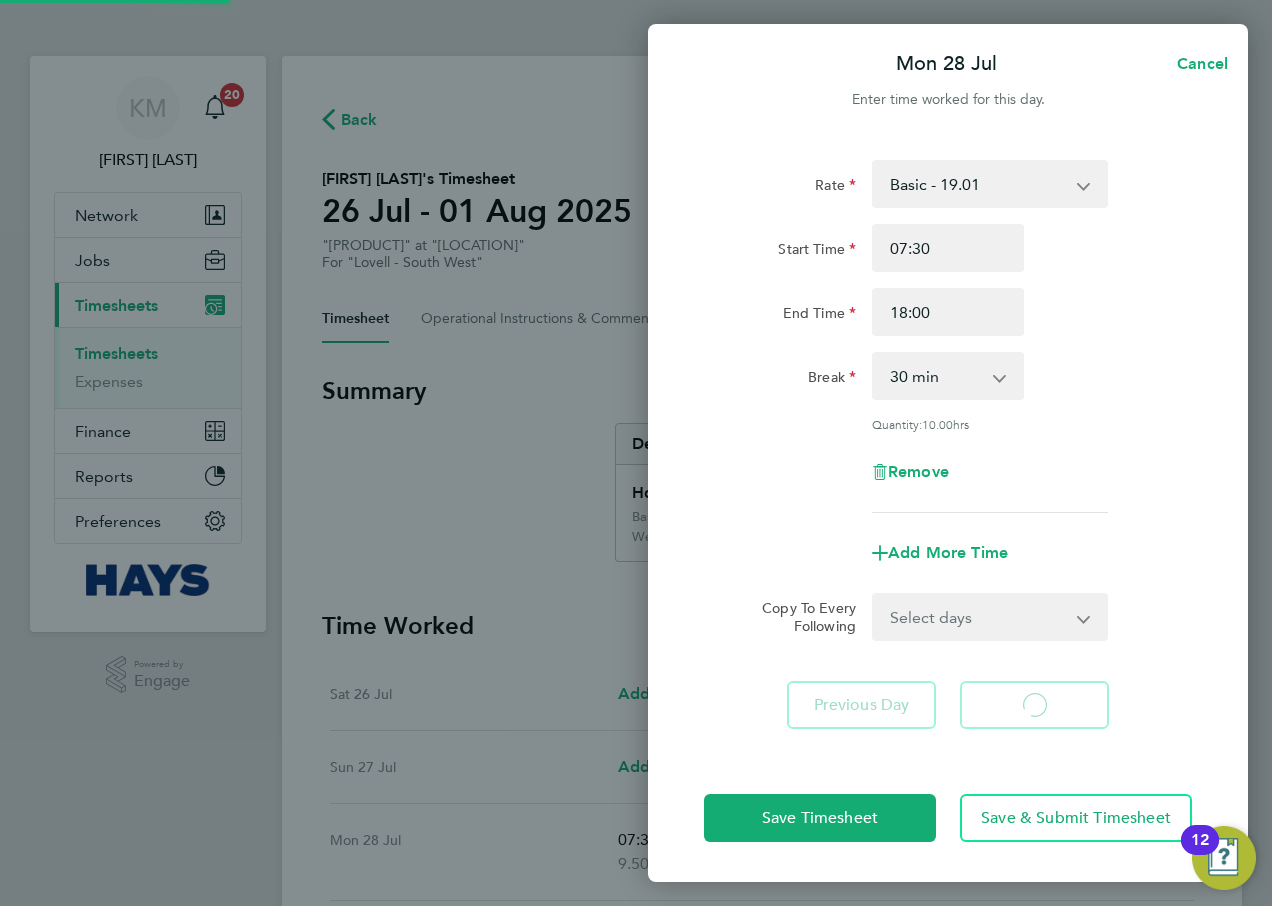 select on "30" 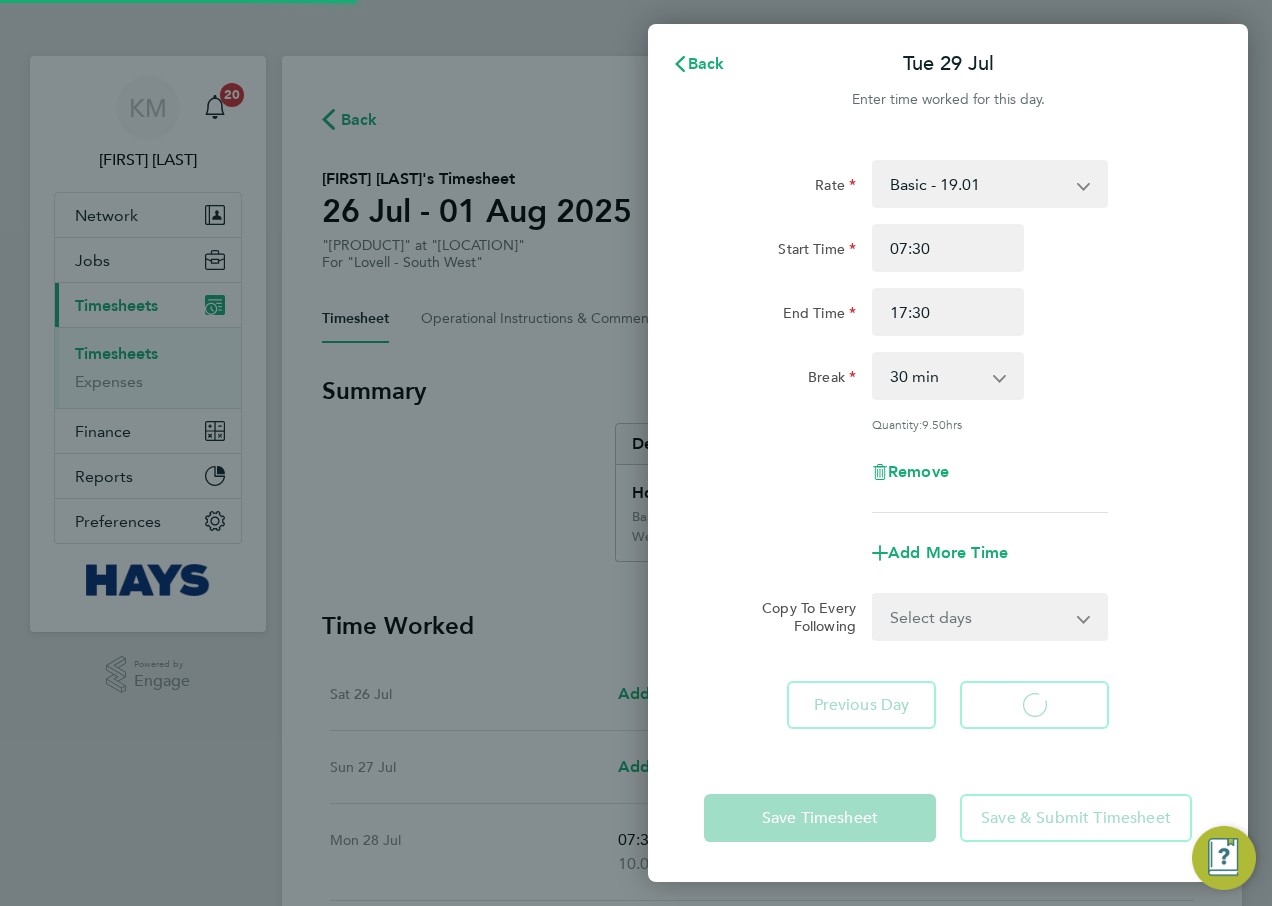 select on "30" 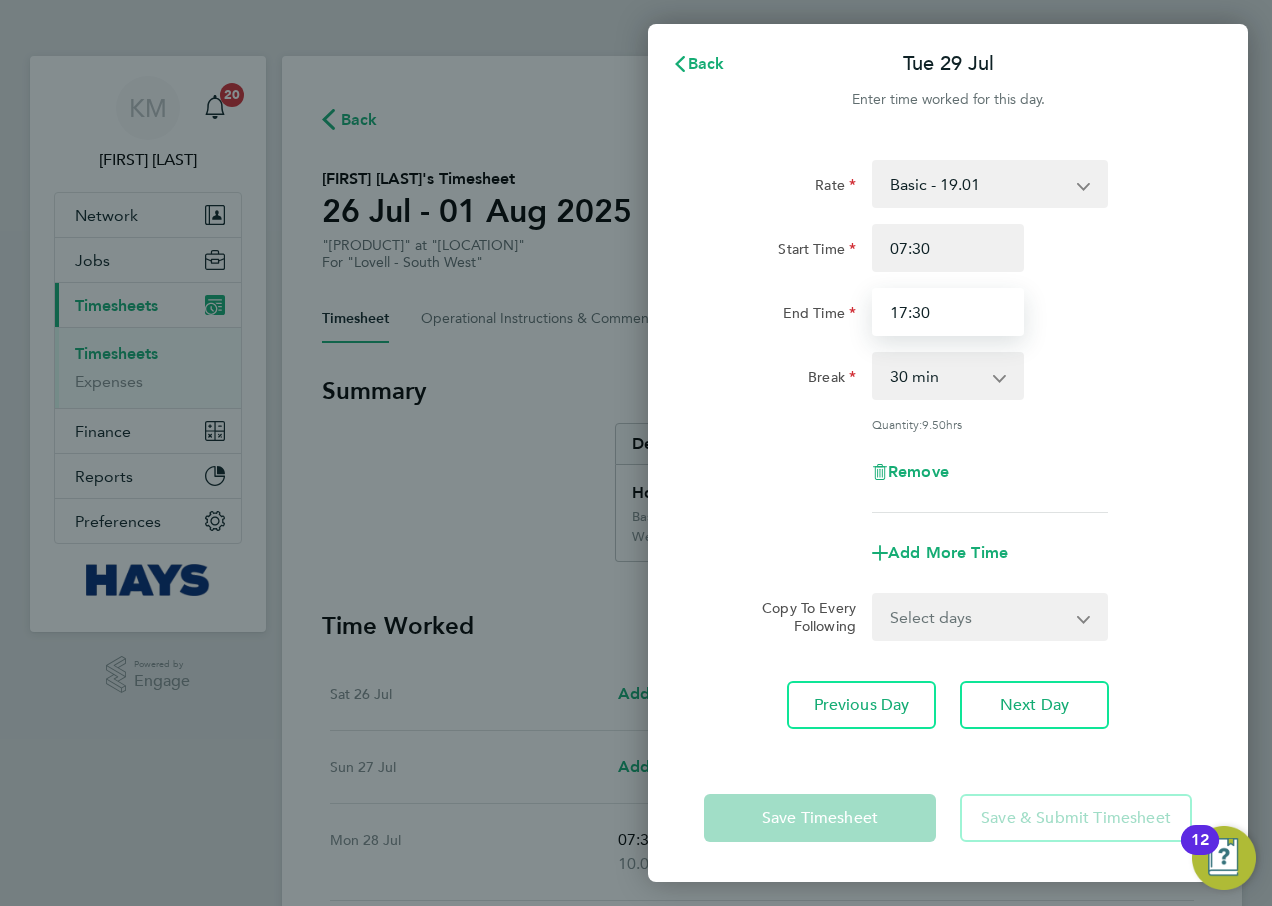 drag, startPoint x: 918, startPoint y: 322, endPoint x: 779, endPoint y: 322, distance: 139 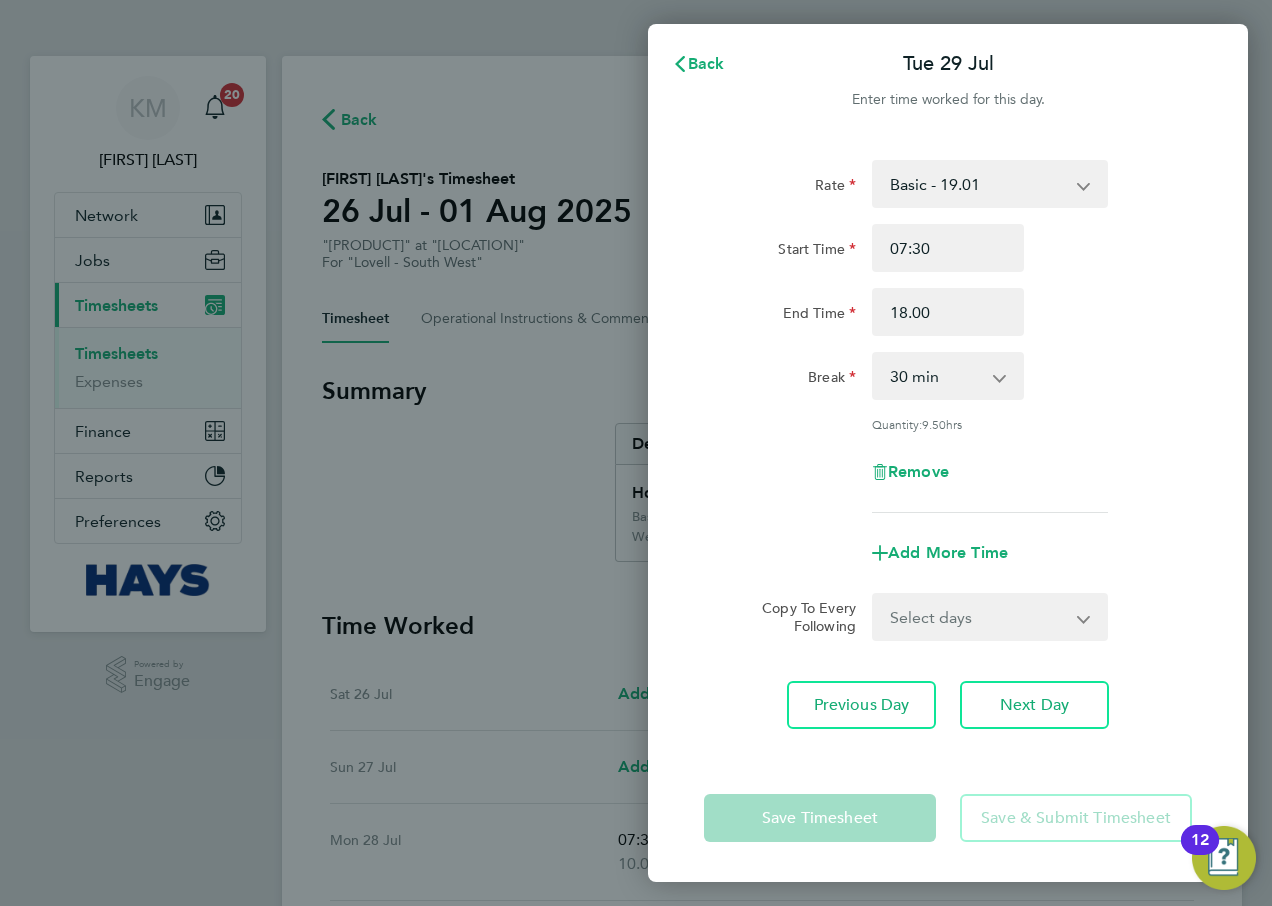 type on "18:00" 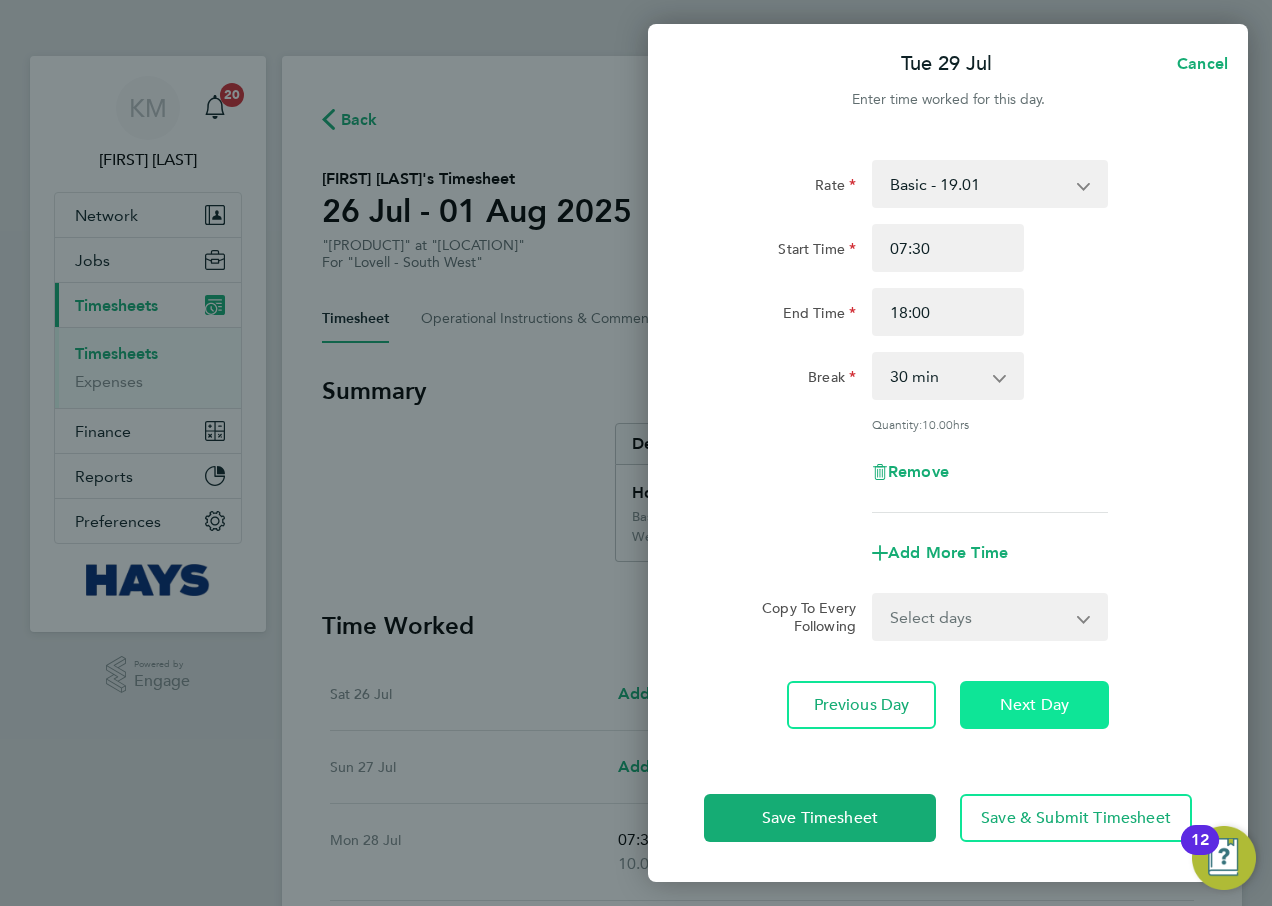click on "Next Day" 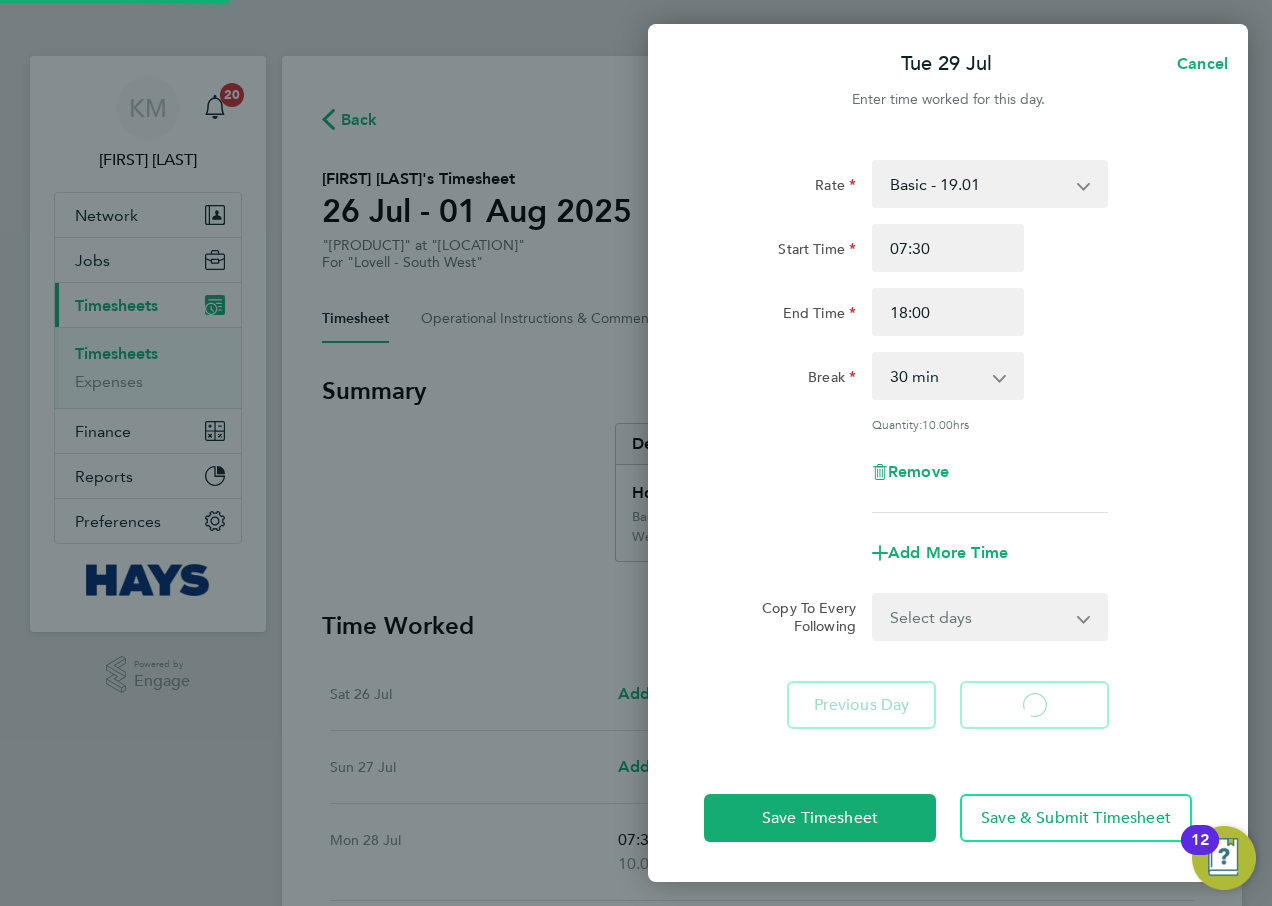 select on "30" 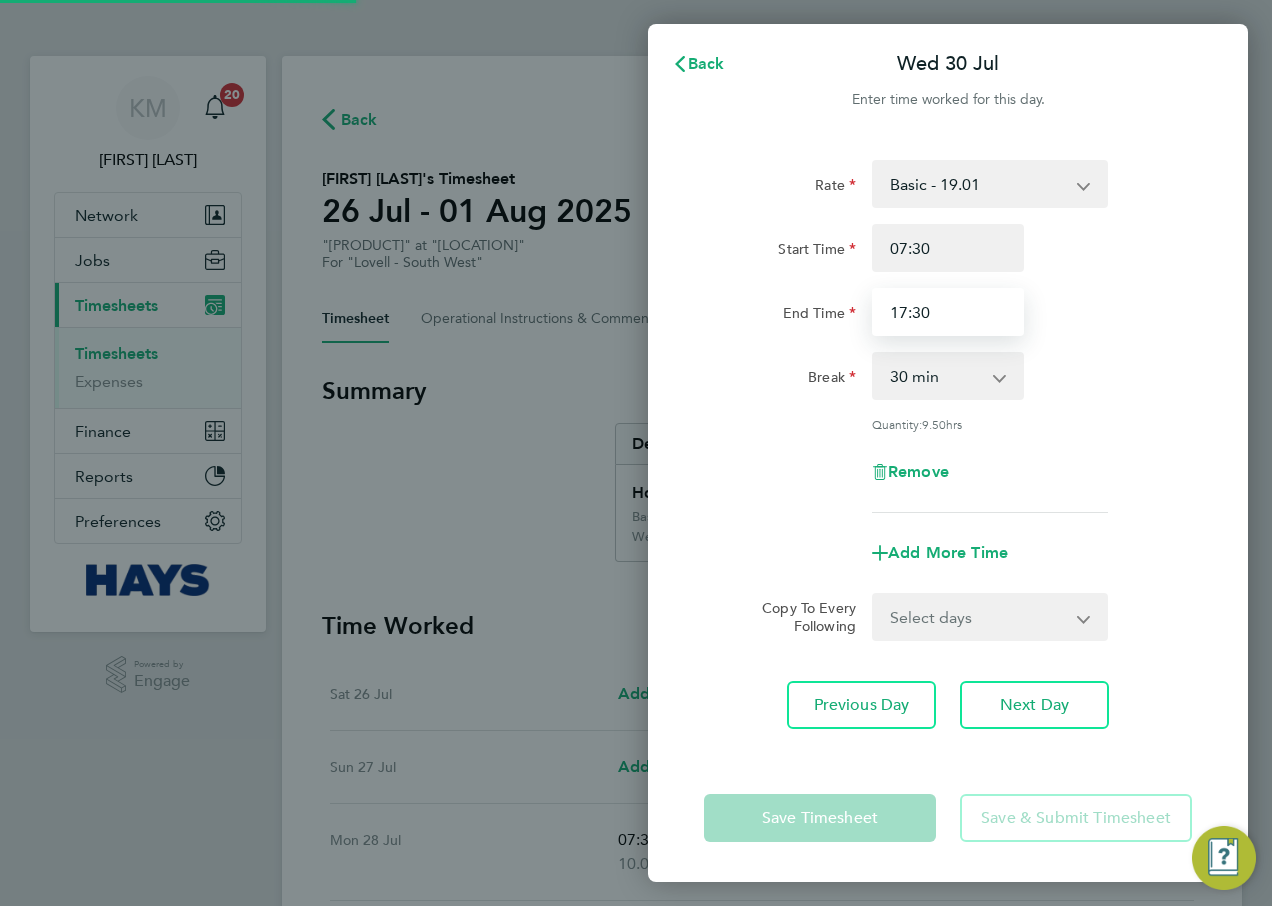 click on "Rate  Basic - 19.01   Weekday OT 39H+ - 27.38   Sat after 4h - 35.75   Sunday - 35.75   Sat first 4h - 27.38   Bank Holiday - 35.75
Start Time [TIME] End Time [TIME] Break  0 min   15 min   30 min   45 min   60 min   75 min   90 min
Quantity:  9.50  hrs
Remove
Add More Time  Copy To Every Following  Select days   Day   Thursday   Friday
Previous Day   Next Day" 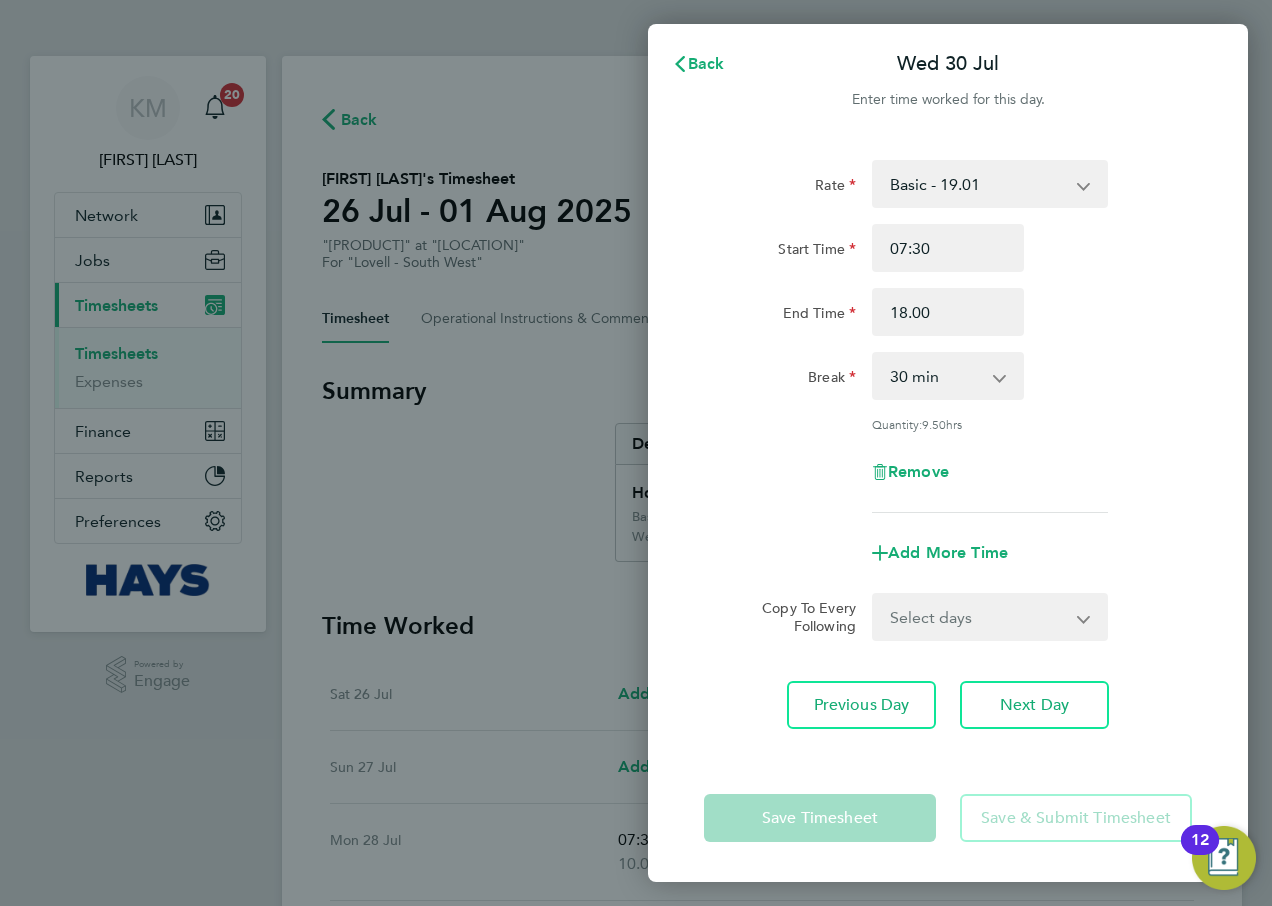 type on "18:00" 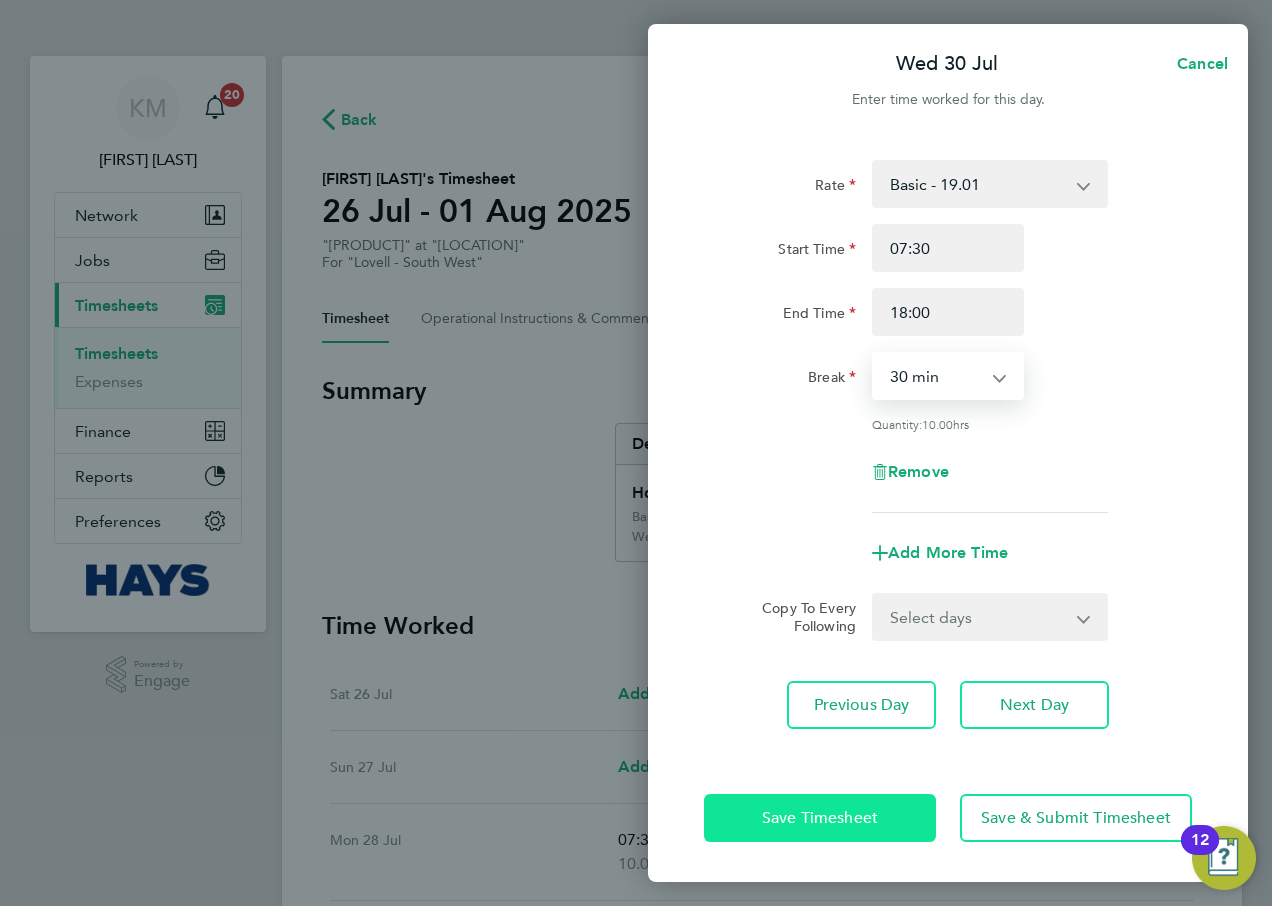 click on "Save Timesheet" 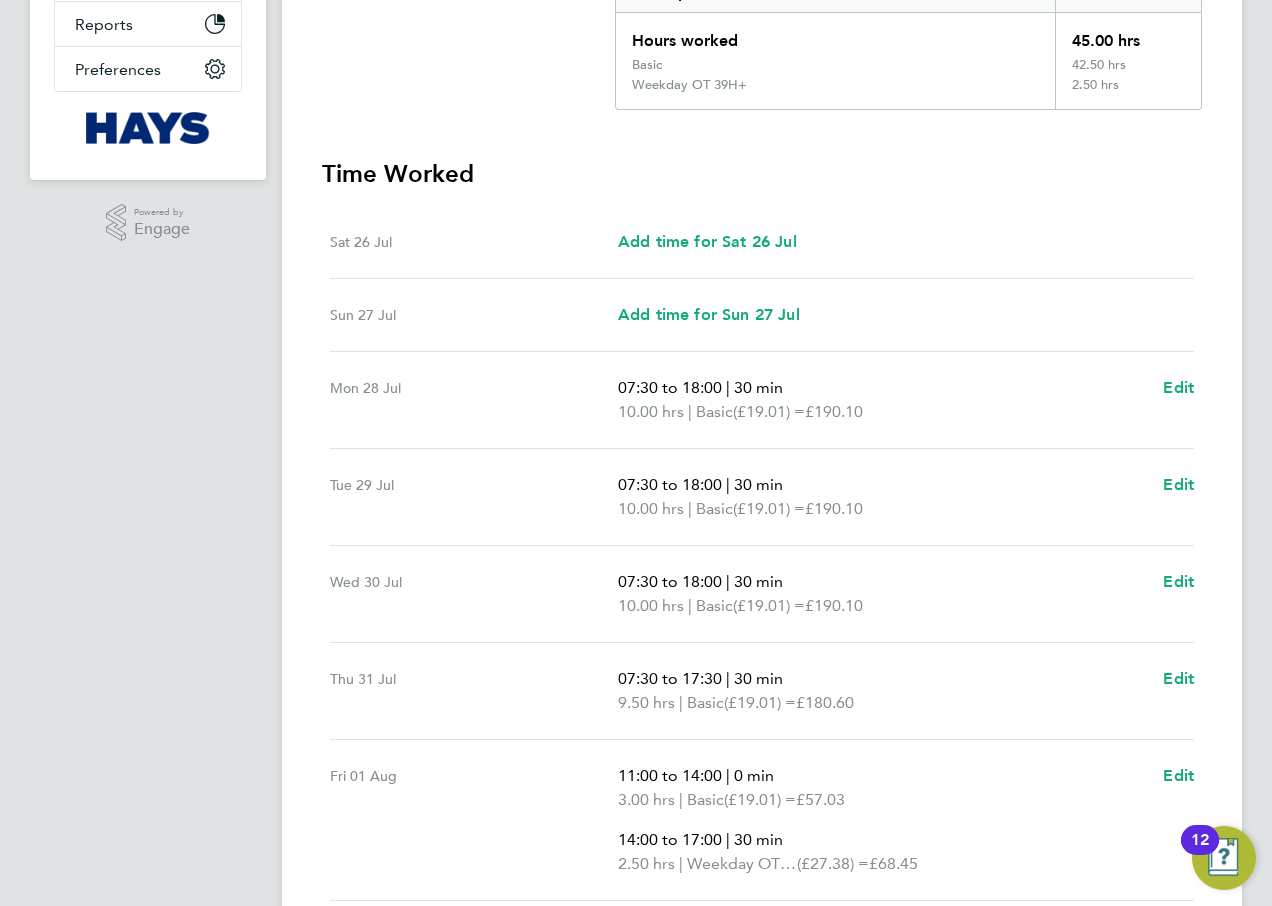 scroll, scrollTop: 500, scrollLeft: 0, axis: vertical 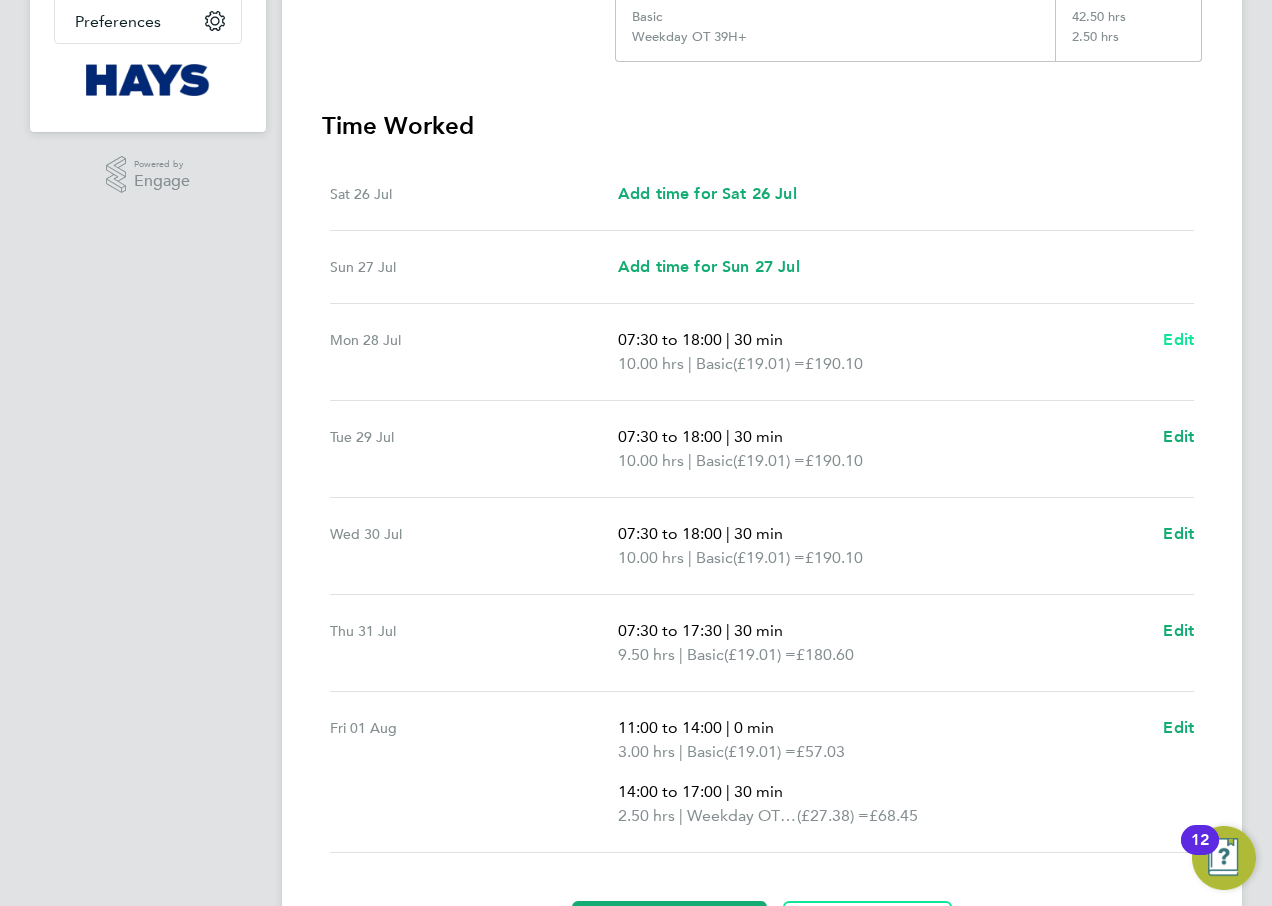 click on "Edit" at bounding box center [1178, 339] 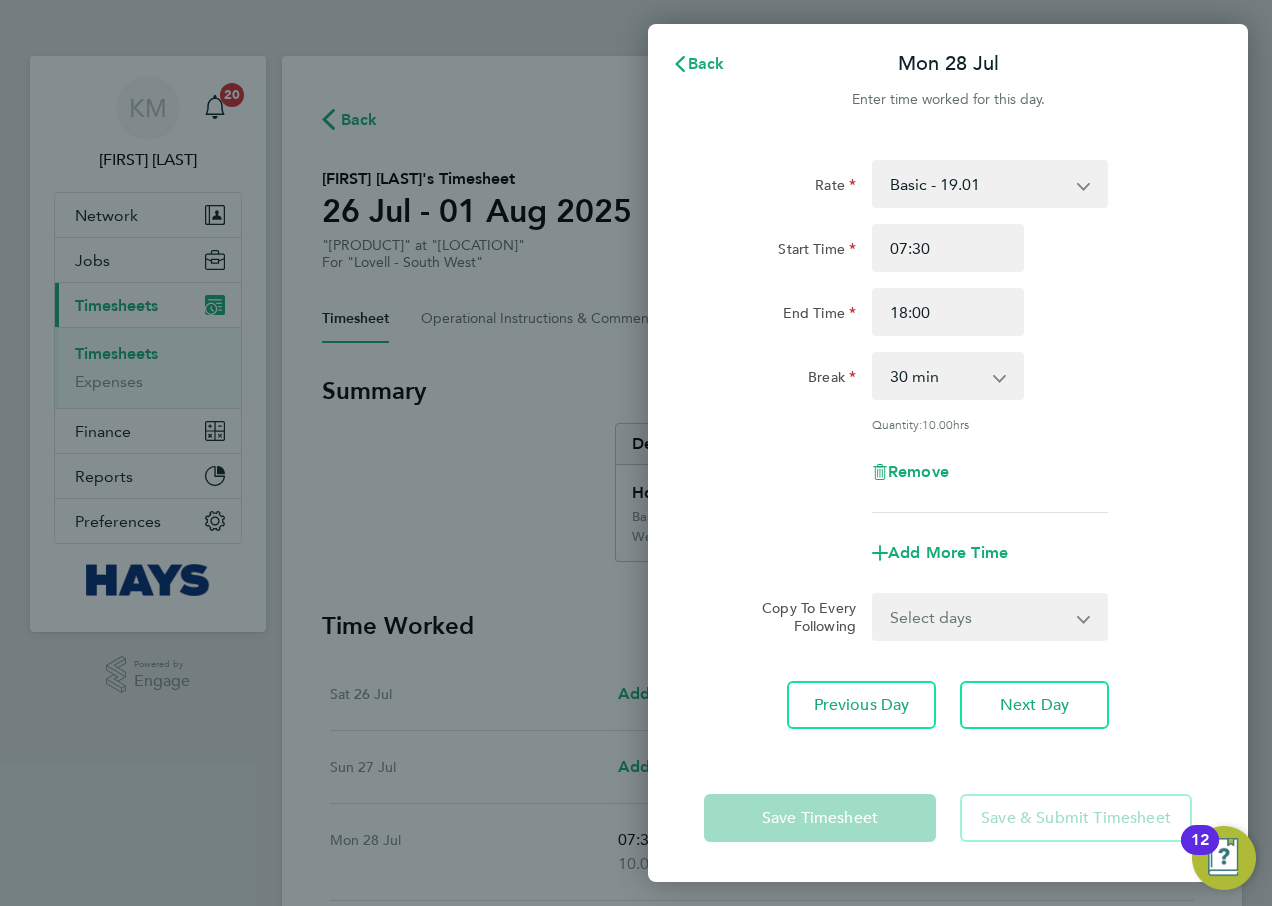 scroll, scrollTop: 0, scrollLeft: 0, axis: both 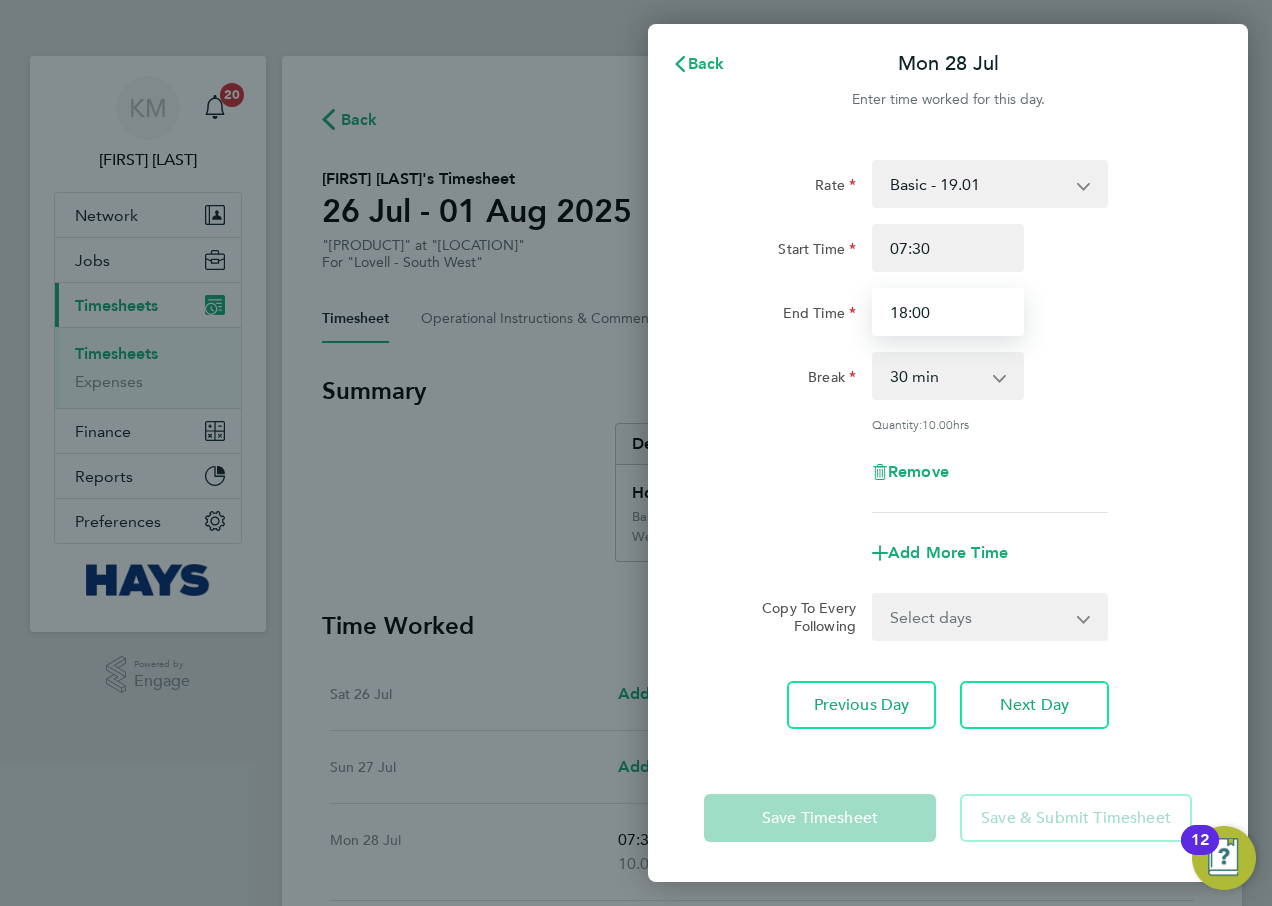 drag, startPoint x: 986, startPoint y: 304, endPoint x: 713, endPoint y: 326, distance: 273.885 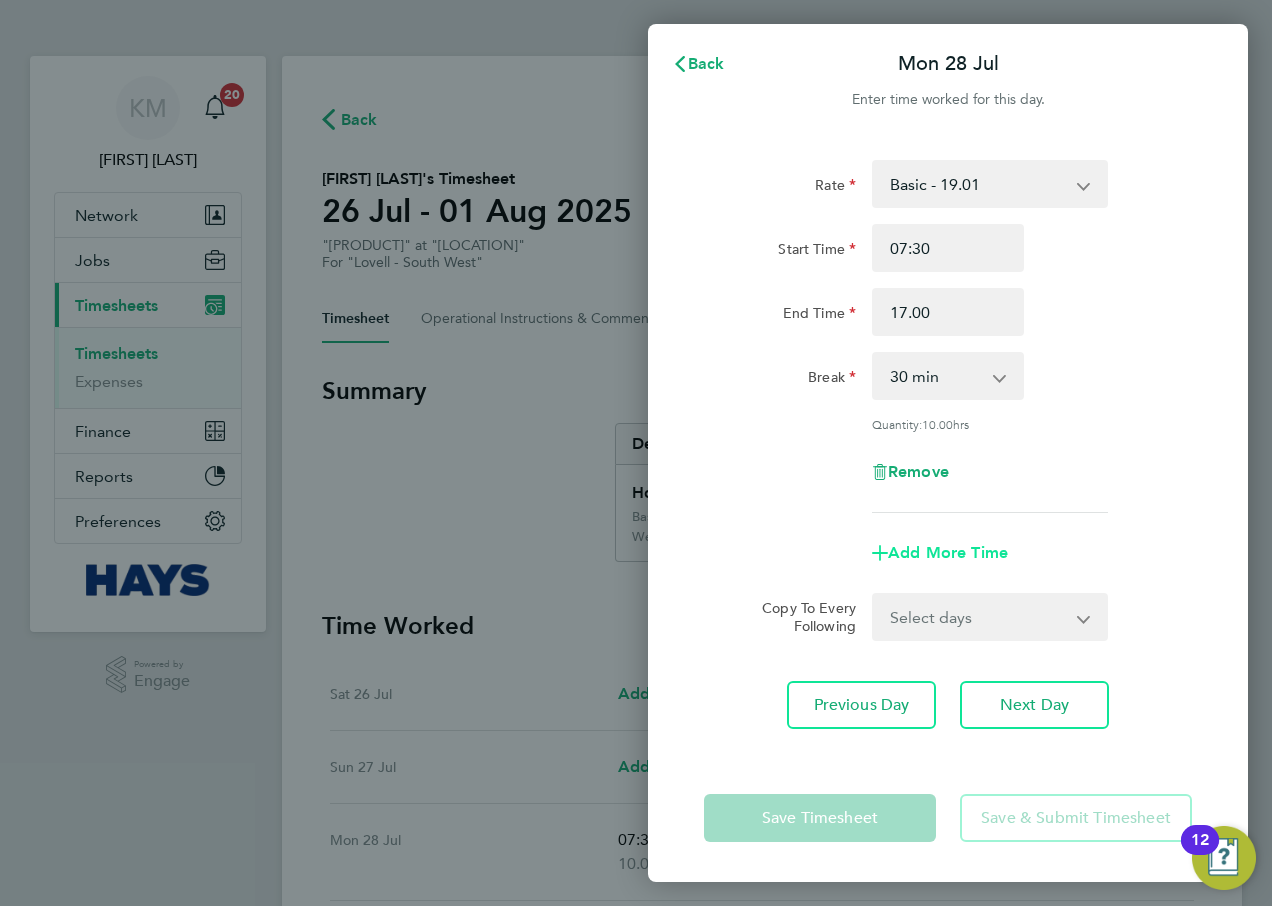 type on "17:00" 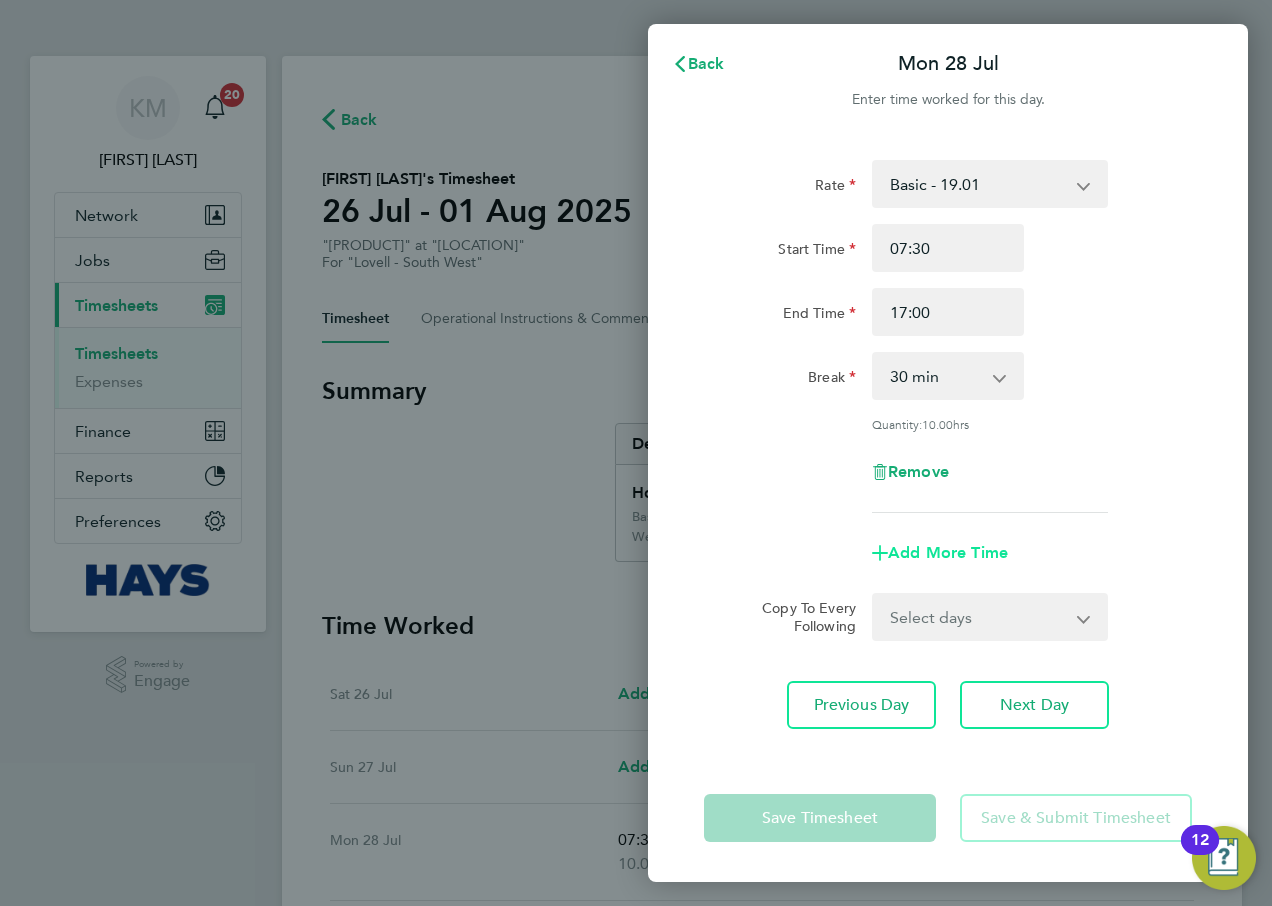 click on "Add More Time" 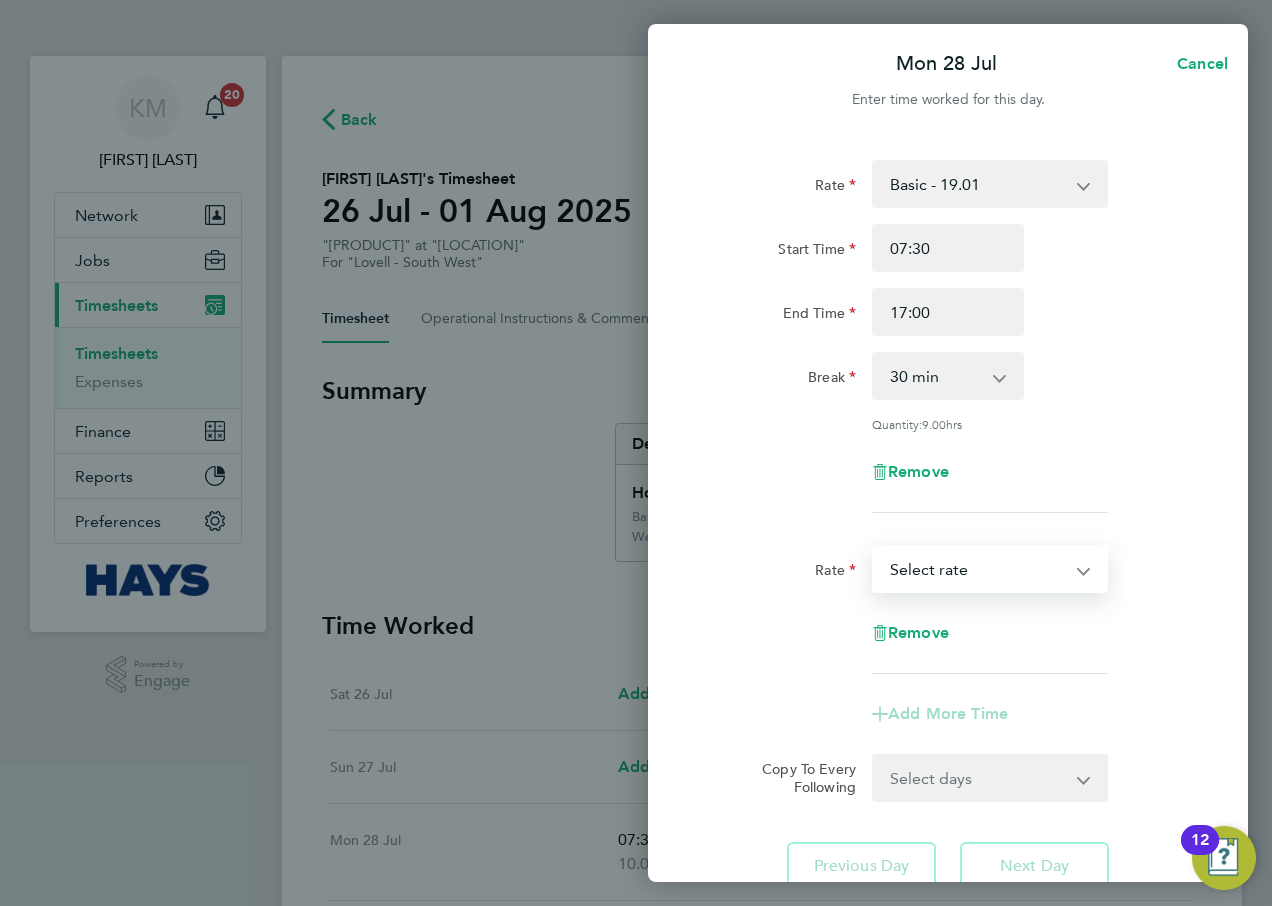 click on "Rate  Basic - 19.01   Weekday OT 39H+ - 27.38   Sat after 4h - 35.75   Sunday - 35.75   Sat first 4h - 27.38   Bank Holiday - 35.75   Select rate" at bounding box center (978, 569) 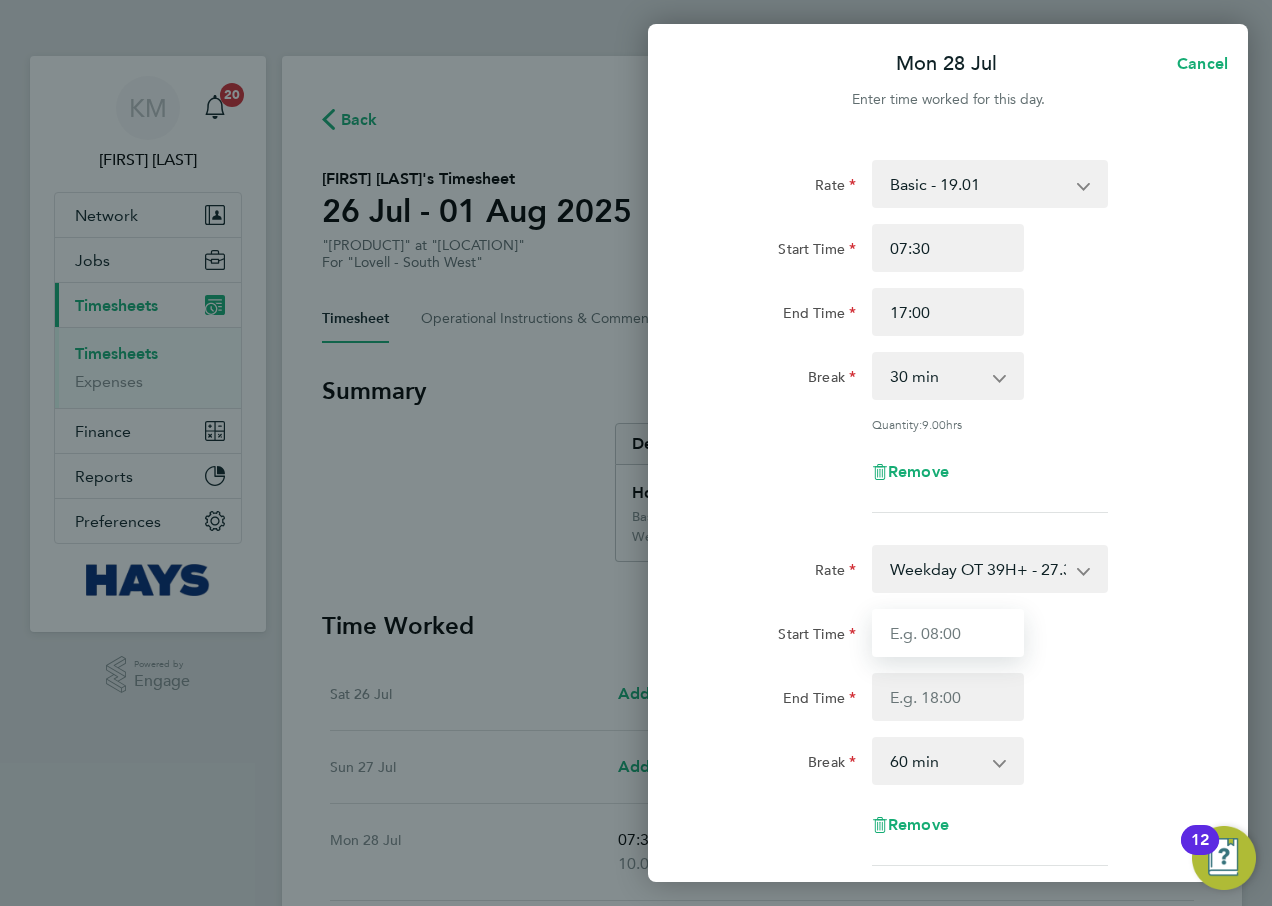 click on "Start Time" at bounding box center (948, 633) 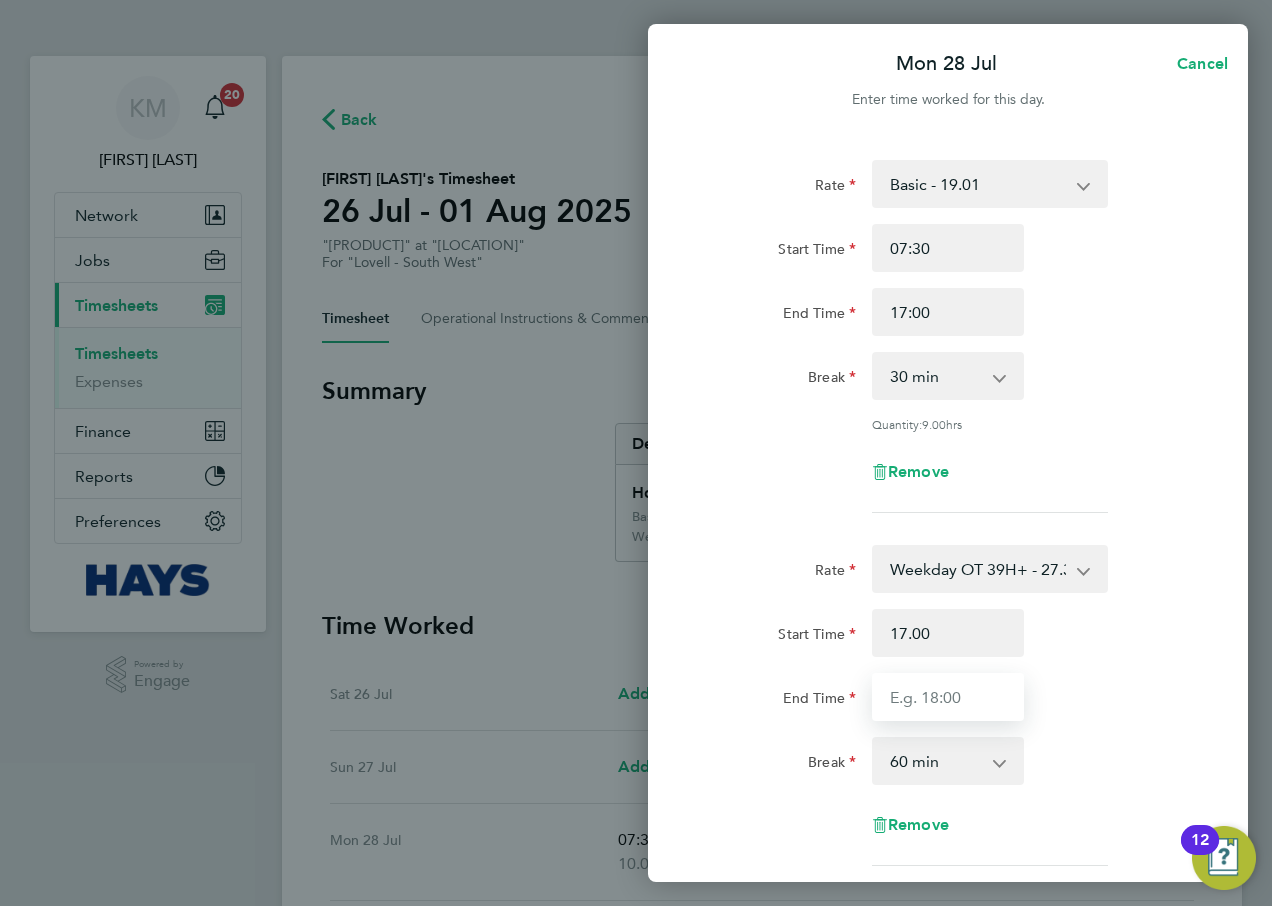 type on "17:00" 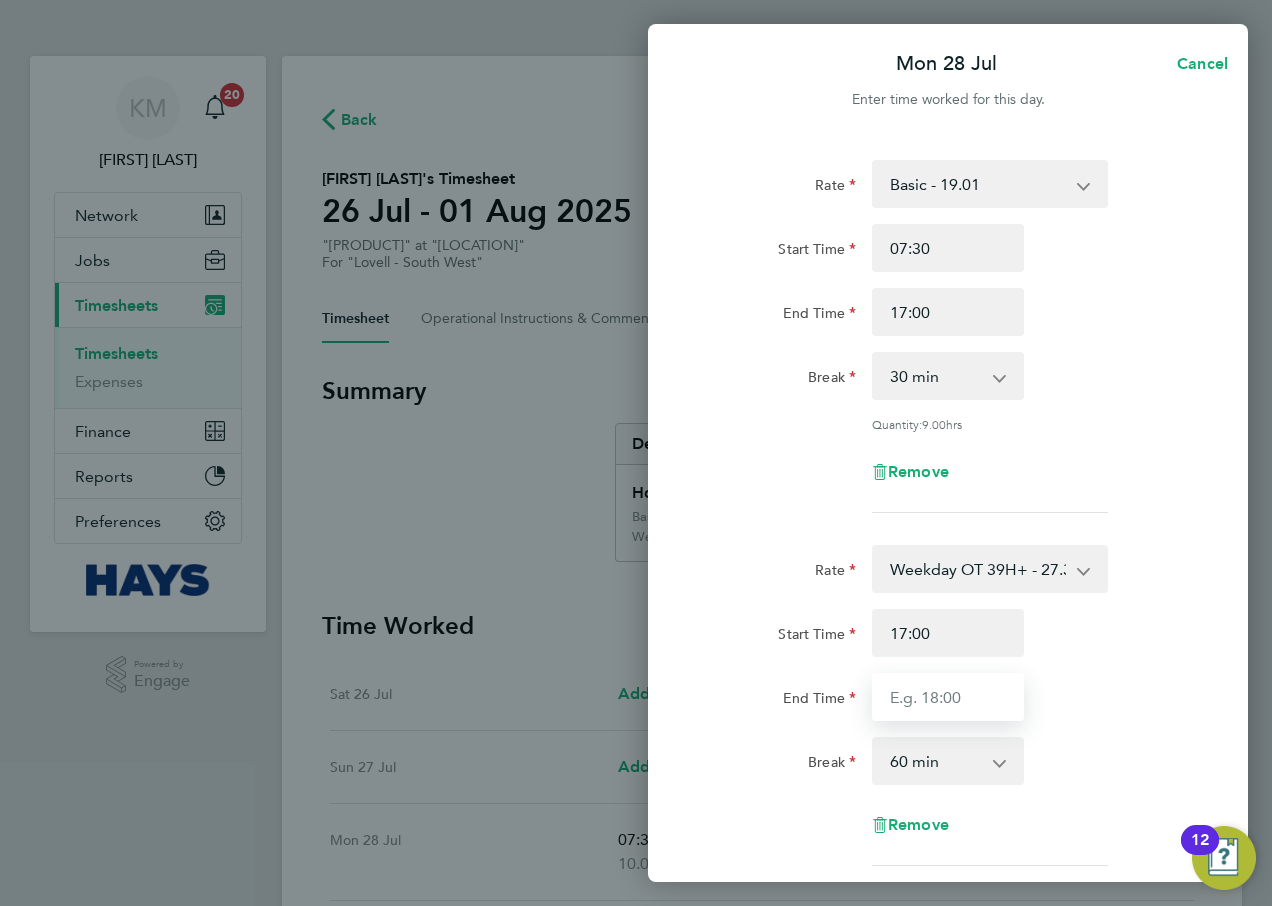 click on "End Time" at bounding box center [948, 697] 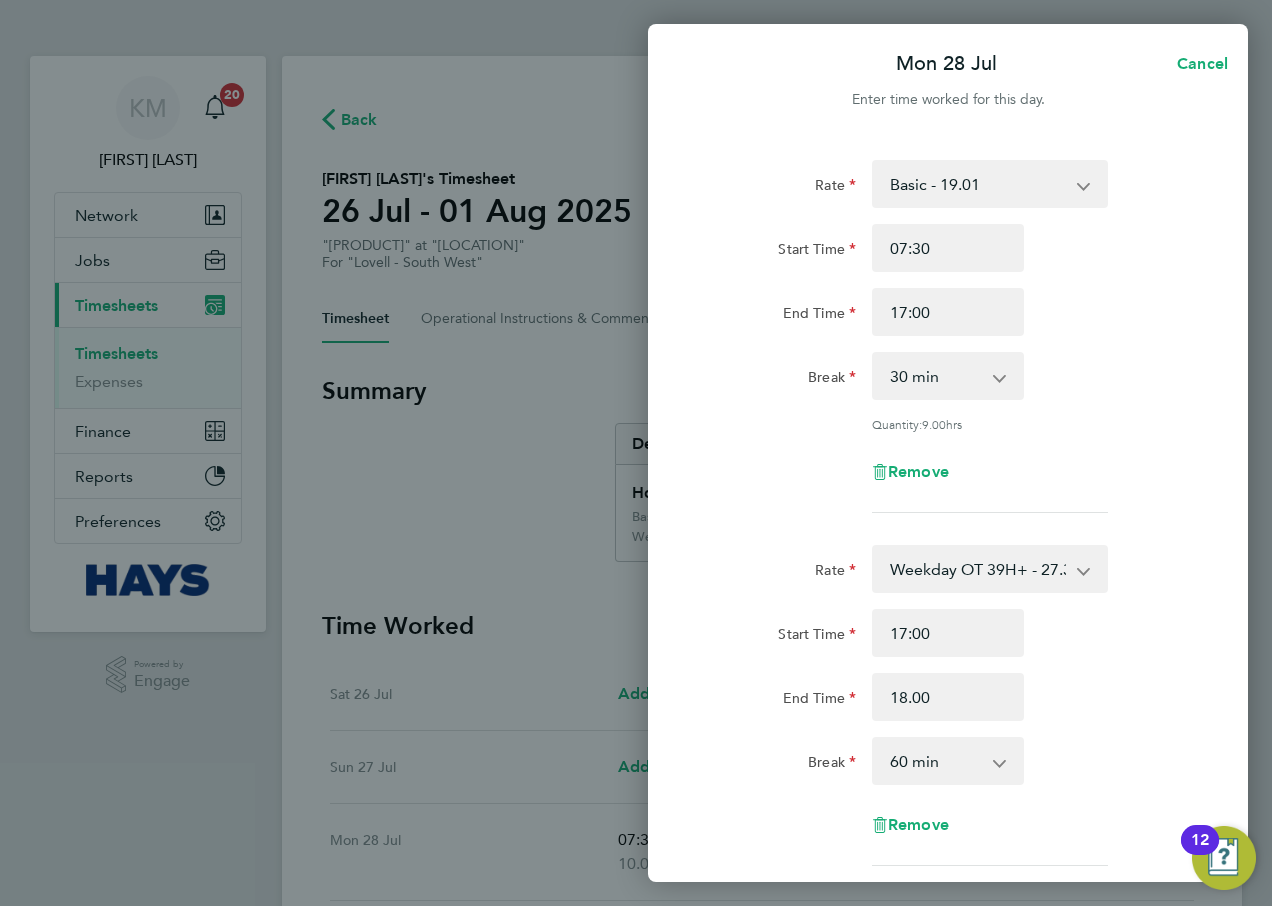 type on "18:00" 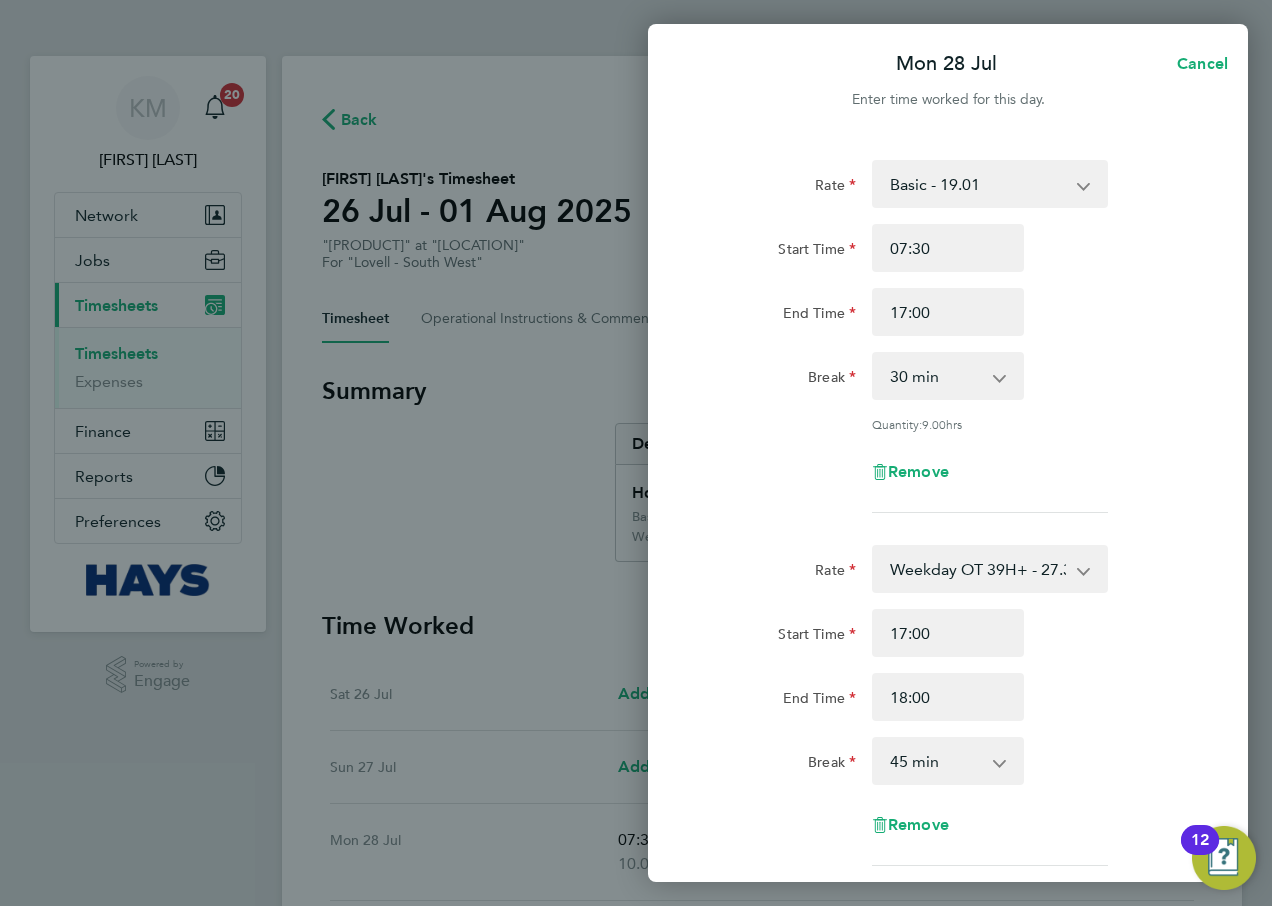 click 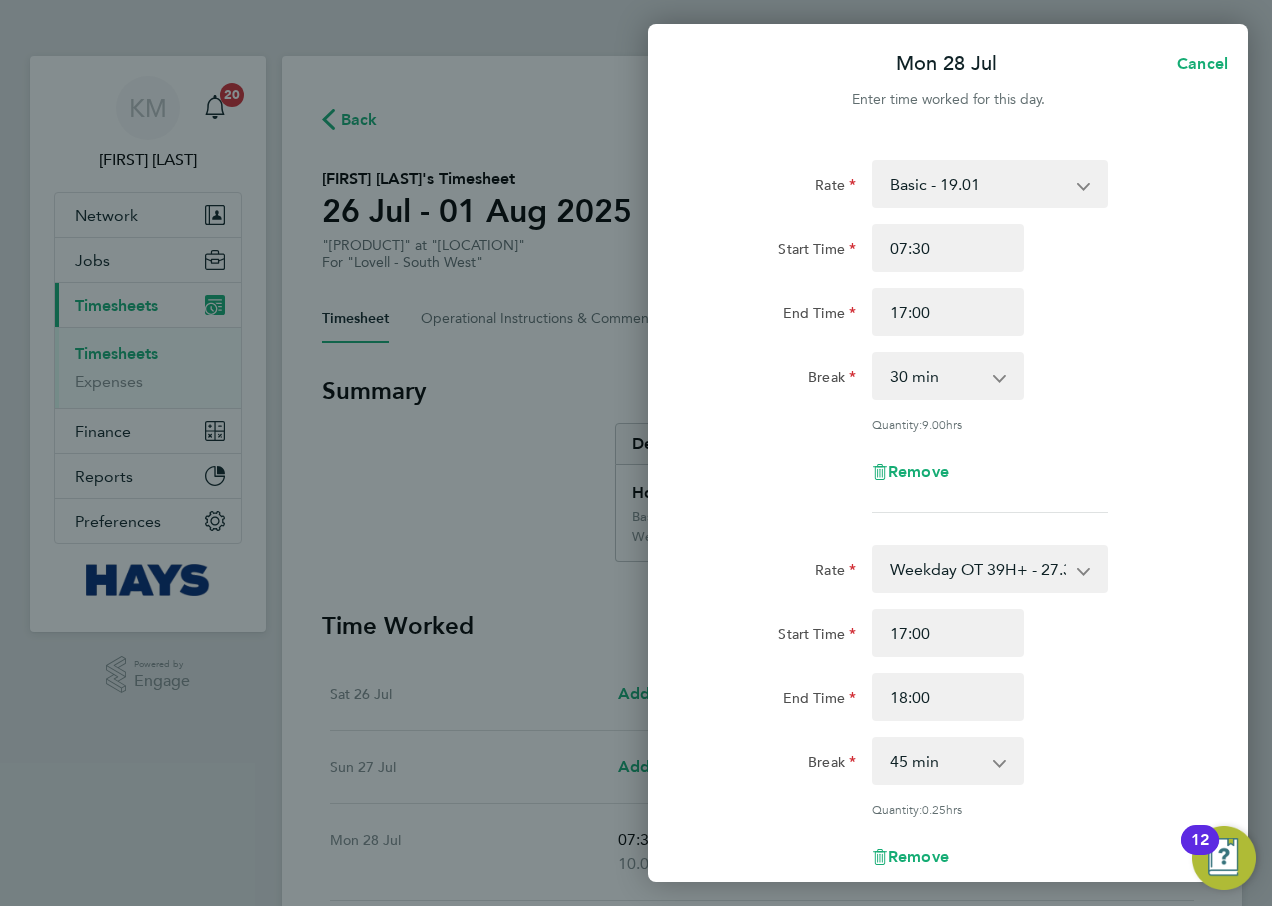 click 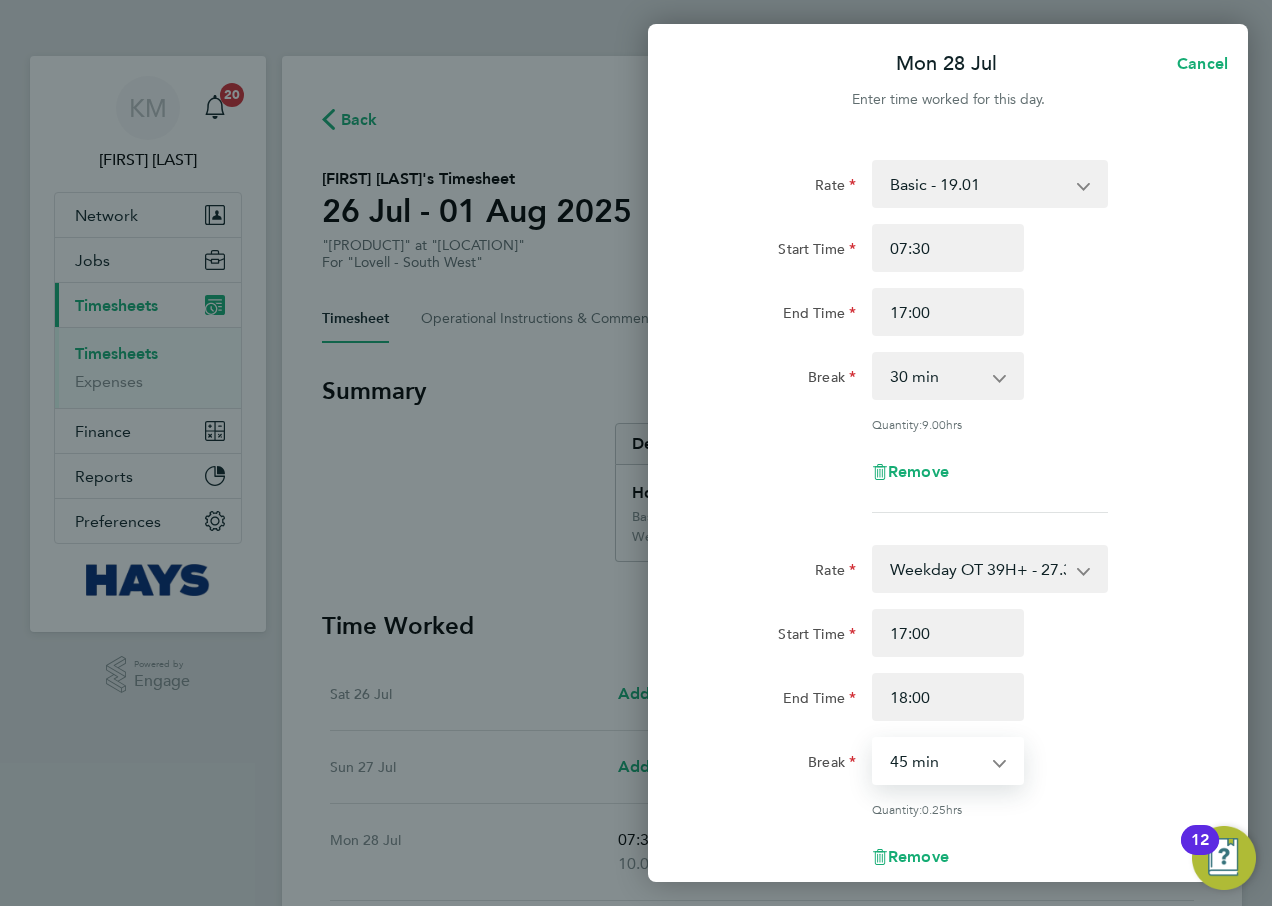 select on "0" 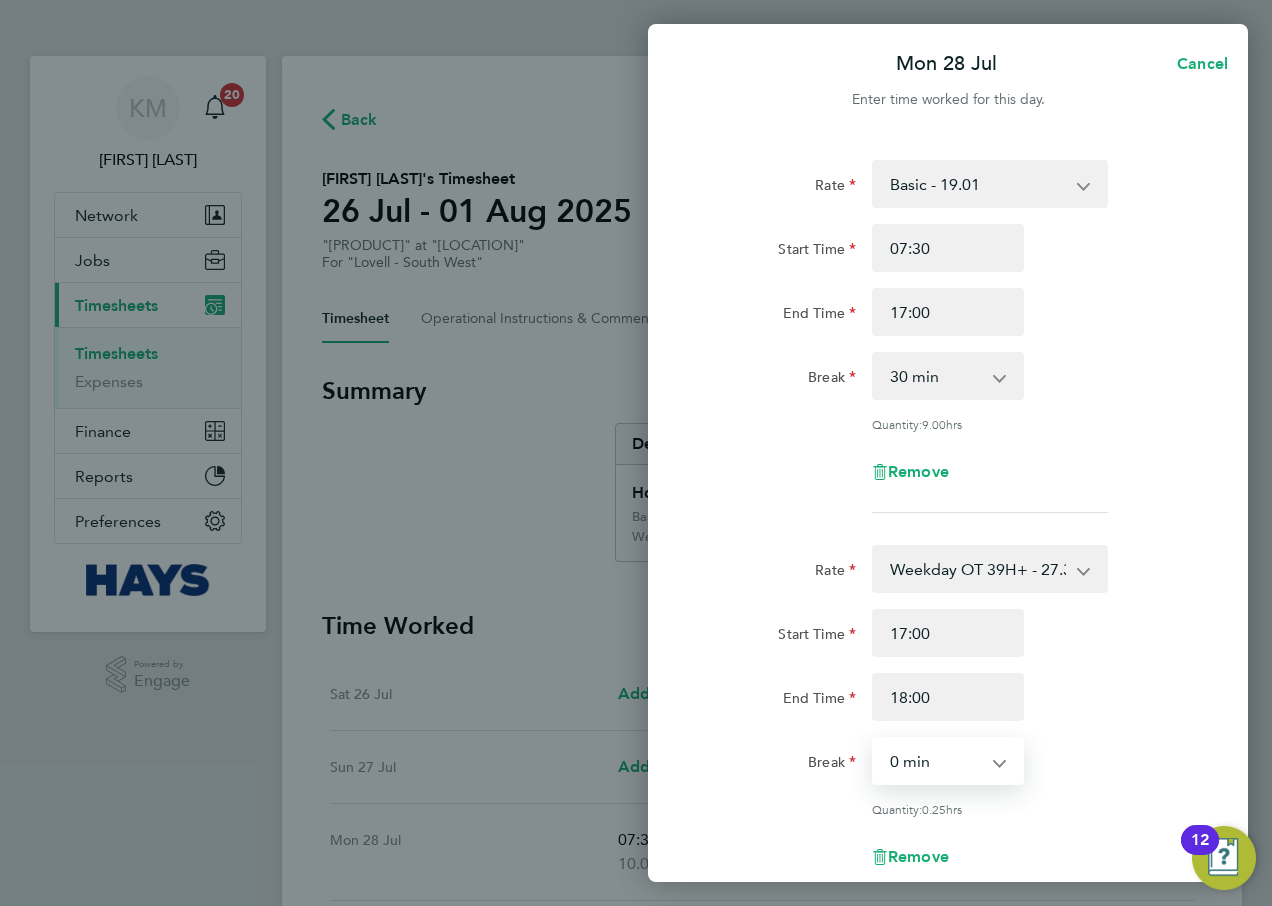 click on "0 min   15 min   30 min   45 min" at bounding box center (936, 761) 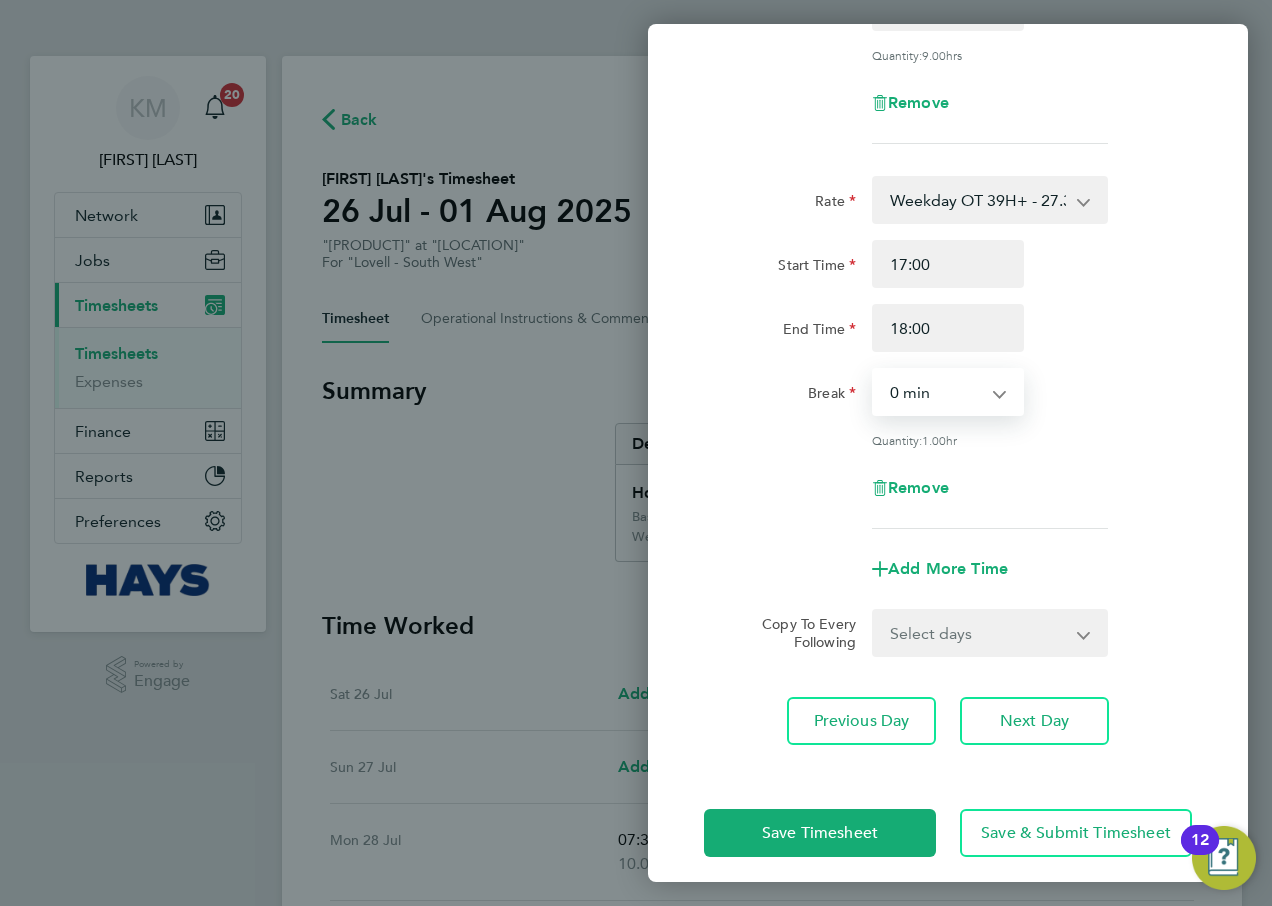 scroll, scrollTop: 380, scrollLeft: 0, axis: vertical 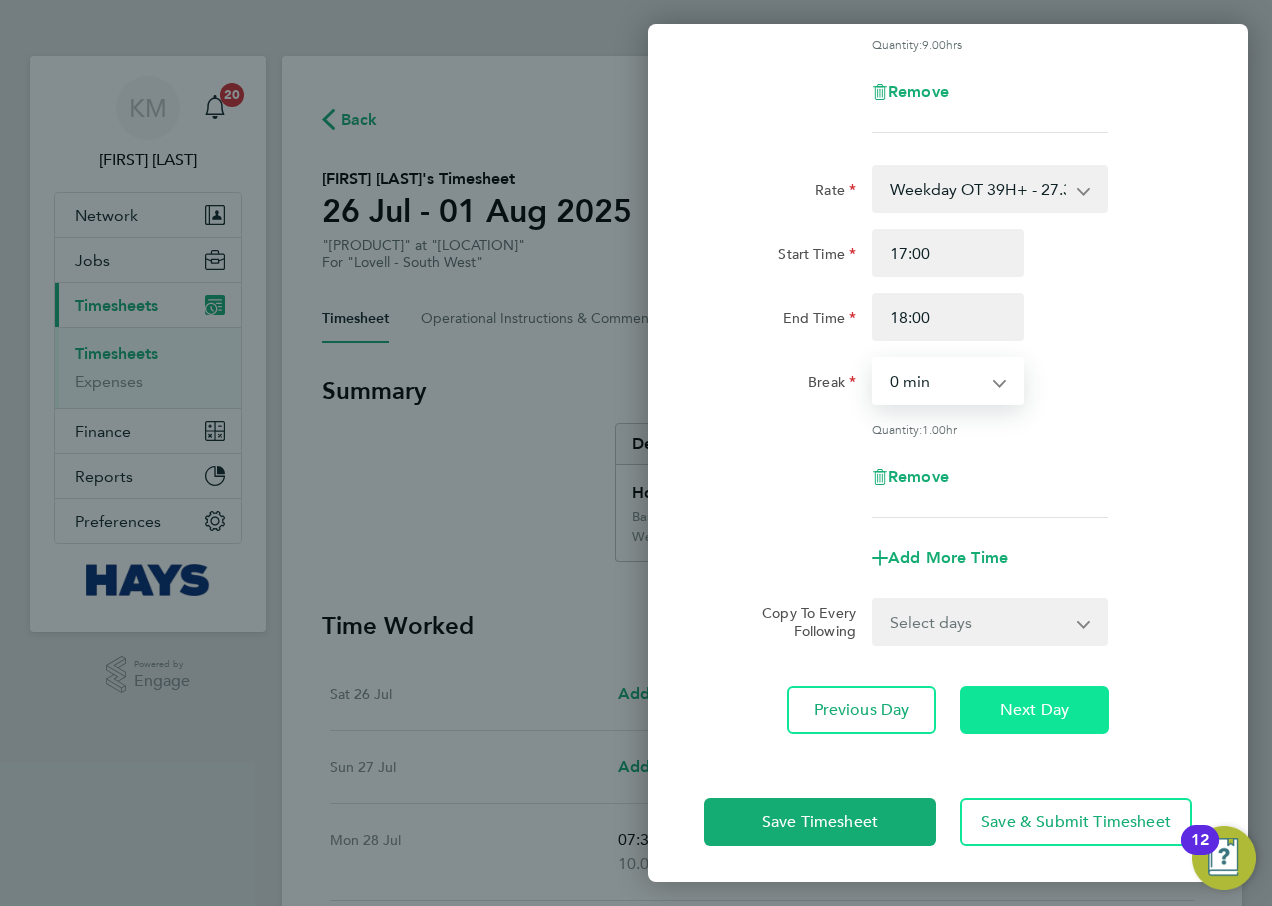 click on "Next Day" 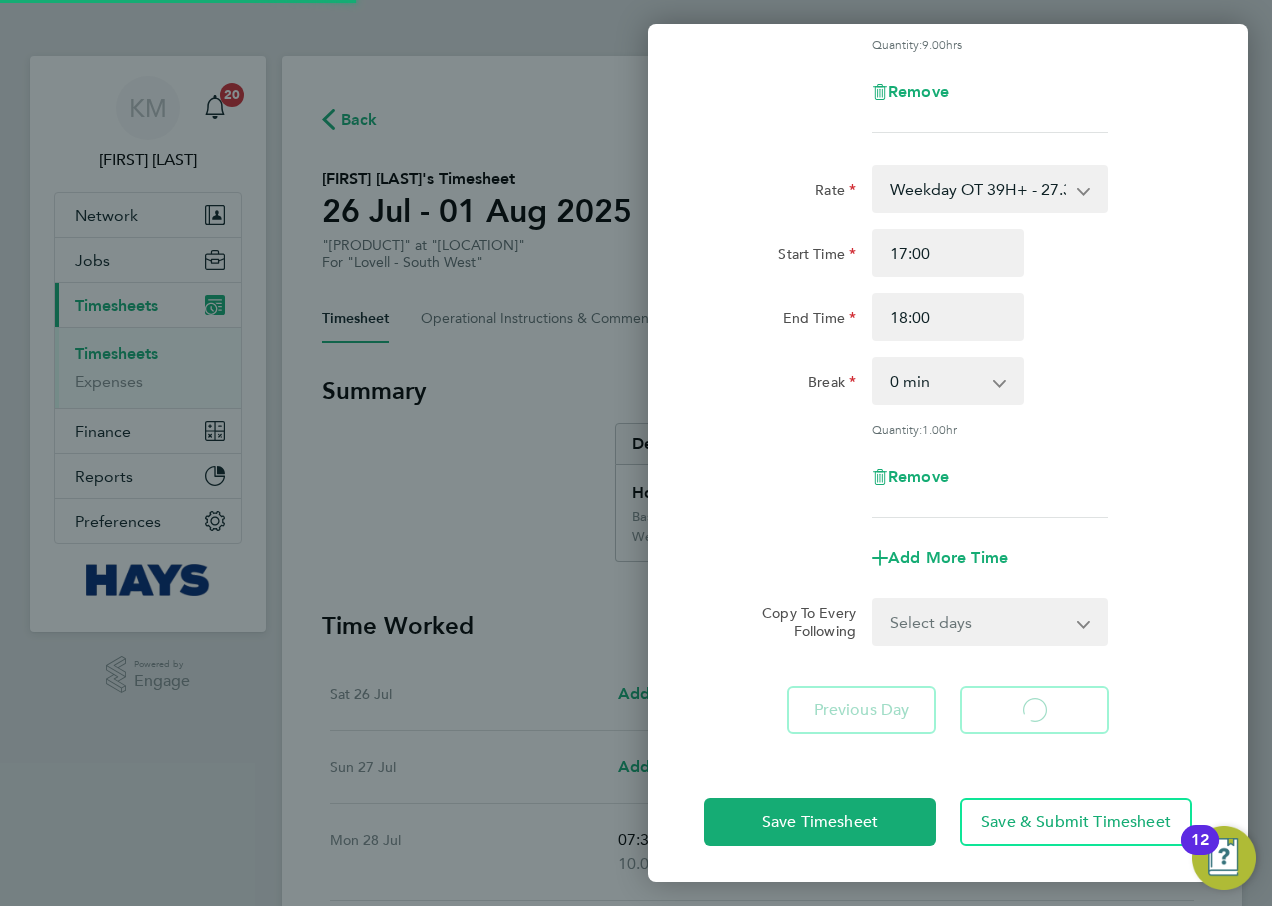 select on "30" 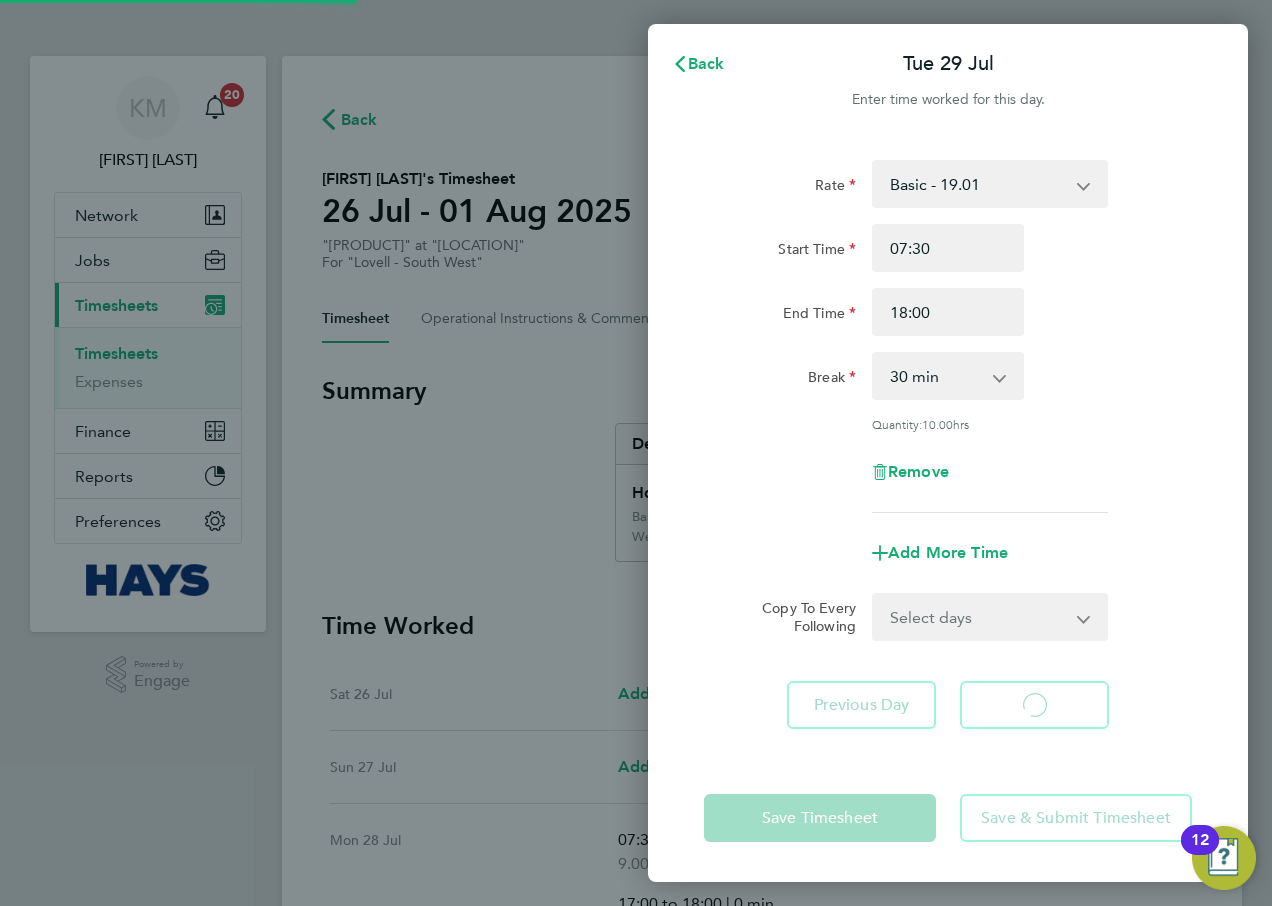 scroll, scrollTop: 0, scrollLeft: 0, axis: both 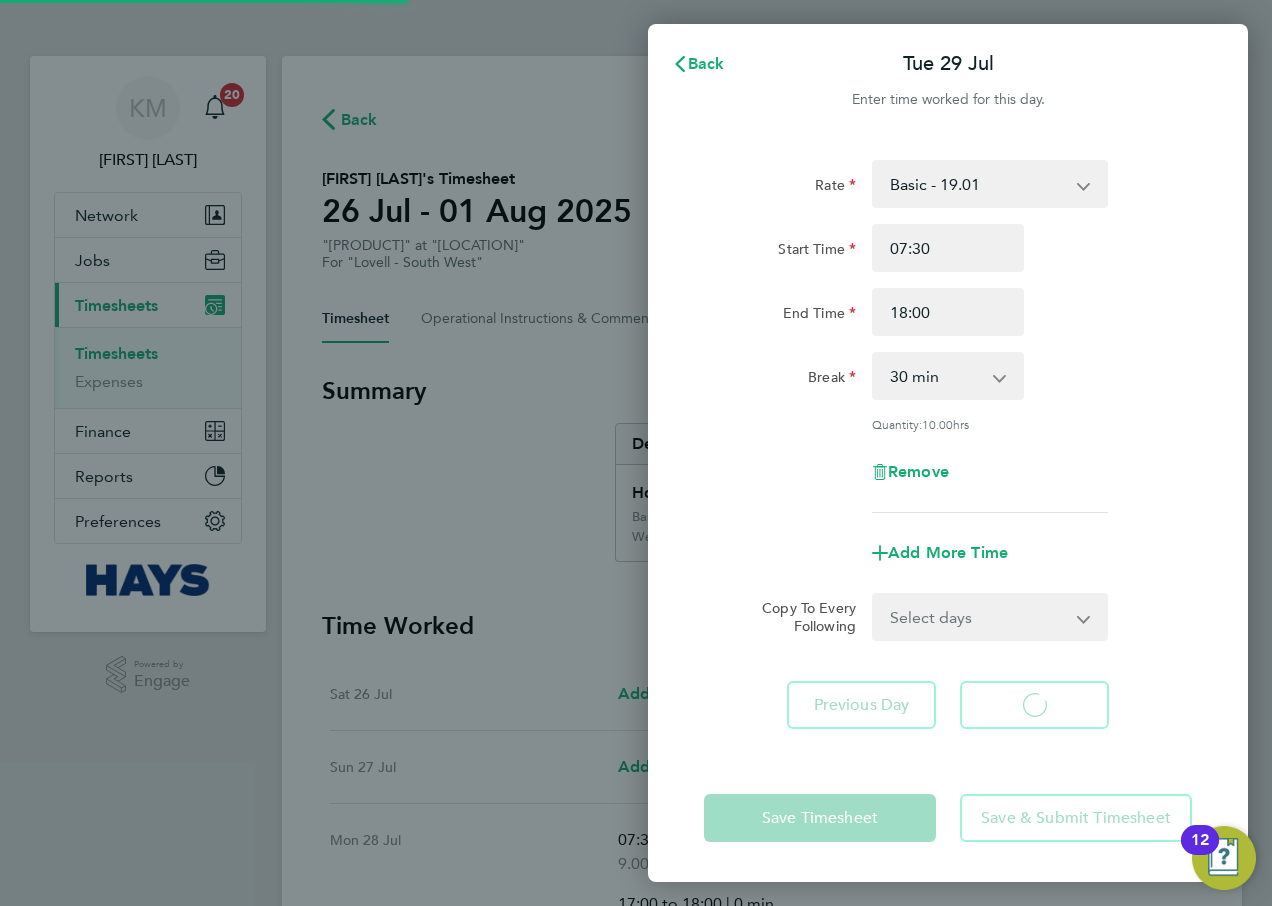 select on "30" 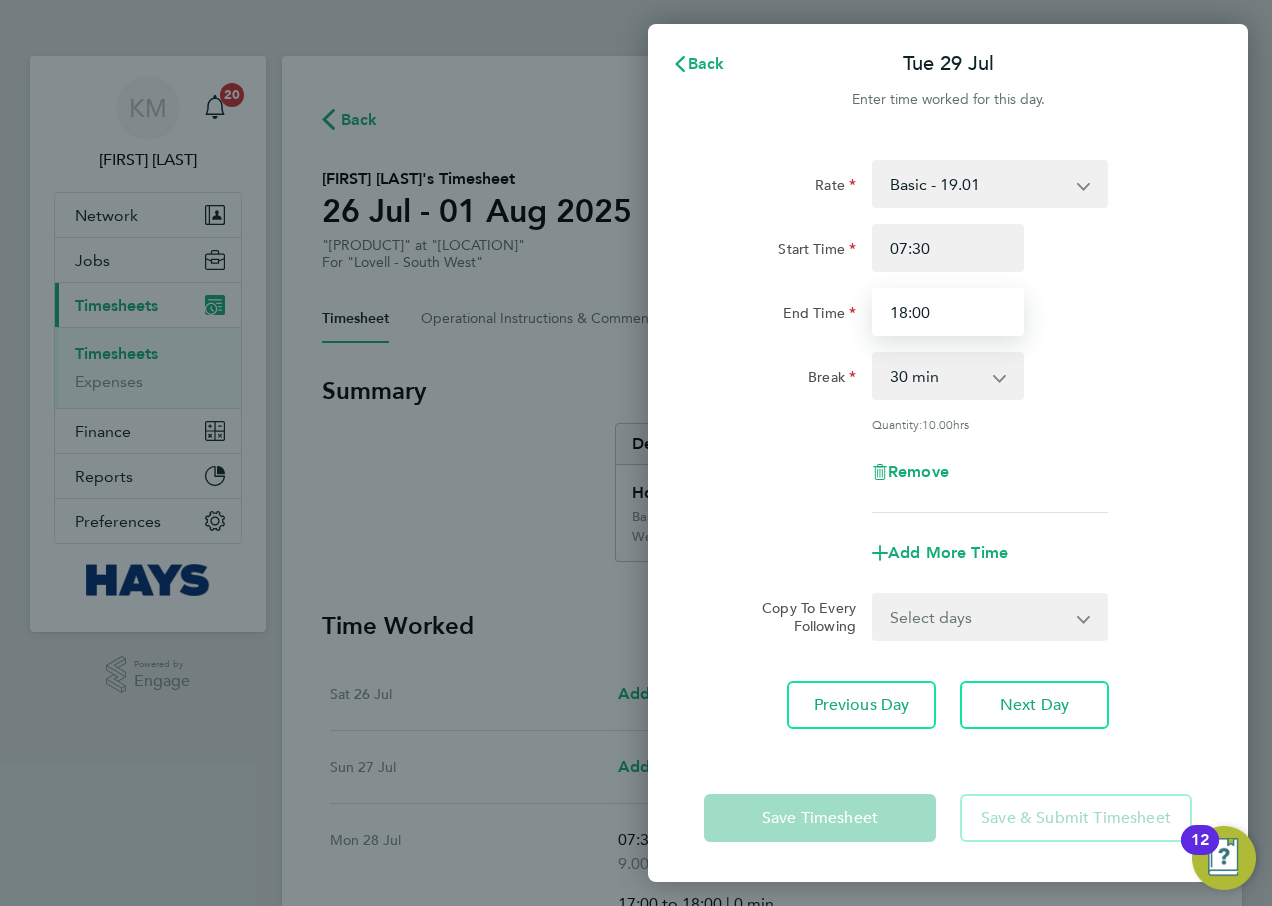 click on "Rate  Basic - 19.01   Weekday OT 39H+ - 27.38   Sat after 4h - 35.75   Sunday - 35.75   Sat first 4h - 27.38   Bank Holiday - 35.75
Start Time [TIME] End Time [TIME] Break  0 min   15 min   30 min   45 min   60 min   75 min   90 min
Quantity:  10.00  hrs
Remove
Add More Time  Copy To Every Following  Select days   Day   Wednesday   Thursday   Friday
Previous Day   Next Day" 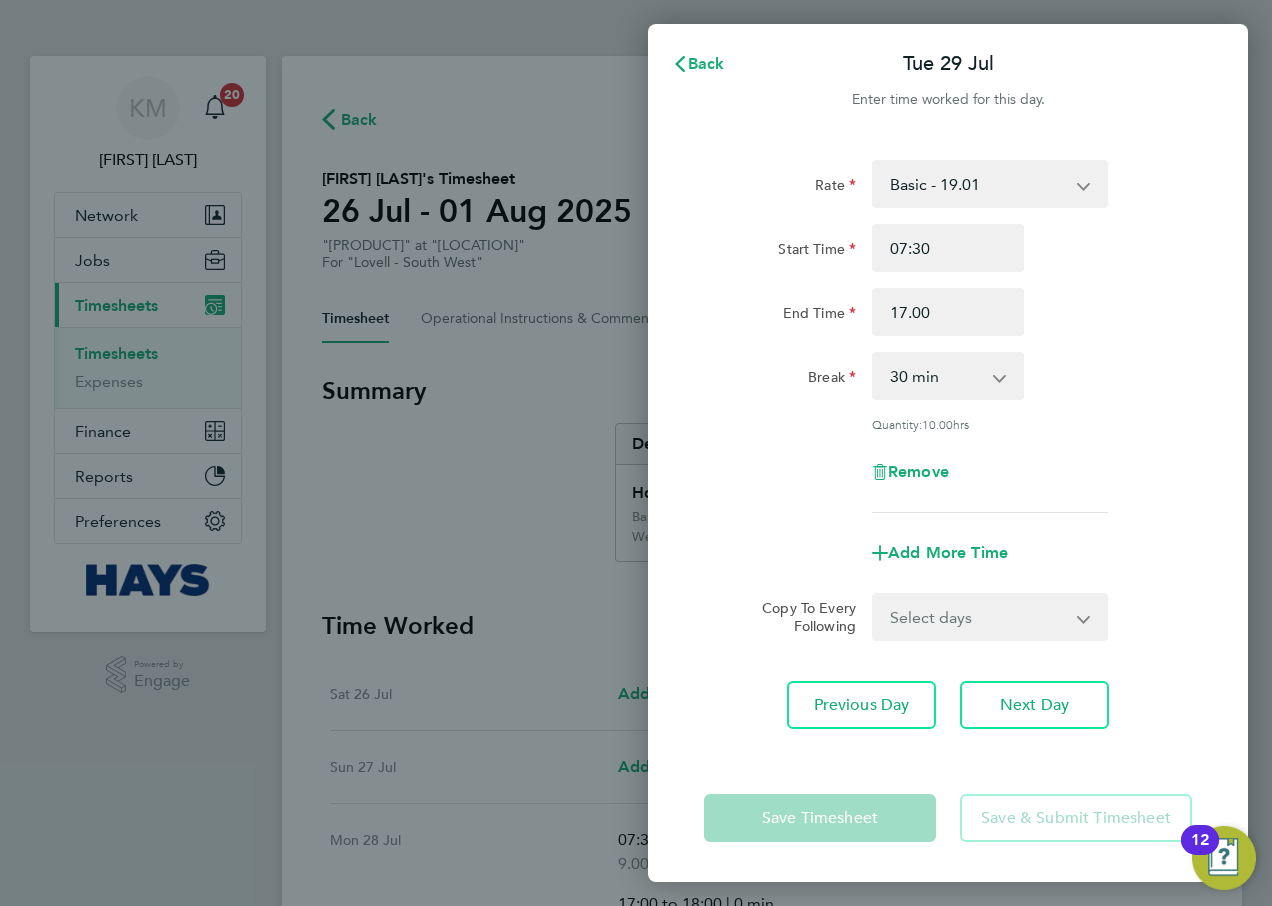 type on "17:00" 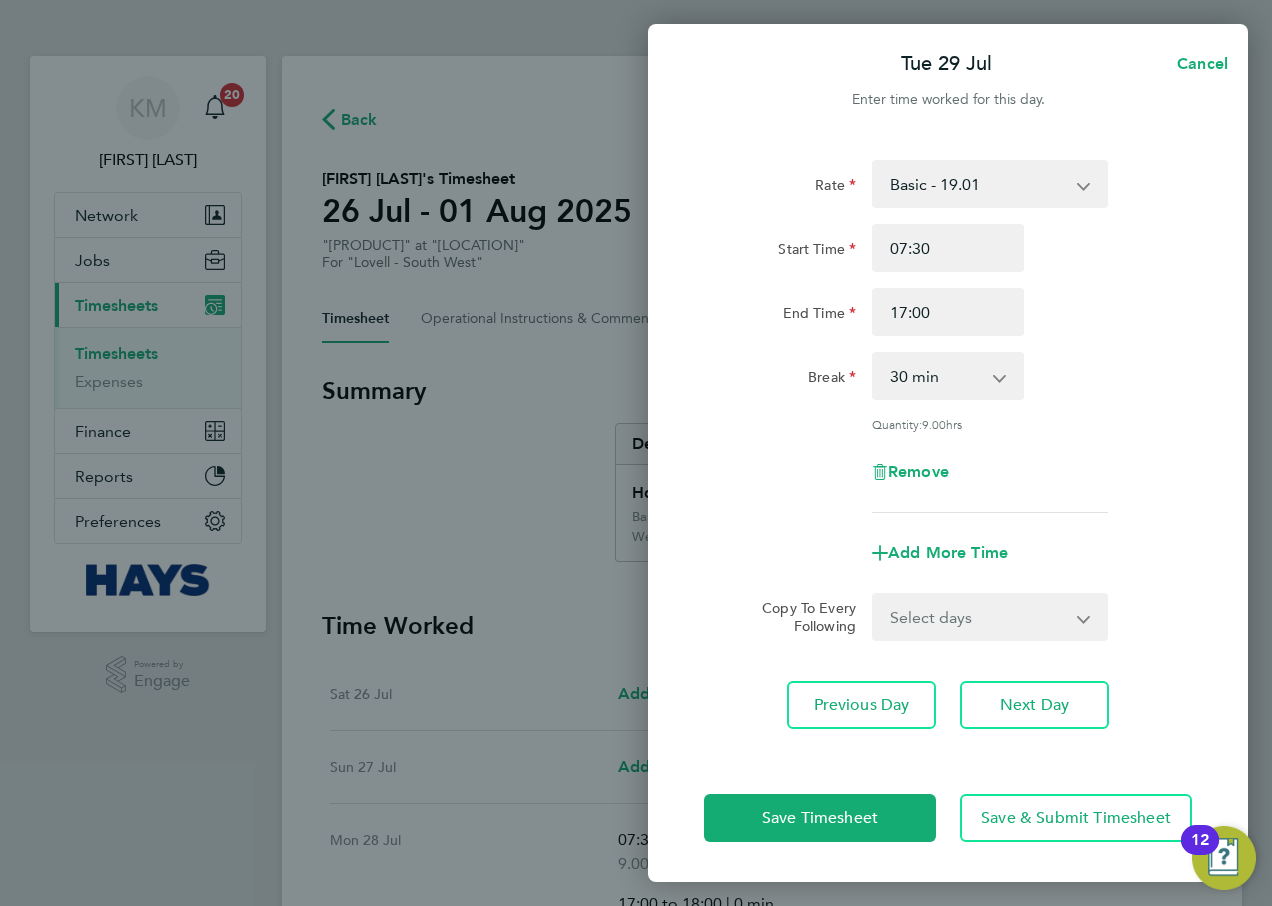click on "Remove" 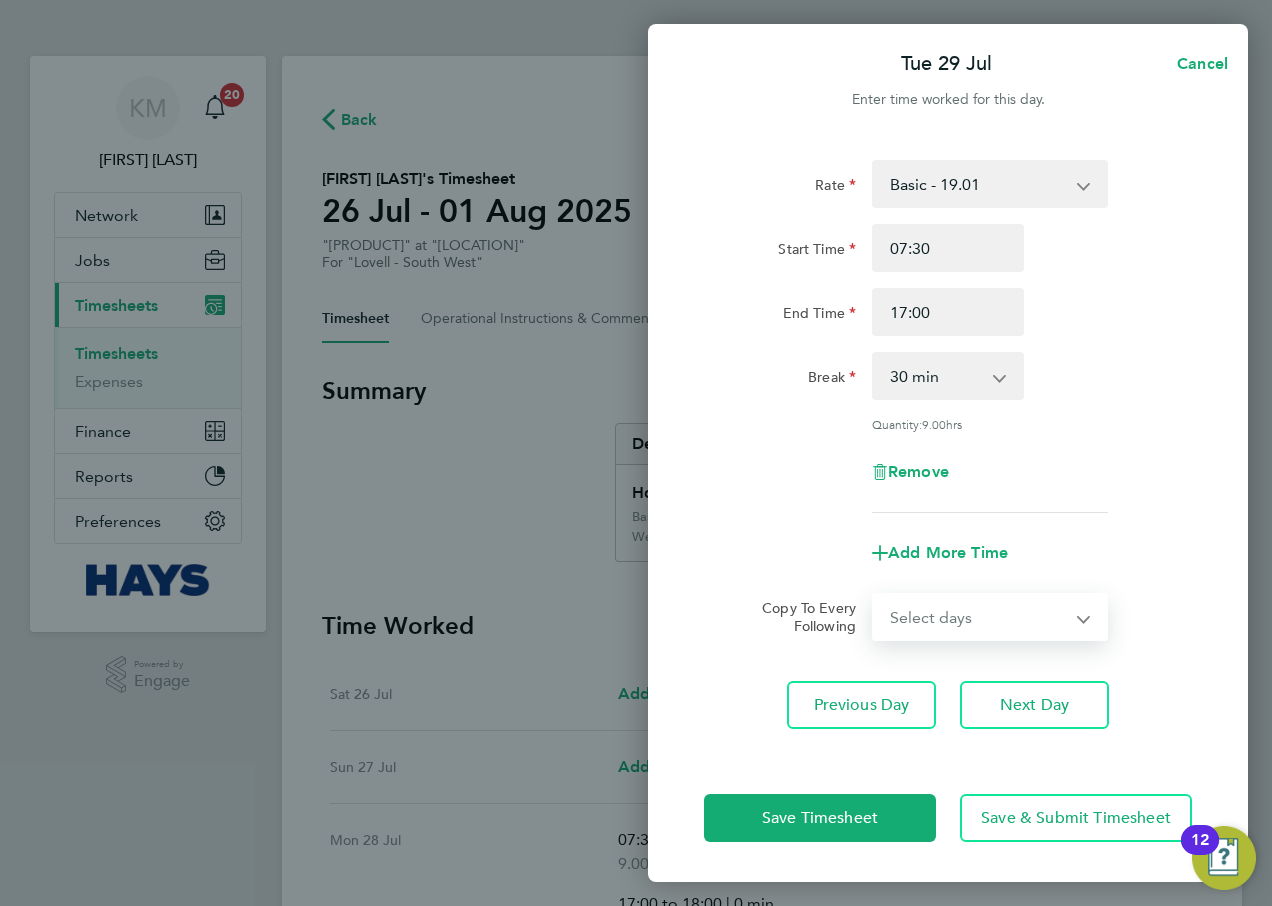 click on "Select days   Day   Wednesday   Thursday   Friday" at bounding box center [979, 617] 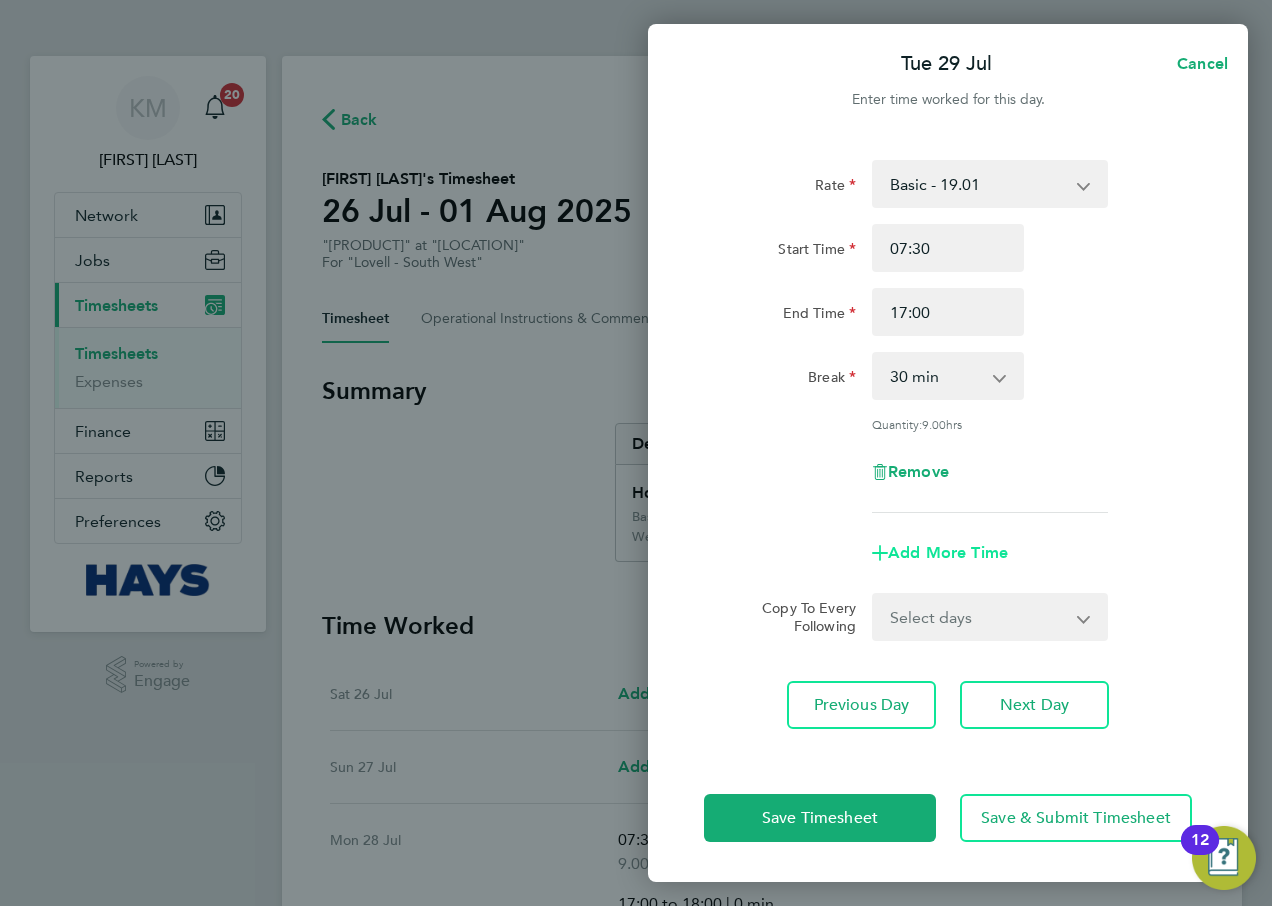 click on "Add More Time" 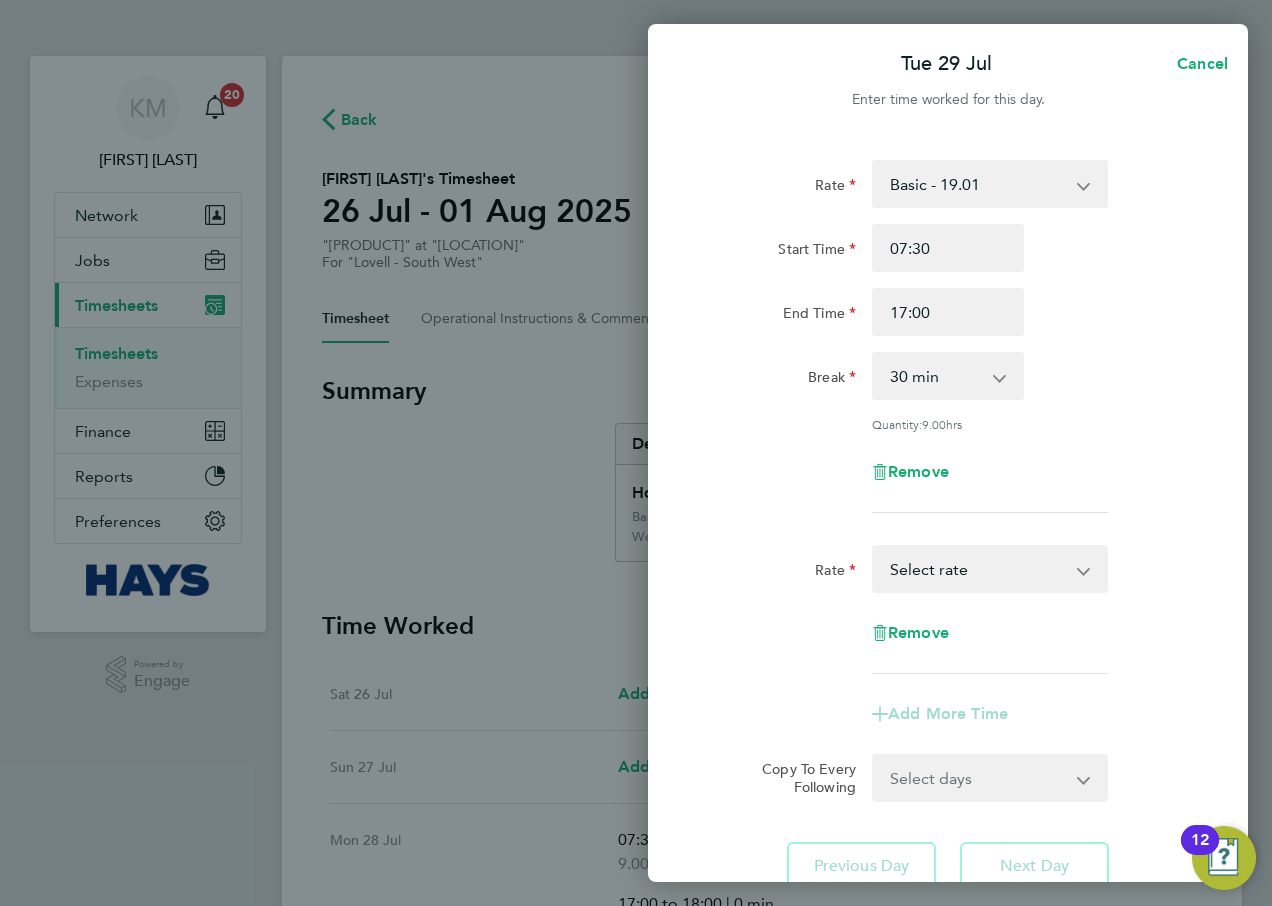click on "Rate  Basic - 19.01   Weekday OT 39H+ - 27.38   Sat after 4h - 35.75   Sunday - 35.75   Sat first 4h - 27.38   Bank Holiday - 35.75   Select rate" at bounding box center [978, 569] 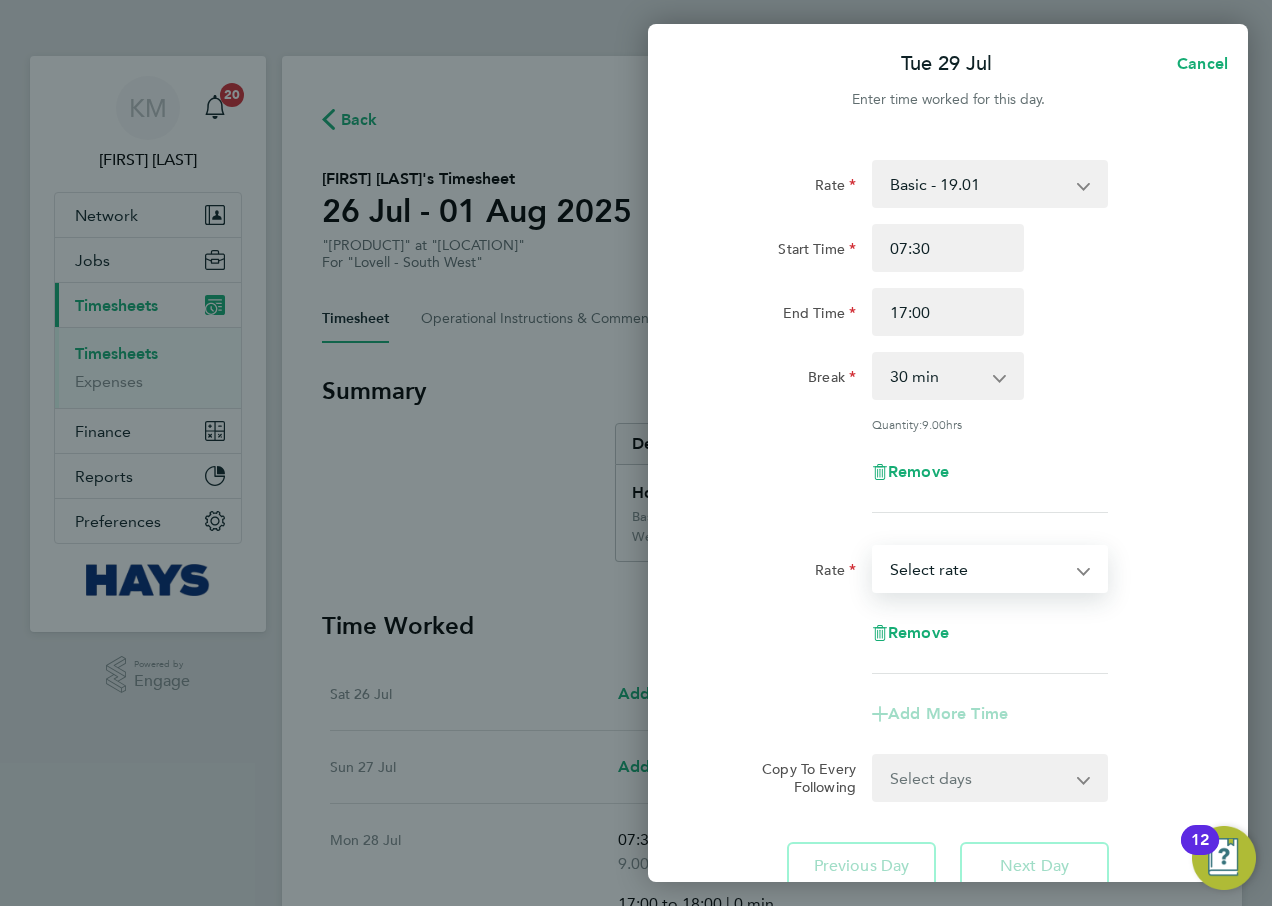 select on "60" 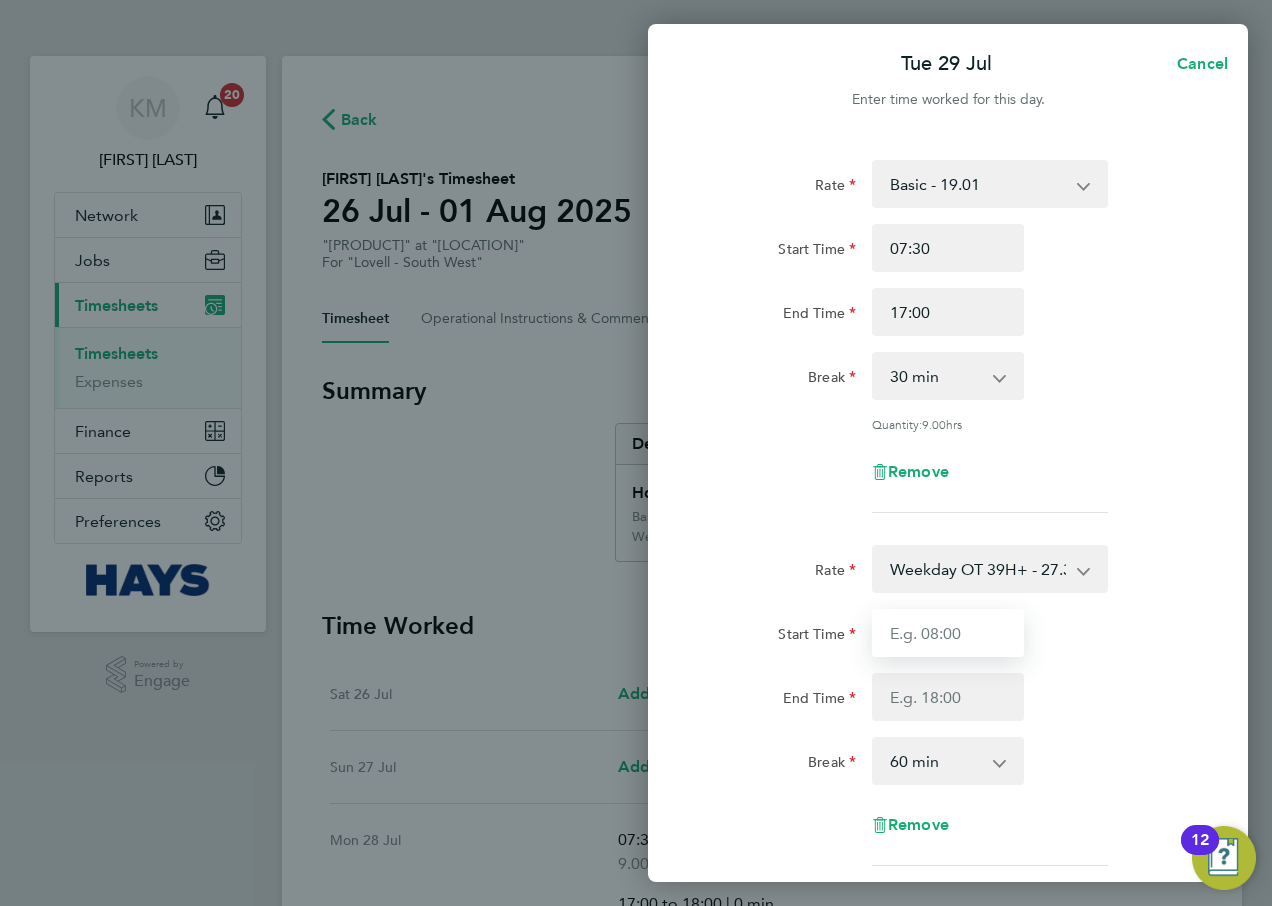 drag, startPoint x: 960, startPoint y: 592, endPoint x: 942, endPoint y: 635, distance: 46.615448 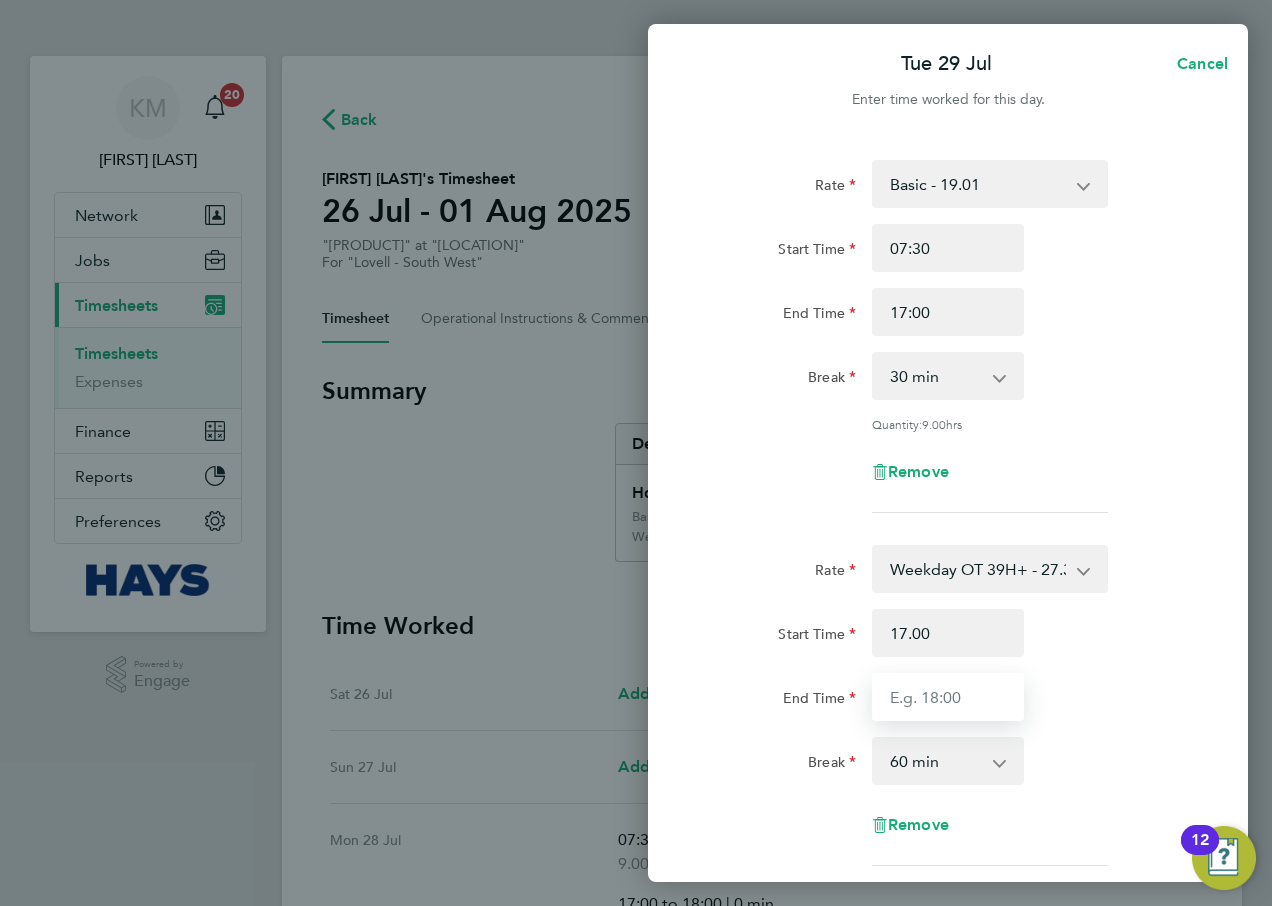 type on "17:00" 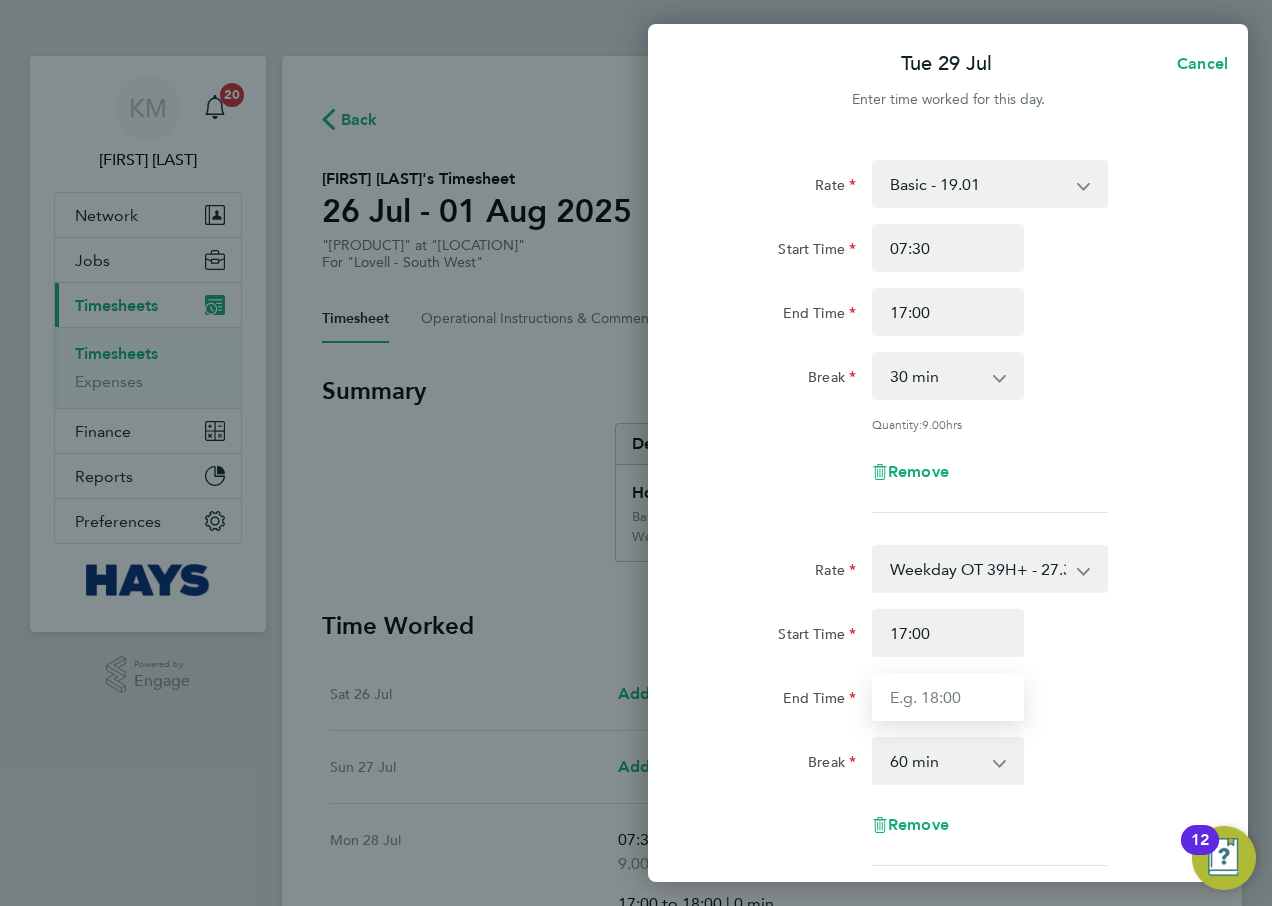 click on "End Time" at bounding box center [948, 697] 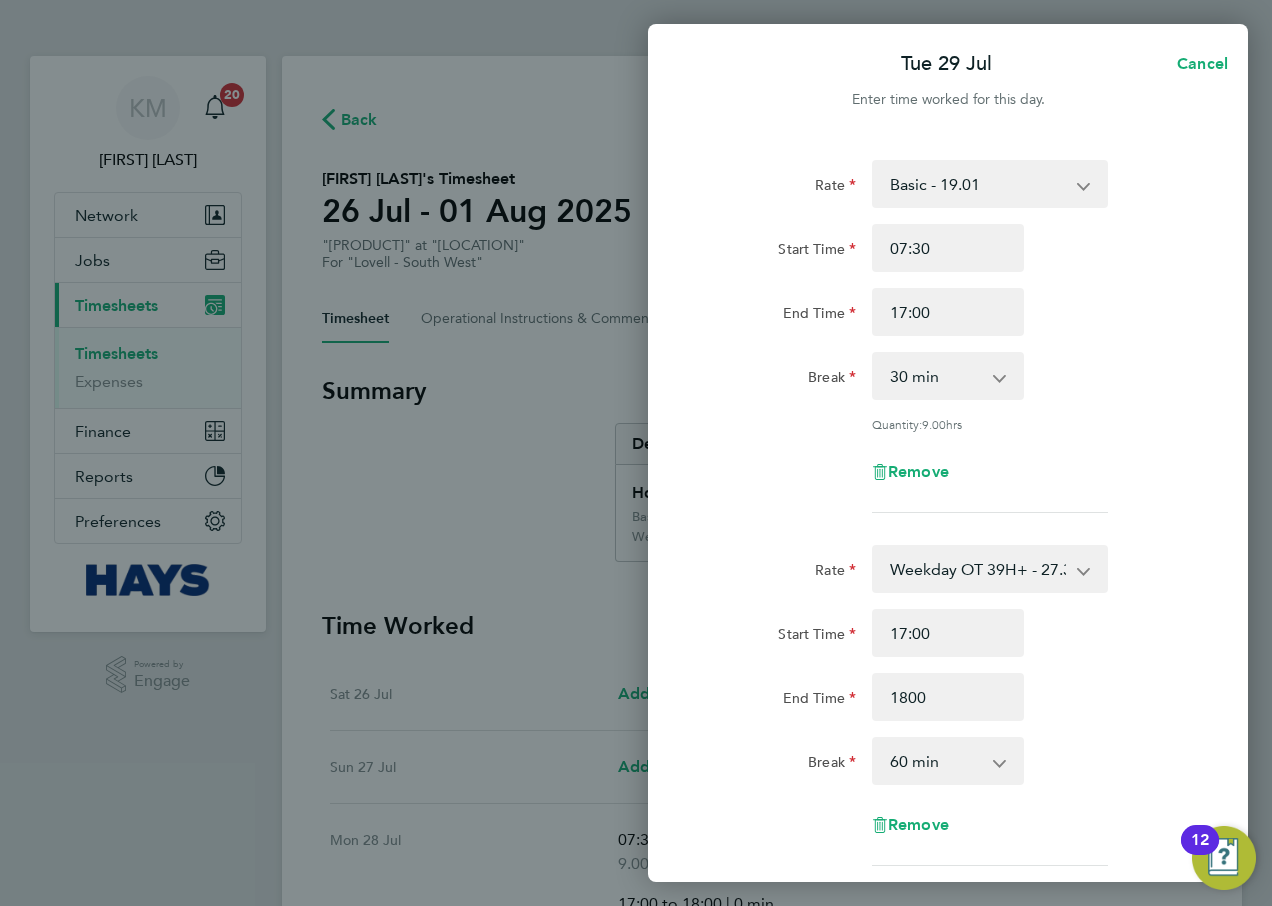 type on "18:00" 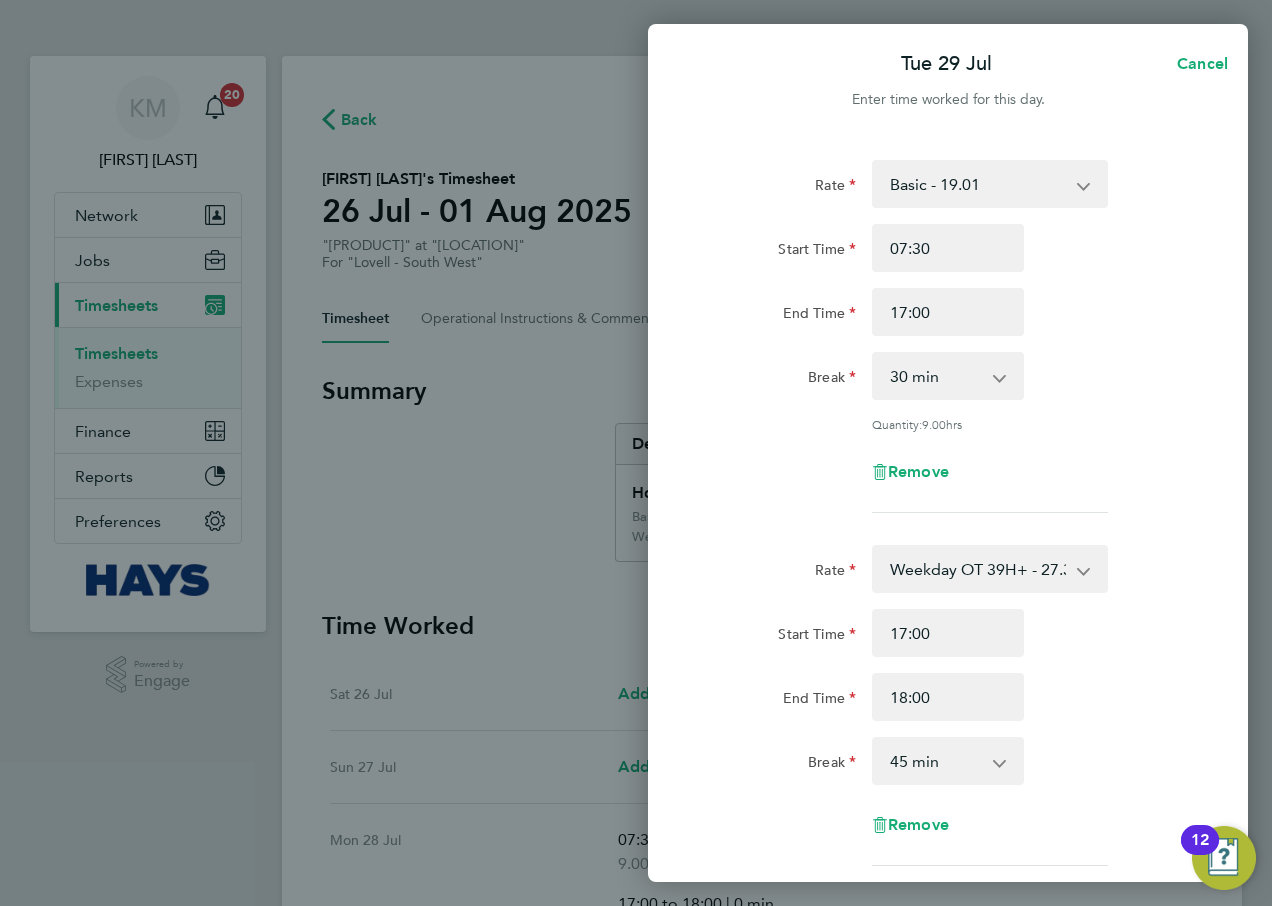 click on "Start Time [TIME] End Time [TIME]" 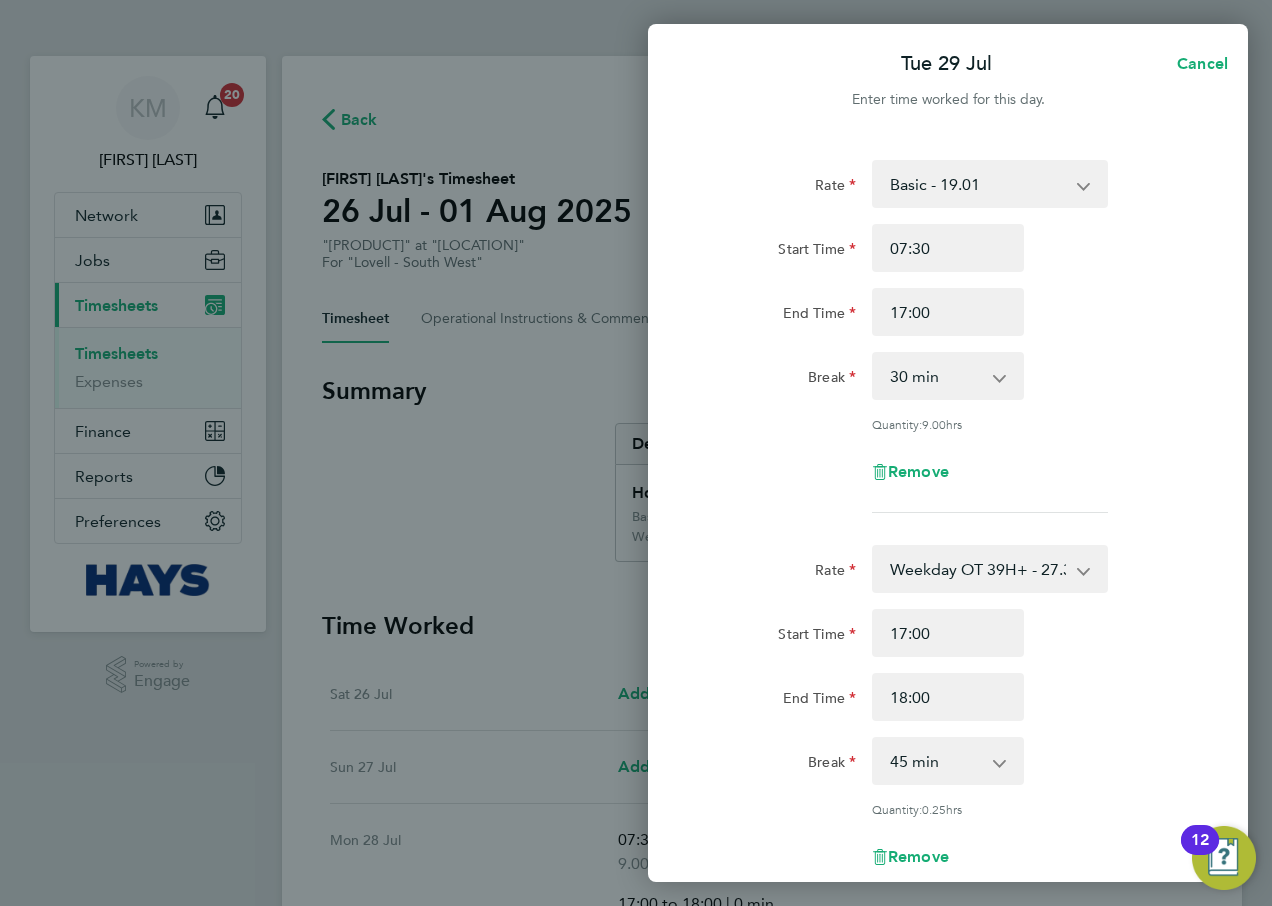 drag, startPoint x: 992, startPoint y: 762, endPoint x: 964, endPoint y: 759, distance: 28.160255 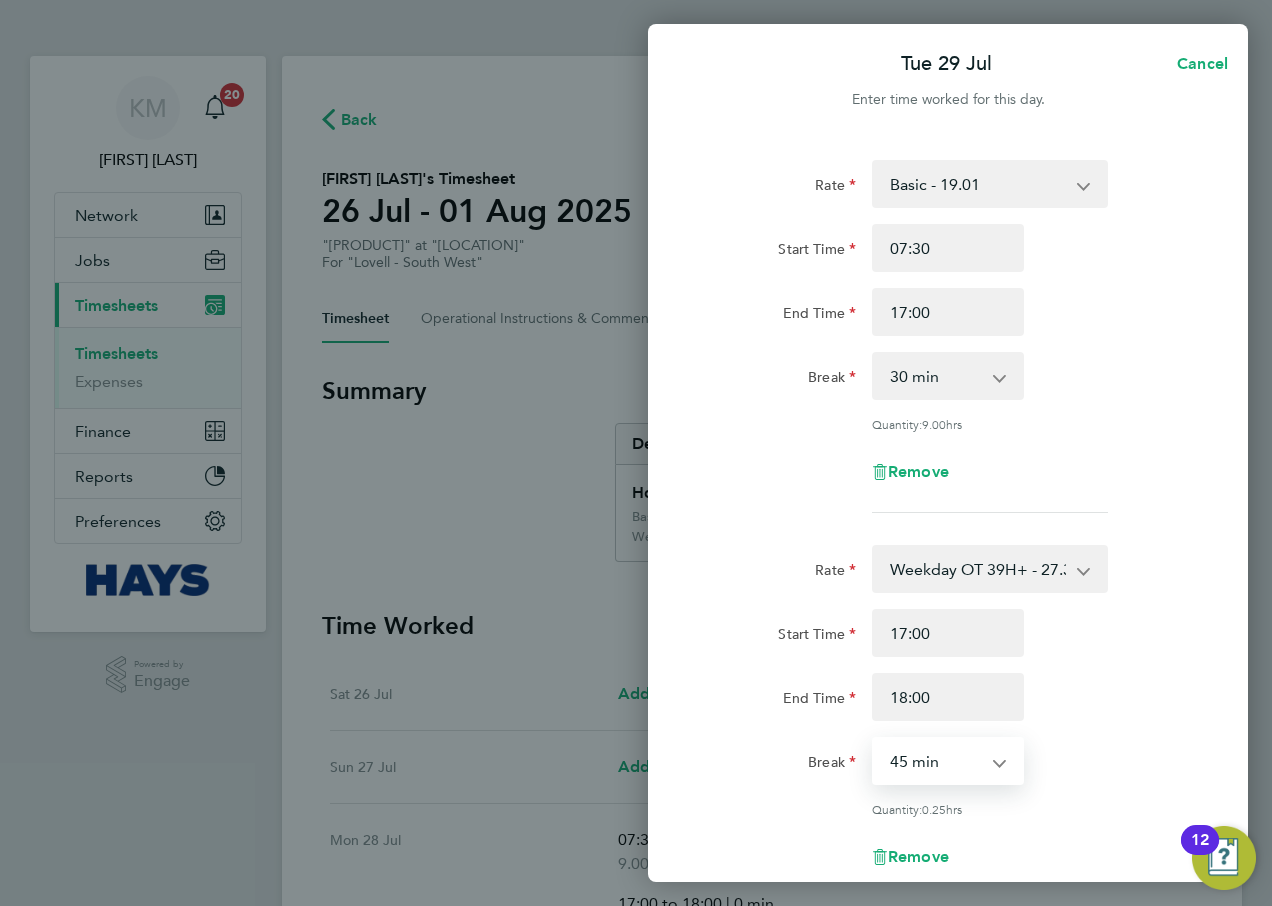 select on "0" 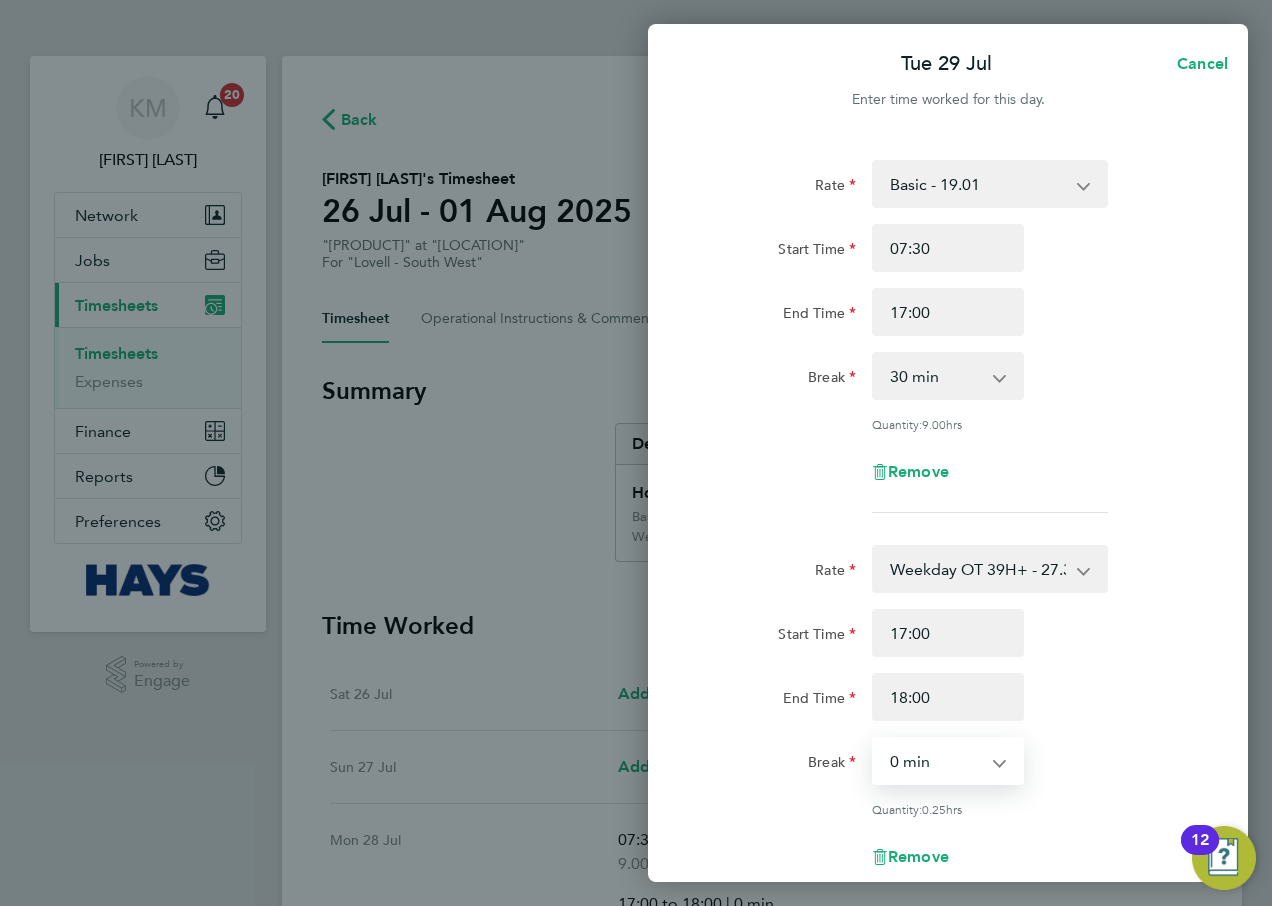 click on "0 min   15 min   30 min   45 min" at bounding box center [936, 761] 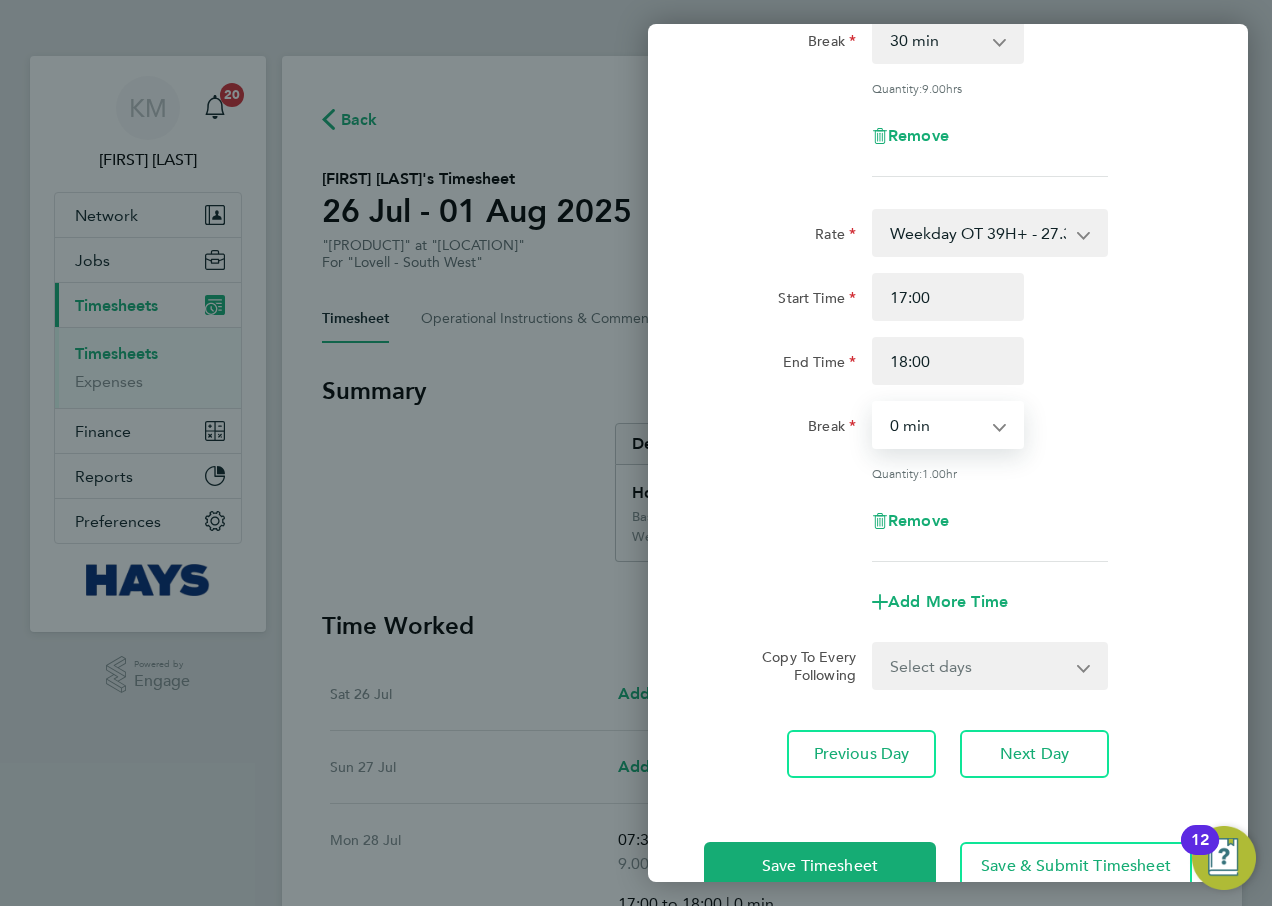scroll, scrollTop: 380, scrollLeft: 0, axis: vertical 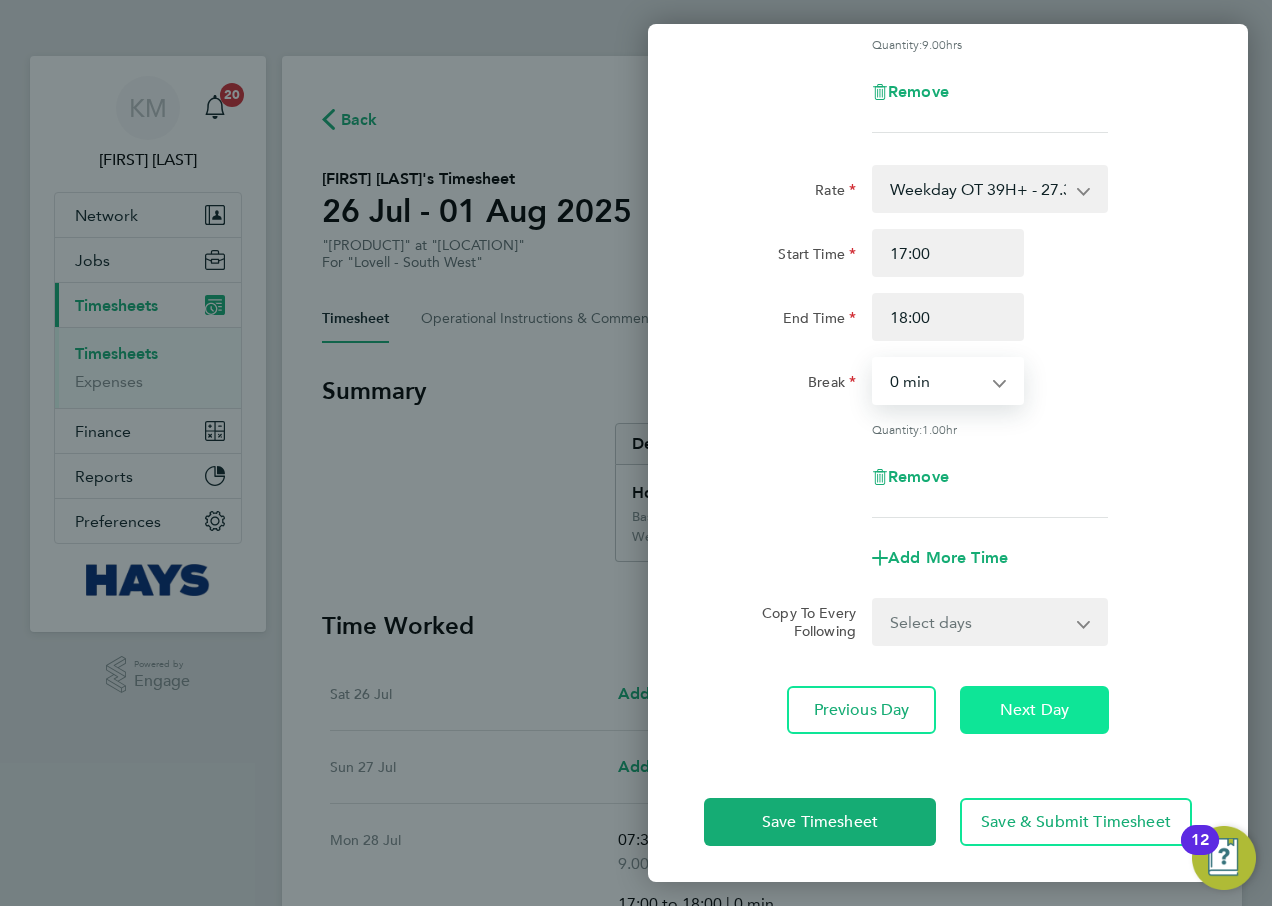 click on "Next Day" 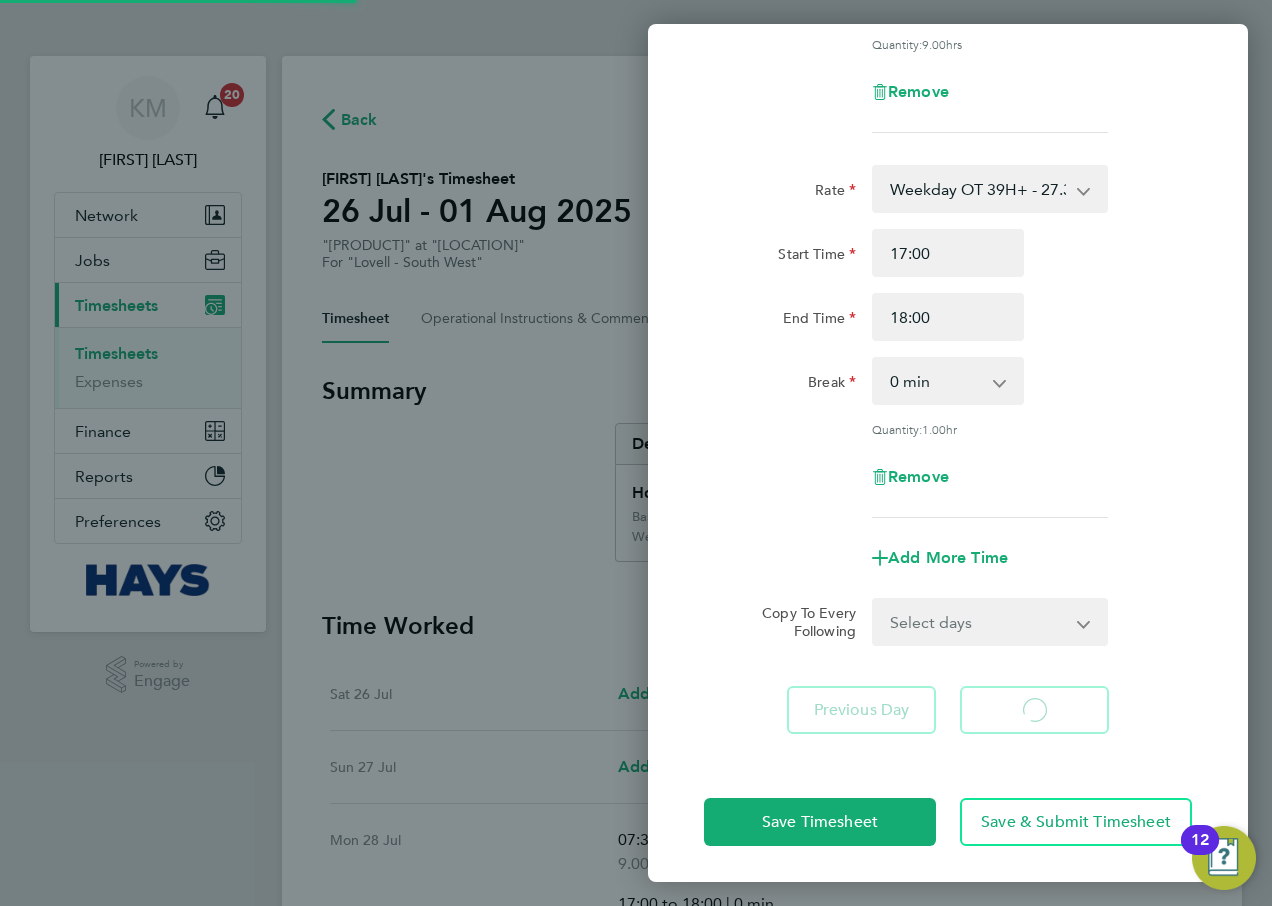 select on "30" 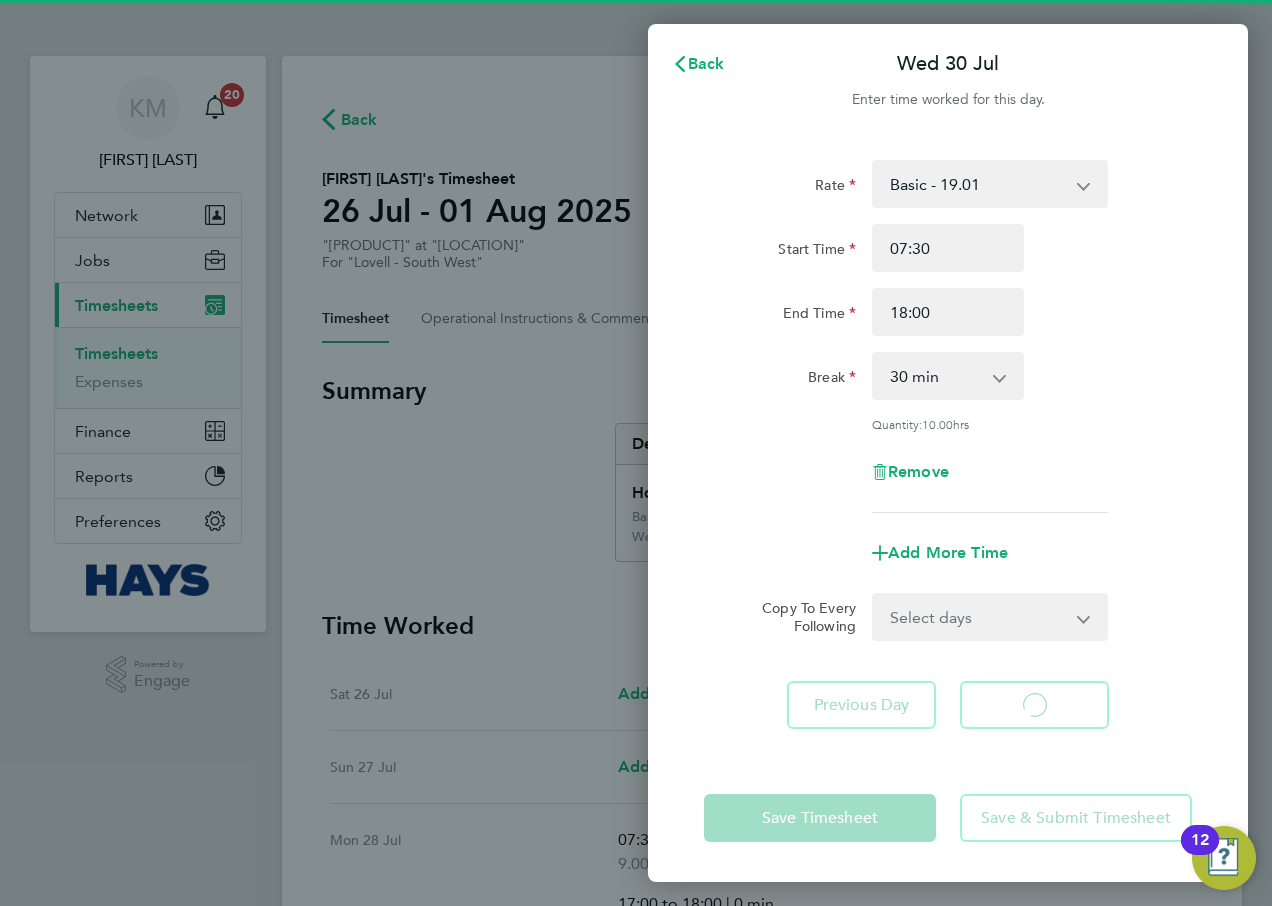 scroll, scrollTop: 0, scrollLeft: 0, axis: both 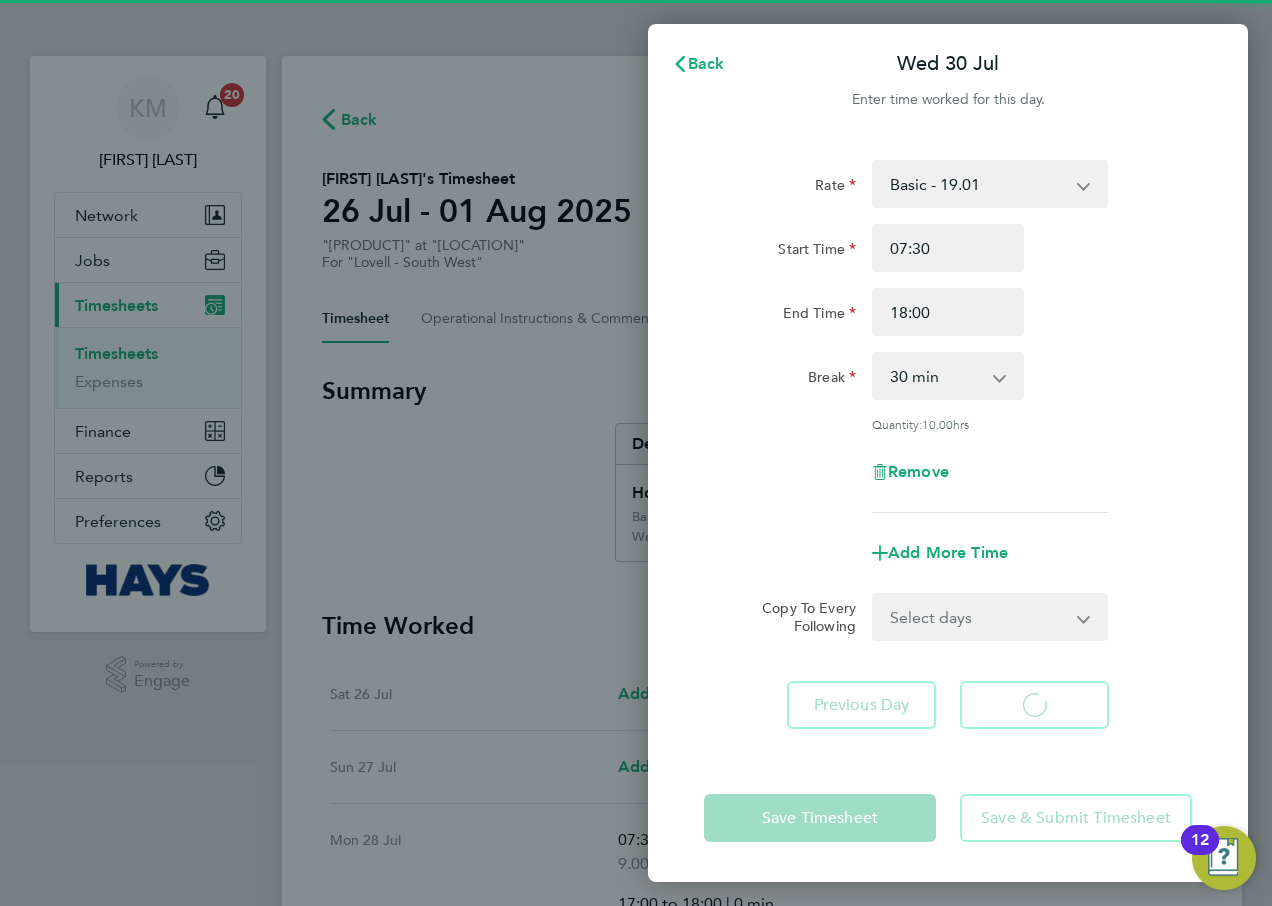 select on "30" 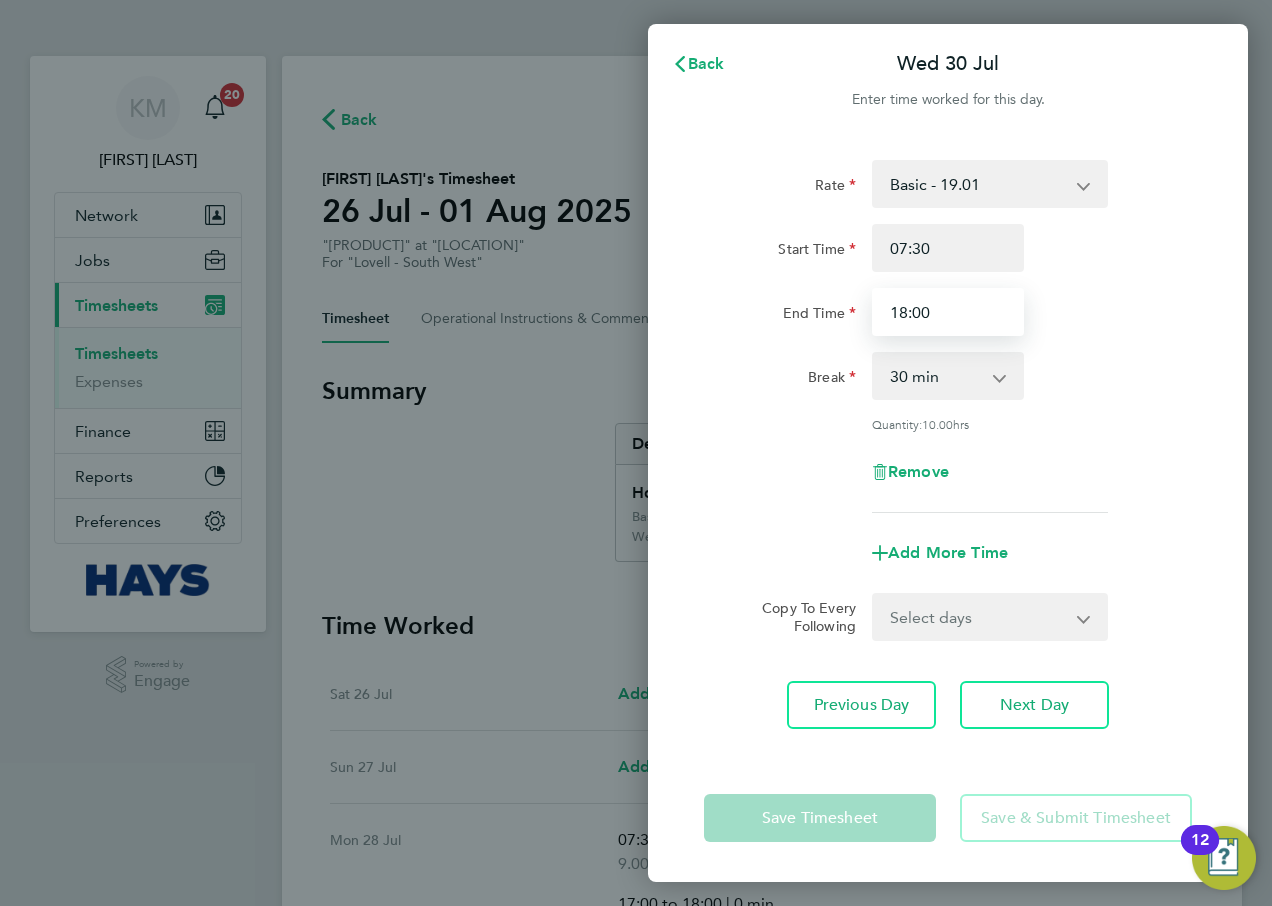 drag, startPoint x: 941, startPoint y: 313, endPoint x: 700, endPoint y: 307, distance: 241.07468 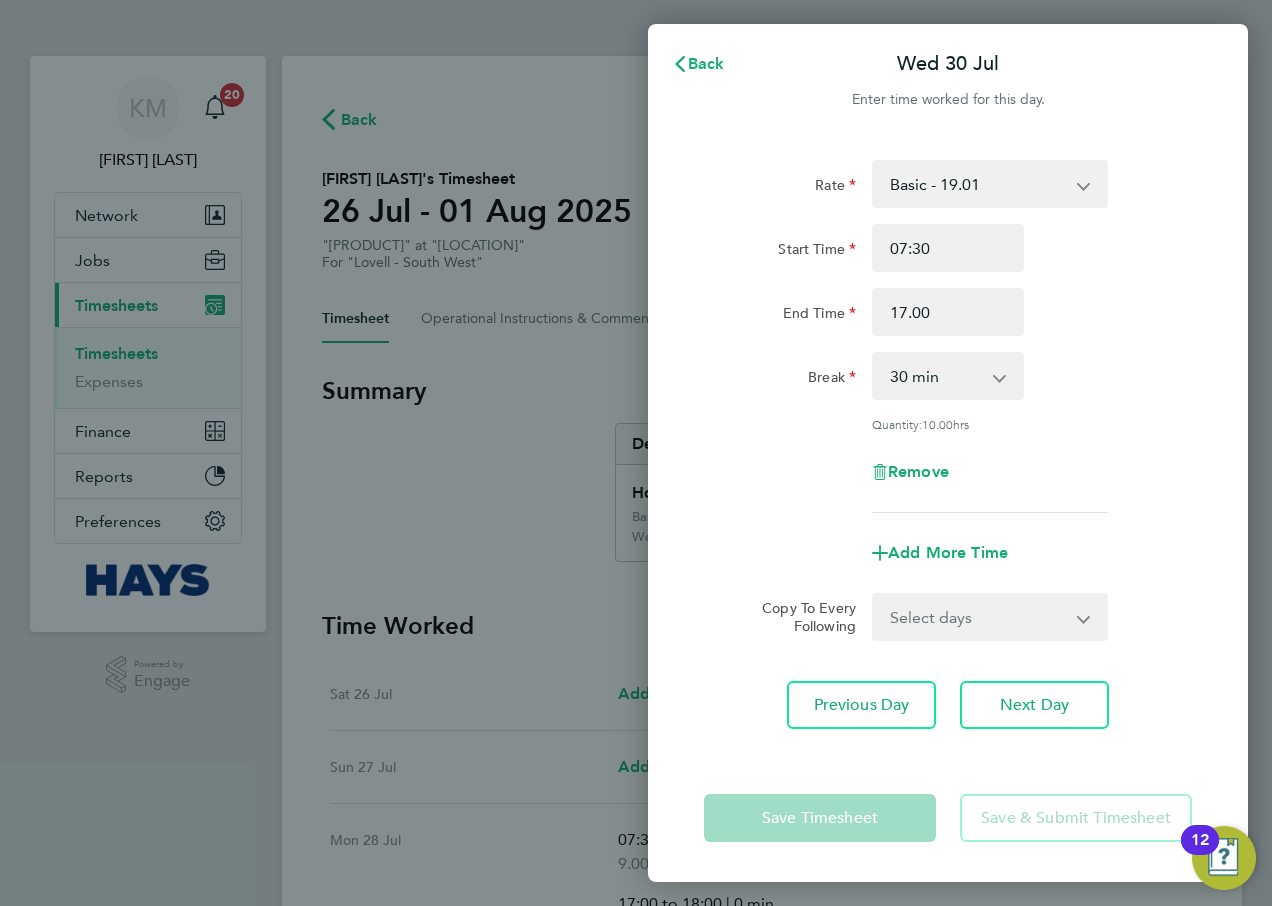 type on "17:00" 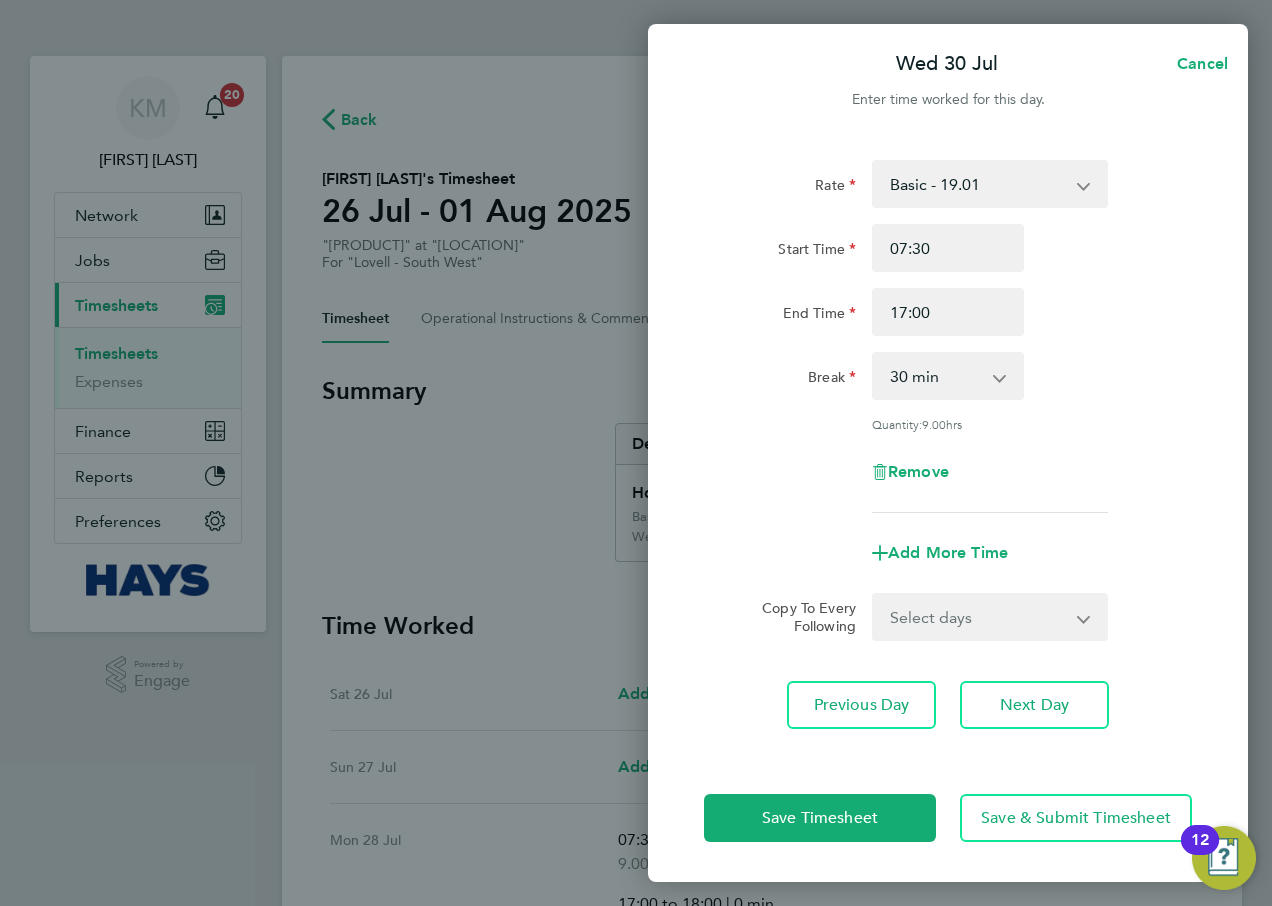 click on "Rate  Basic - 19.01   Weekday OT 39H+ - 27.38   Sat after 4h - 35.75   Sunday - 35.75   Sat first 4h - 27.38   Bank Holiday - 35.75
Start Time [TIME] End Time [TIME] Break  0 min   15 min   30 min   45 min   60 min   75 min   90 min
Quantity:  9.00  hrs
Remove" 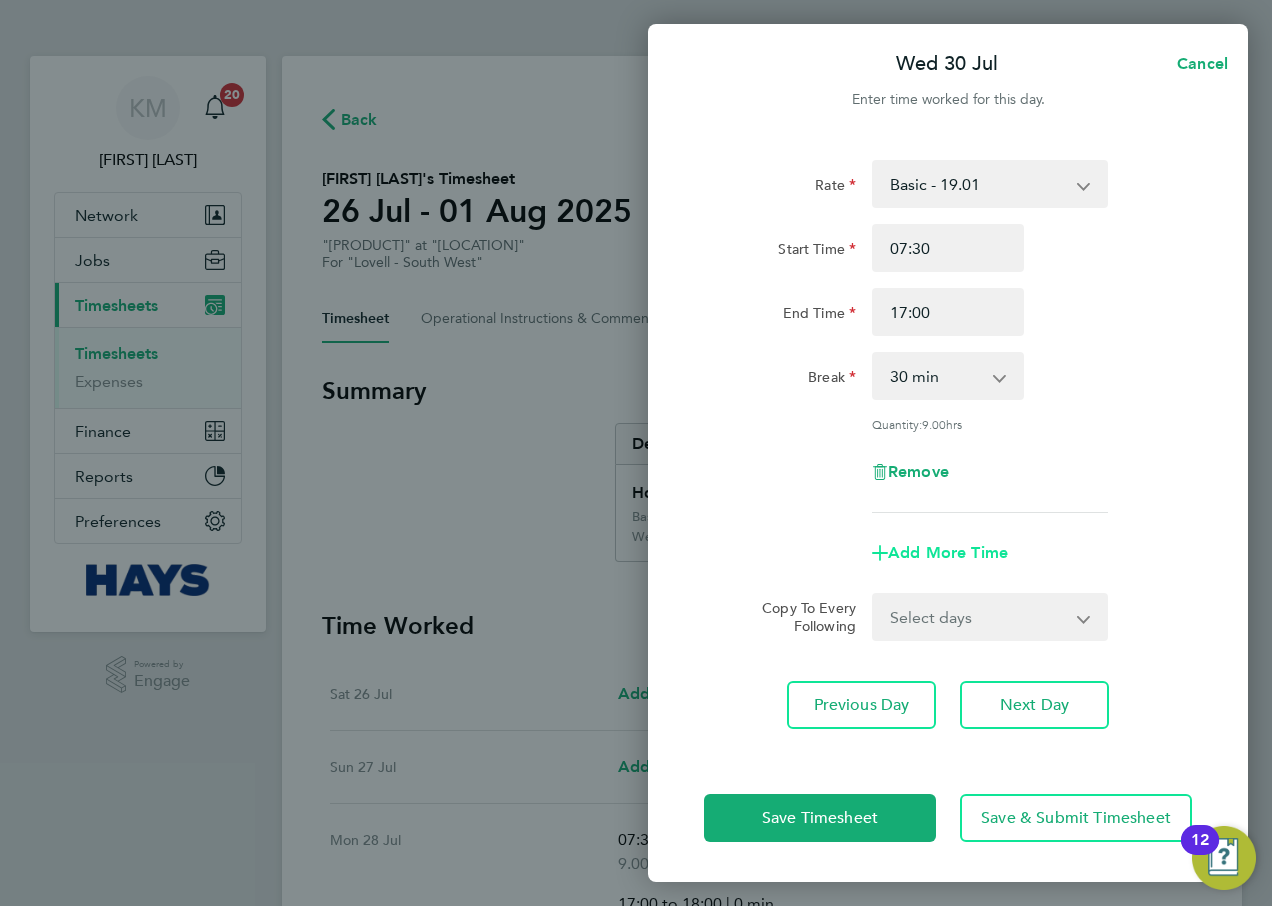 click on "Add More Time" 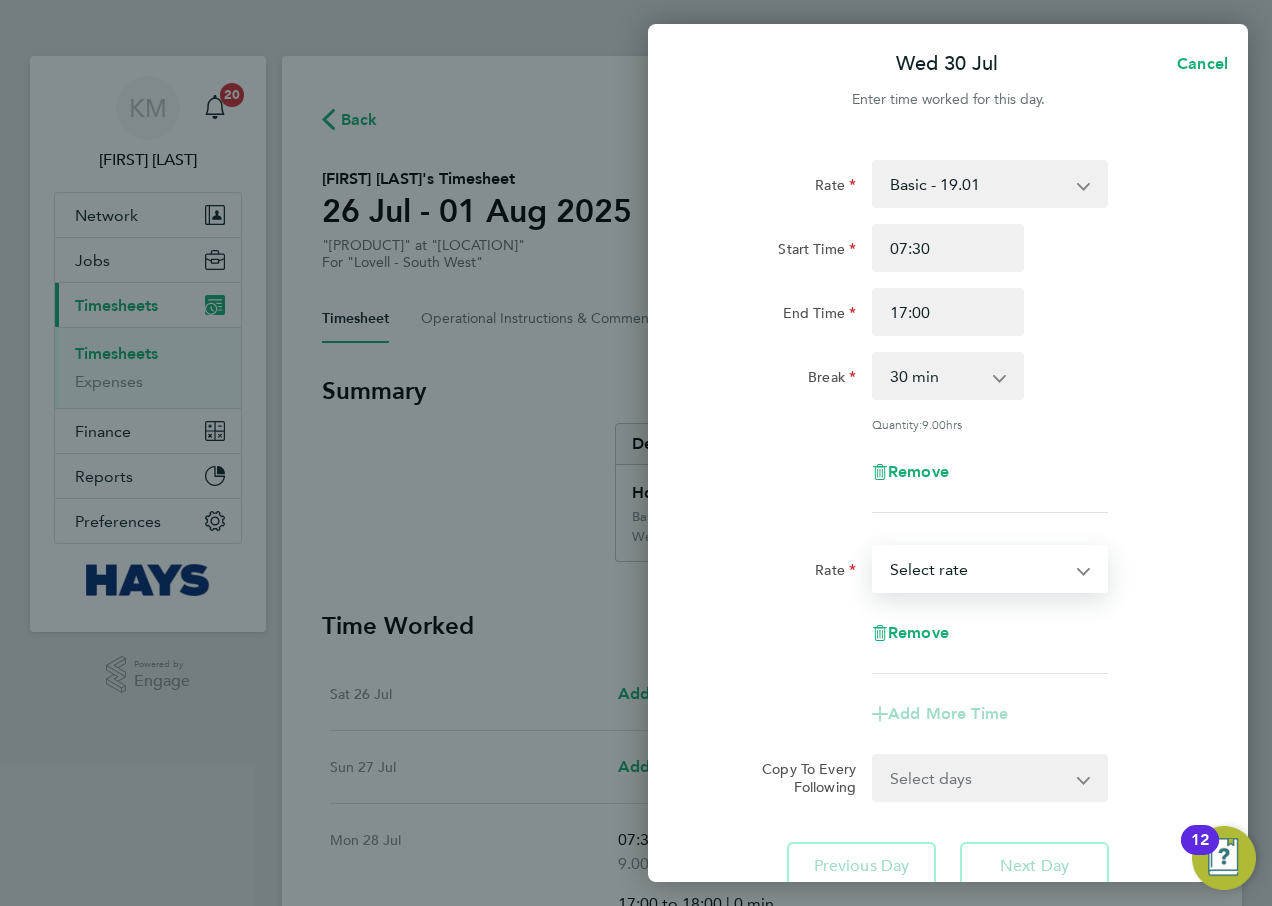 click on "Rate  Basic - 19.01   Weekday OT 39H+ - 27.38   Sat after 4h - 35.75   Sunday - 35.75   Sat first 4h - 27.38   Bank Holiday - 35.75   Select rate" at bounding box center [978, 569] 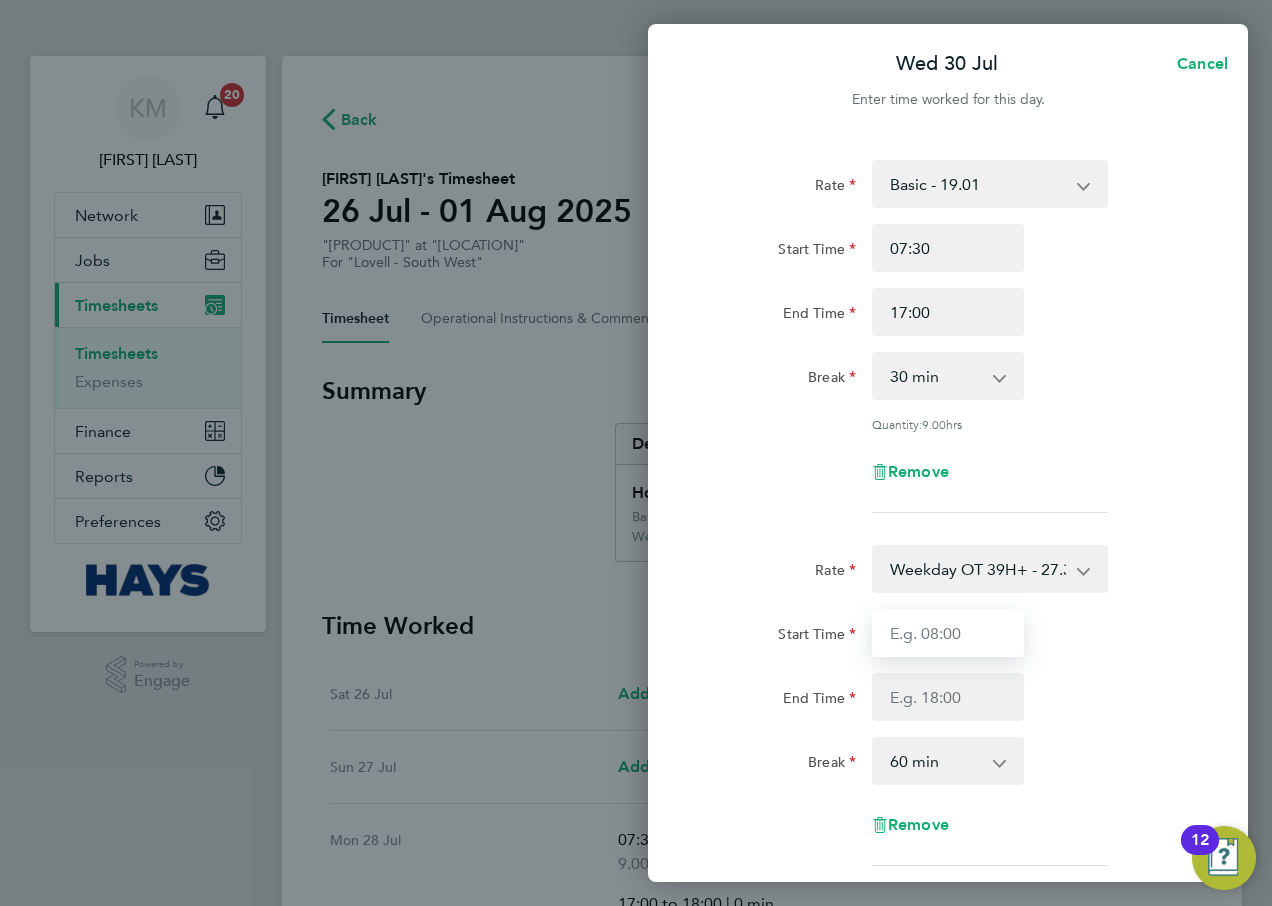 click on "Start Time" at bounding box center [948, 633] 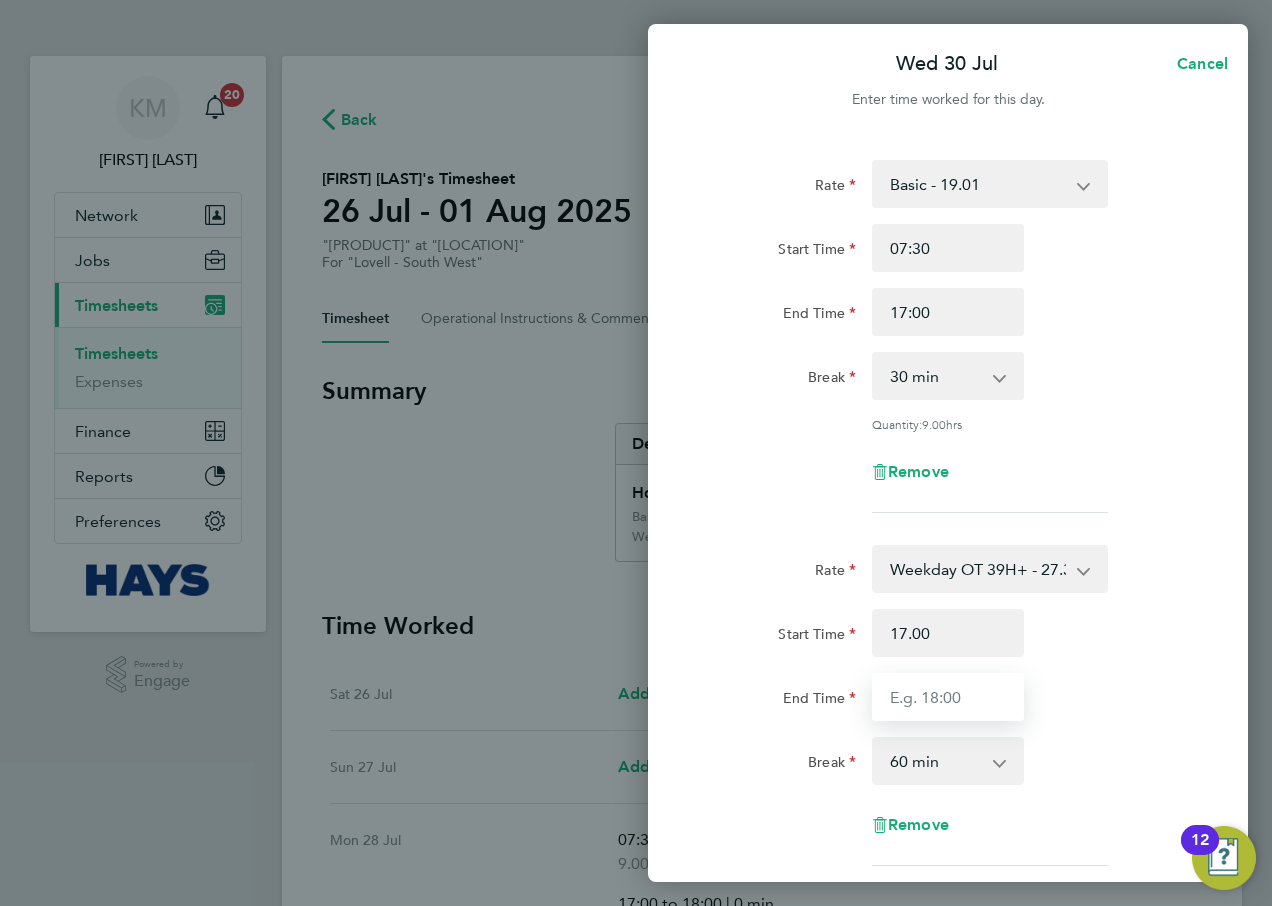 type on "17:00" 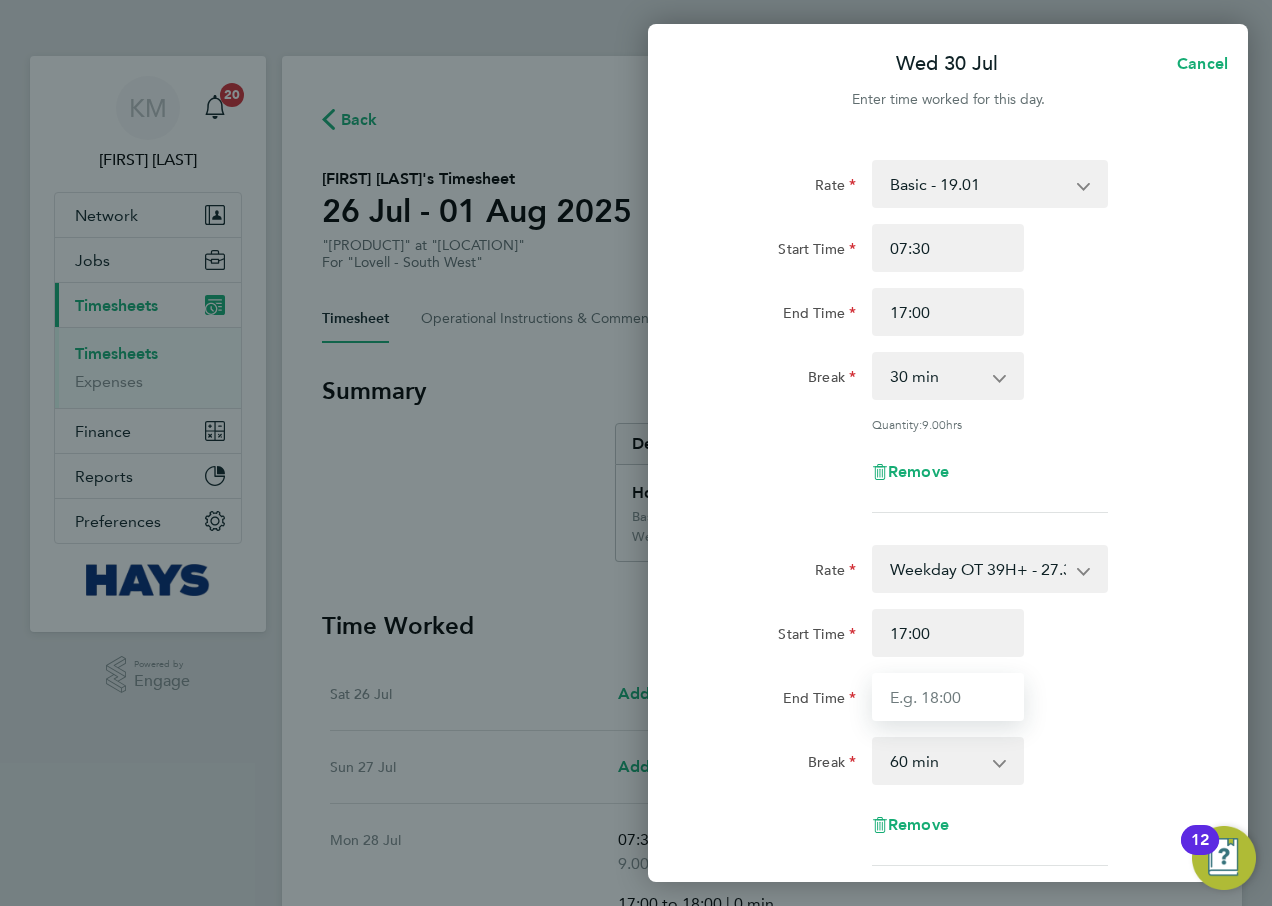 click on "End Time" at bounding box center (948, 697) 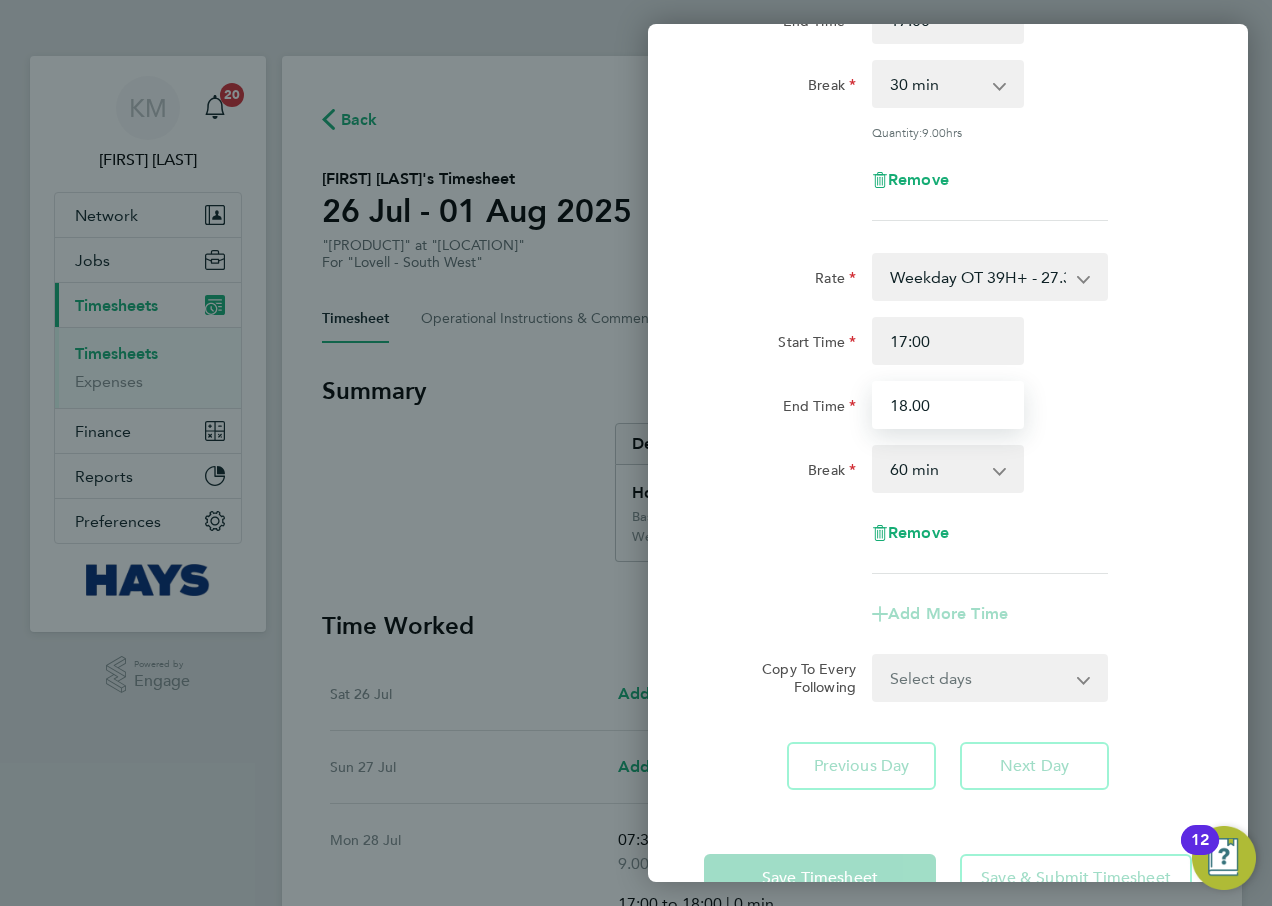 scroll, scrollTop: 350, scrollLeft: 0, axis: vertical 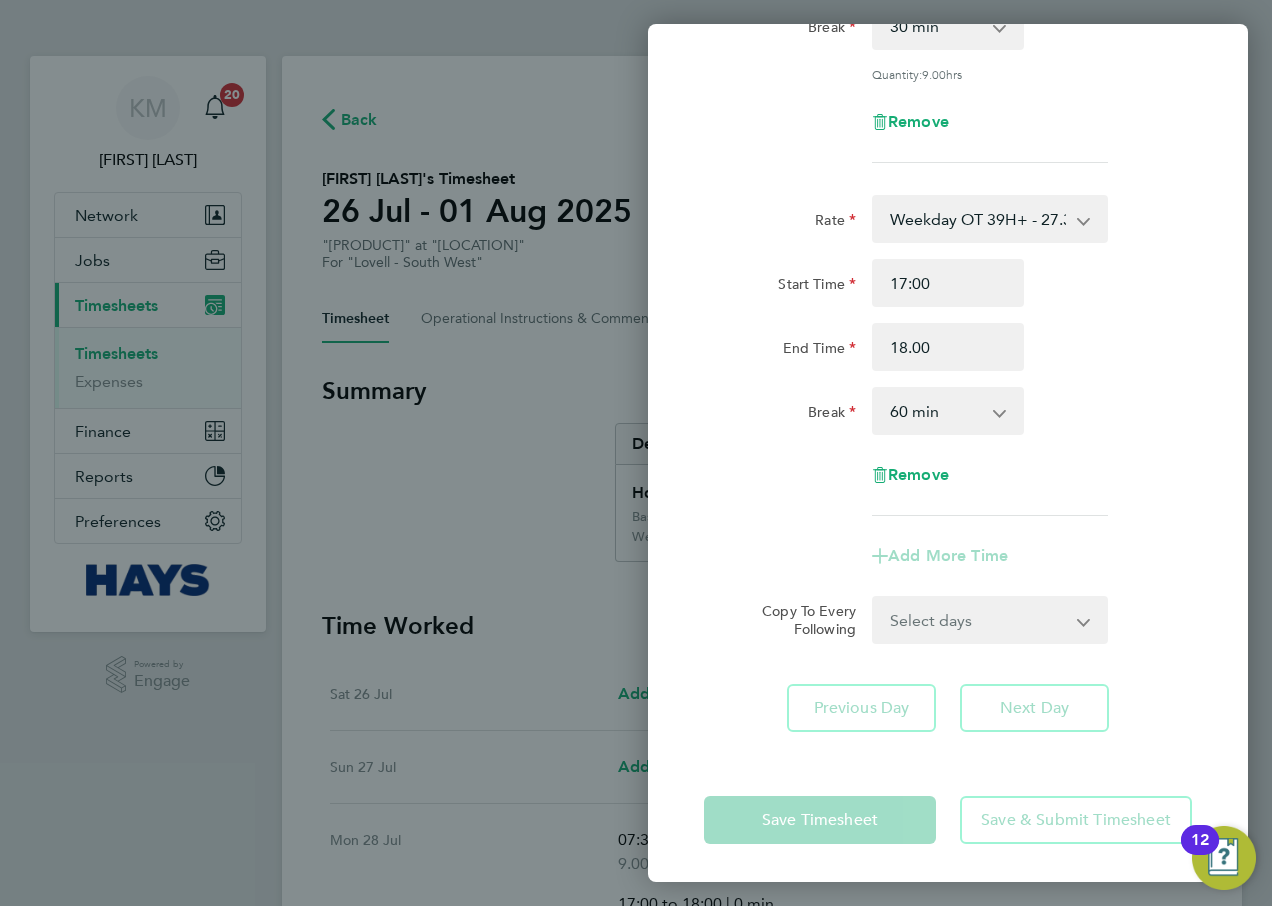 type on "18:00" 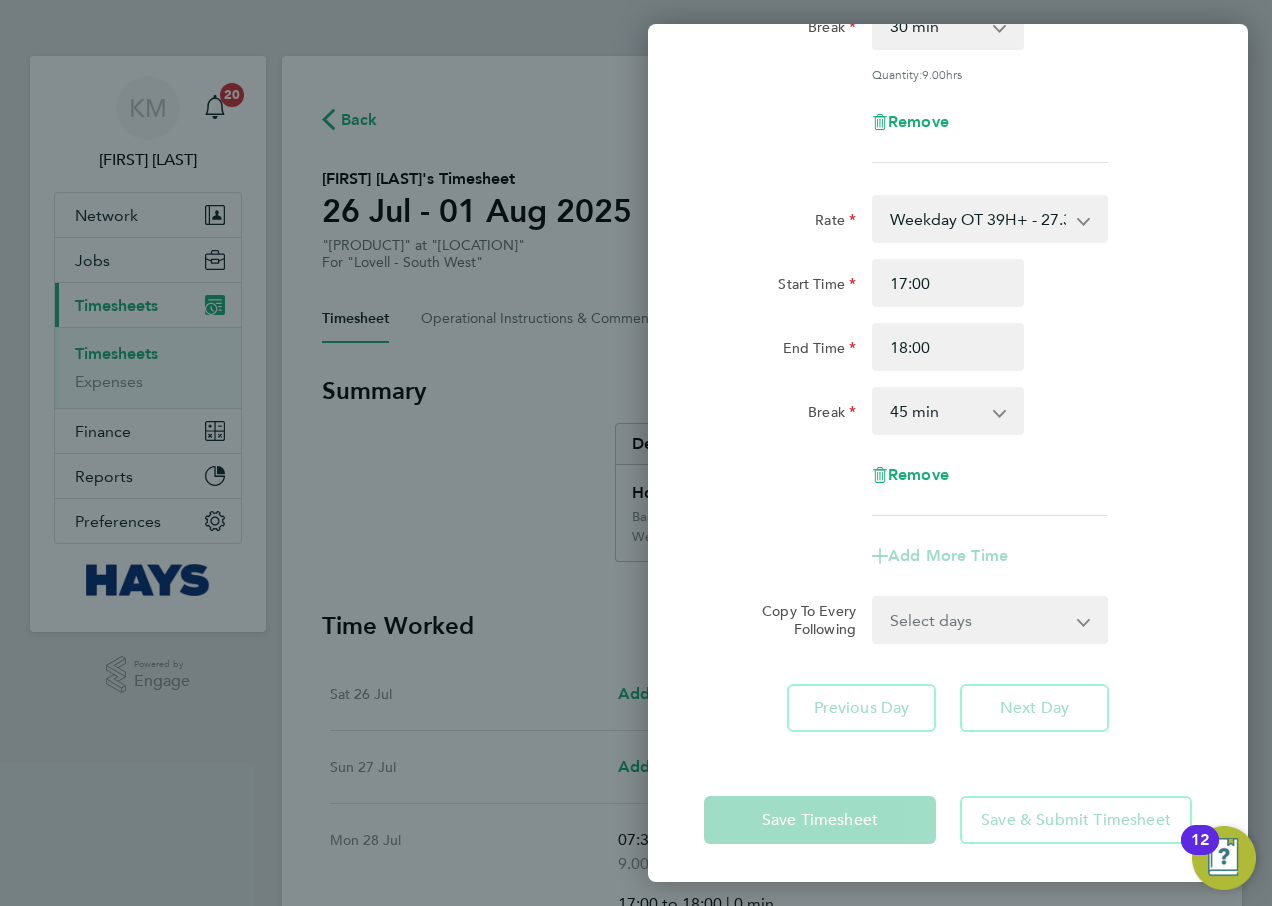 click on "Rate  Weekday OT 39H+ - 27.38   Basic - 19.01   Sat after 4h - 35.75   Sunday - 35.75   Sat first 4h - 27.38   Bank Holiday - 35.75
Start Time [TIME] End Time [TIME] Break  0 min   15 min   30 min   45 min   60 min   75 min   90 min
Remove" 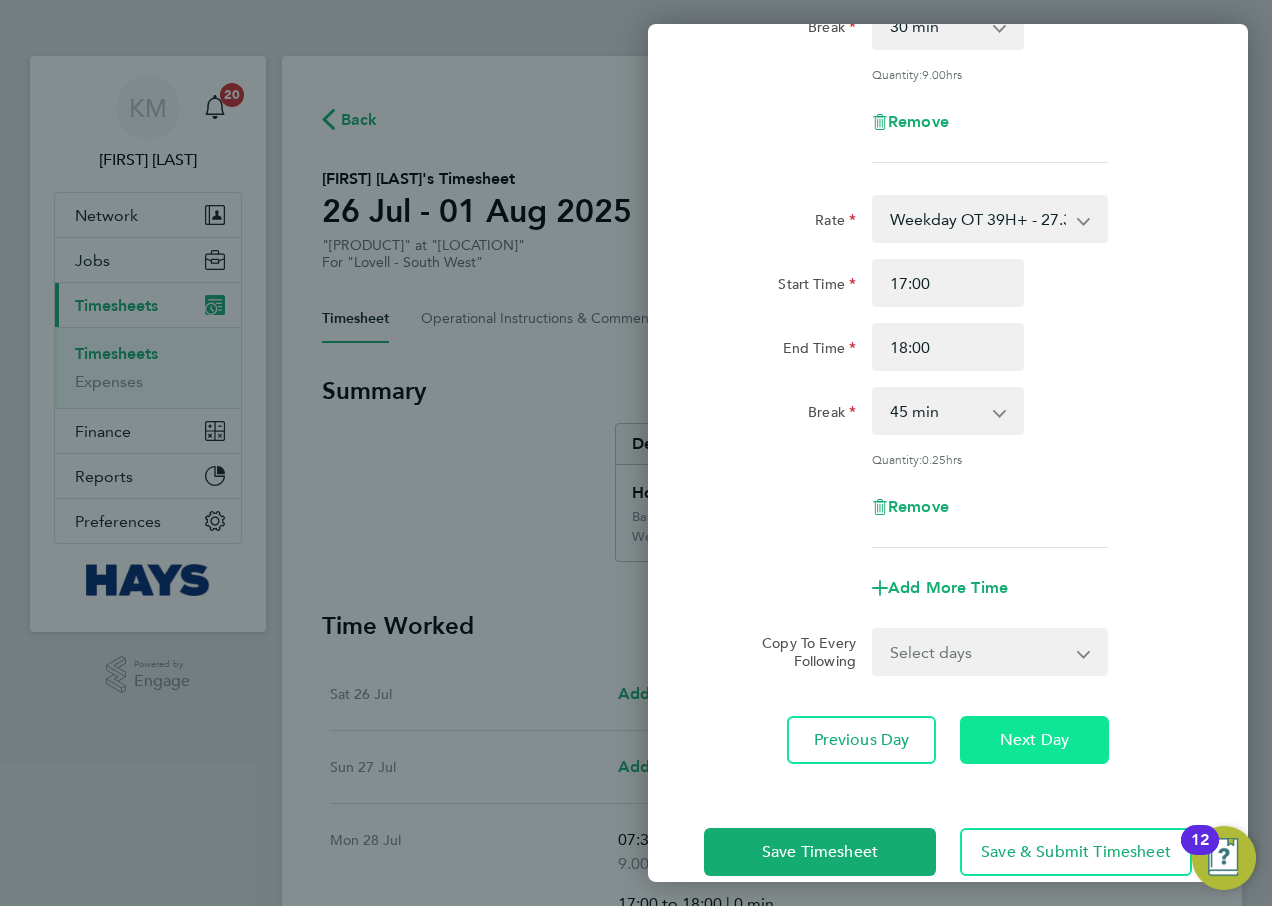 click on "Next Day" 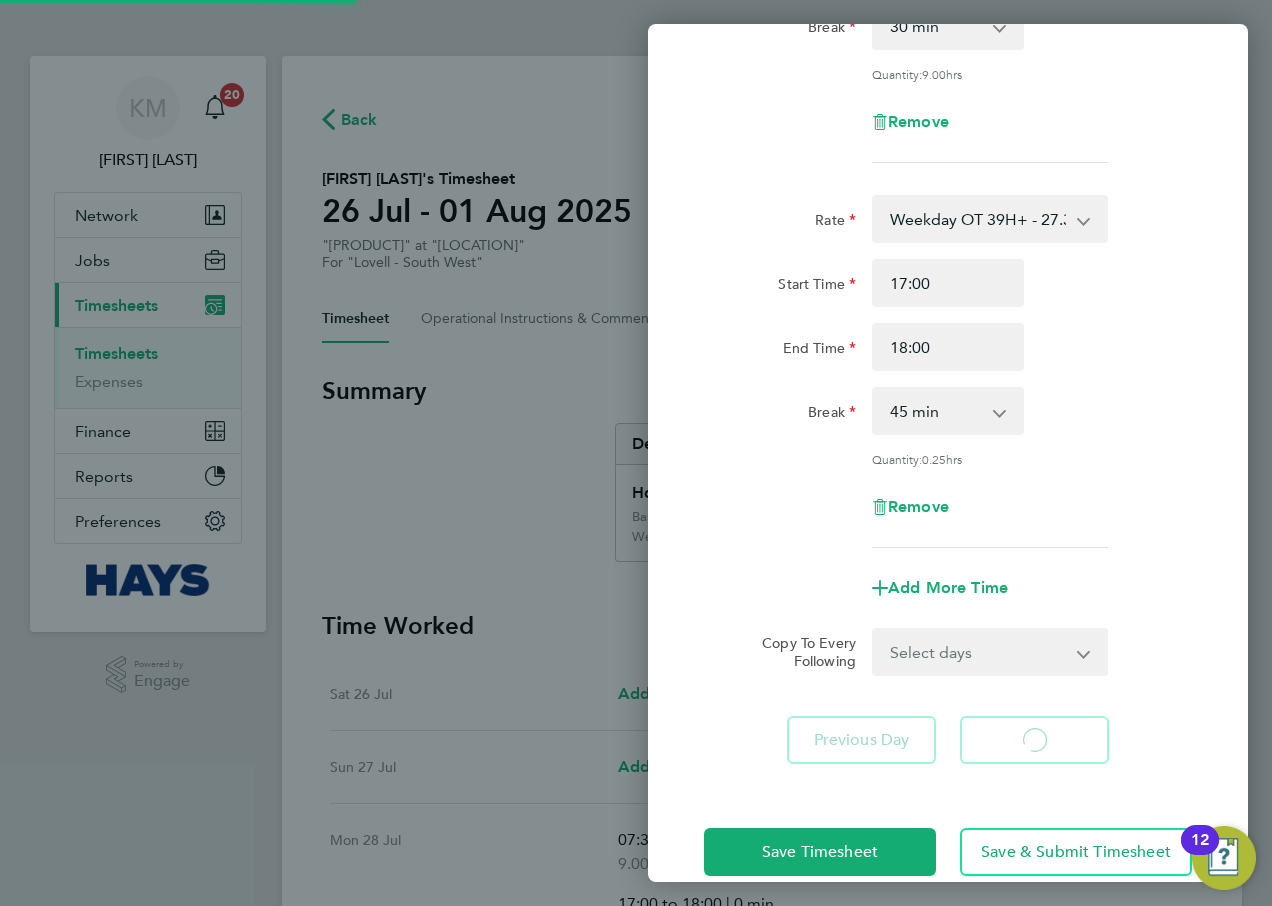 scroll, scrollTop: 0, scrollLeft: 0, axis: both 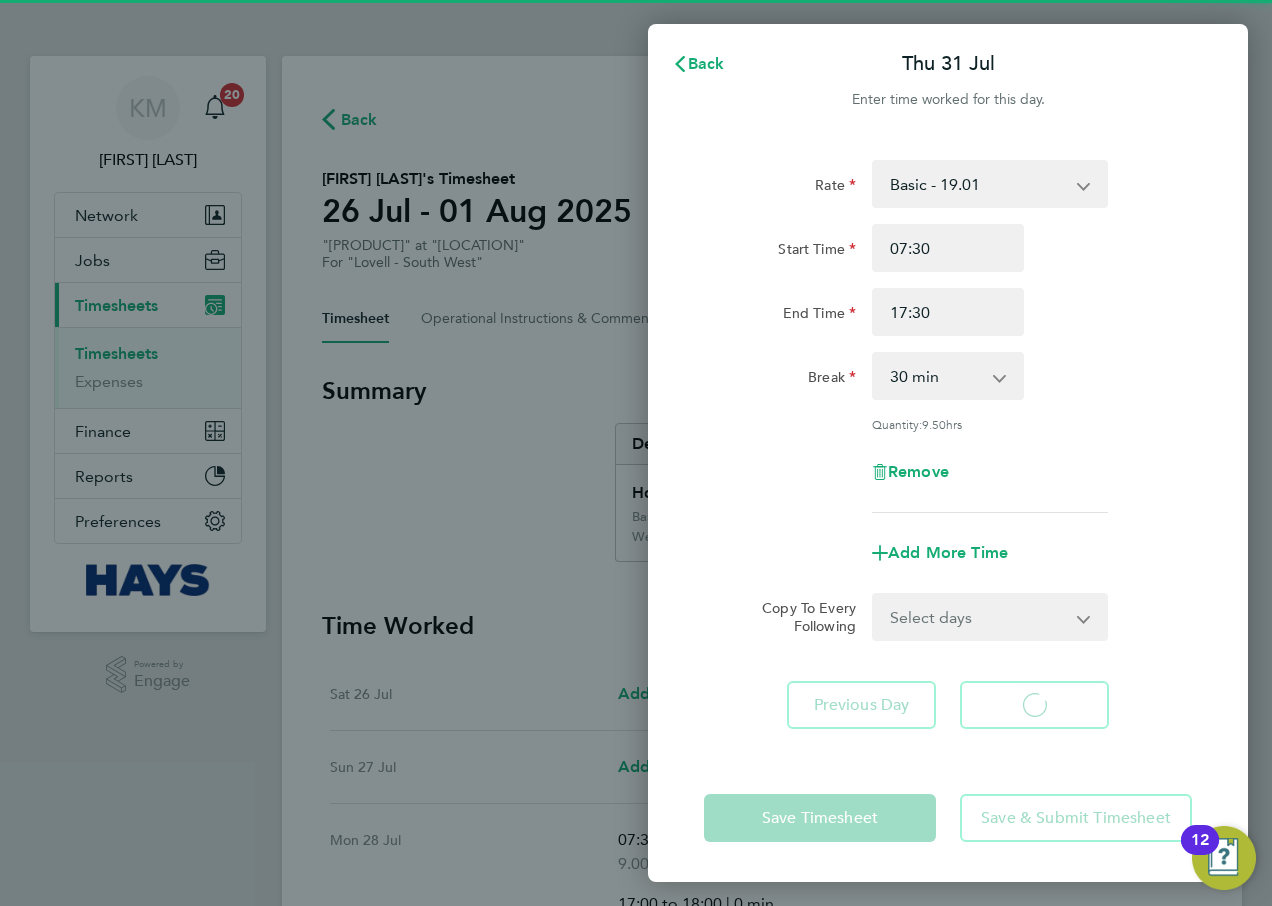 select on "30" 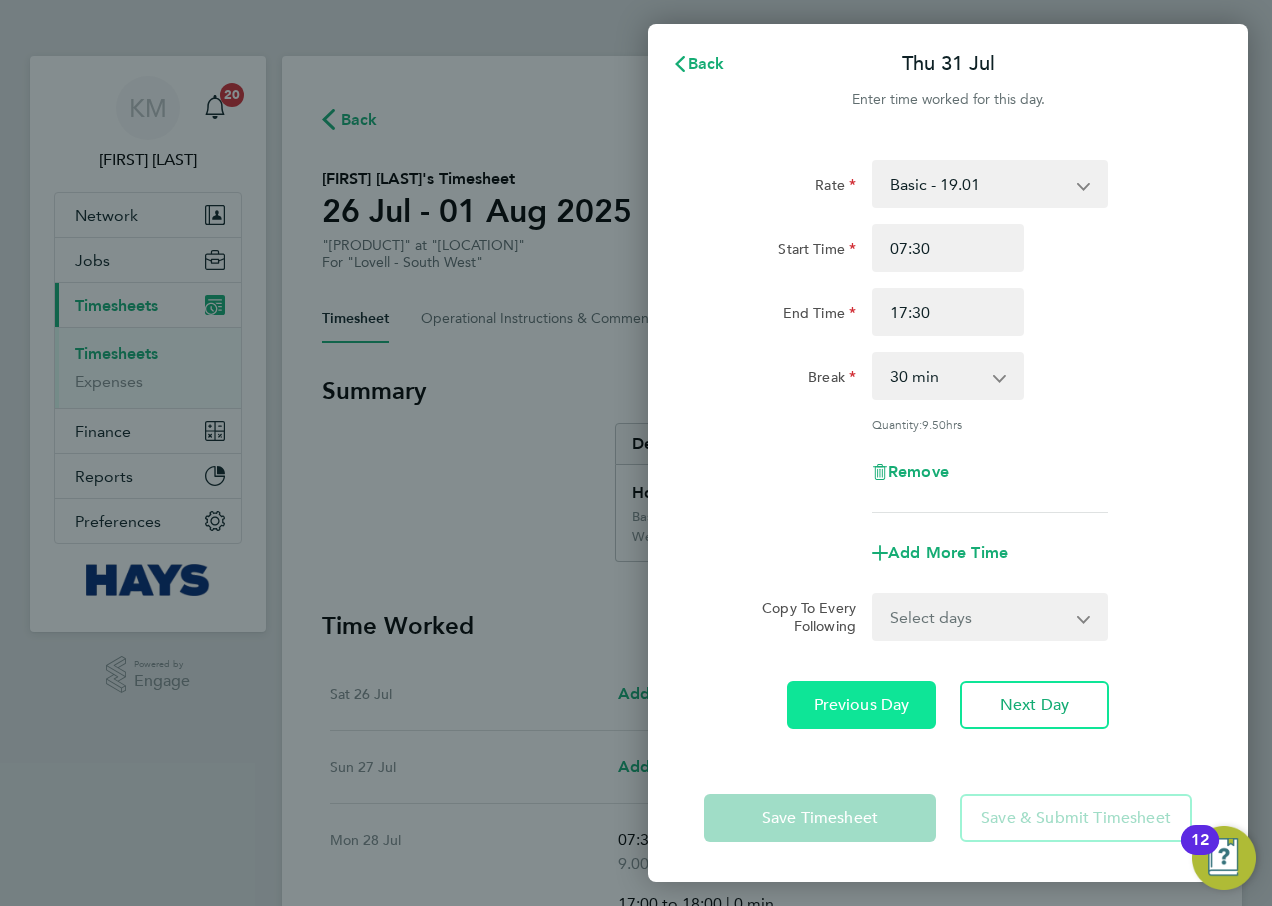 click on "Previous Day" 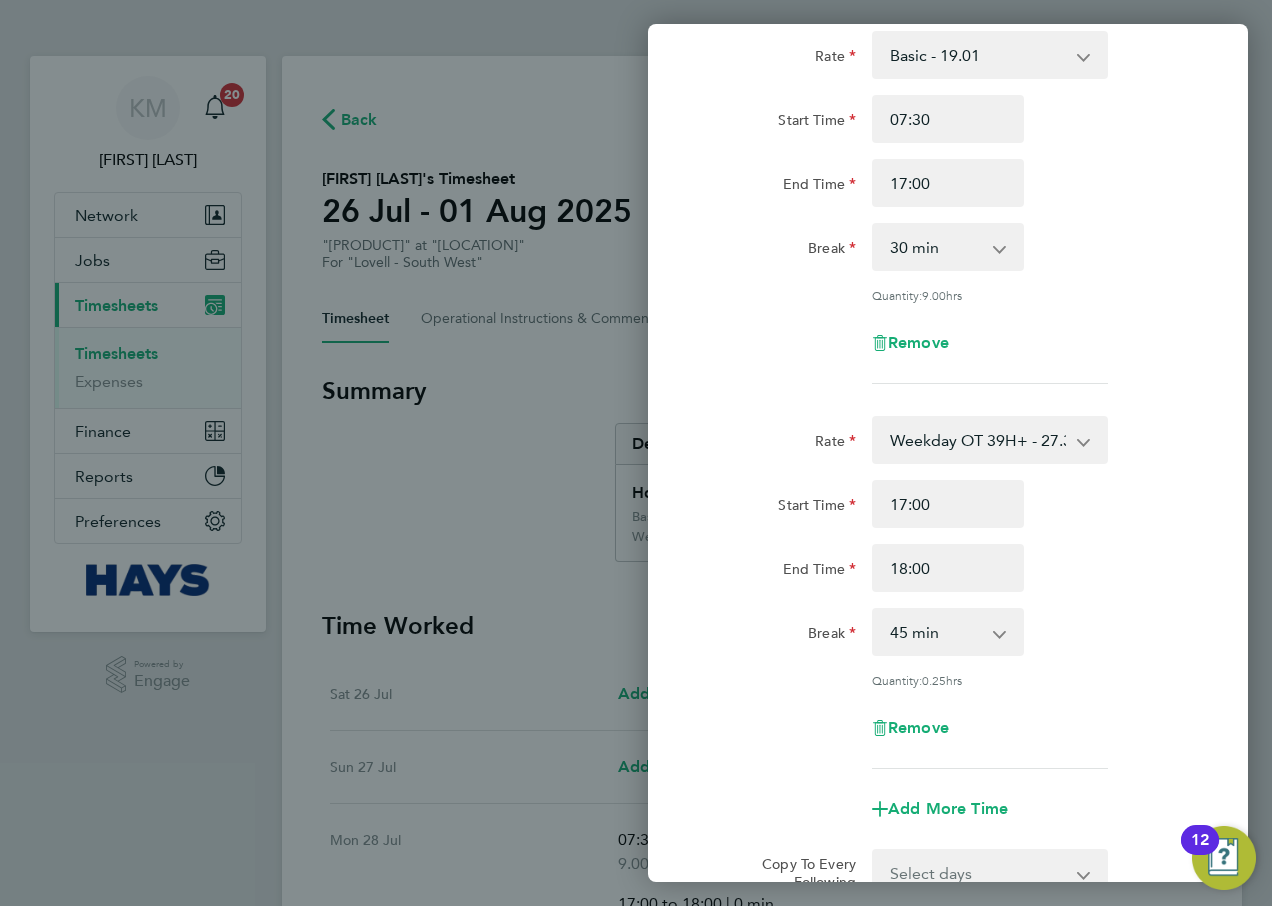 scroll, scrollTop: 300, scrollLeft: 0, axis: vertical 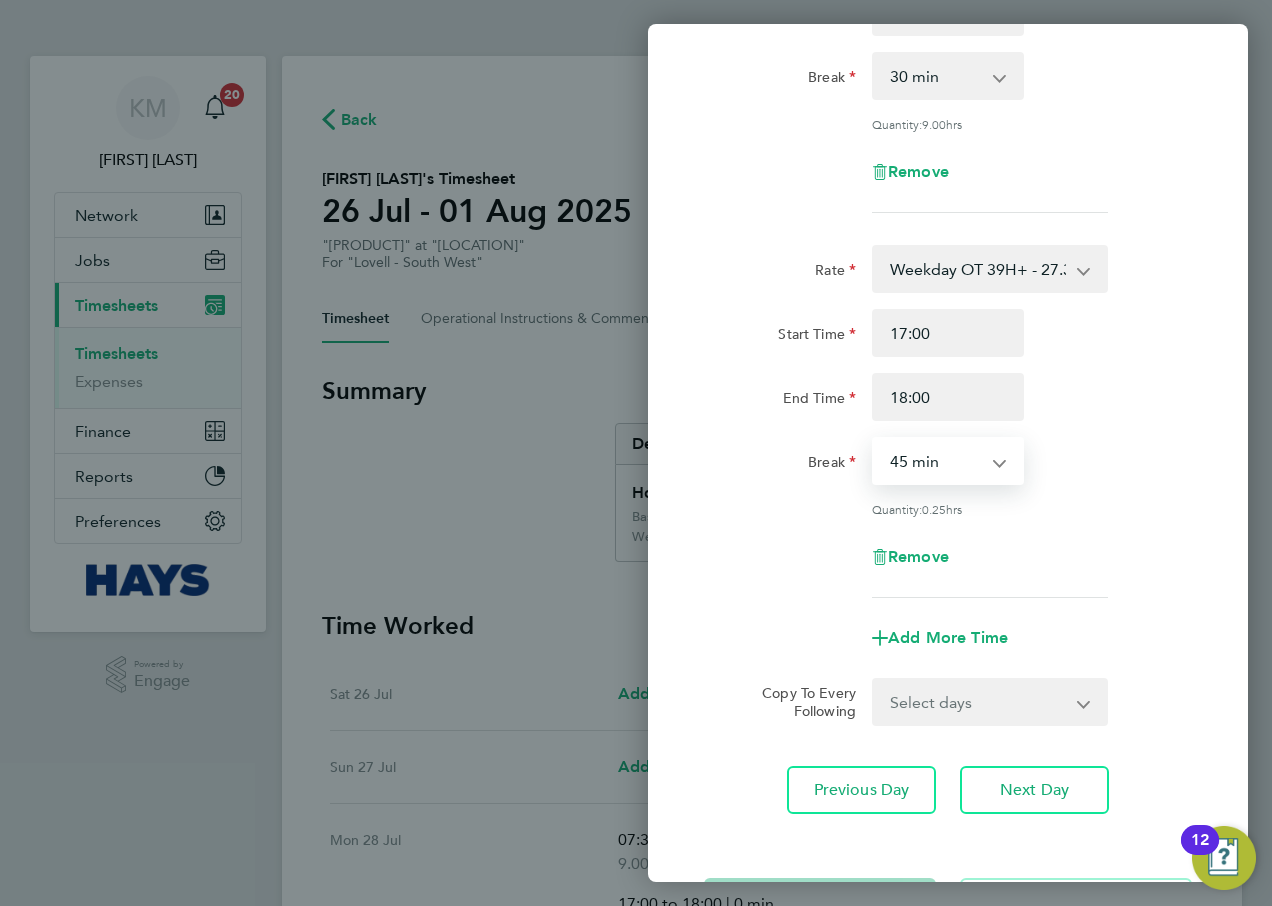 click on "0 min   15 min   30 min   45 min" at bounding box center [936, 461] 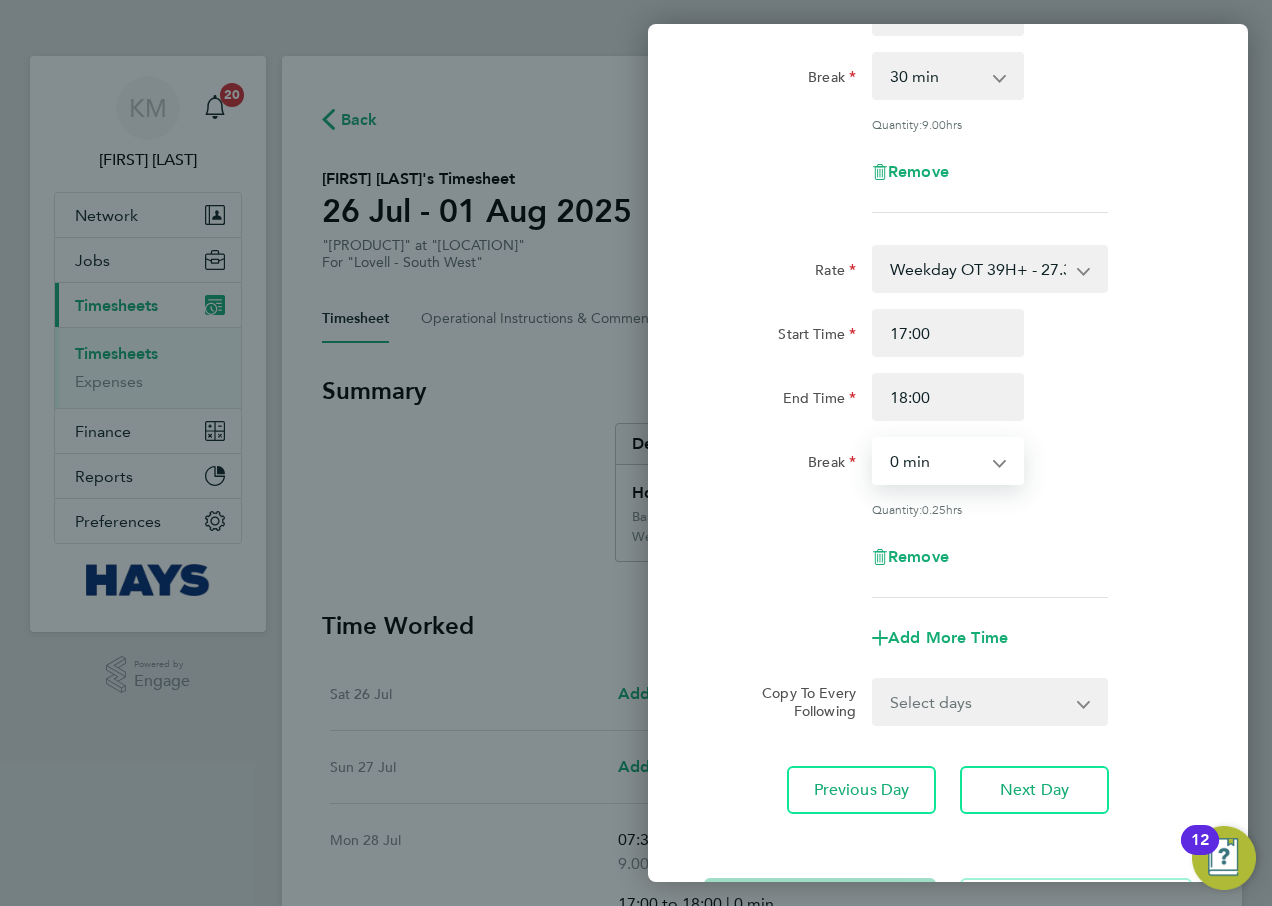 click on "0 min   15 min   30 min   45 min" at bounding box center (936, 461) 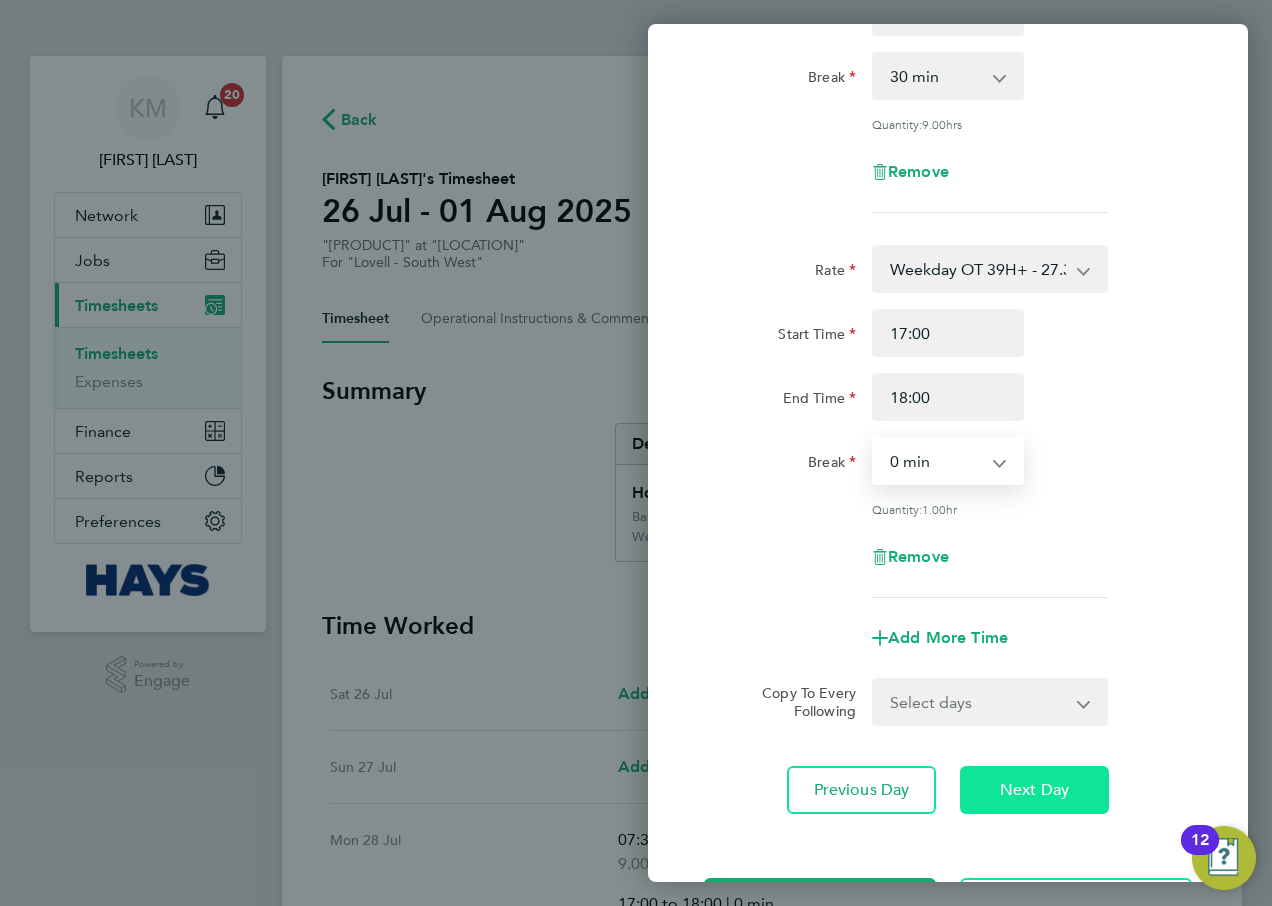 click on "Next Day" 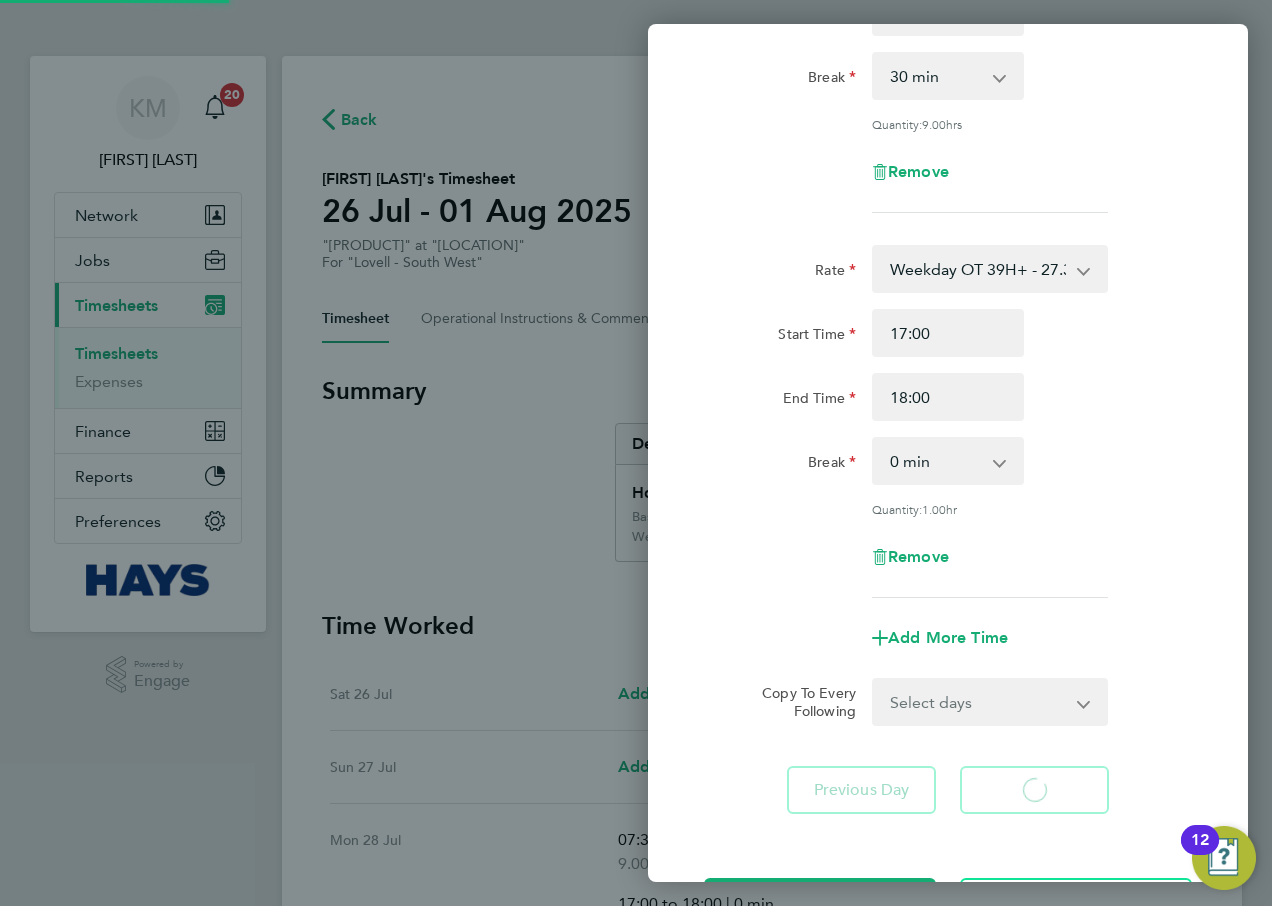 scroll, scrollTop: 0, scrollLeft: 0, axis: both 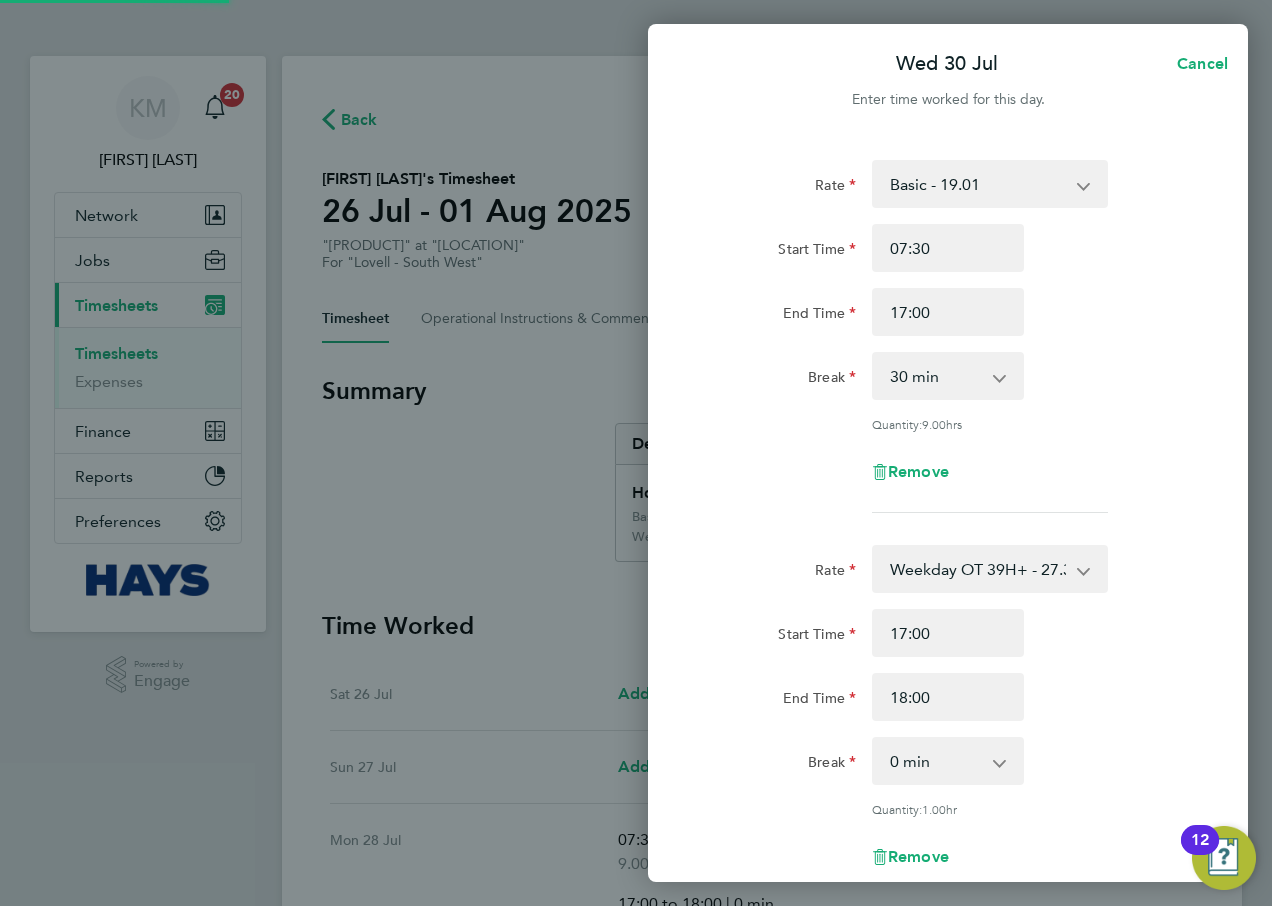 select on "30" 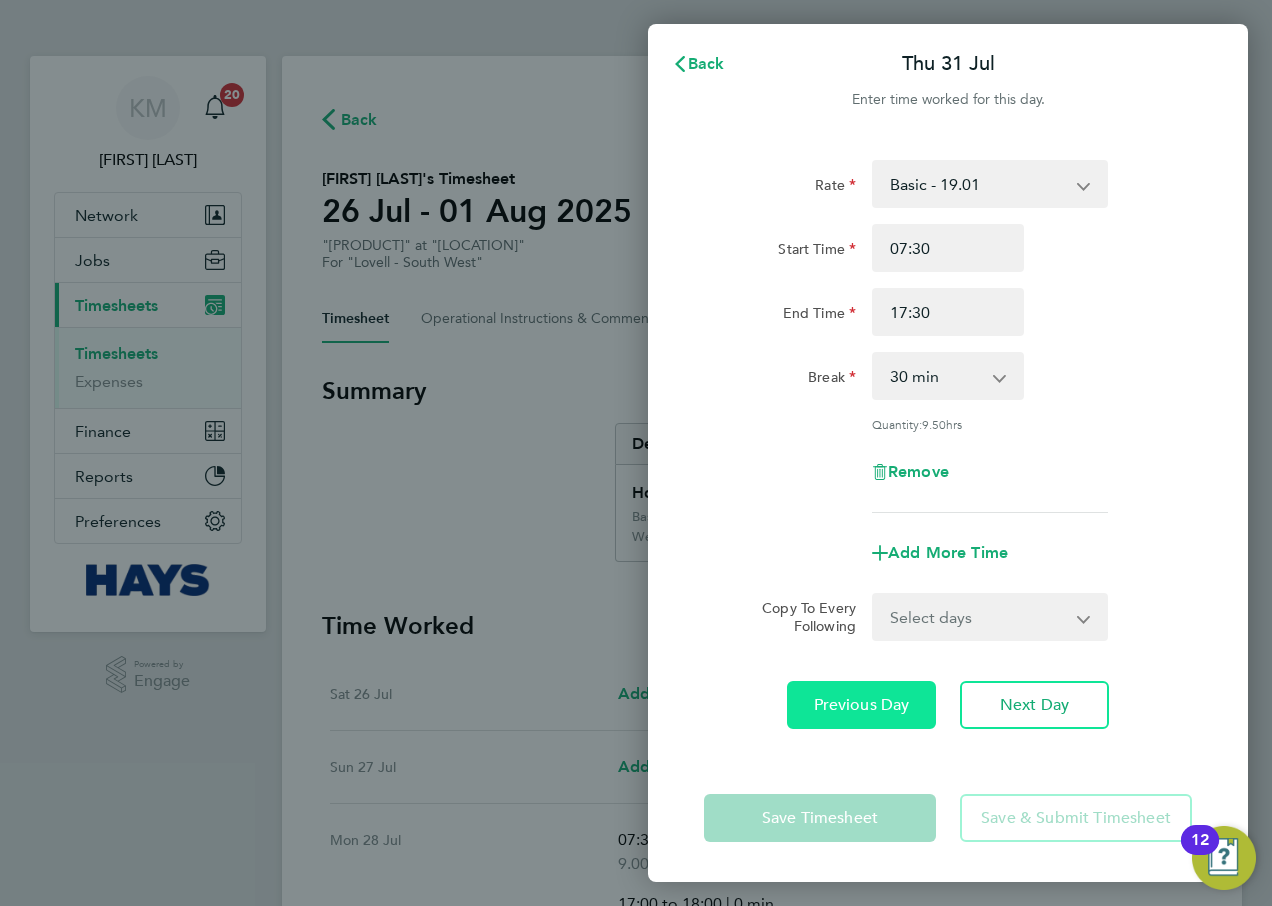 click on "Previous Day" 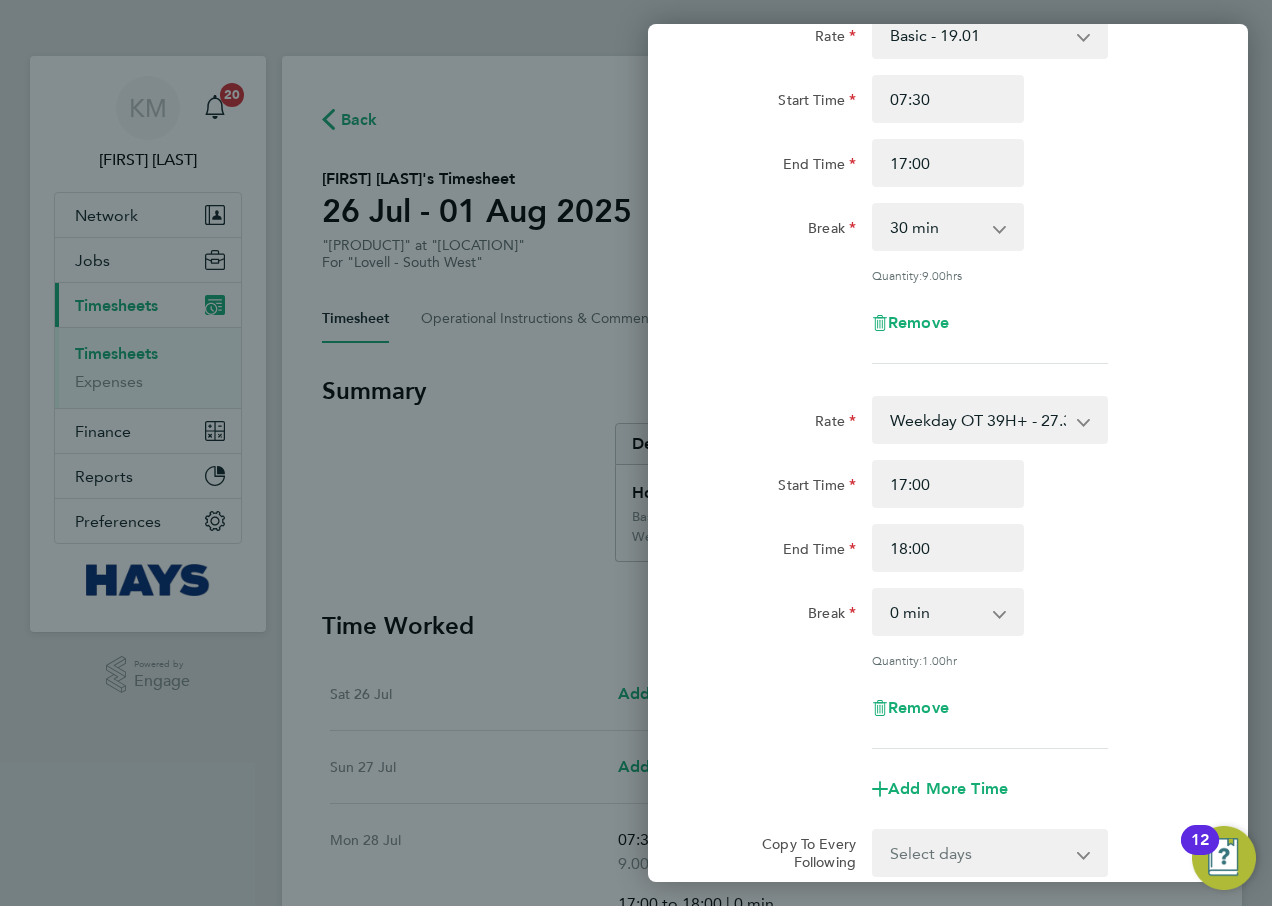 scroll, scrollTop: 380, scrollLeft: 0, axis: vertical 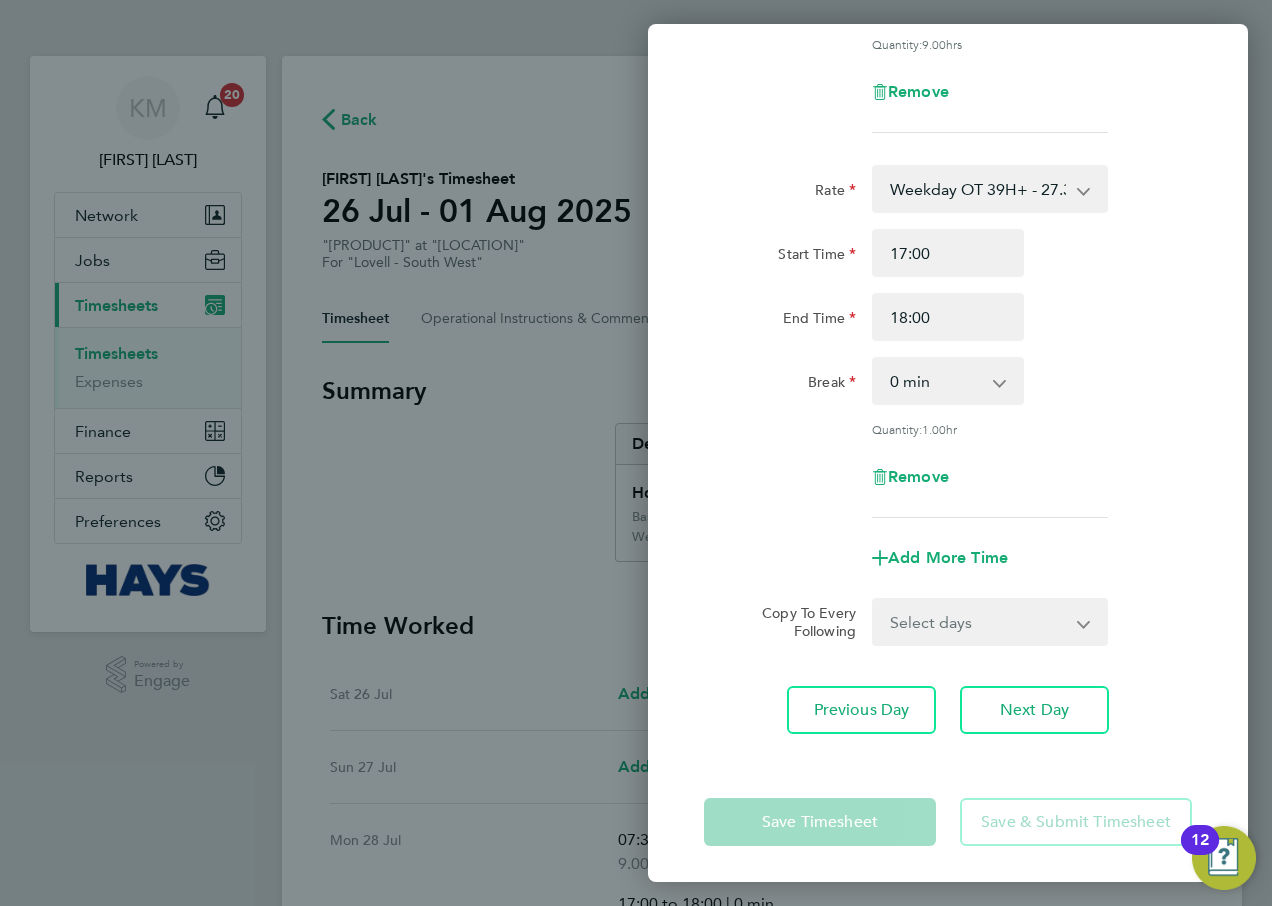 click on "Save Timesheet" 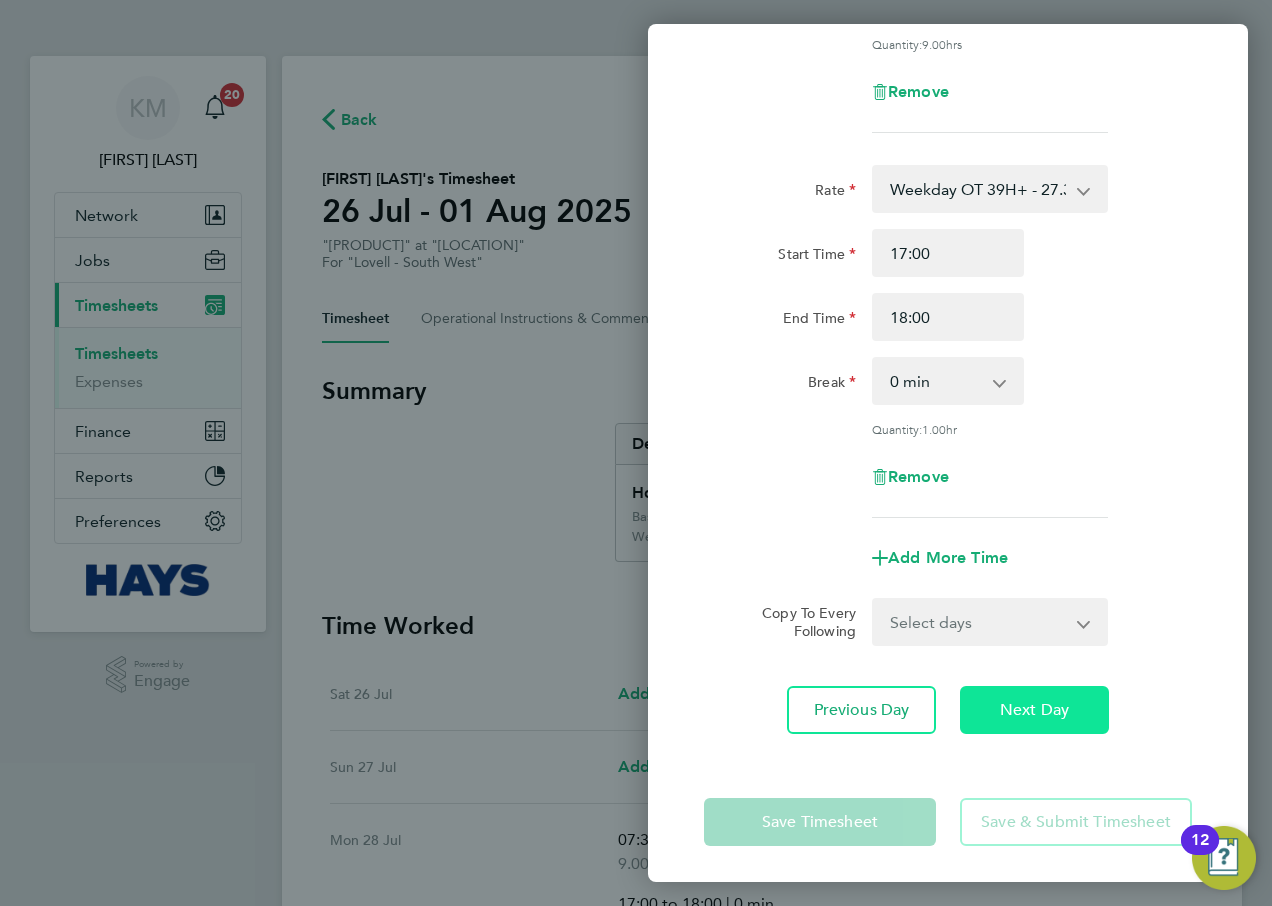 click on "Next Day" 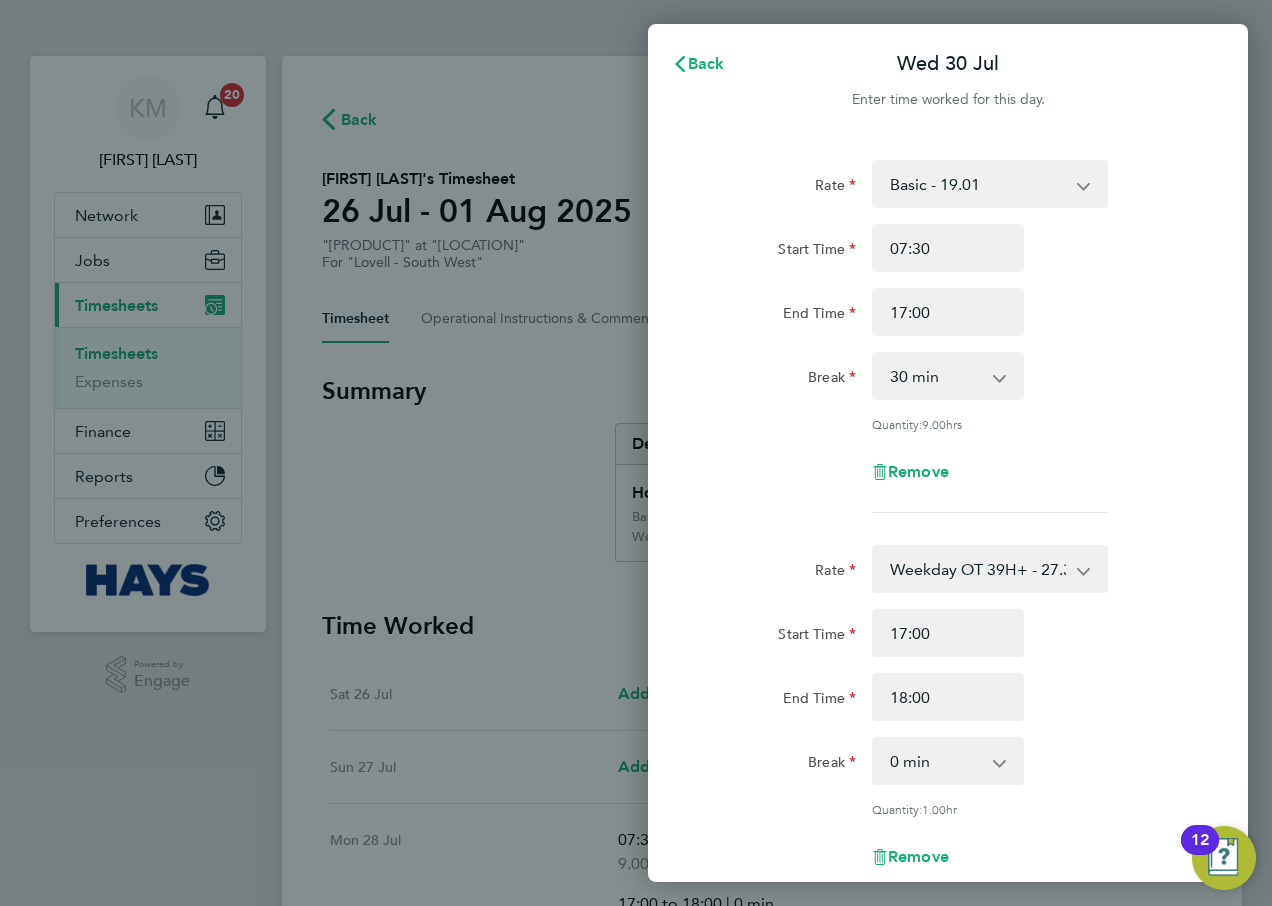 select on "30" 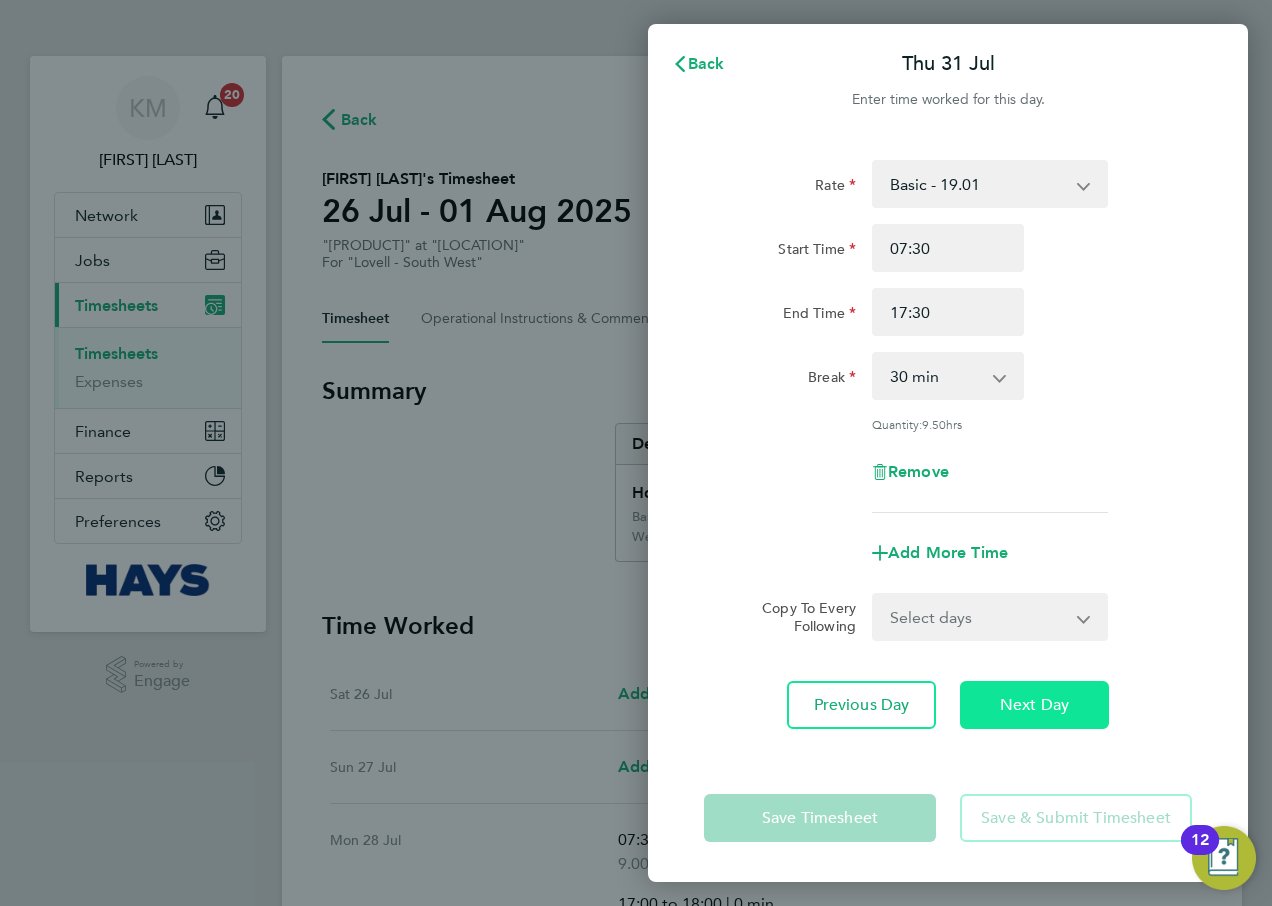 click on "Next Day" 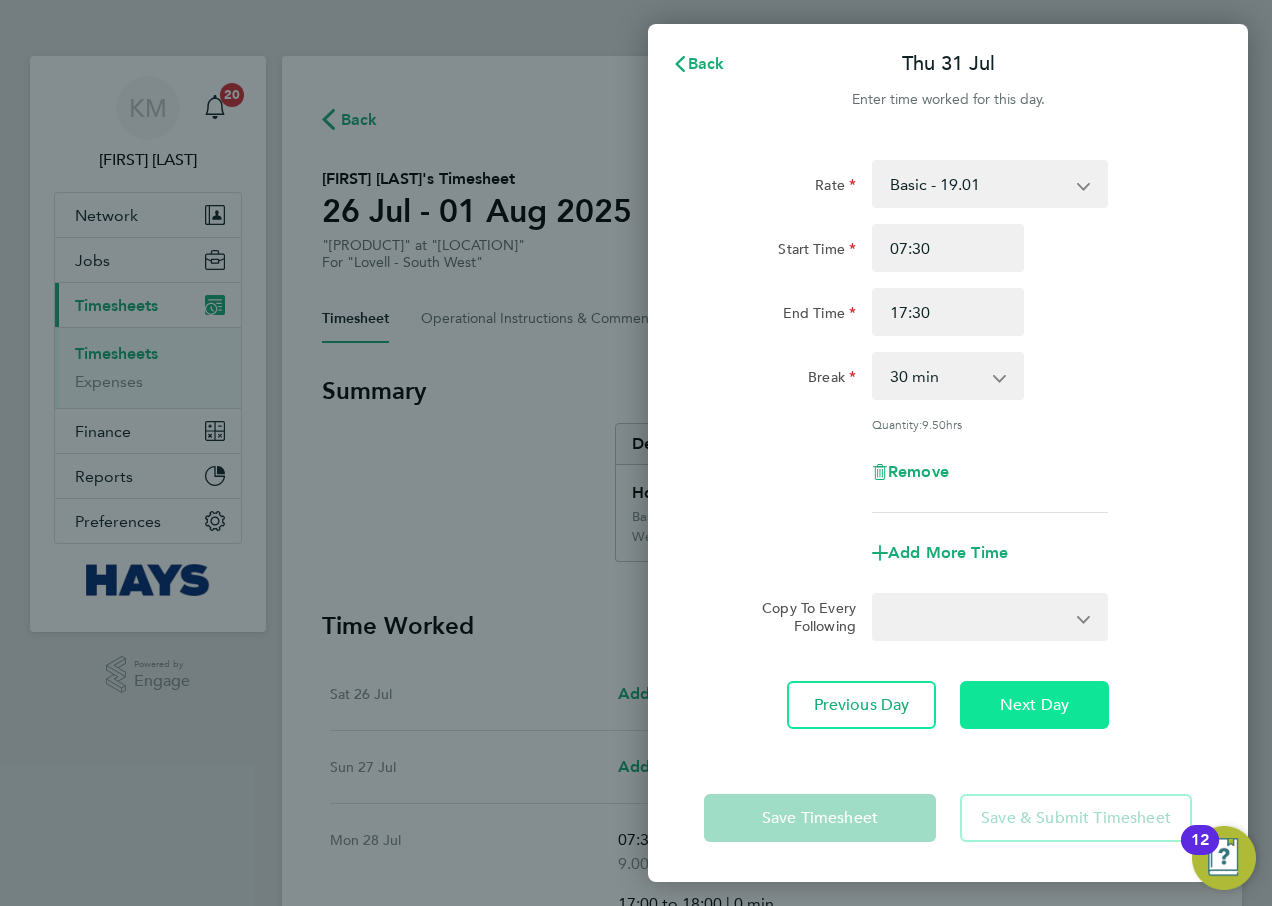 select on "30" 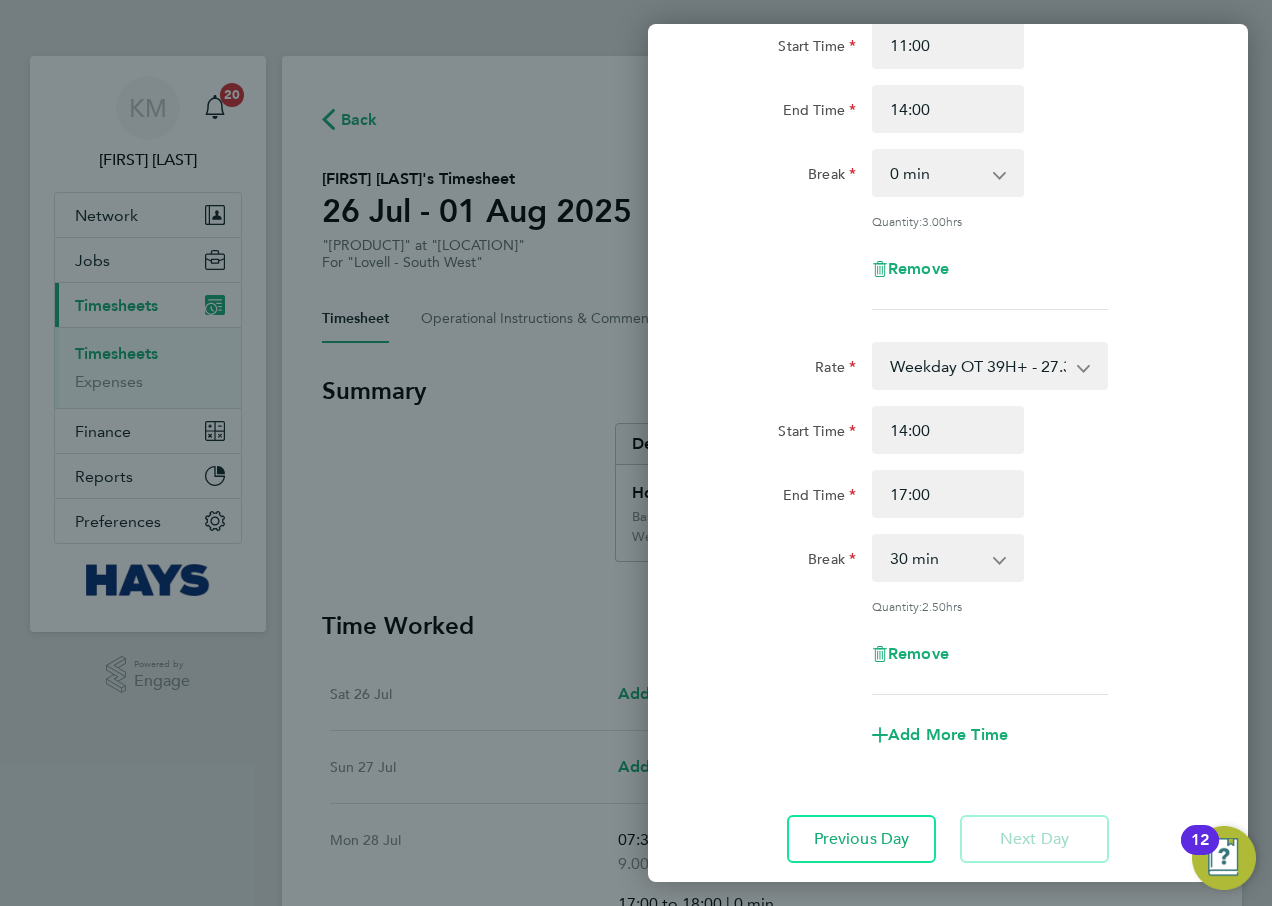 scroll, scrollTop: 332, scrollLeft: 0, axis: vertical 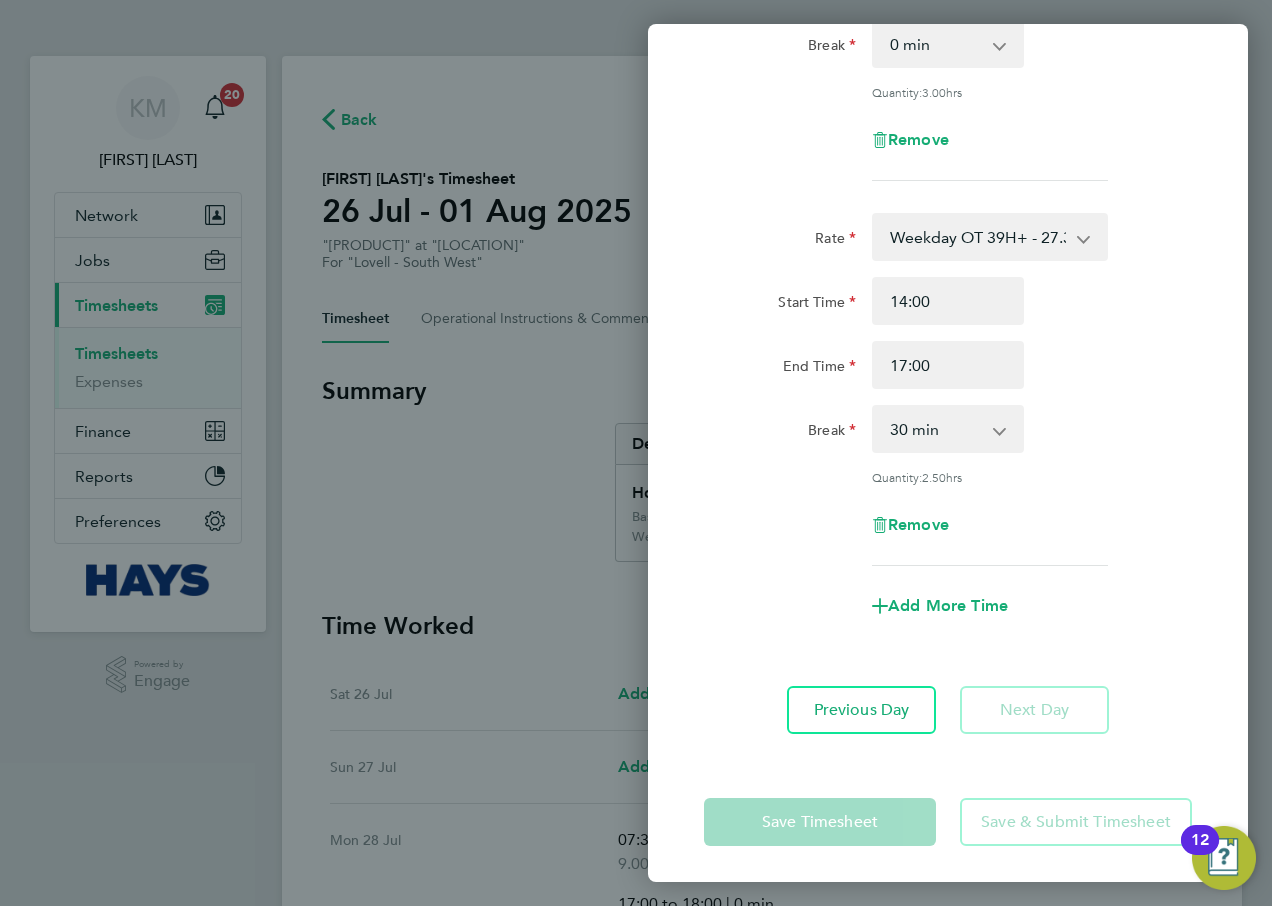 click on "Save Timesheet   Save & Submit Timesheet" 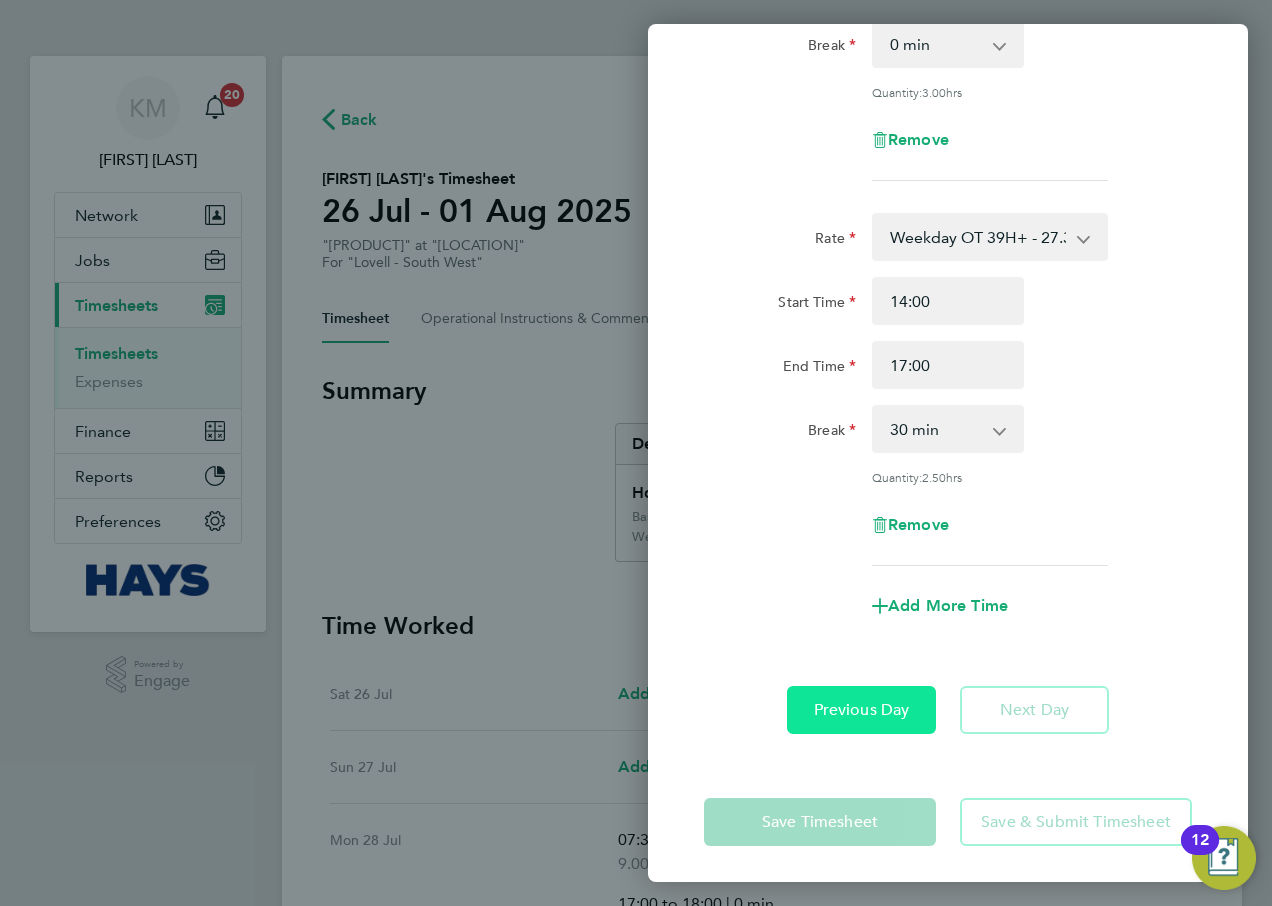 click on "Previous Day" 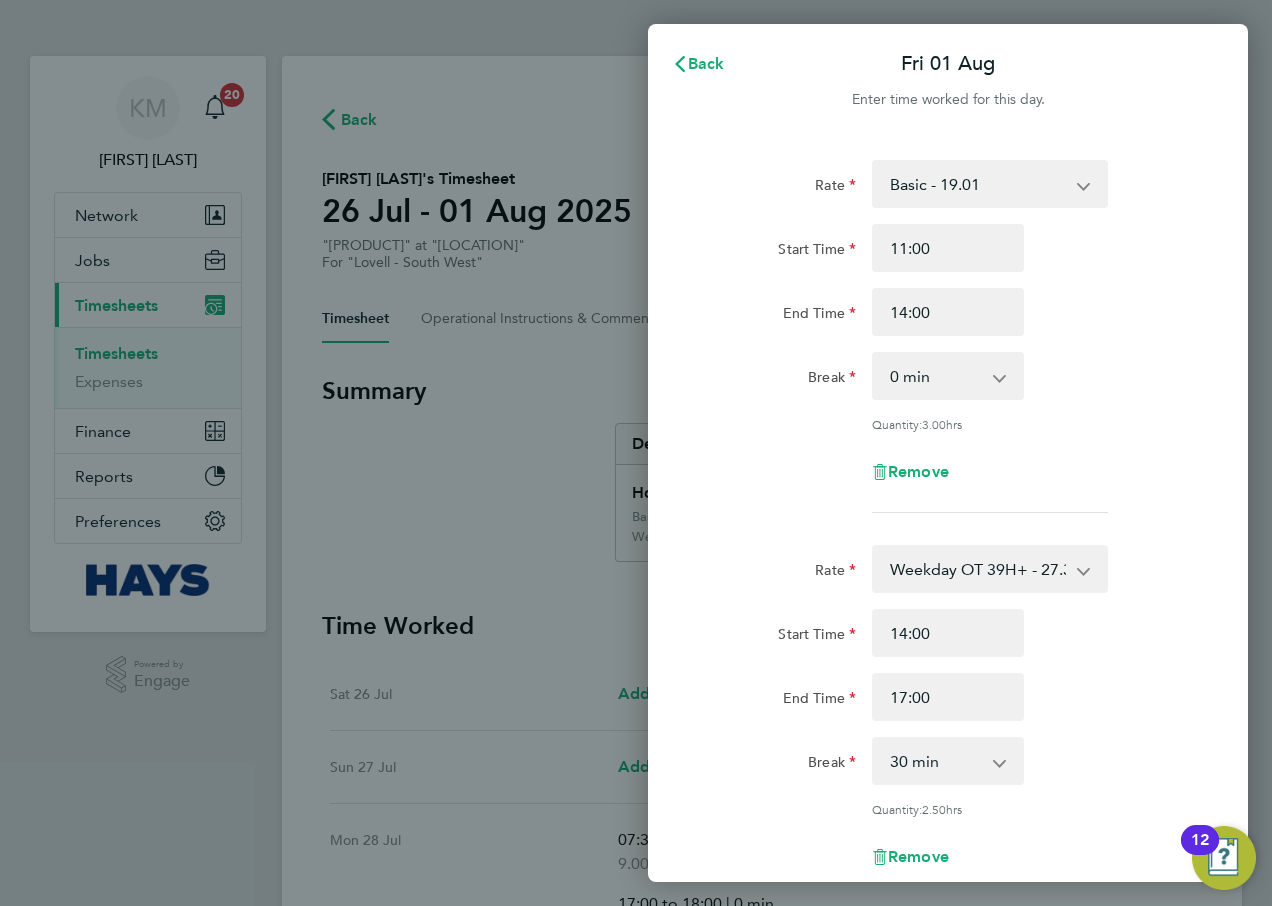 select on "30" 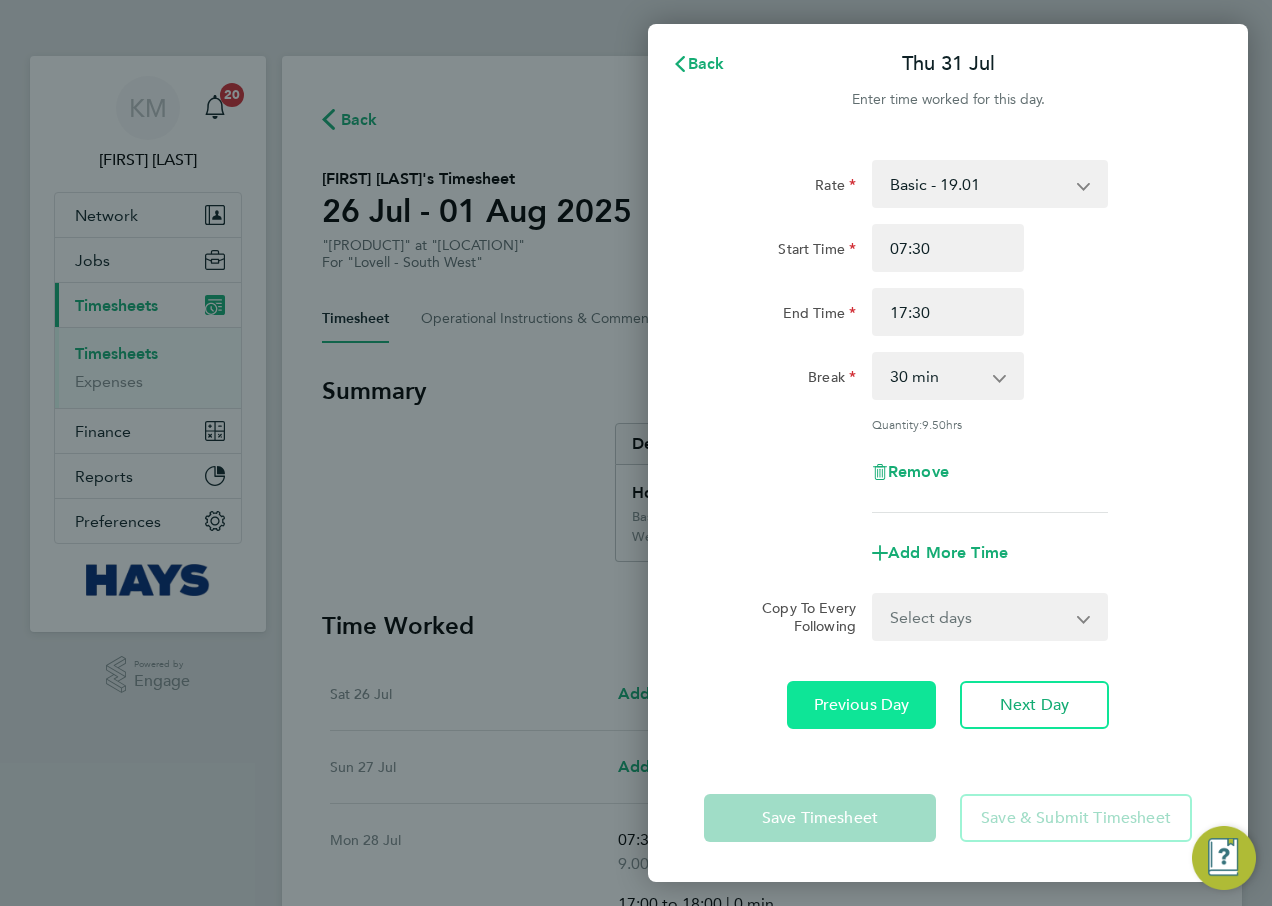 click on "Previous Day" 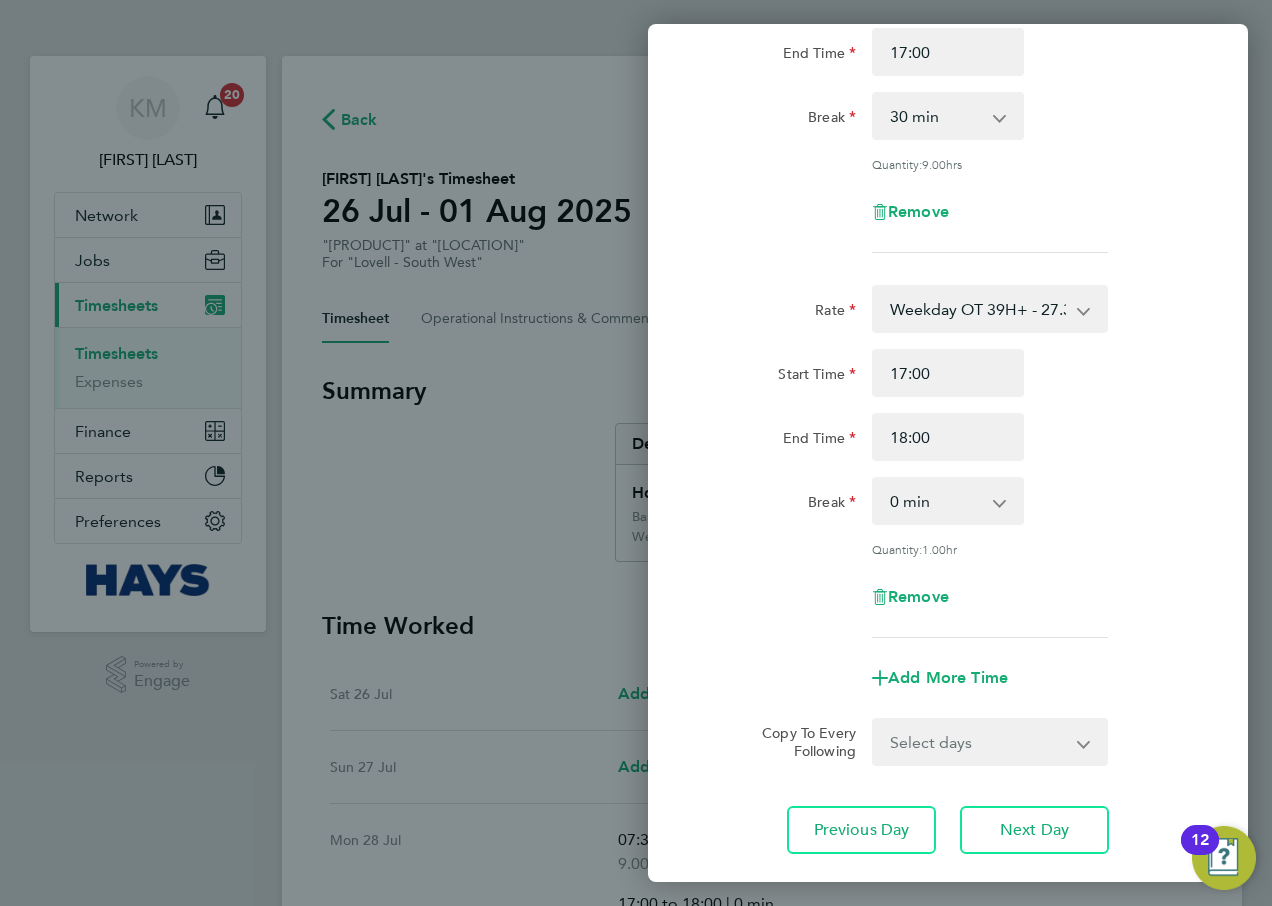 scroll, scrollTop: 380, scrollLeft: 0, axis: vertical 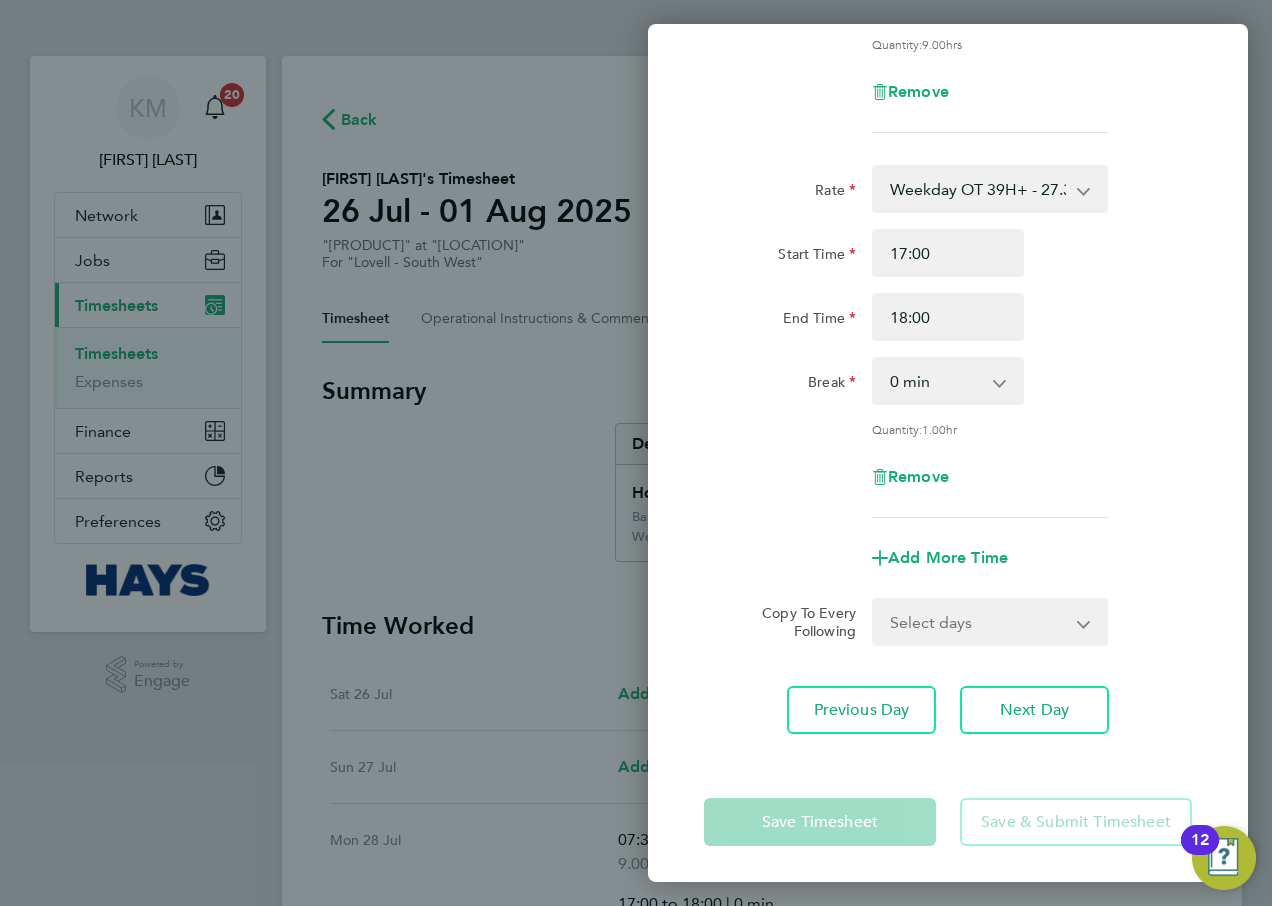 click on "Save Timesheet" 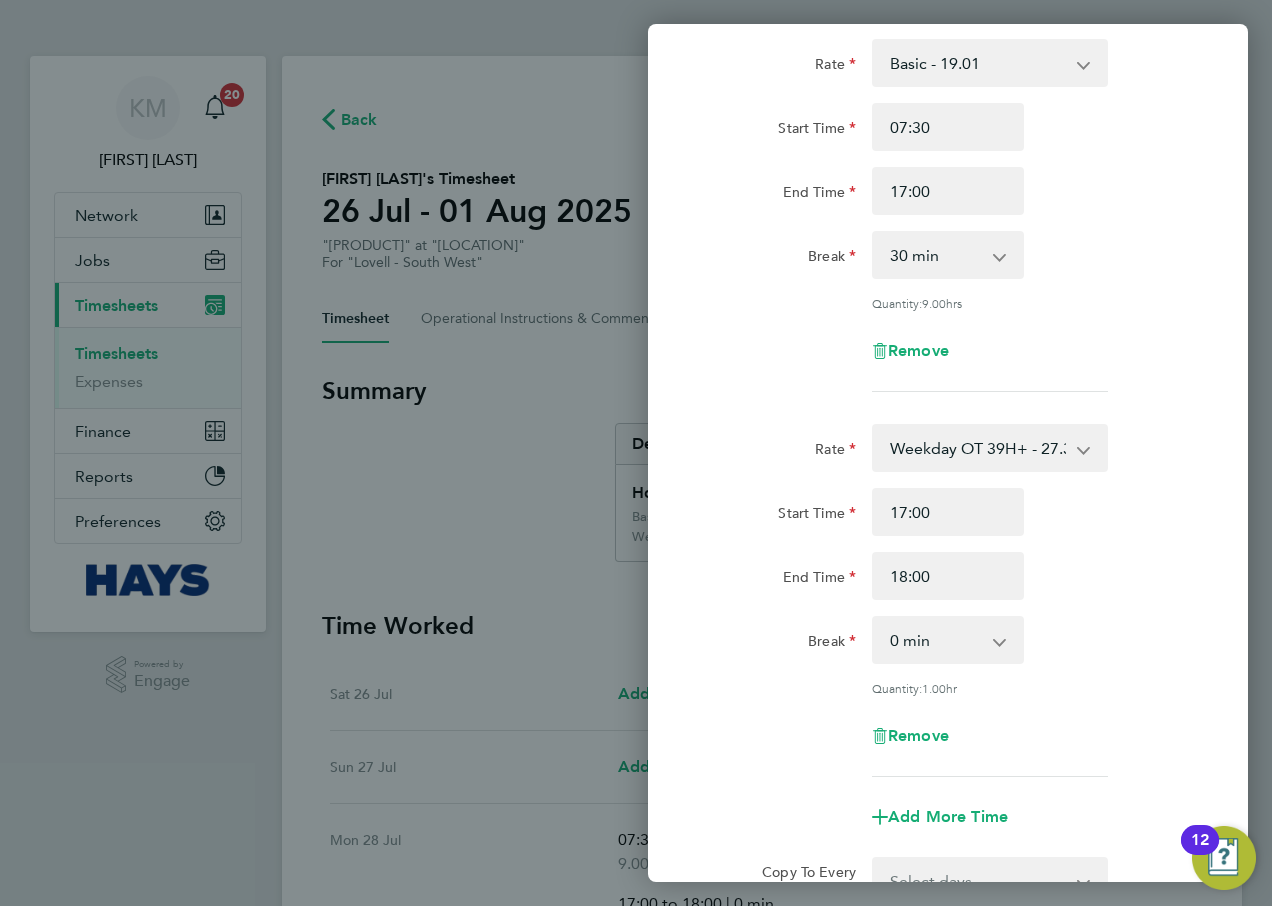 scroll, scrollTop: 0, scrollLeft: 0, axis: both 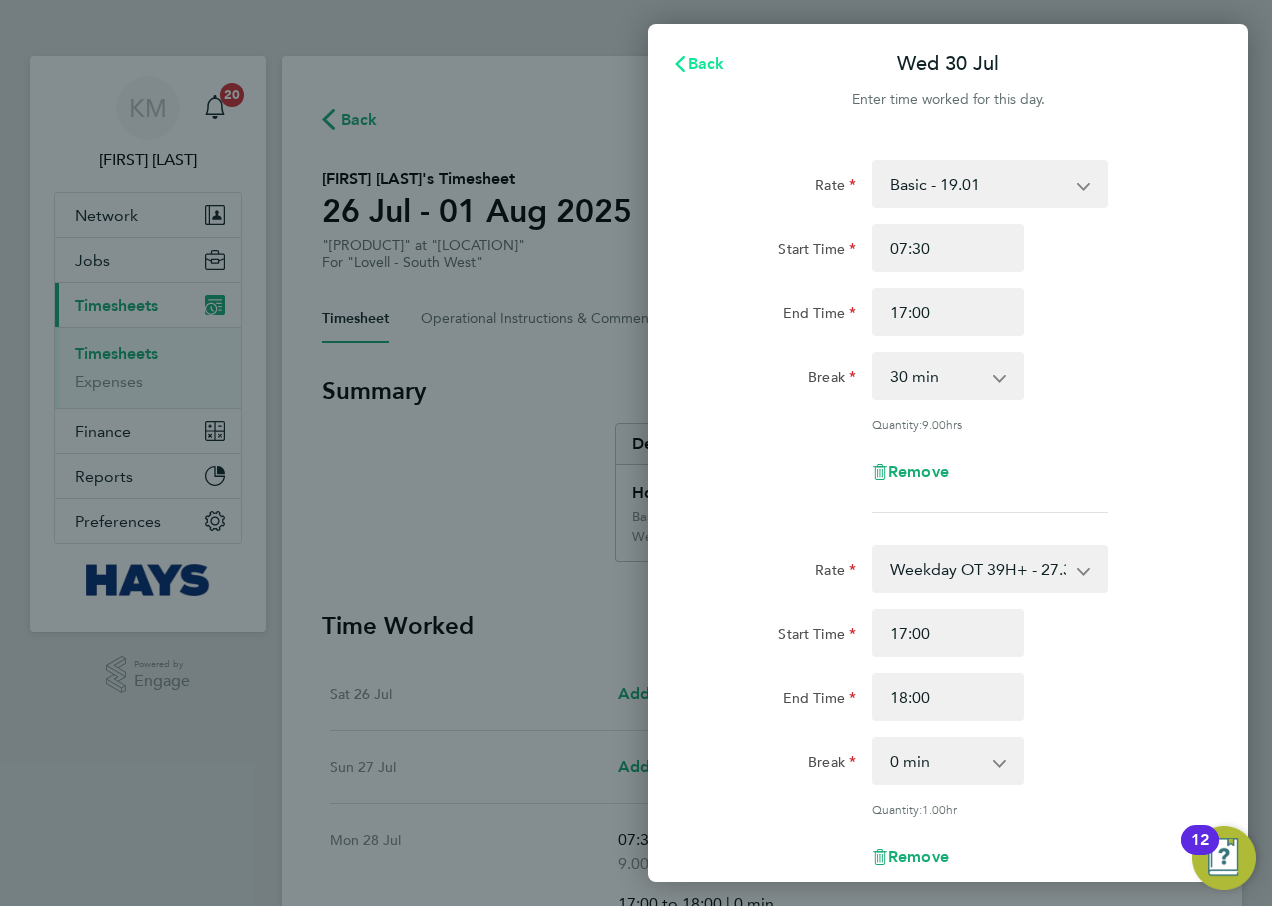 click on "Back" 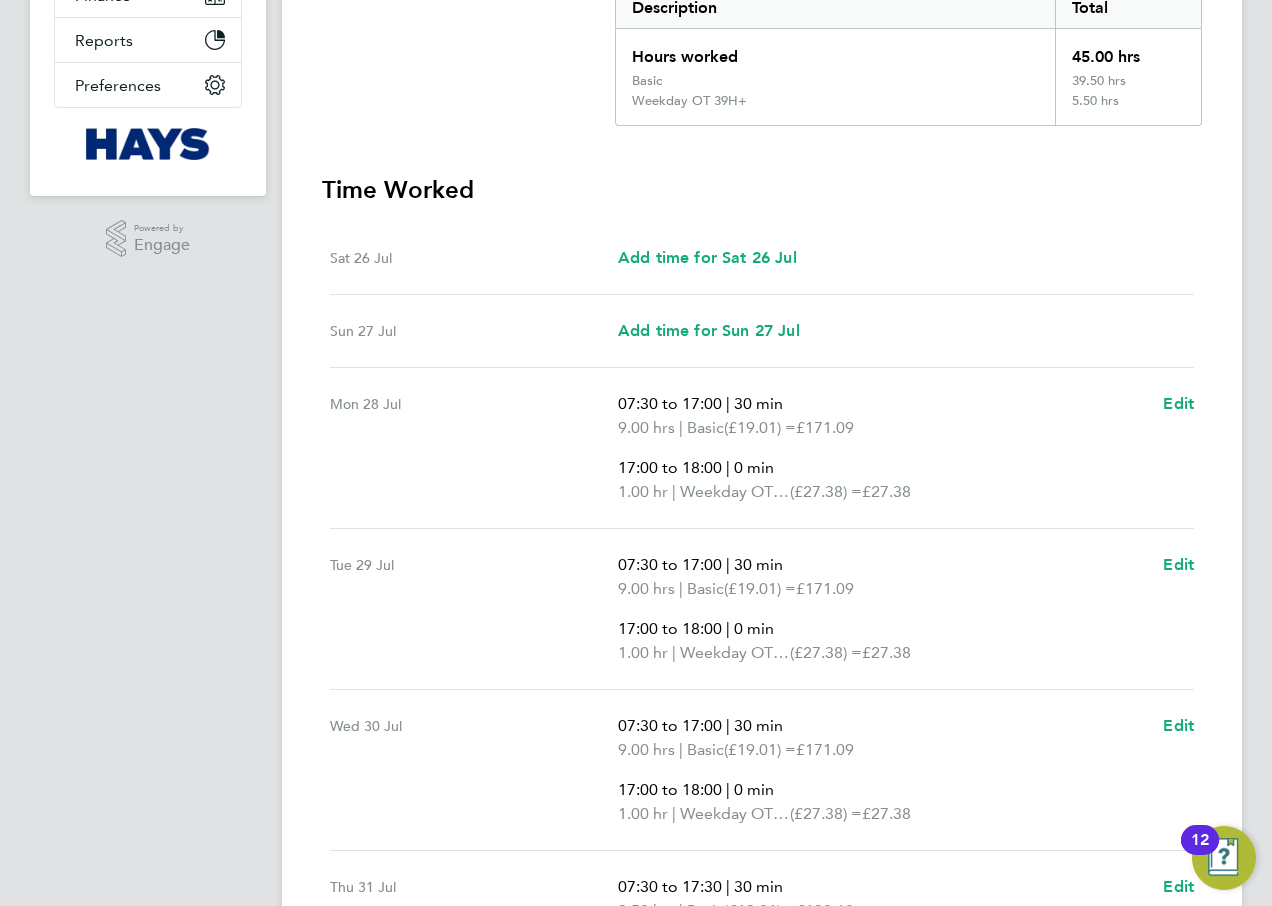 scroll, scrollTop: 600, scrollLeft: 0, axis: vertical 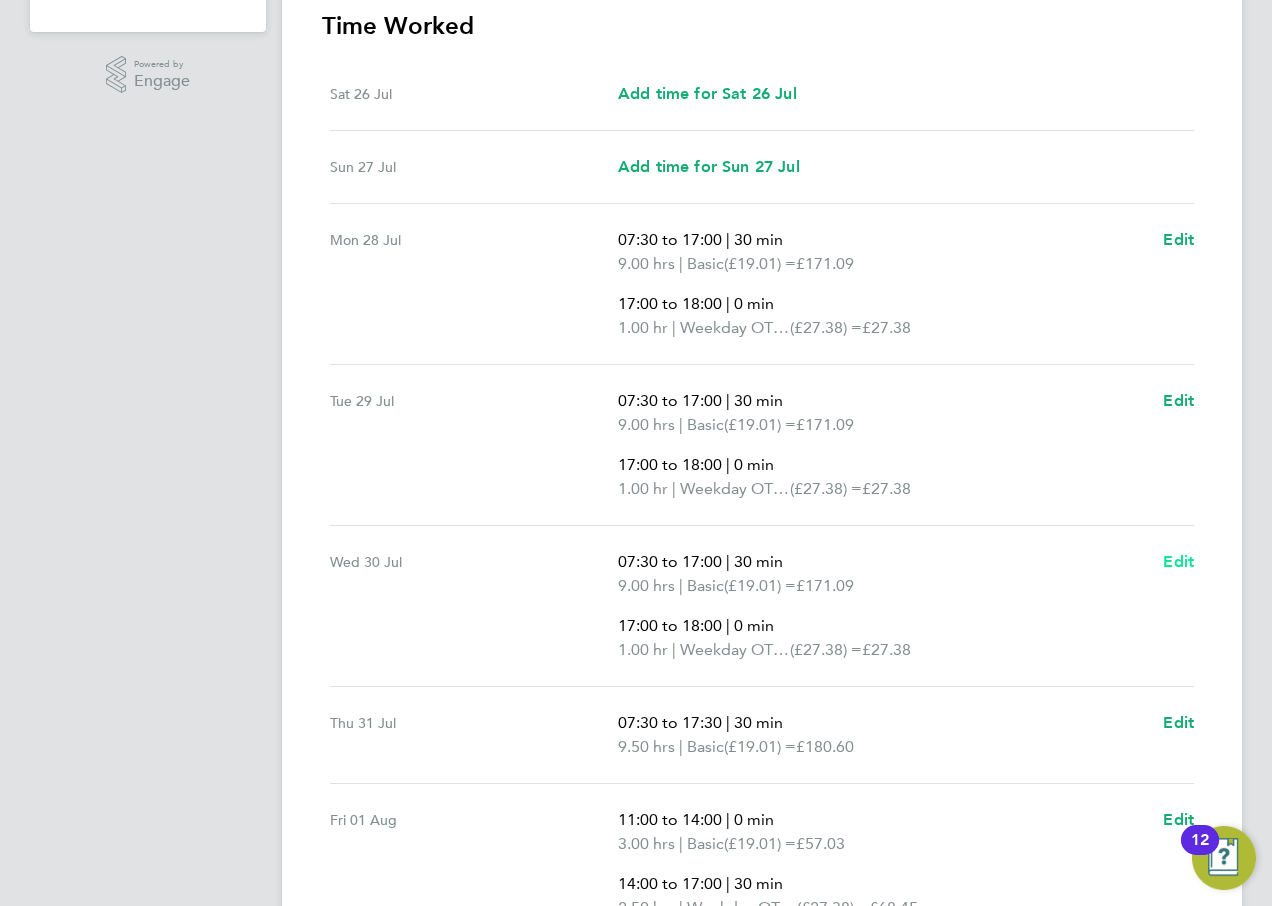 click on "Edit" at bounding box center (1178, 561) 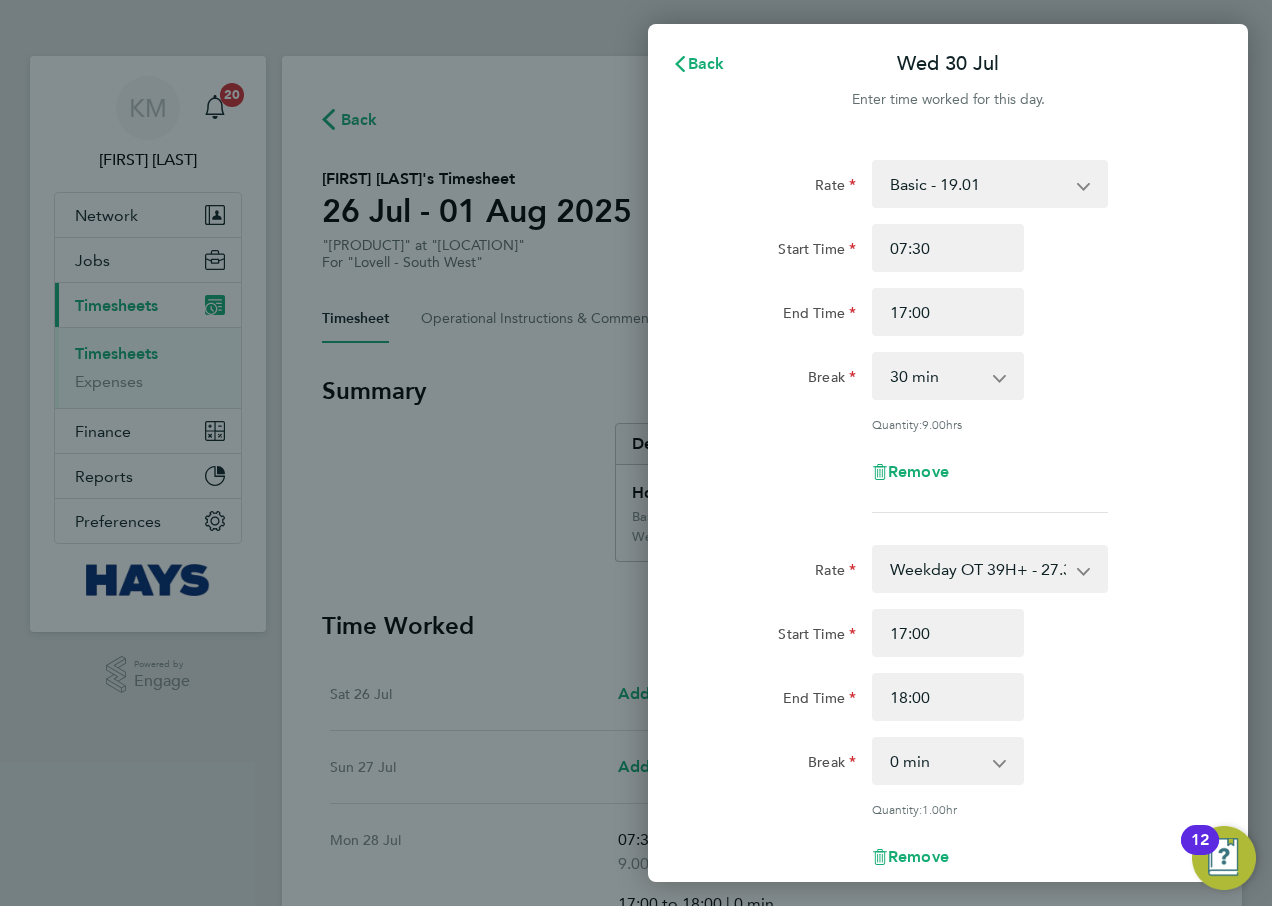 scroll, scrollTop: 0, scrollLeft: 0, axis: both 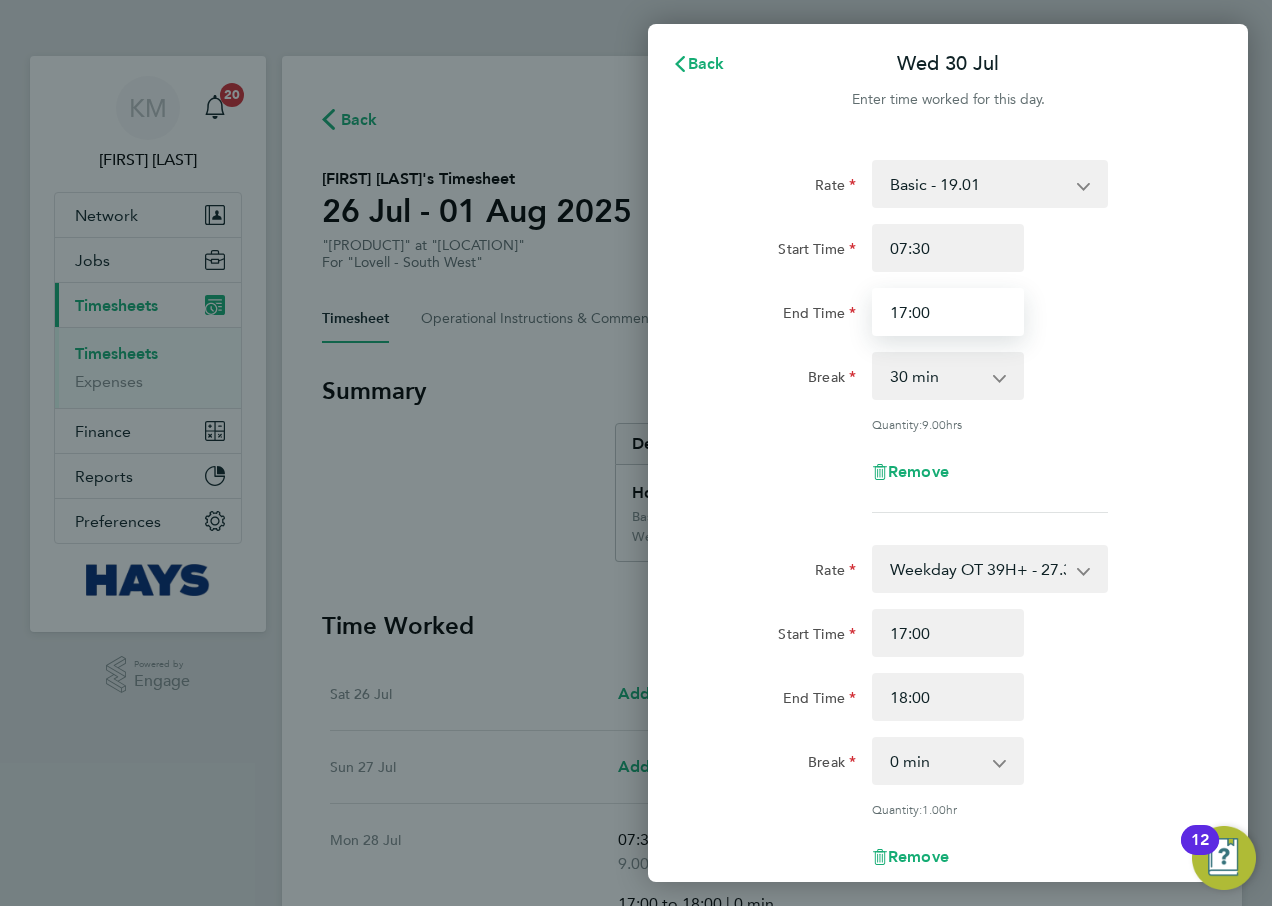 drag, startPoint x: 952, startPoint y: 310, endPoint x: 532, endPoint y: 274, distance: 421.54004 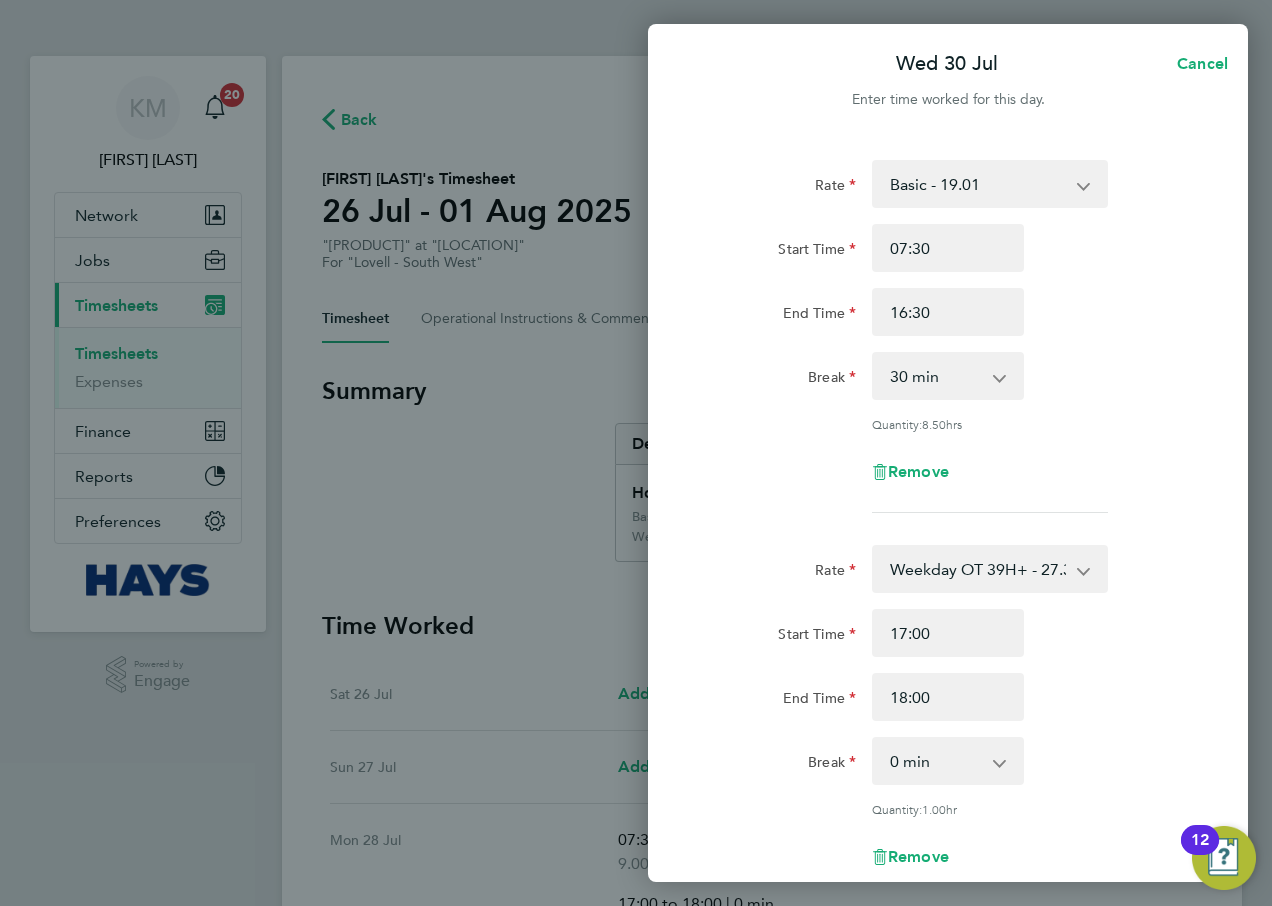 click on "End Time 16:30" 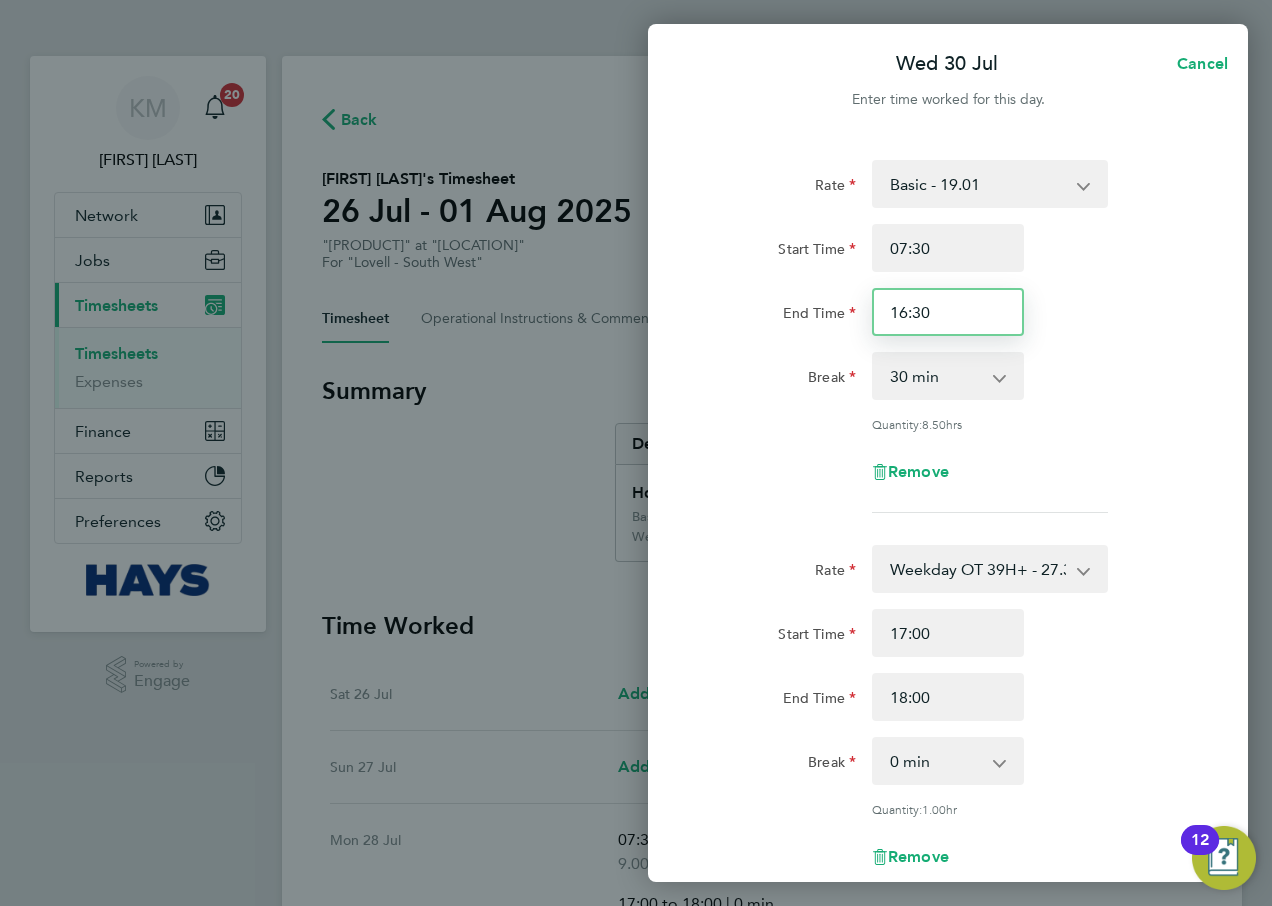drag, startPoint x: 985, startPoint y: 315, endPoint x: 717, endPoint y: 307, distance: 268.1194 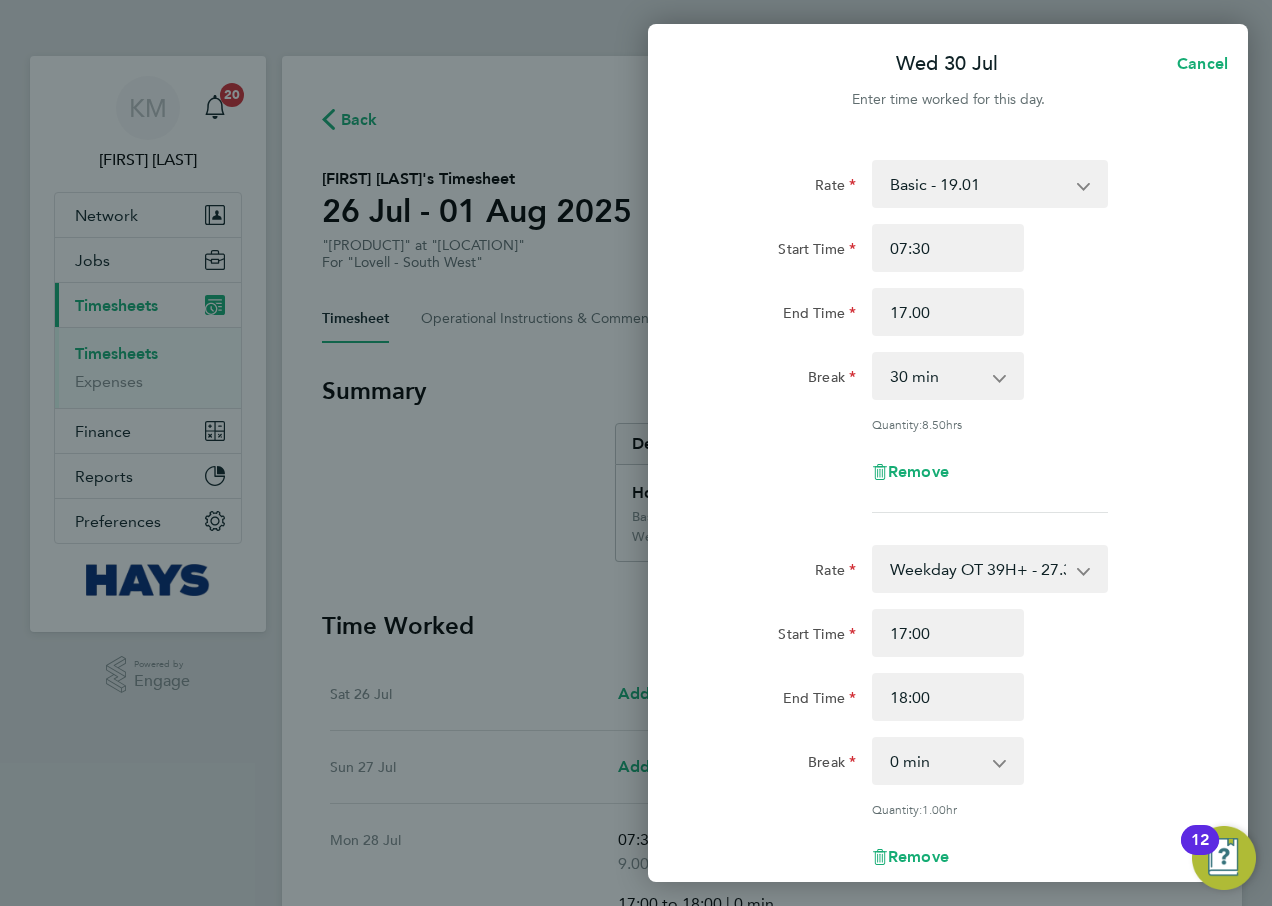 type on "17:00" 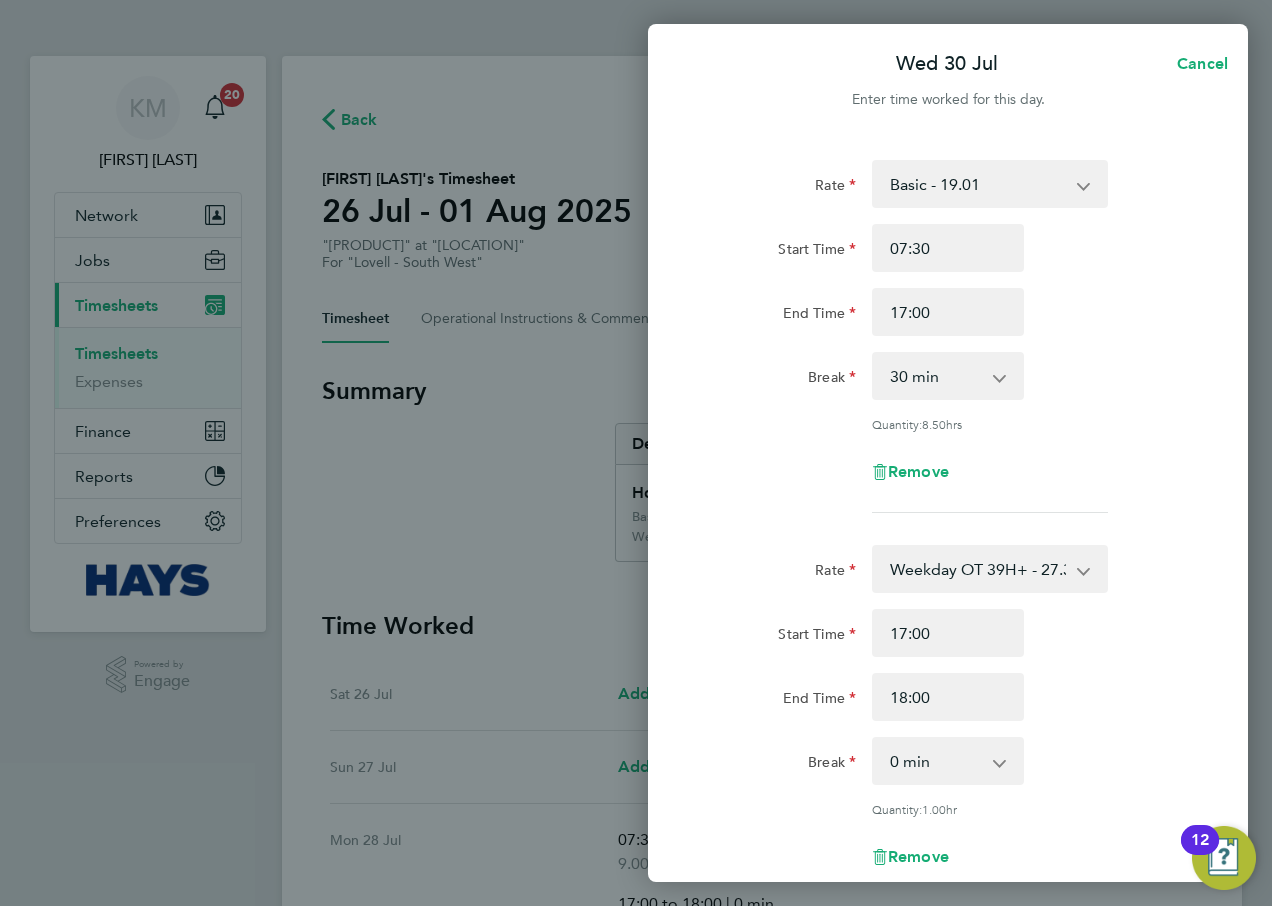 click on "Rate  Basic - 19.01   Weekday OT 39H+ - 27.38   Sat after 4h - 35.75   Sunday - 35.75   Sat first 4h - 27.38   Bank Holiday - 35.75
Start Time 07:30 End Time 17:00 Break  0 min   15 min   30 min   45 min   60 min   75 min   90 min
Quantity:  8.50  hrs
Remove" 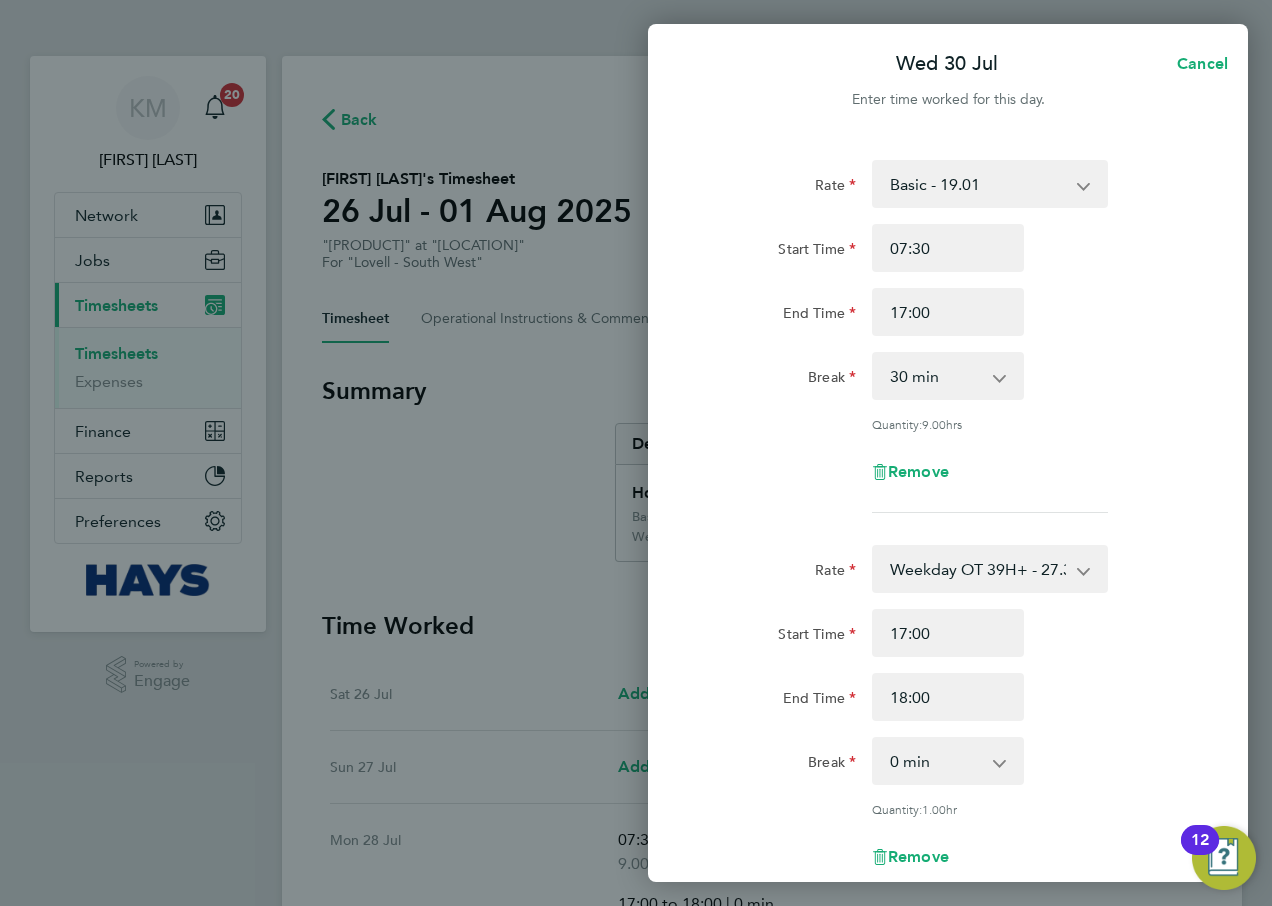 scroll, scrollTop: 380, scrollLeft: 0, axis: vertical 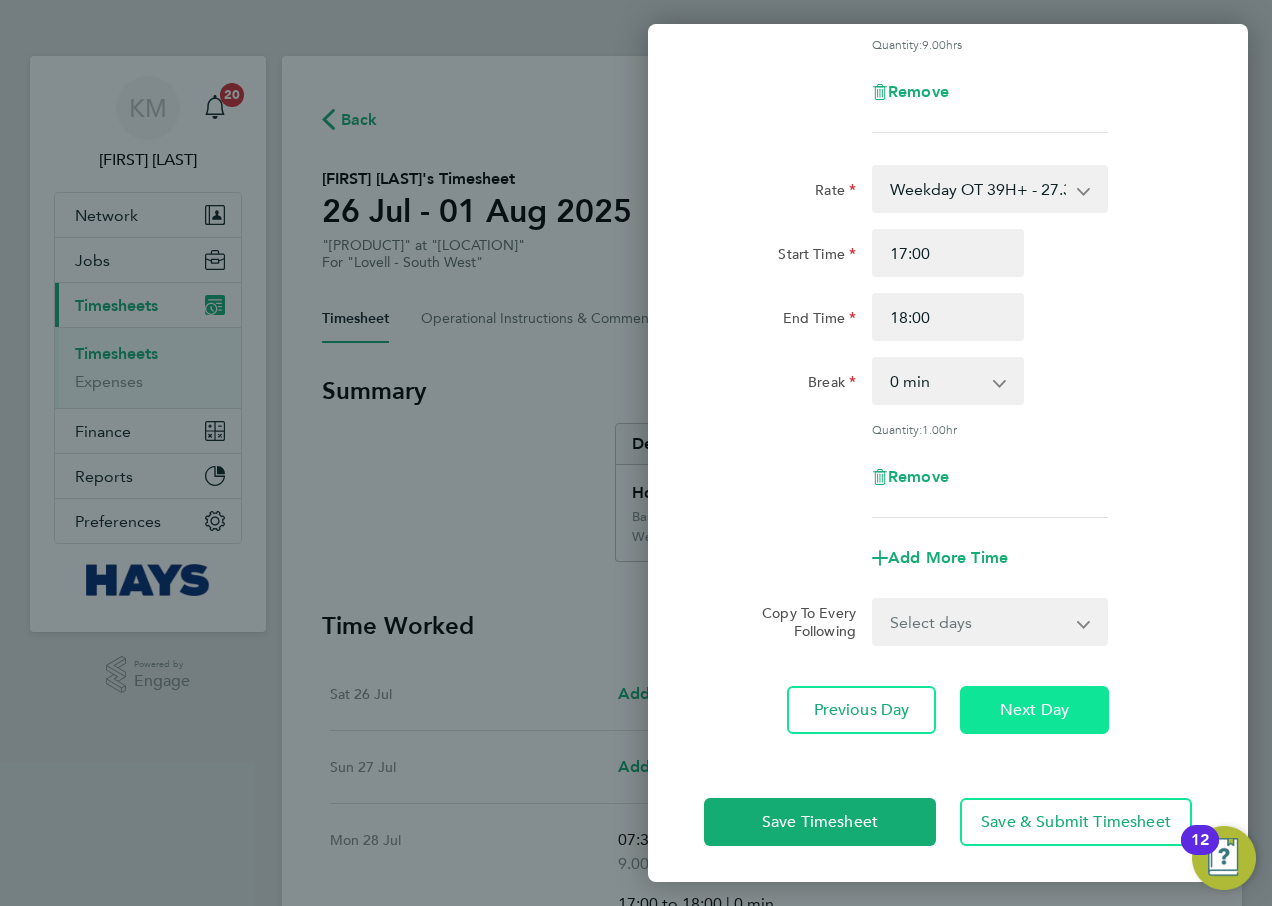 click on "Next Day" 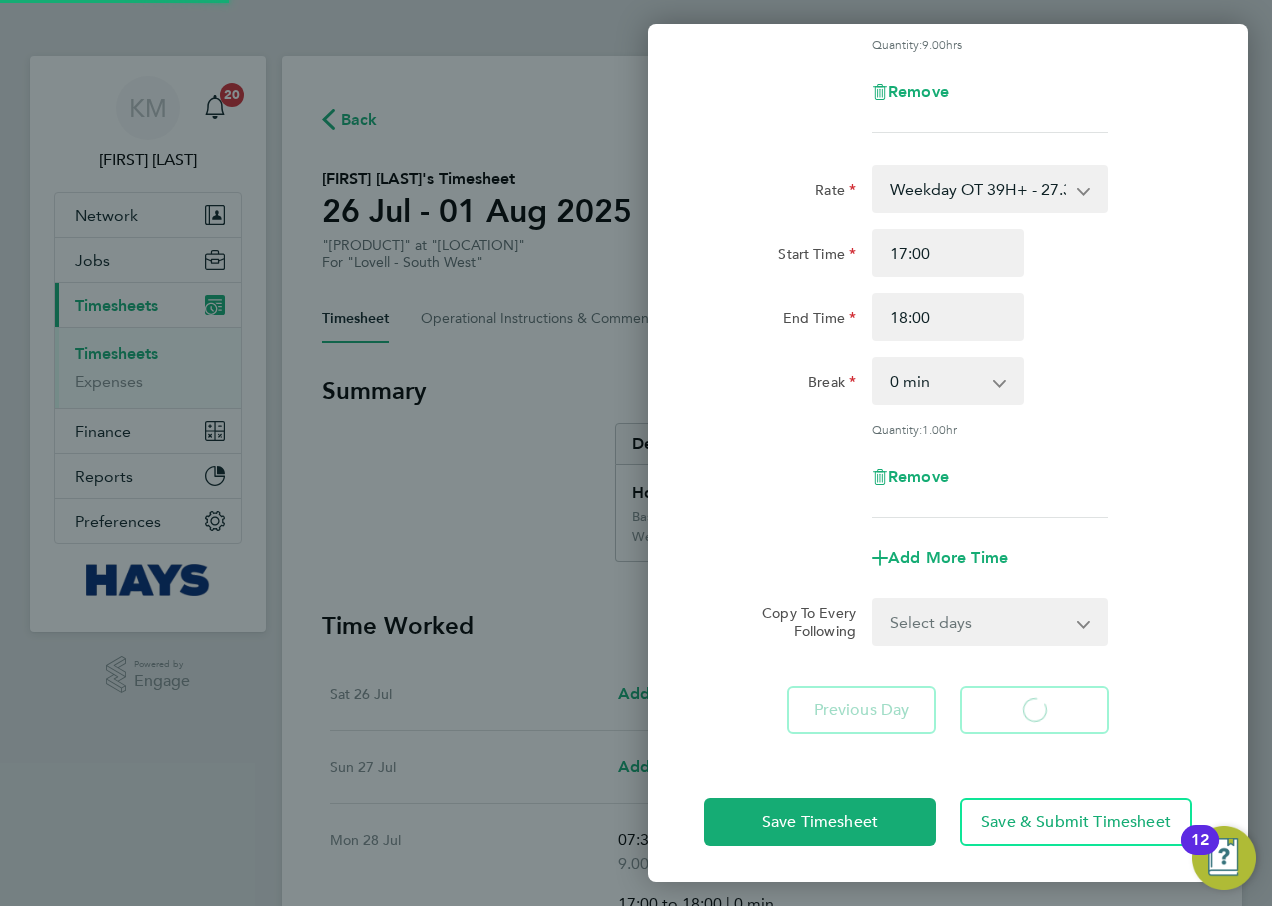 select on "30" 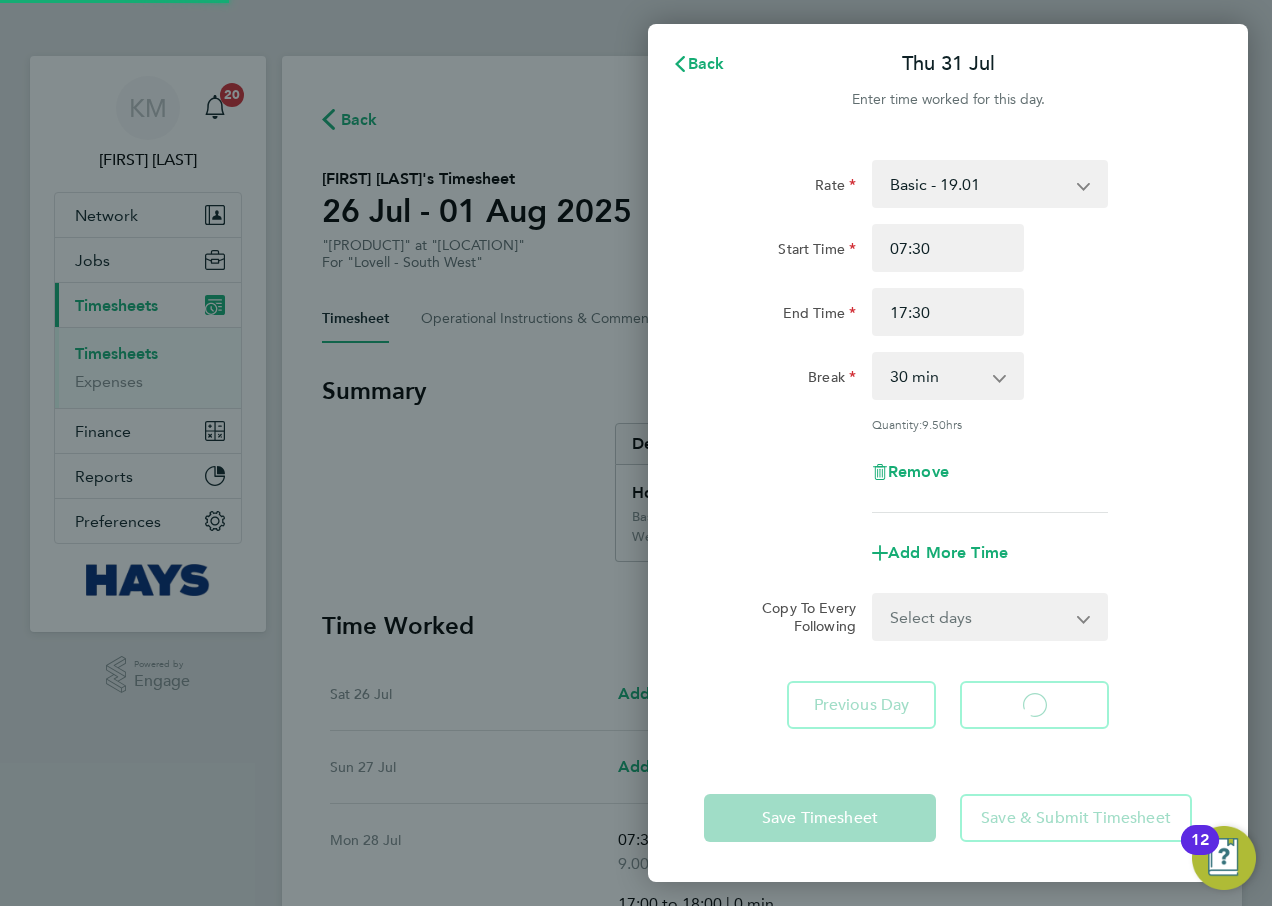 scroll, scrollTop: 0, scrollLeft: 0, axis: both 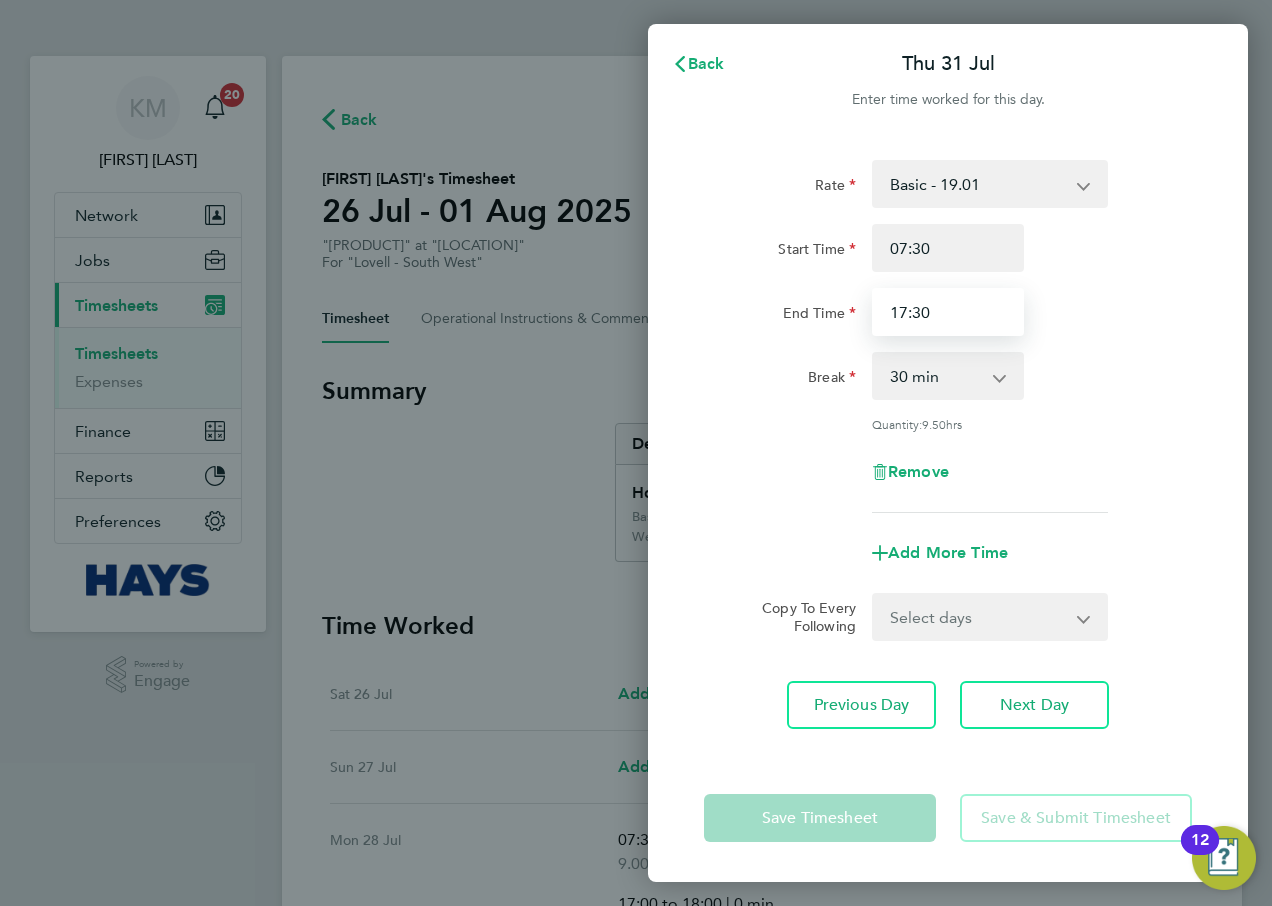drag, startPoint x: 634, startPoint y: 313, endPoint x: 560, endPoint y: 311, distance: 74.02702 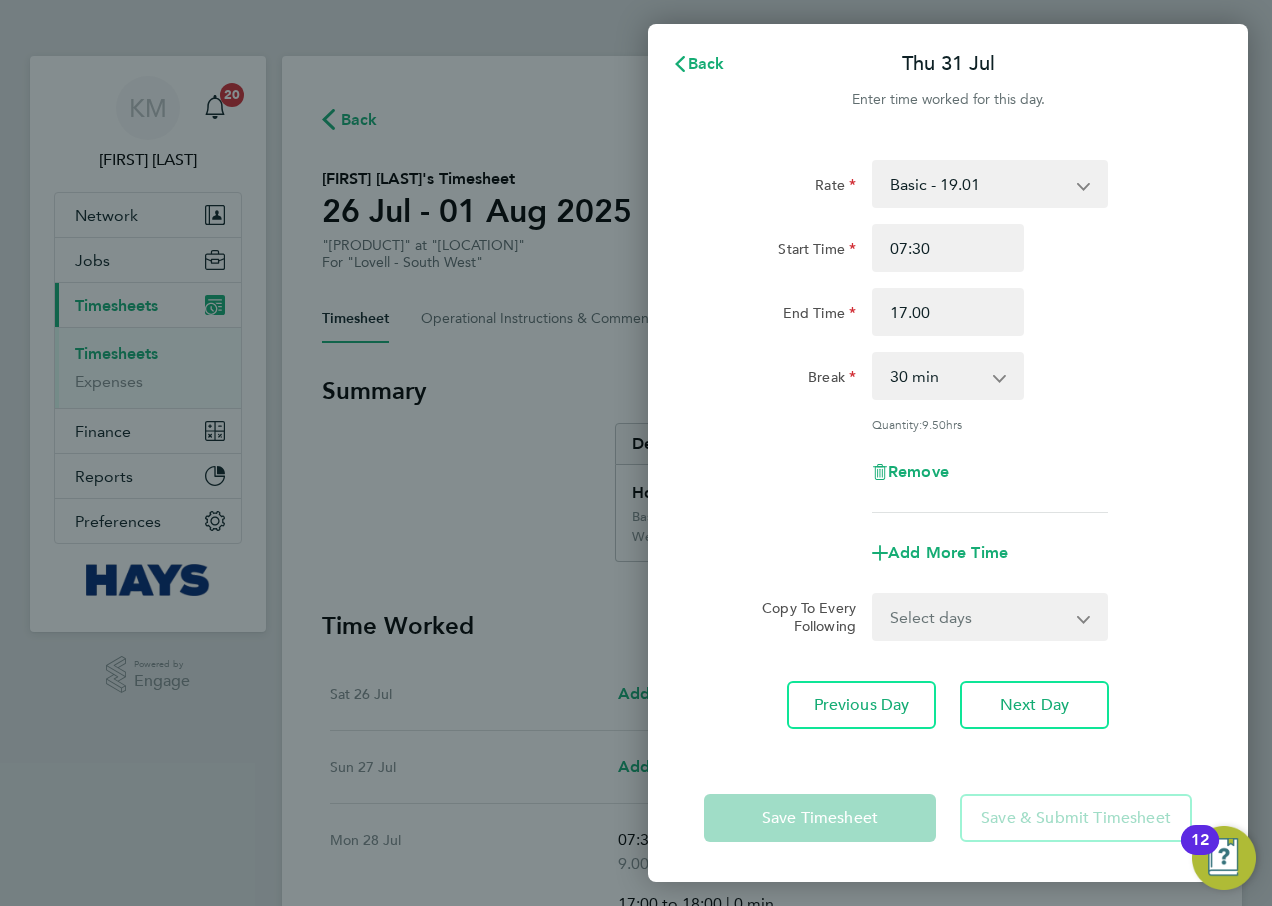 type on "17:00" 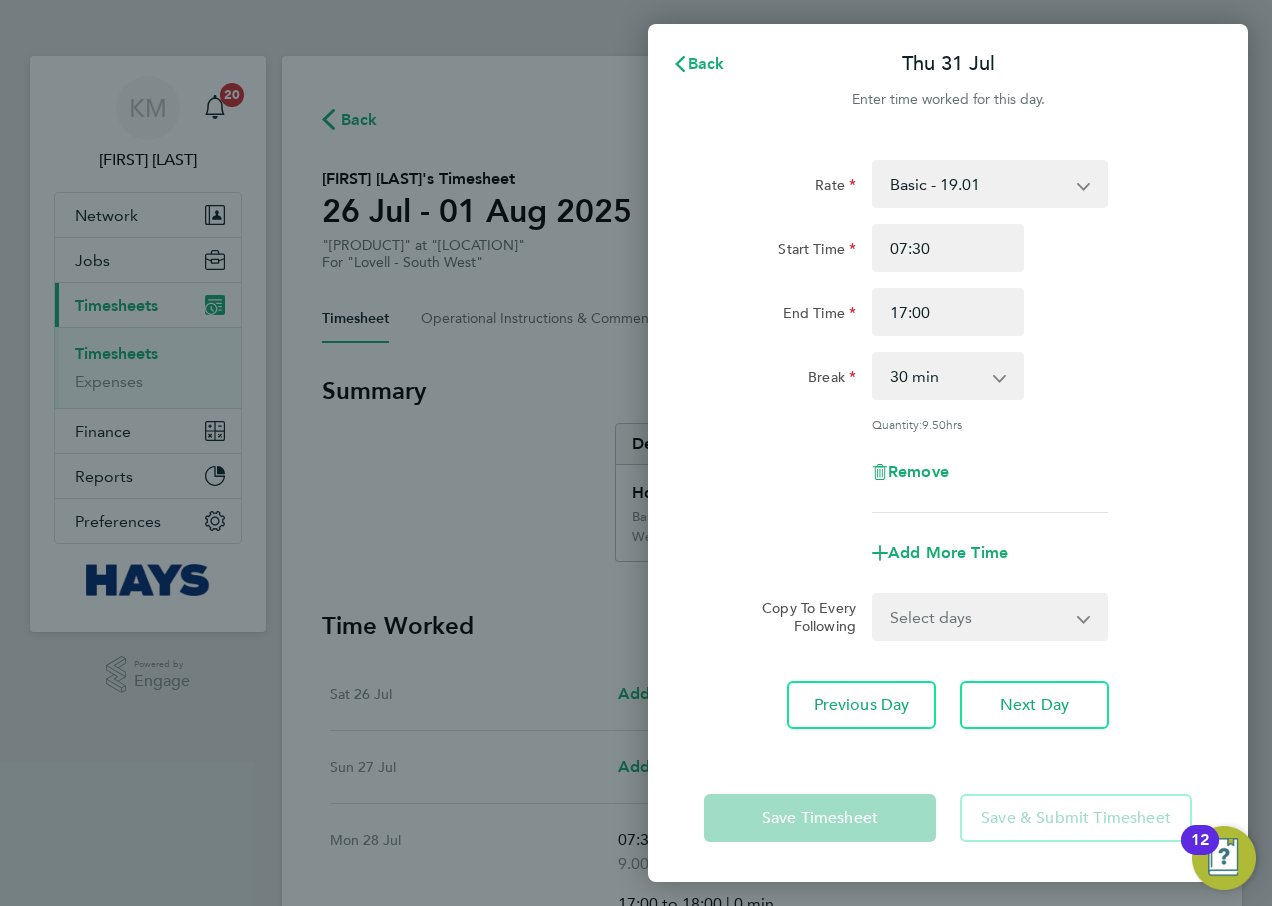 click on "Break  0 min   15 min   30 min   45 min   60 min   75 min   90 min" 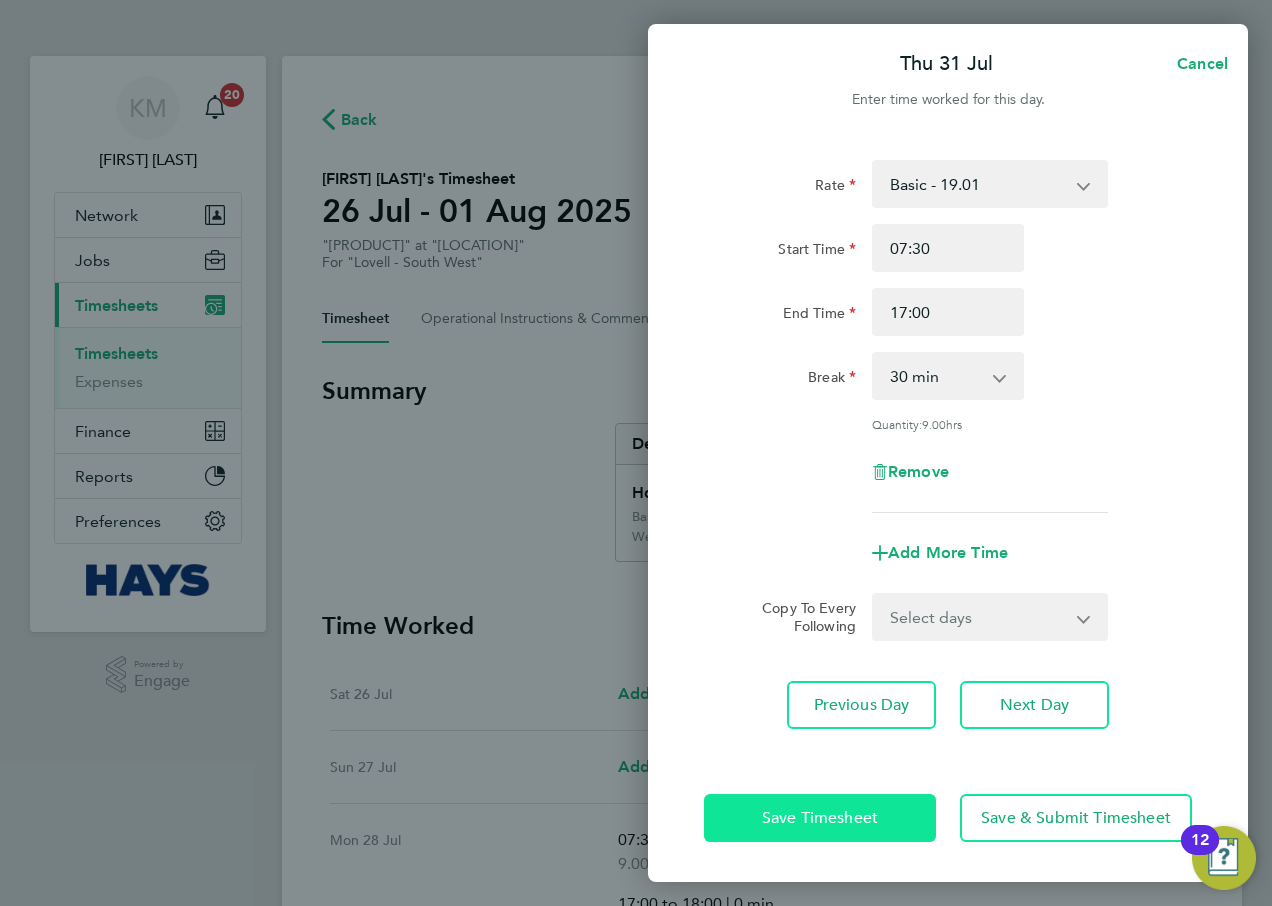 click on "Save Timesheet" 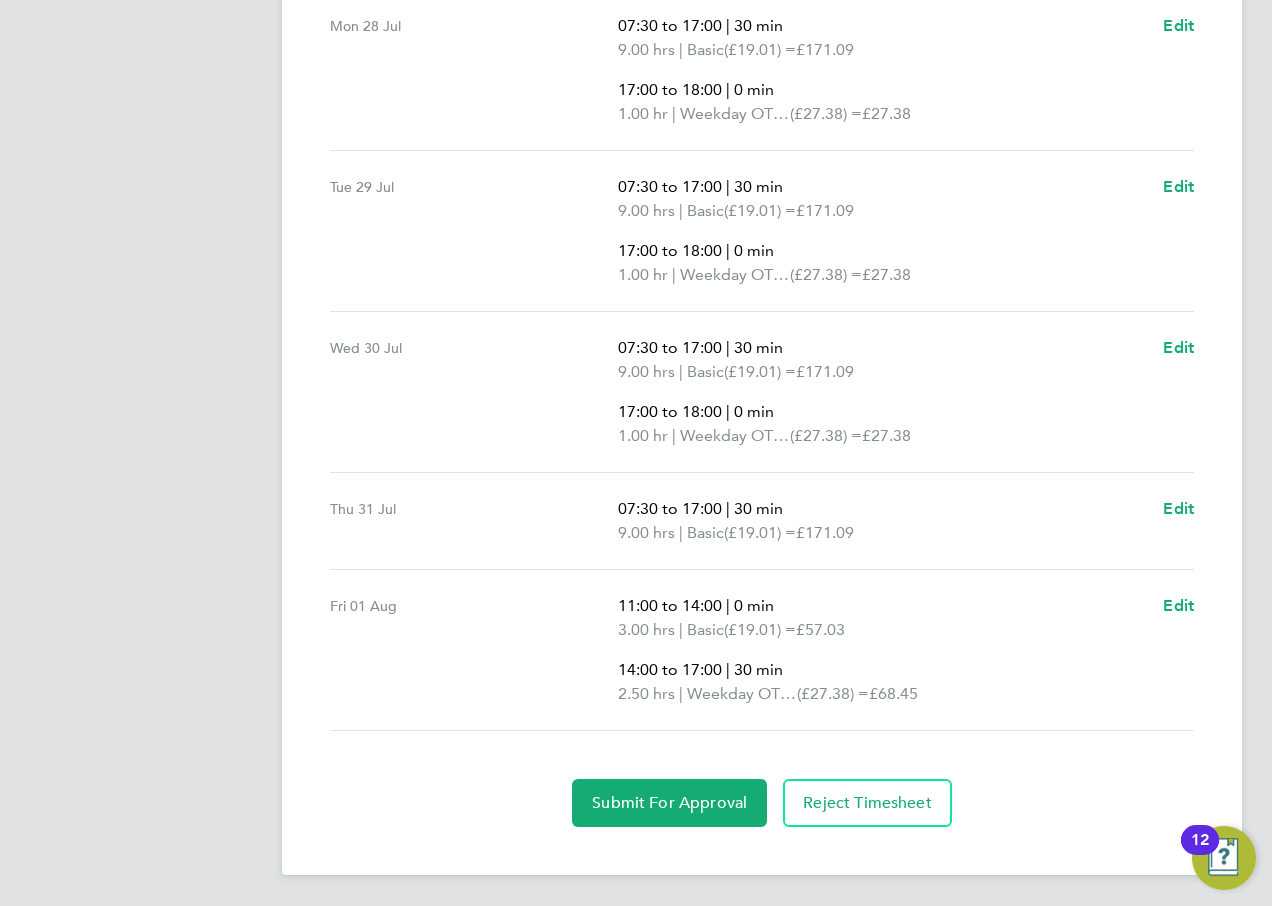 scroll, scrollTop: 815, scrollLeft: 0, axis: vertical 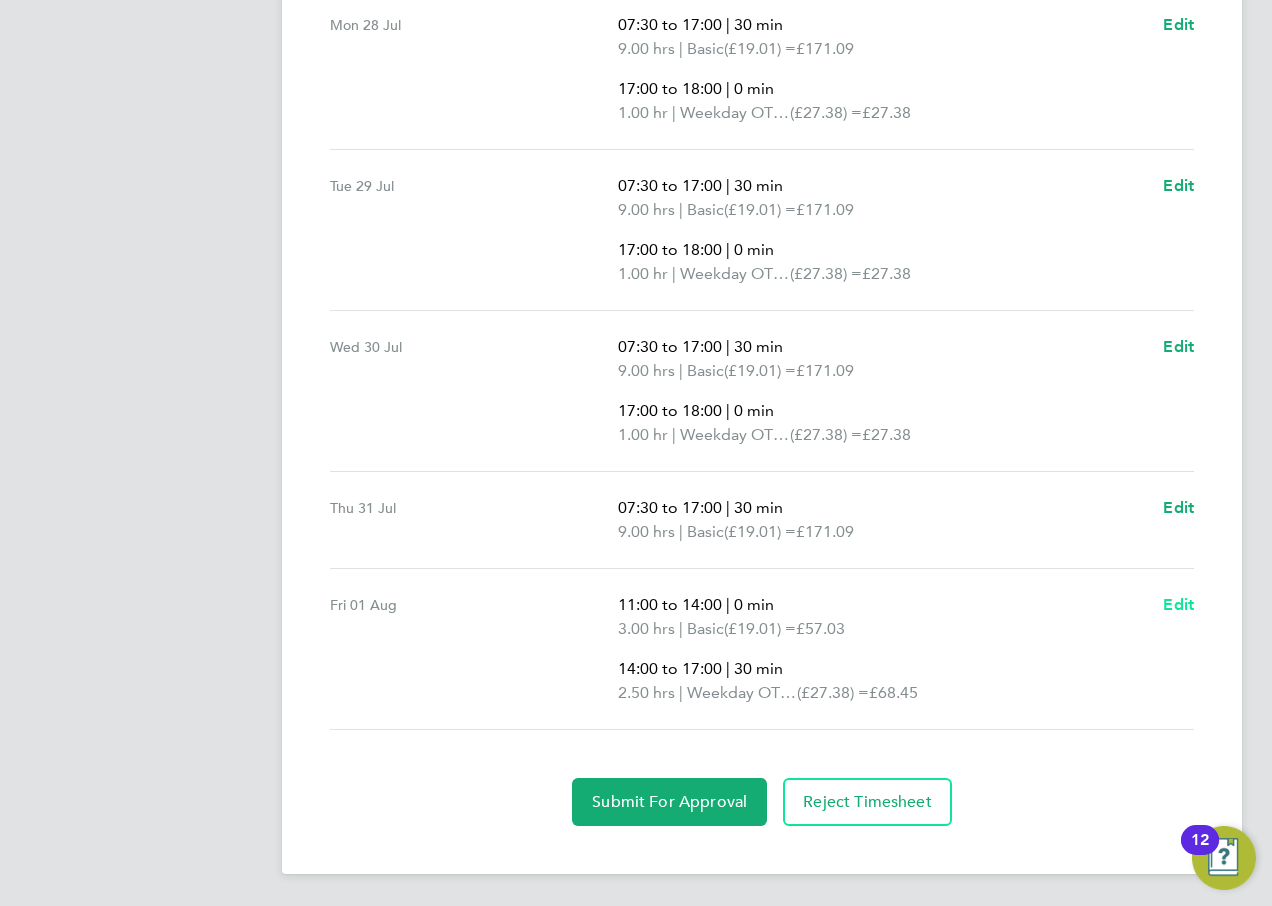 click on "Edit" at bounding box center (1178, 604) 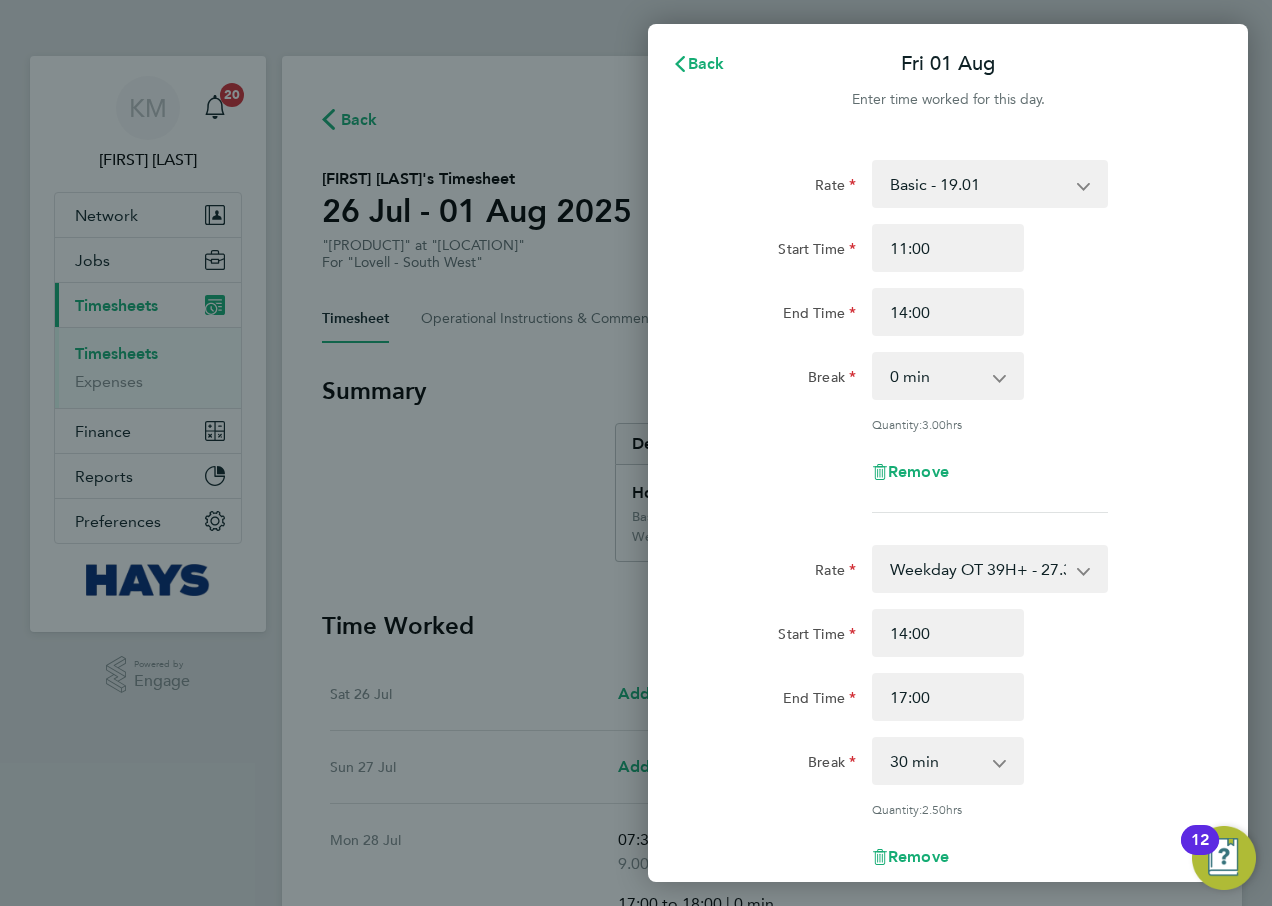 scroll, scrollTop: 0, scrollLeft: 0, axis: both 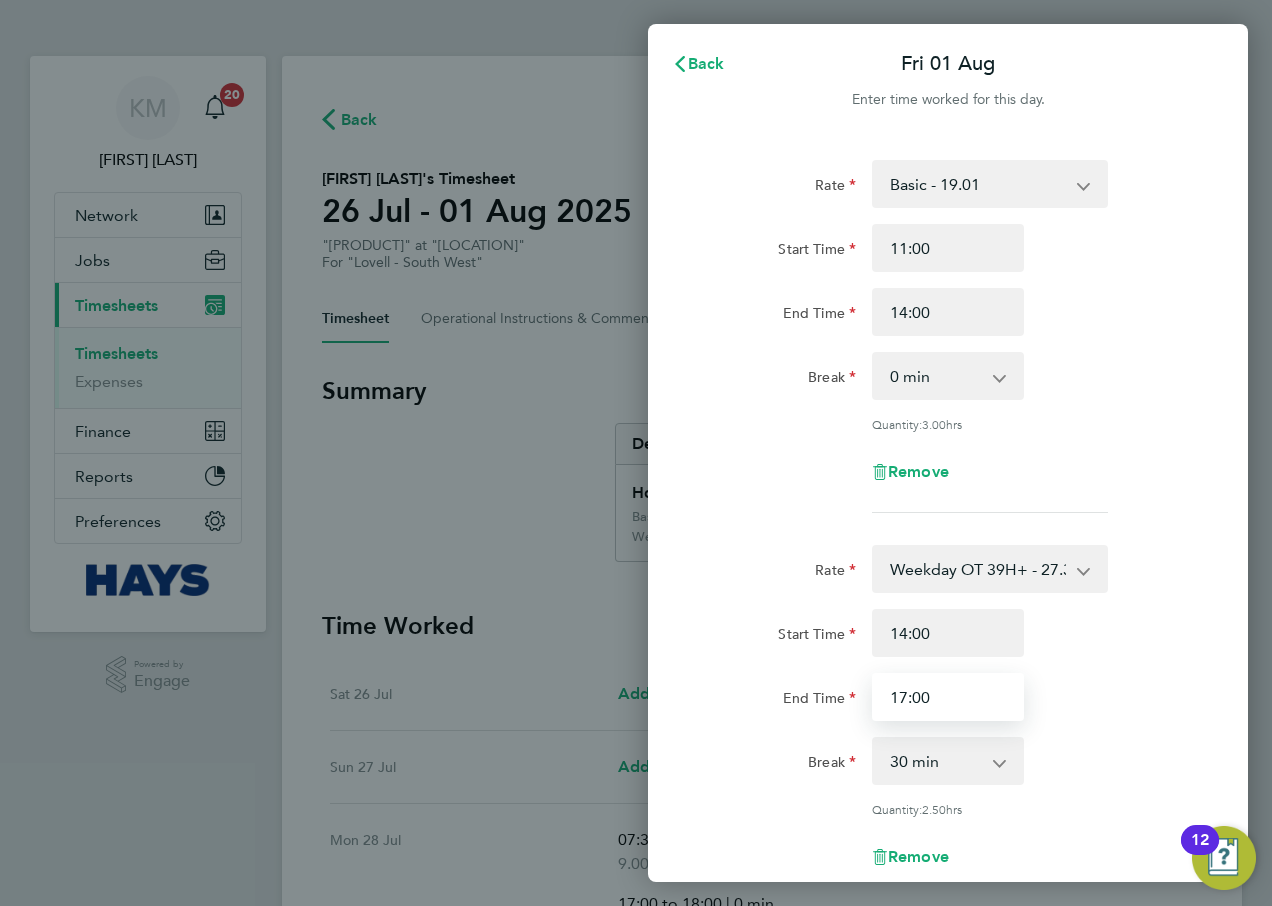 click on "Back  Fri 01 Aug   Enter time worked for this day.  Rate  Basic - 19.01   Weekday OT 39H+ - 27.38   Sat after 4h - 35.75   Sunday - 35.75   Sat first 4h - 27.38   Bank Holiday - 35.75
Start Time 11:00 End Time 14:00 Break  0 min   15 min   30 min   45 min   60 min   75 min   90 min
Quantity:  3.00  hrs
Remove  Rate  Weekday OT 39H+ - 27.38   Basic - 19.01   Sat after 4h - 35.75   Sunday - 35.75   Sat first 4h - 27.38   Bank Holiday - 35.75
Start Time 14:00 End Time 17:00 Break  0 min   15 min   30 min   45 min   60 min   75 min   90 min
Quantity:  2.50  hrs
Remove
Add More Time   Previous Day   Next Day   Save Timesheet   Save & Submit Timesheet" 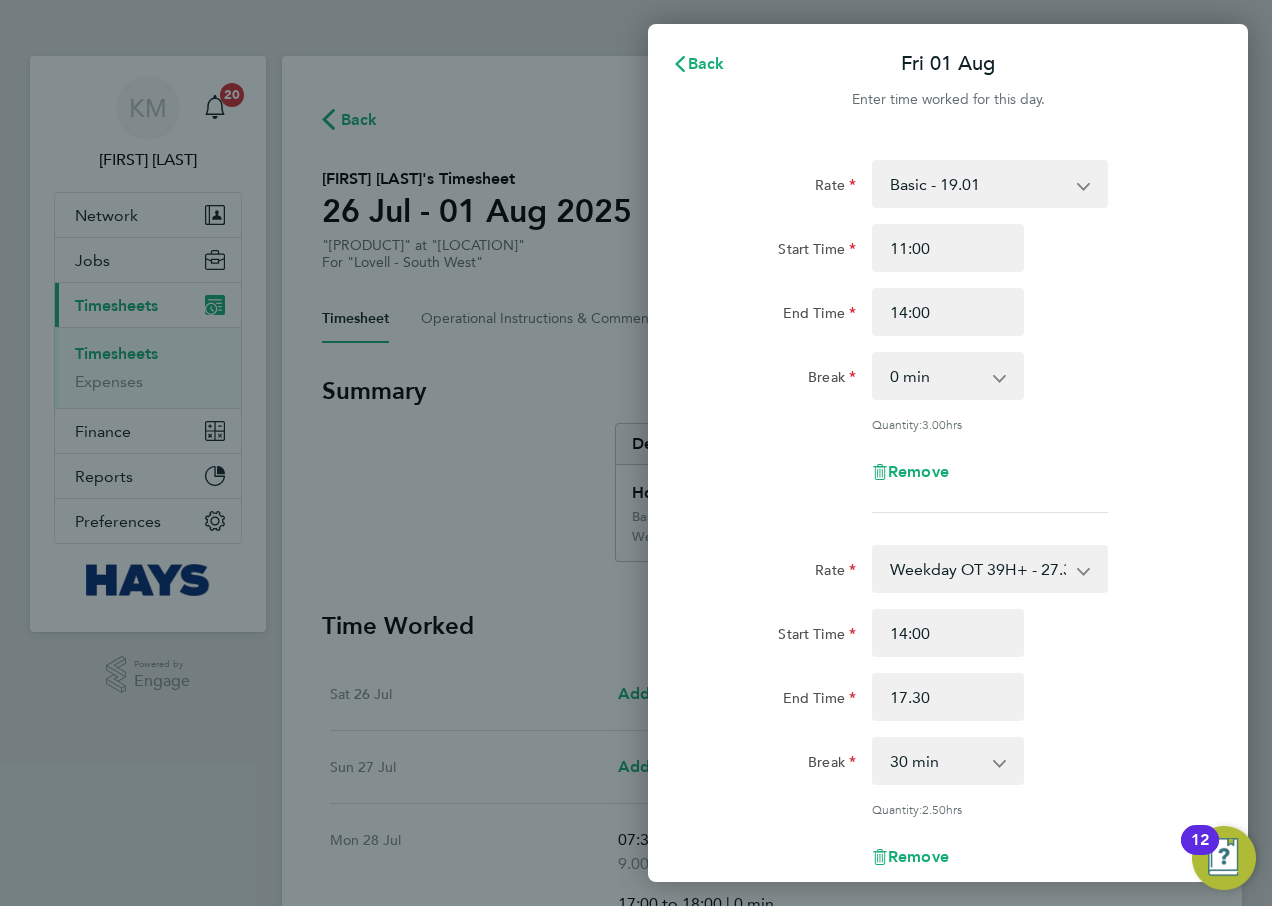 type on "17:30" 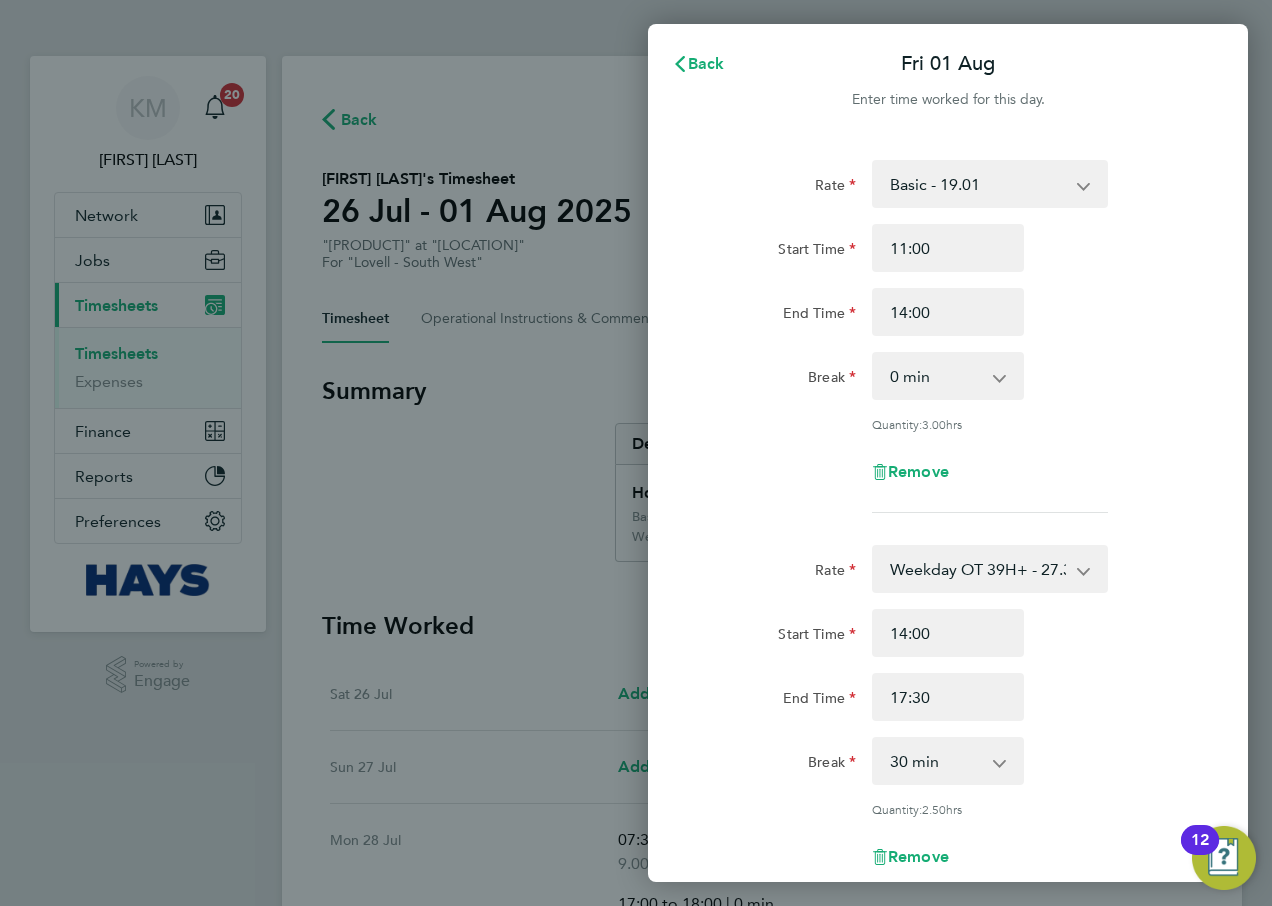 click on "End Time 17:30" 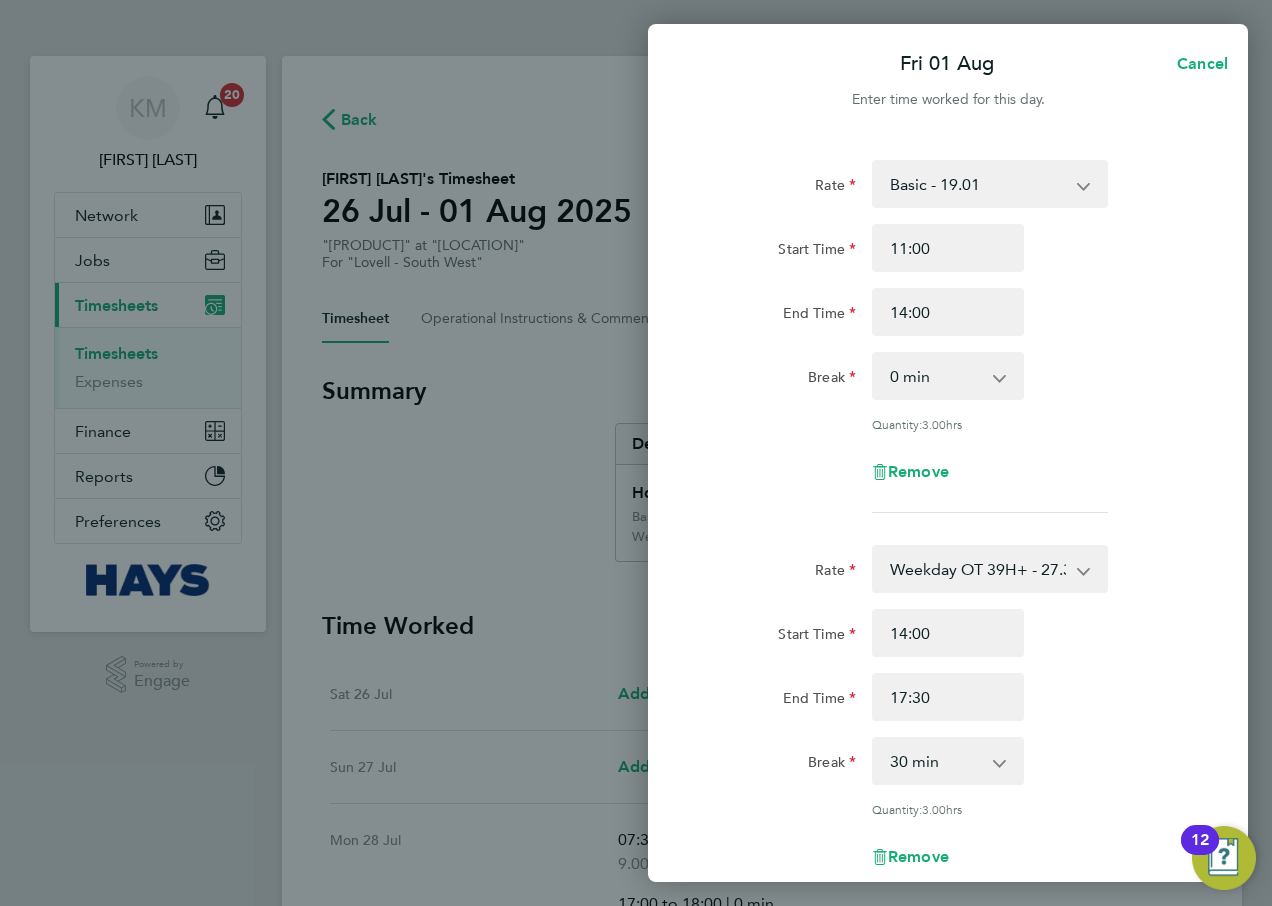 scroll, scrollTop: 332, scrollLeft: 0, axis: vertical 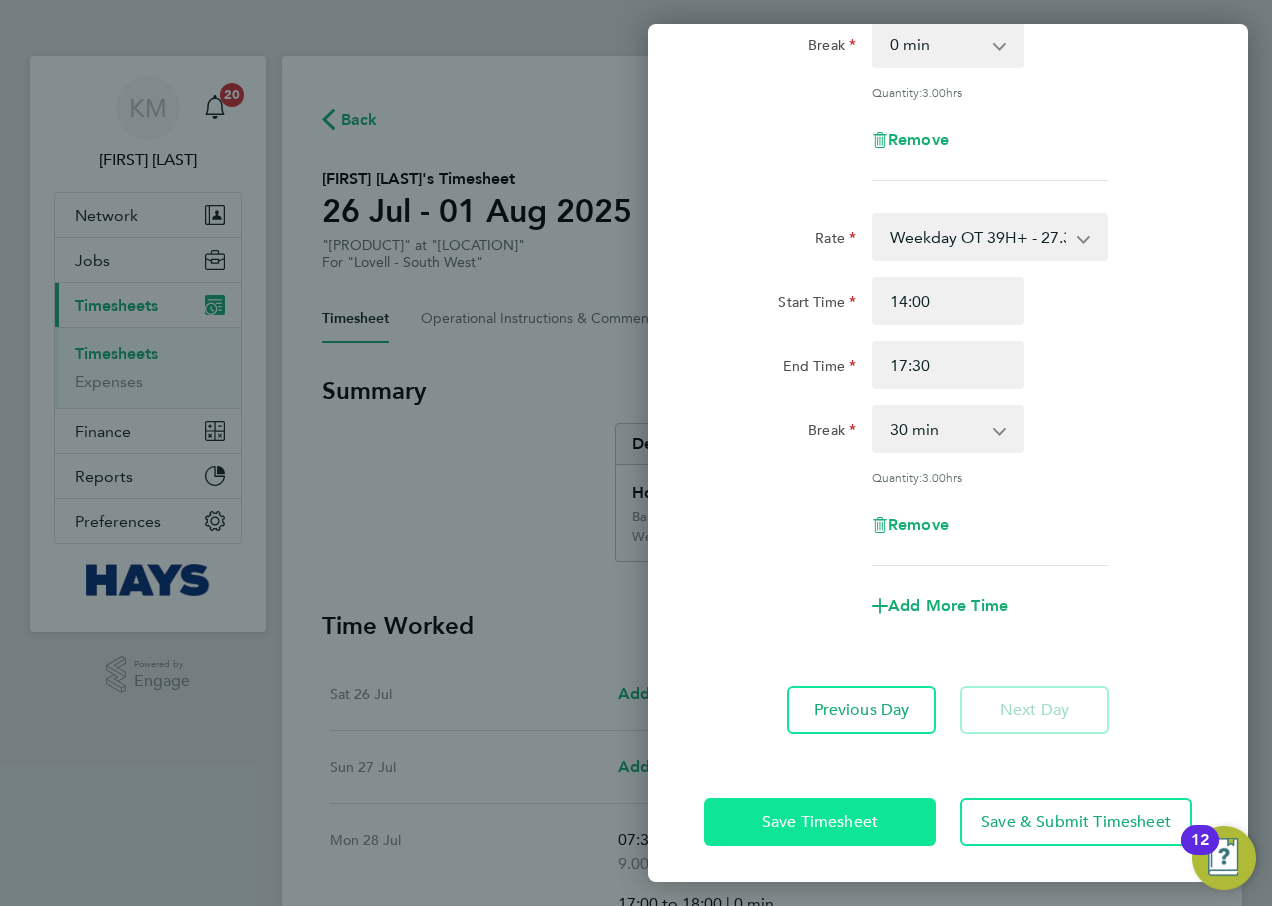 click on "Save Timesheet" 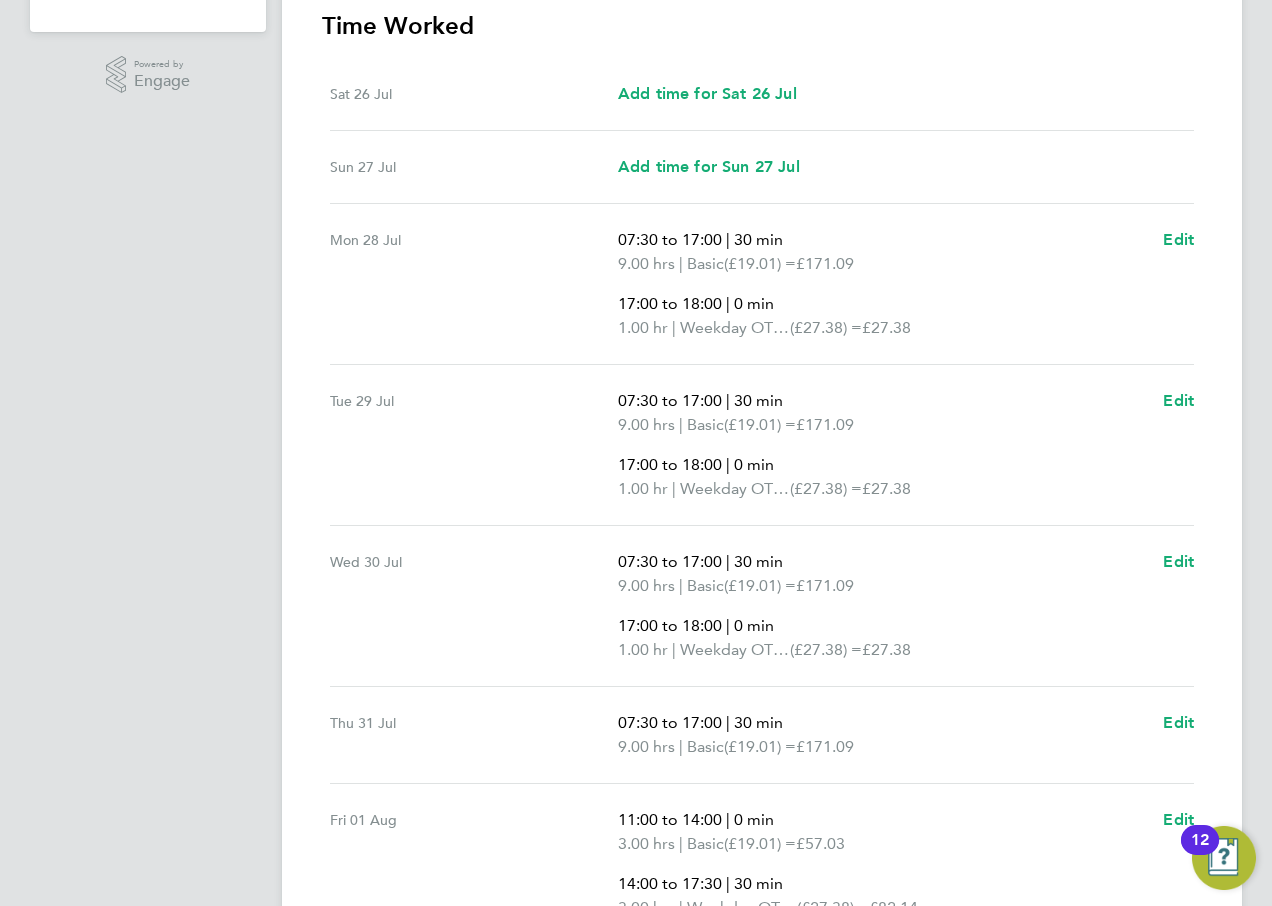 scroll, scrollTop: 815, scrollLeft: 0, axis: vertical 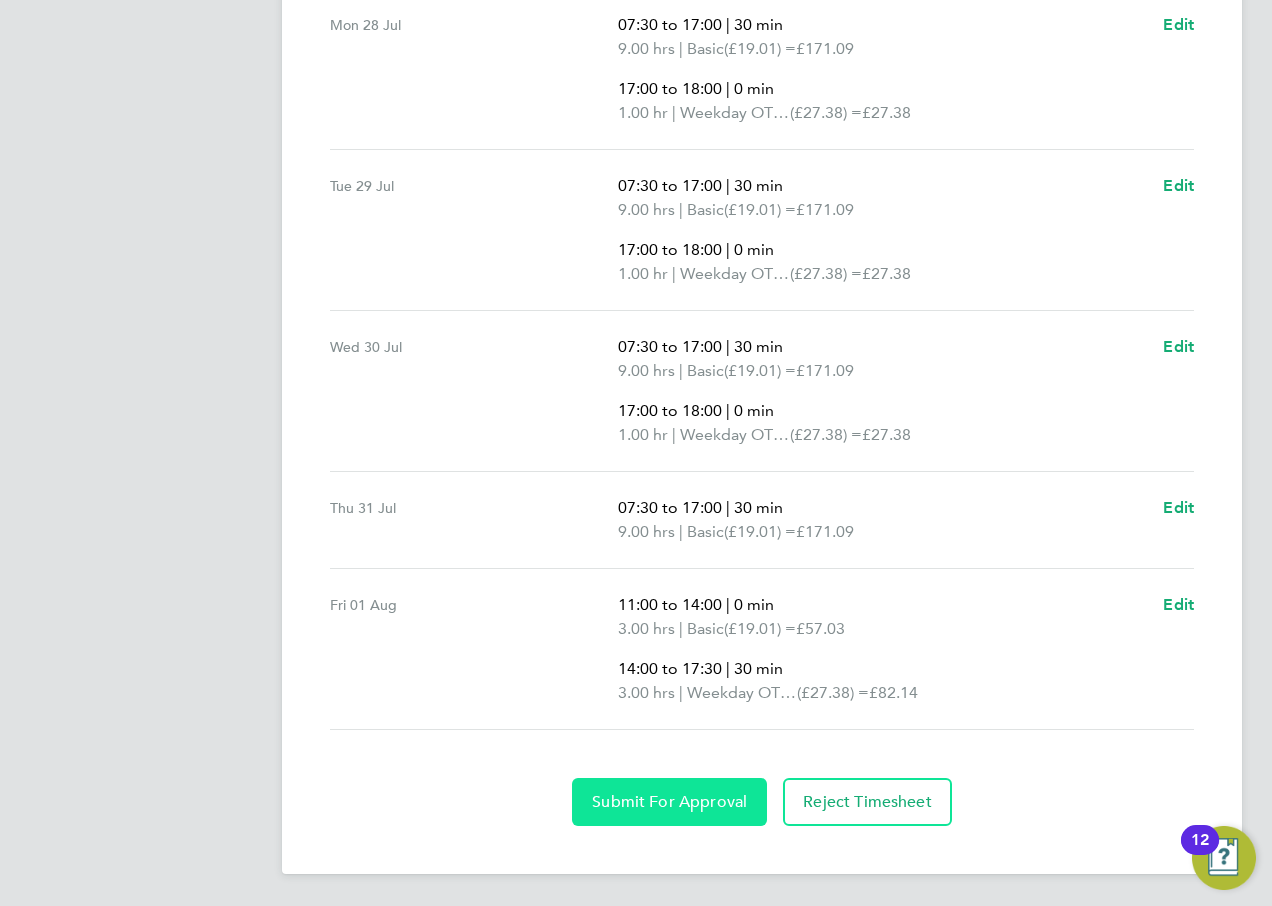 click on "Submit For Approval" 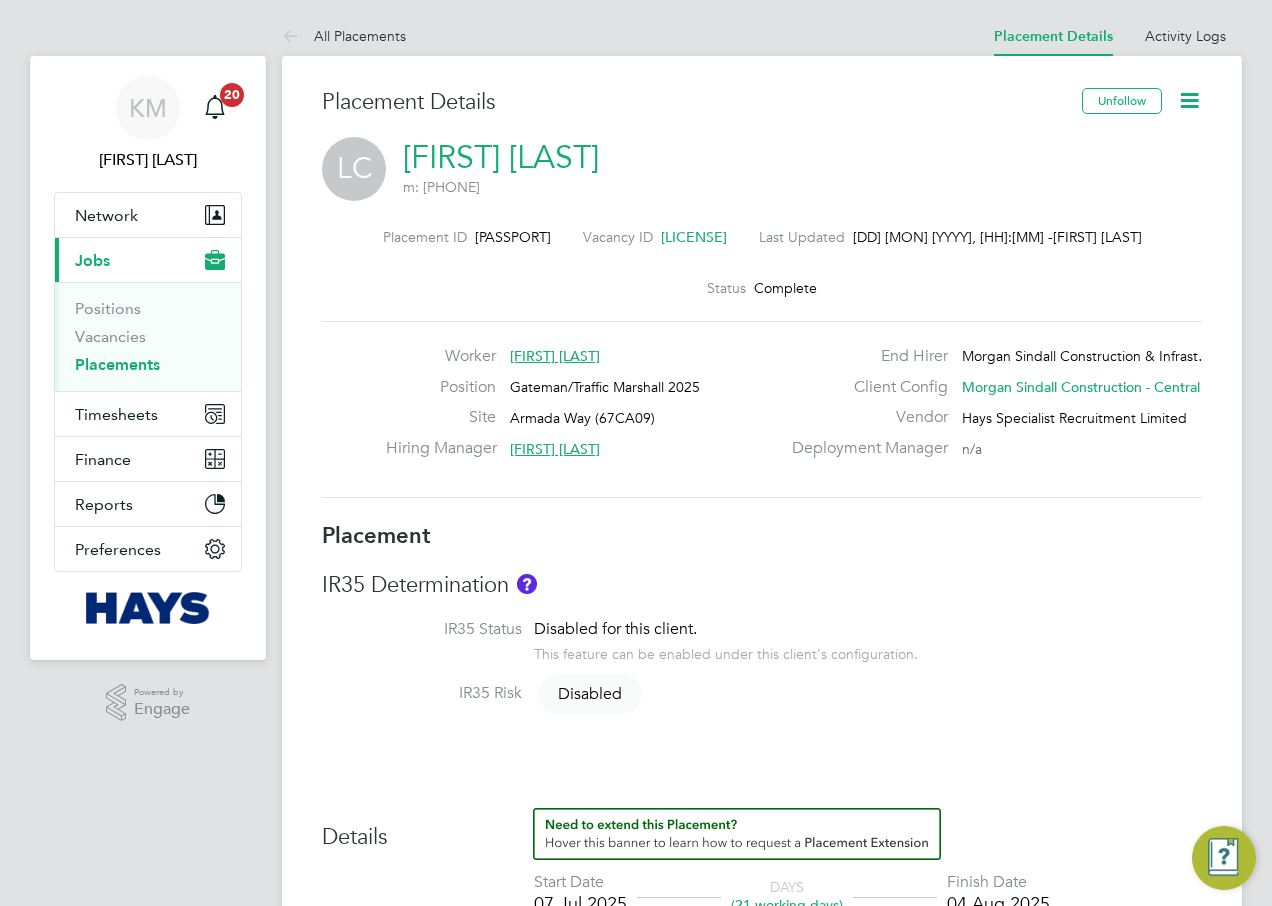 scroll, scrollTop: 0, scrollLeft: 0, axis: both 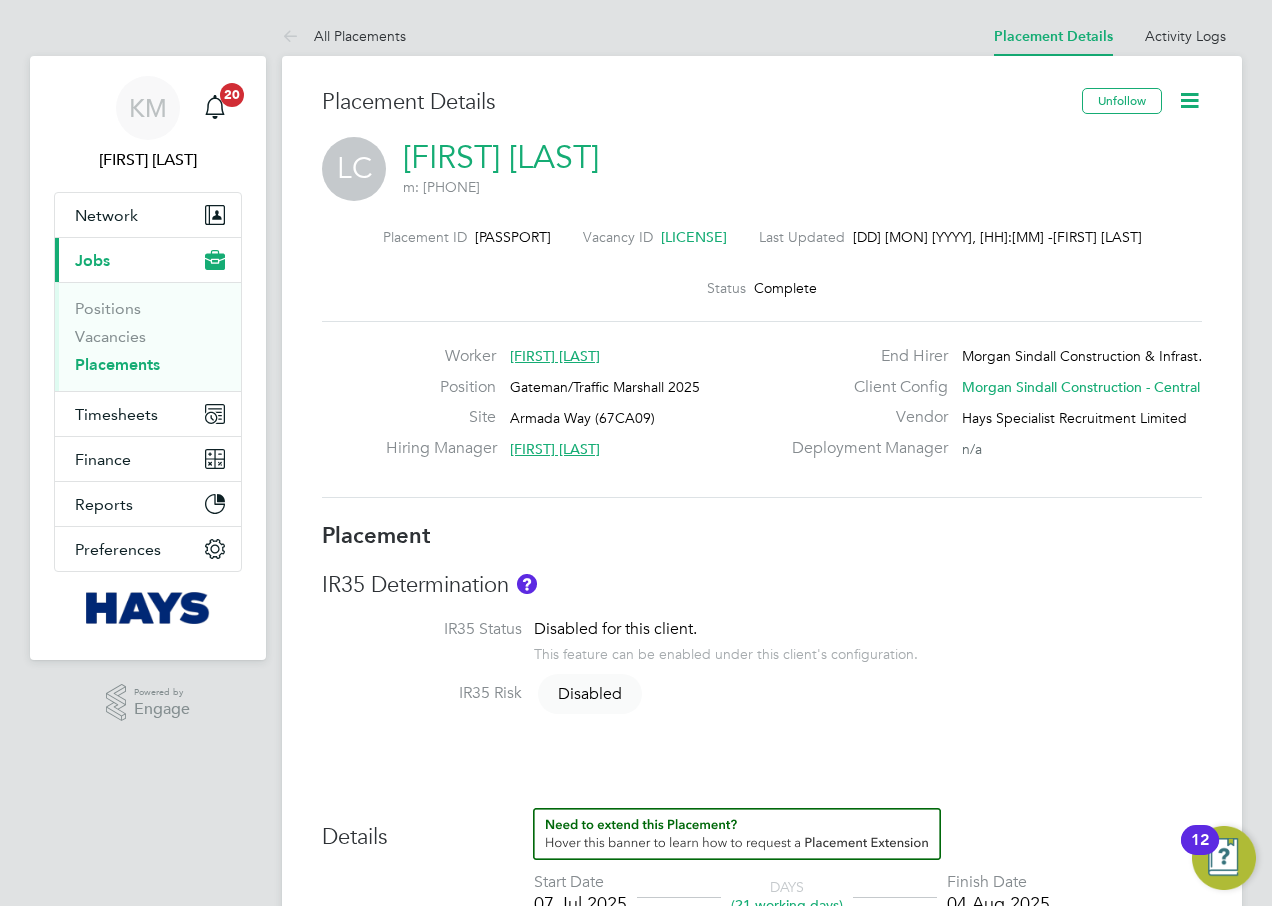 click 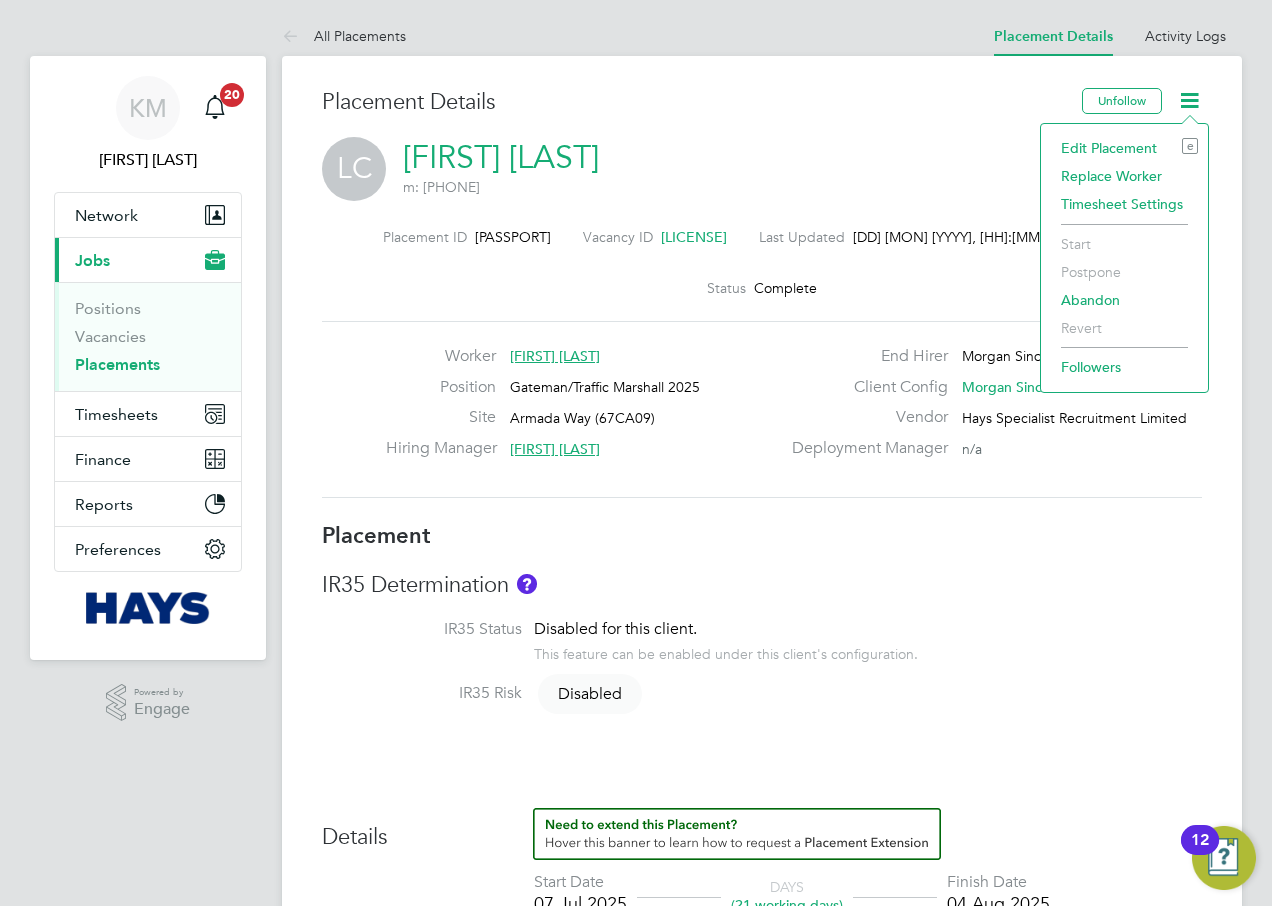 click on "Edit Placement e" 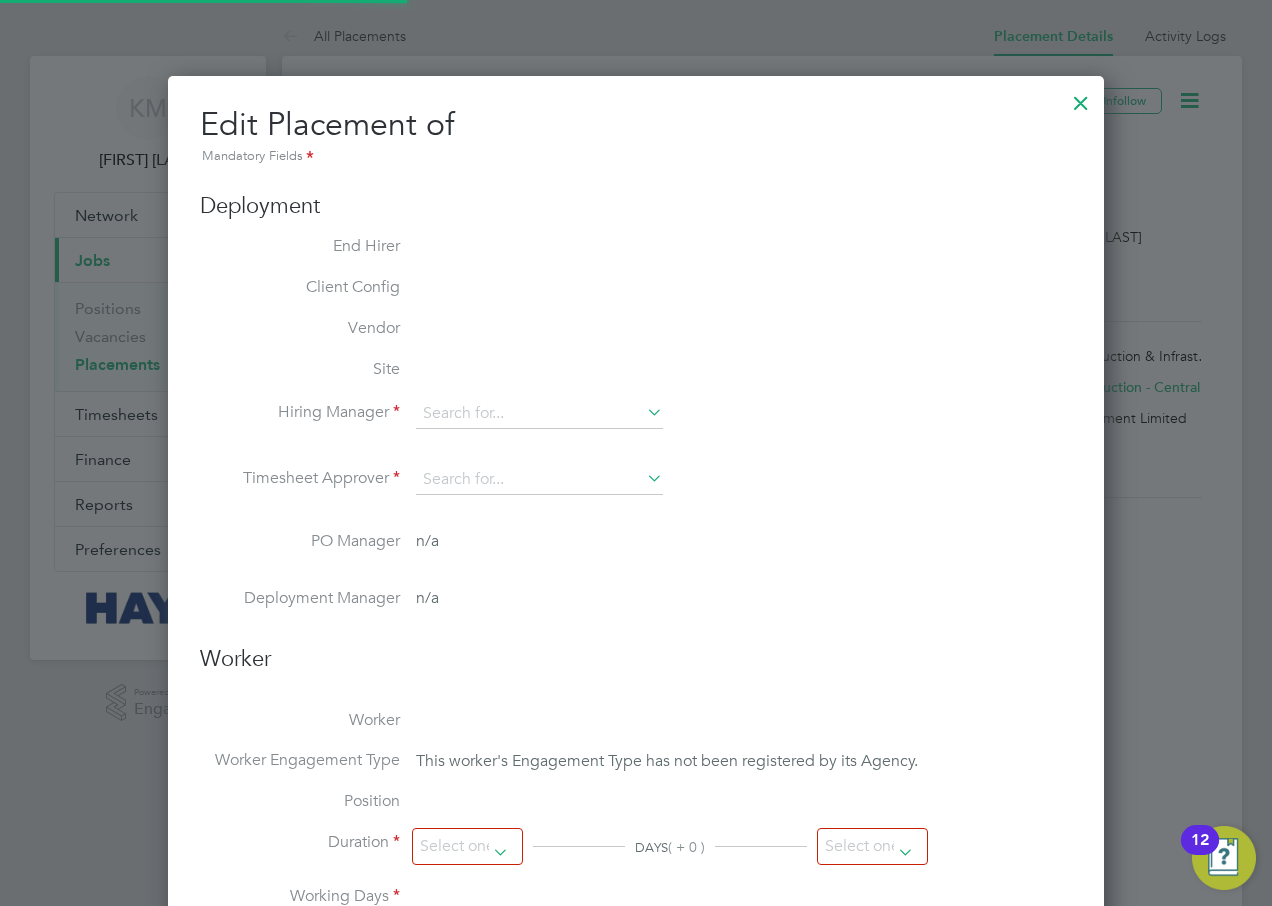 type on "[FIRST] [LAST]" 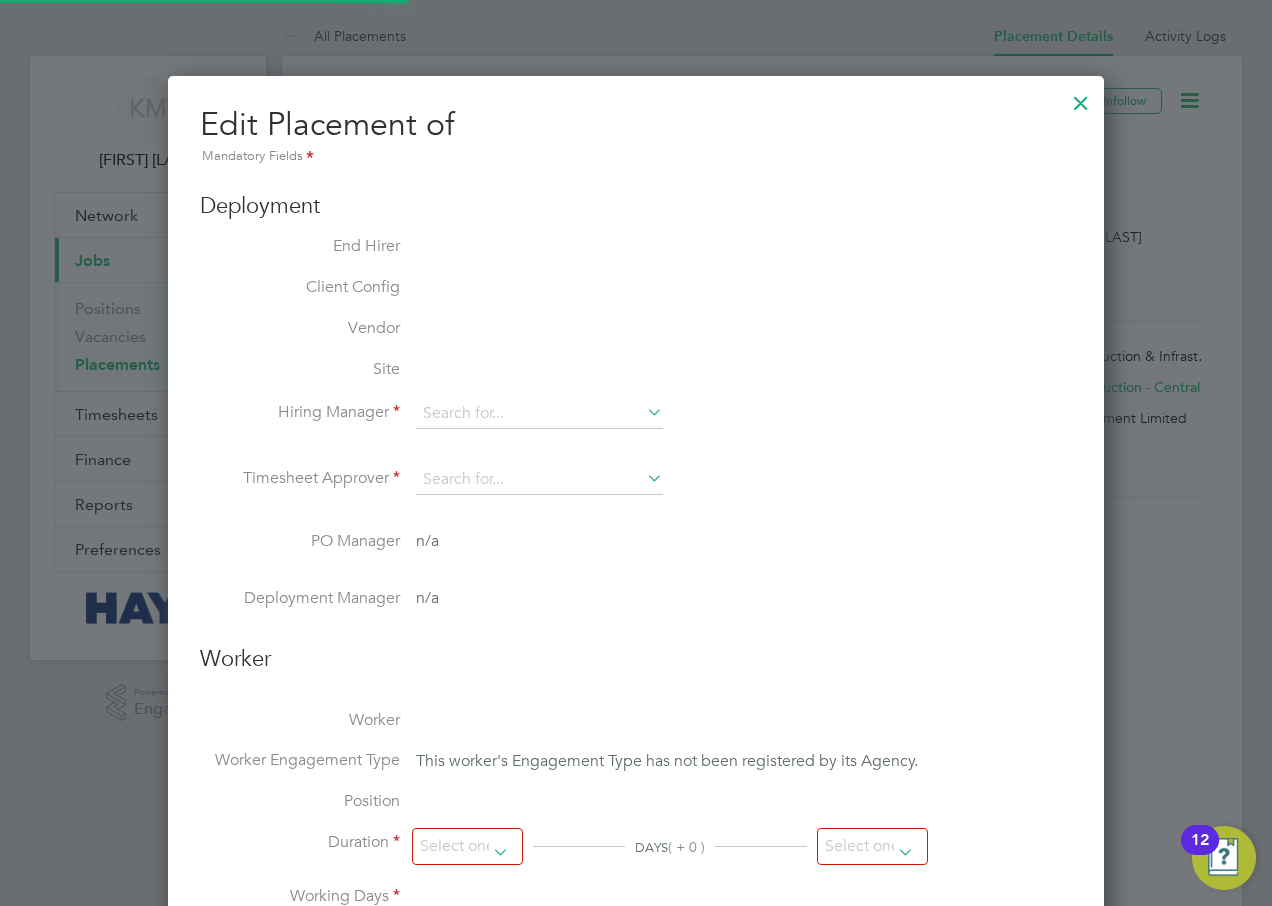 type on "[FIRST] [LAST]" 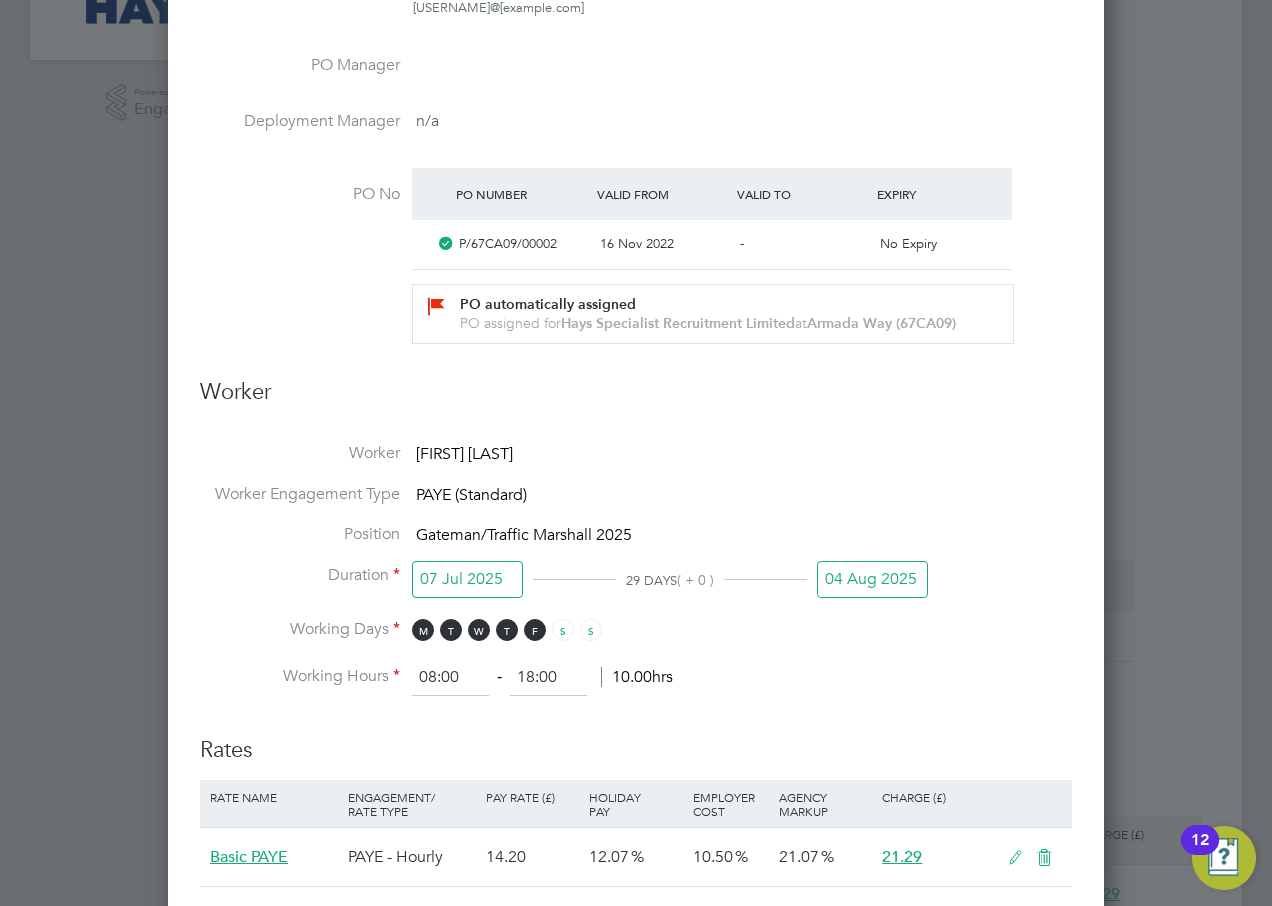 click on "04 Aug 2025" at bounding box center [872, 579] 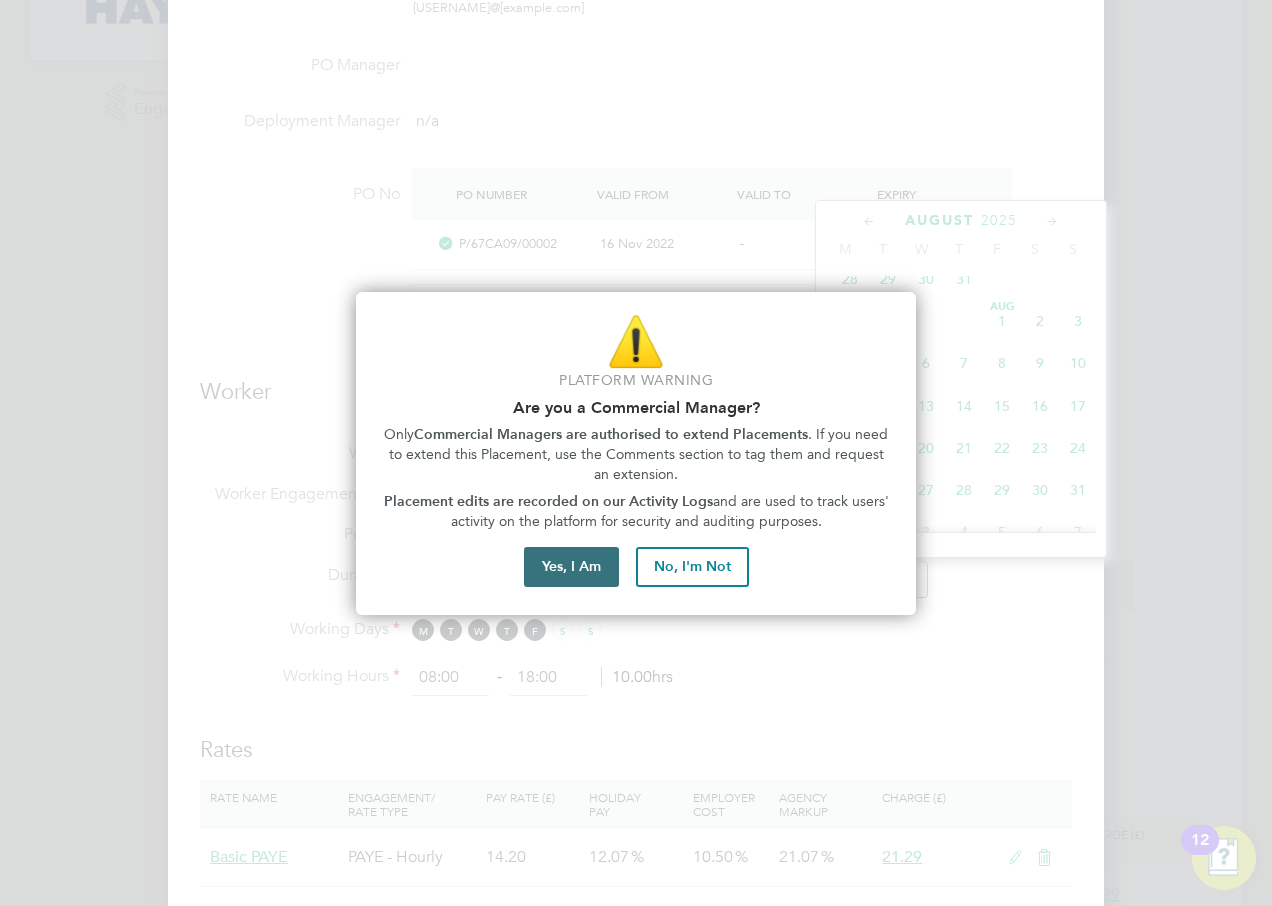click on "Yes, I Am" at bounding box center [571, 567] 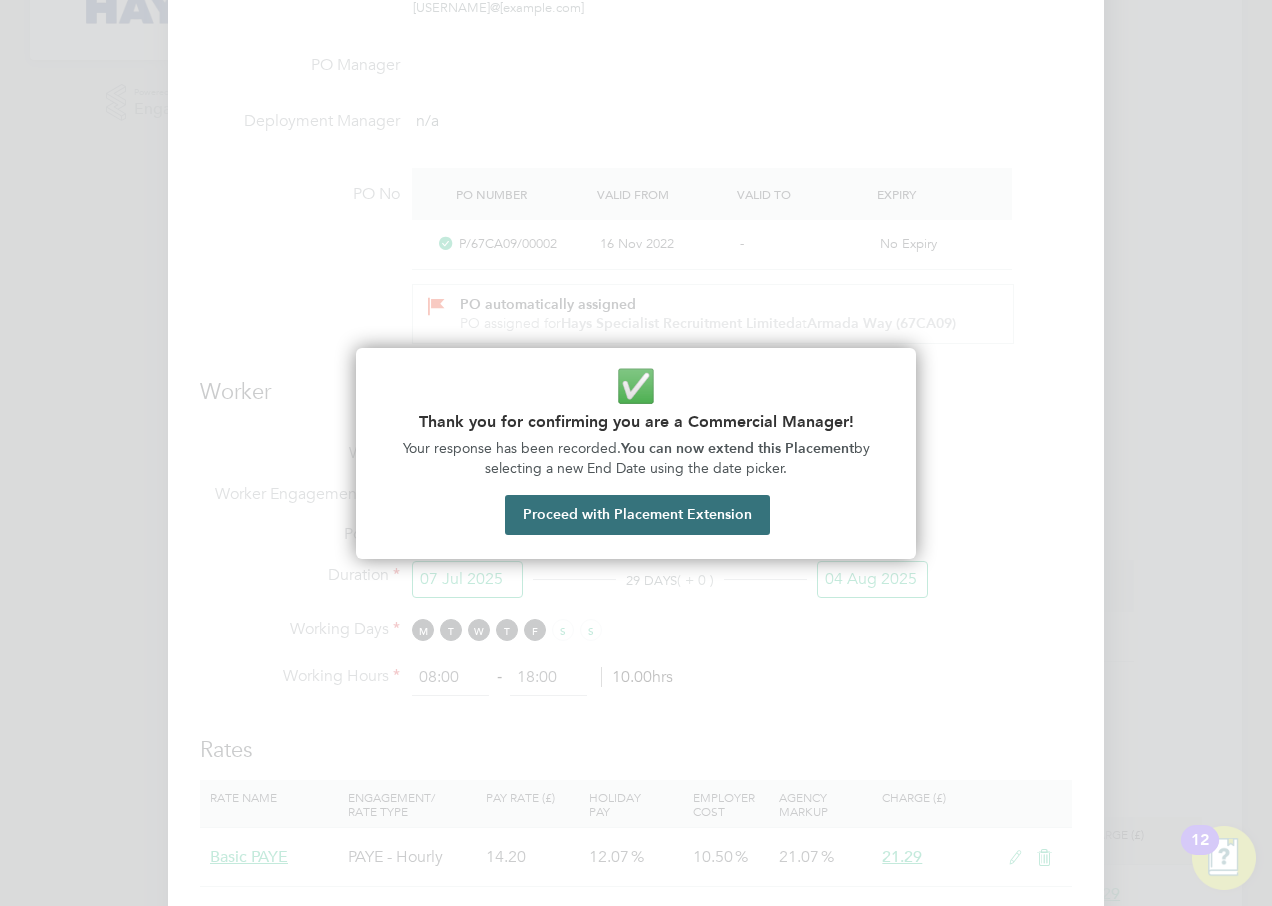 click on "Proceed with Placement Extension" at bounding box center (637, 515) 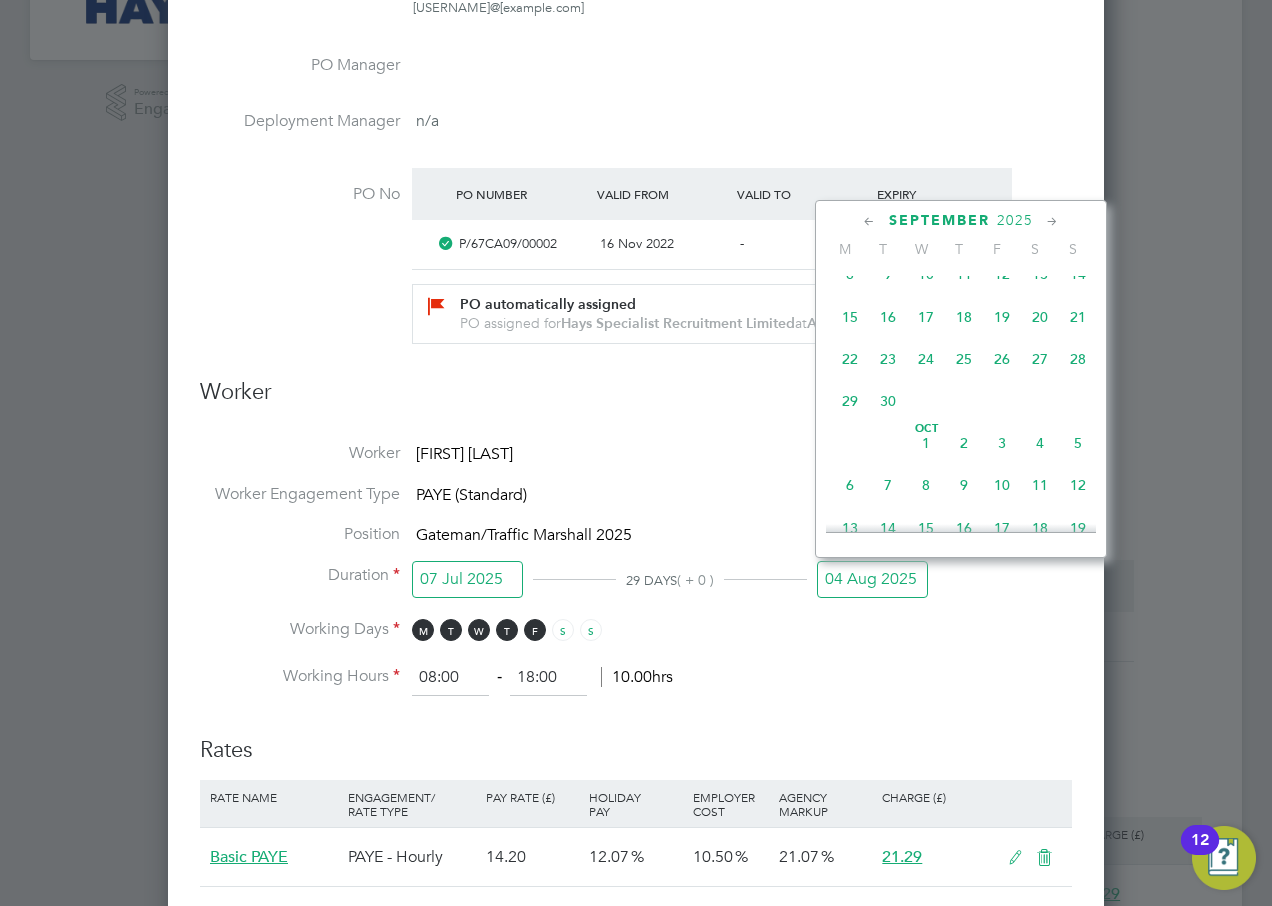 click on "26" 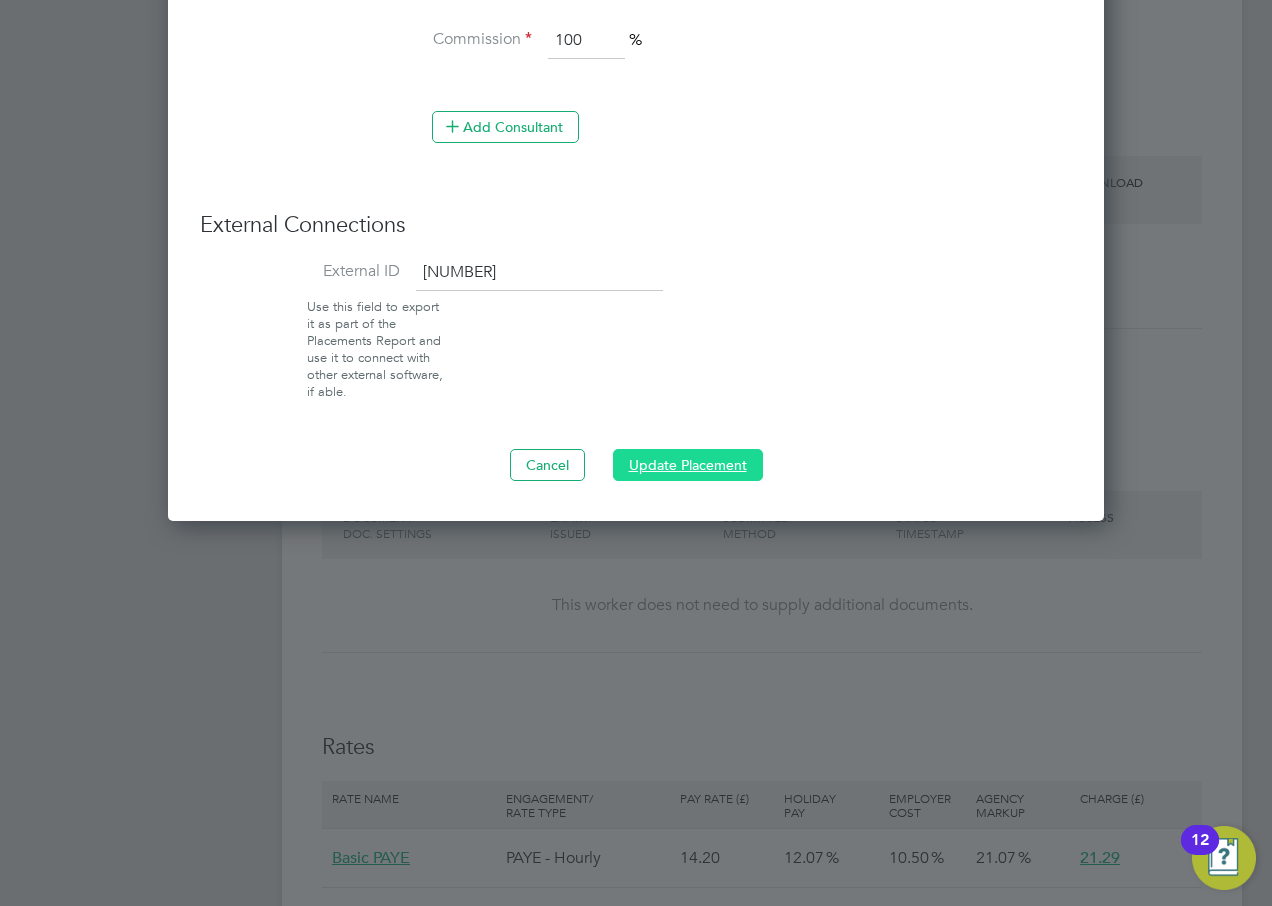 click on "Update Placement" at bounding box center [688, 465] 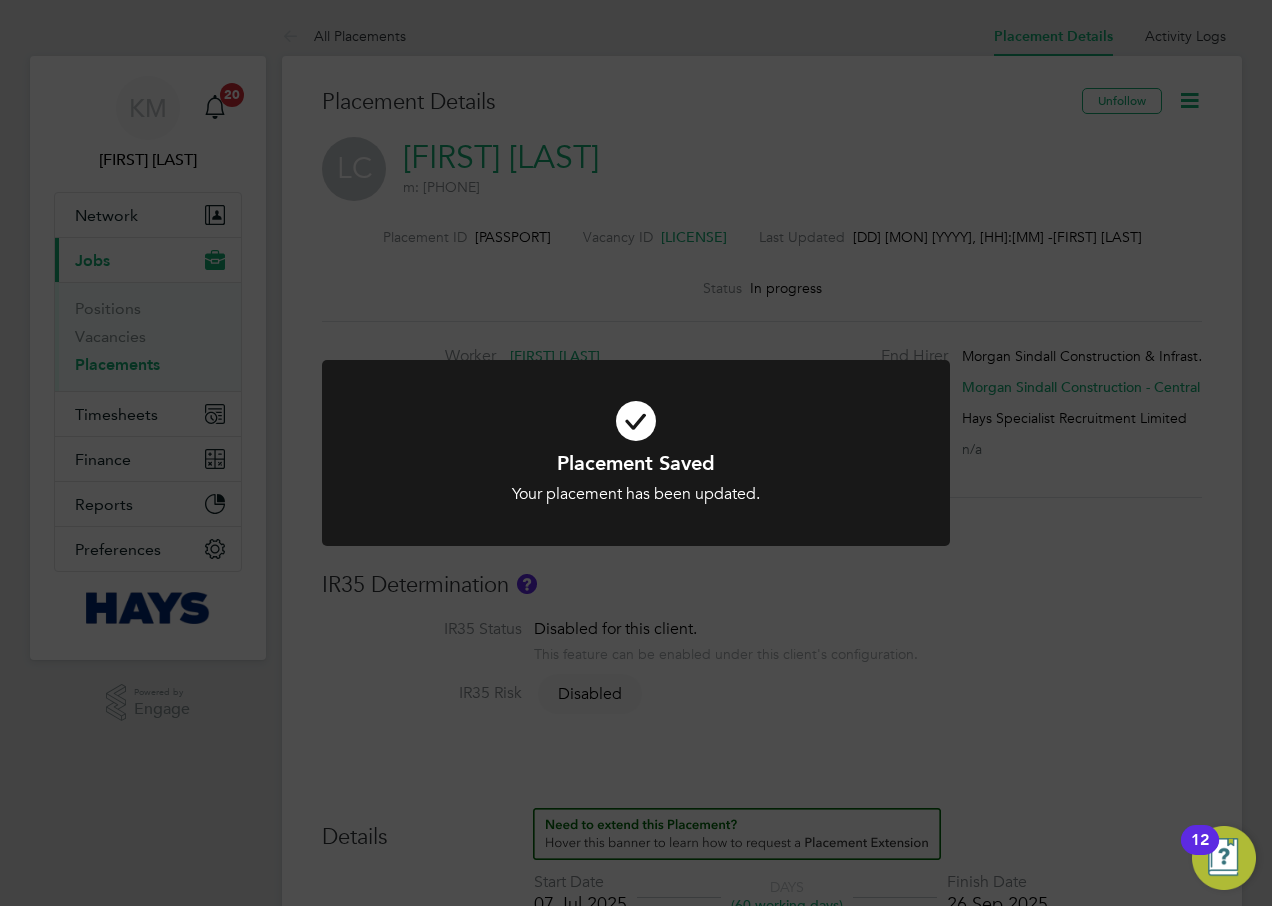 click on "Placement Saved Your placement has been updated. Cancel Okay" 